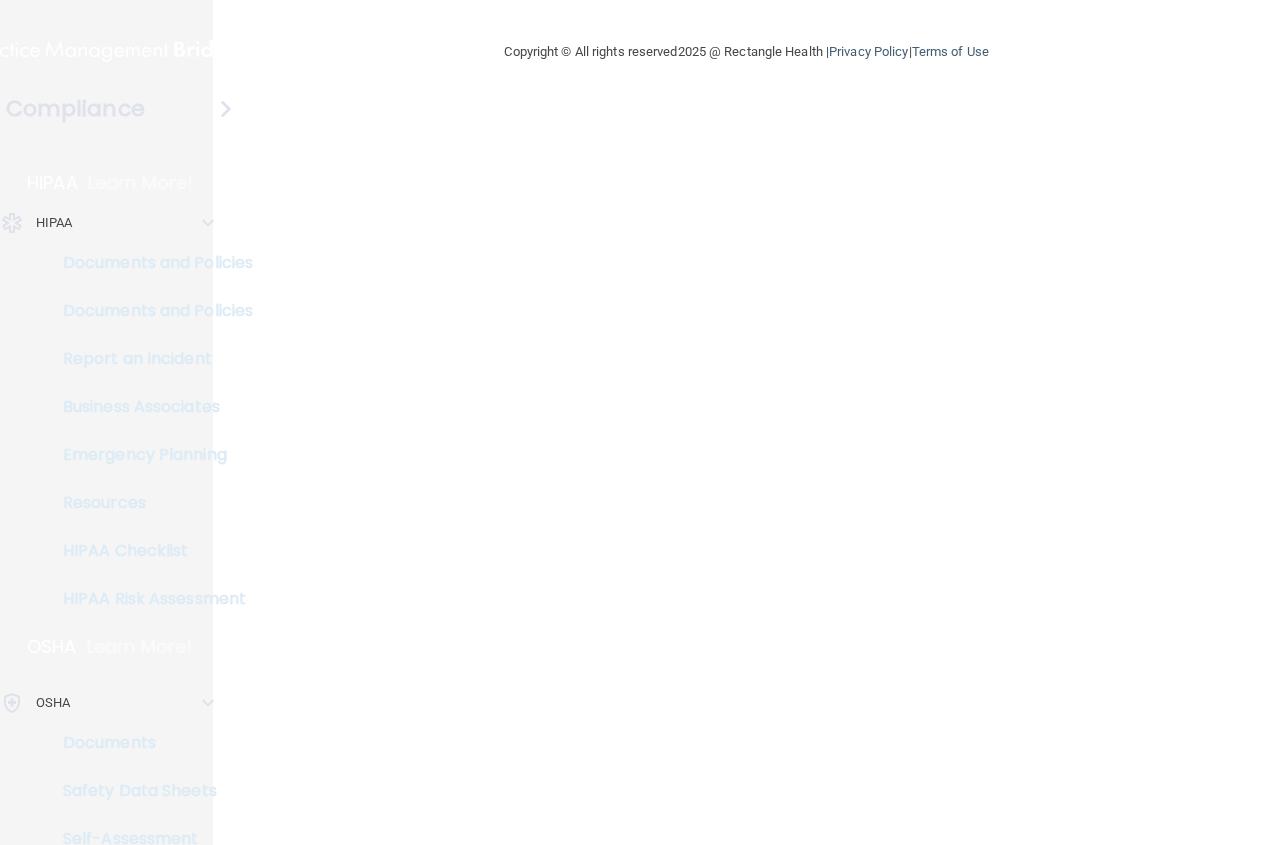 scroll, scrollTop: 0, scrollLeft: 0, axis: both 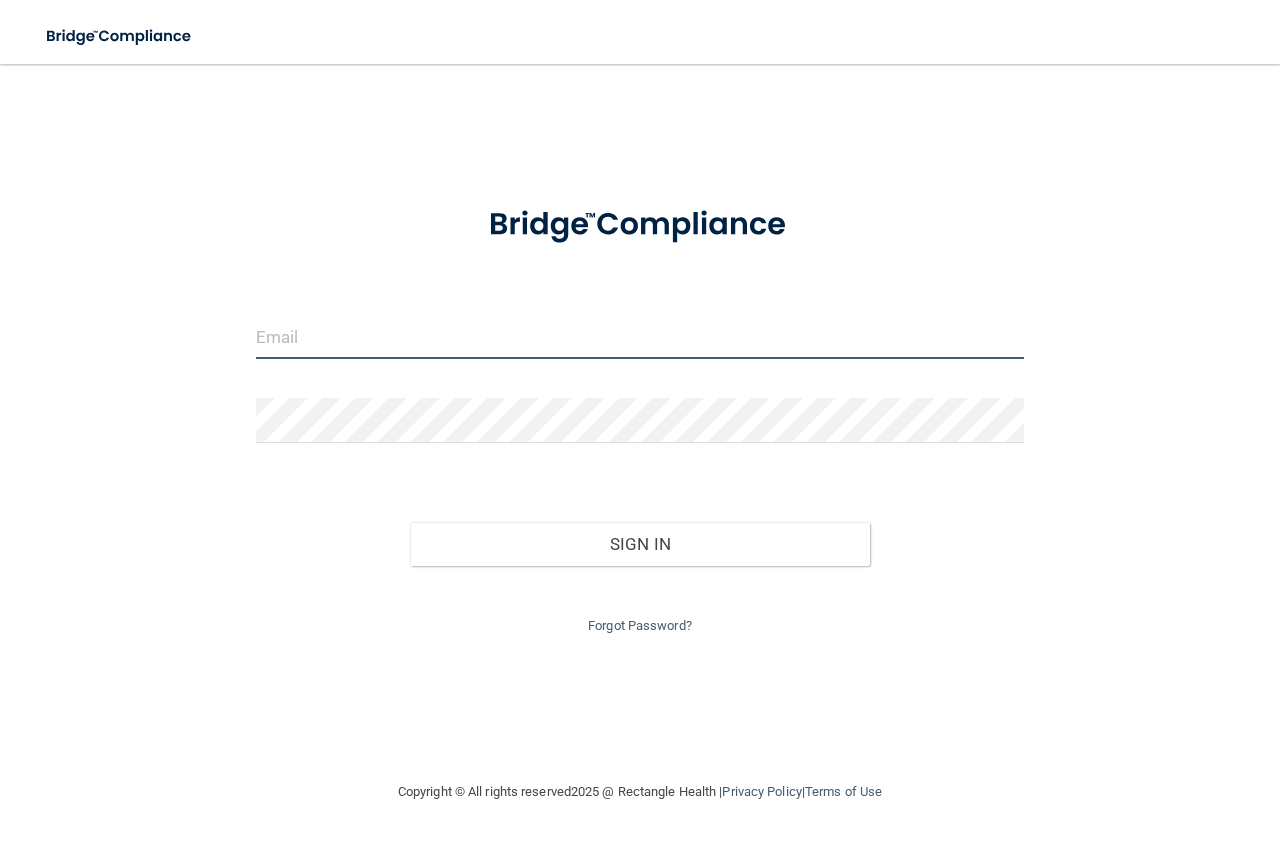 click at bounding box center [640, 336] 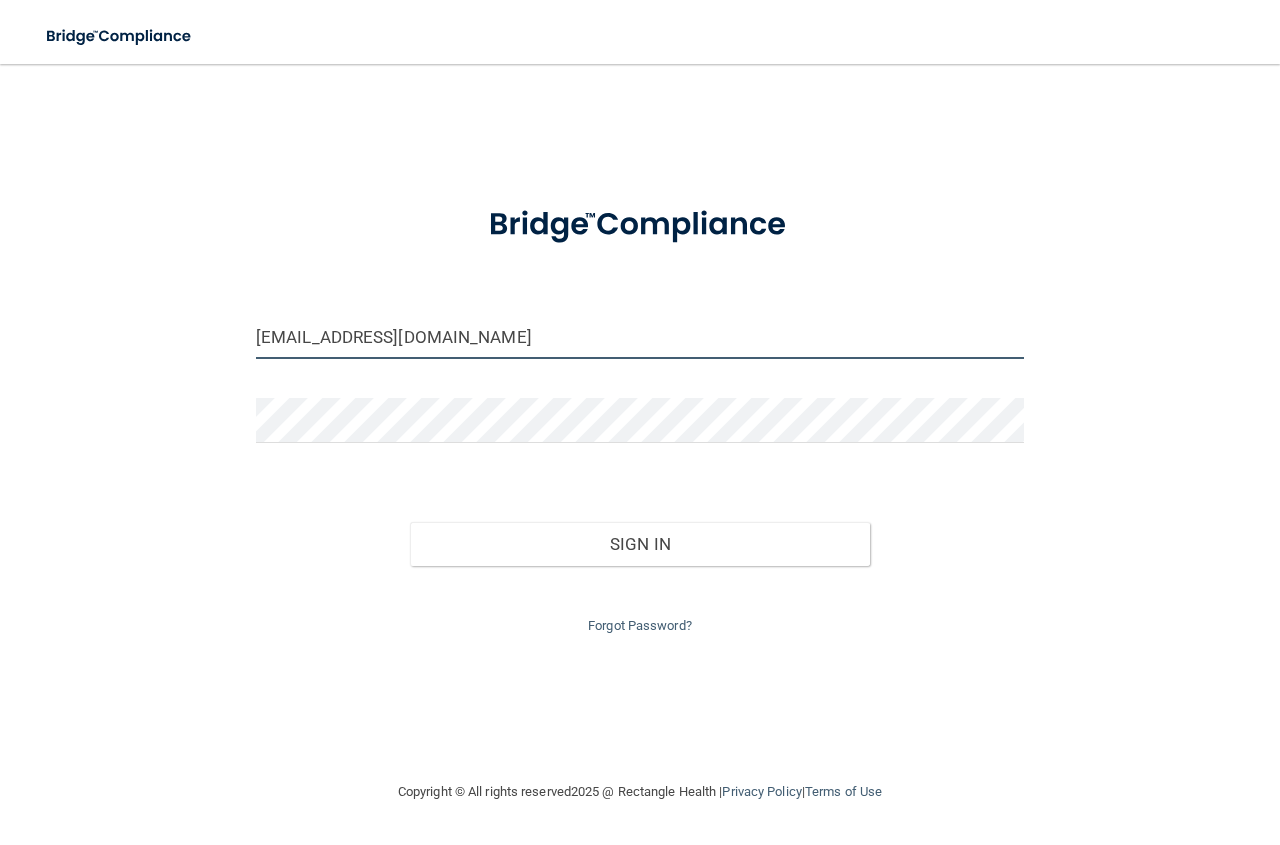 type on "[EMAIL_ADDRESS][DOMAIN_NAME]" 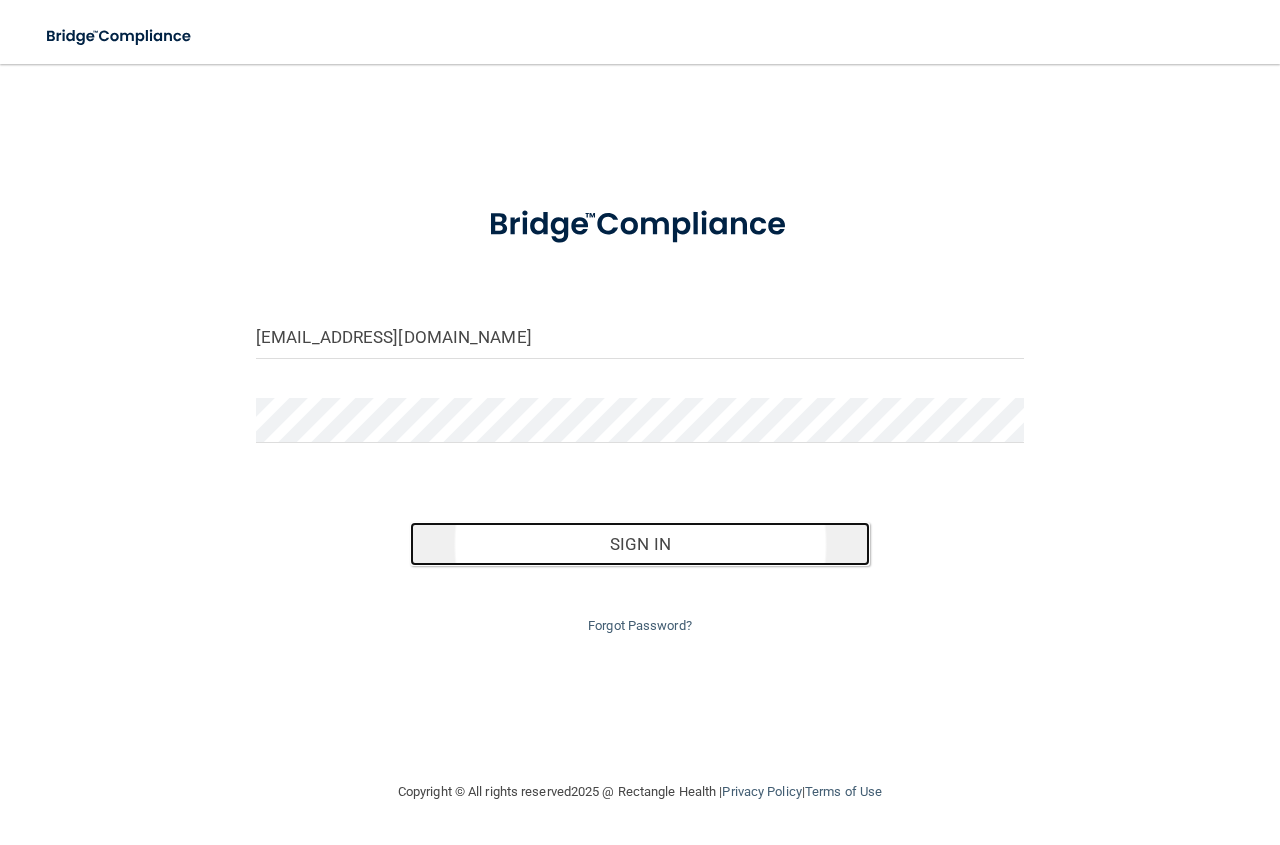 click on "Sign In" at bounding box center (640, 544) 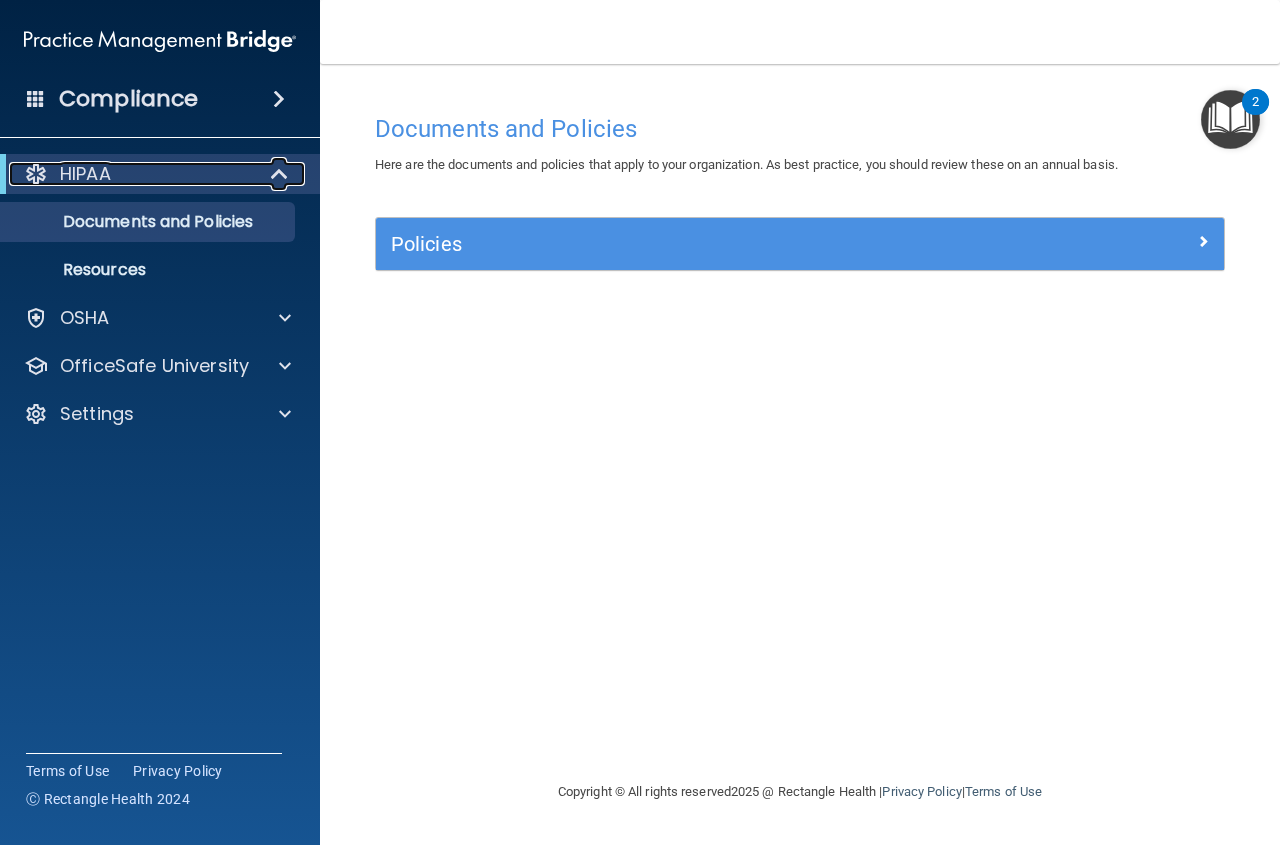click at bounding box center [281, 174] 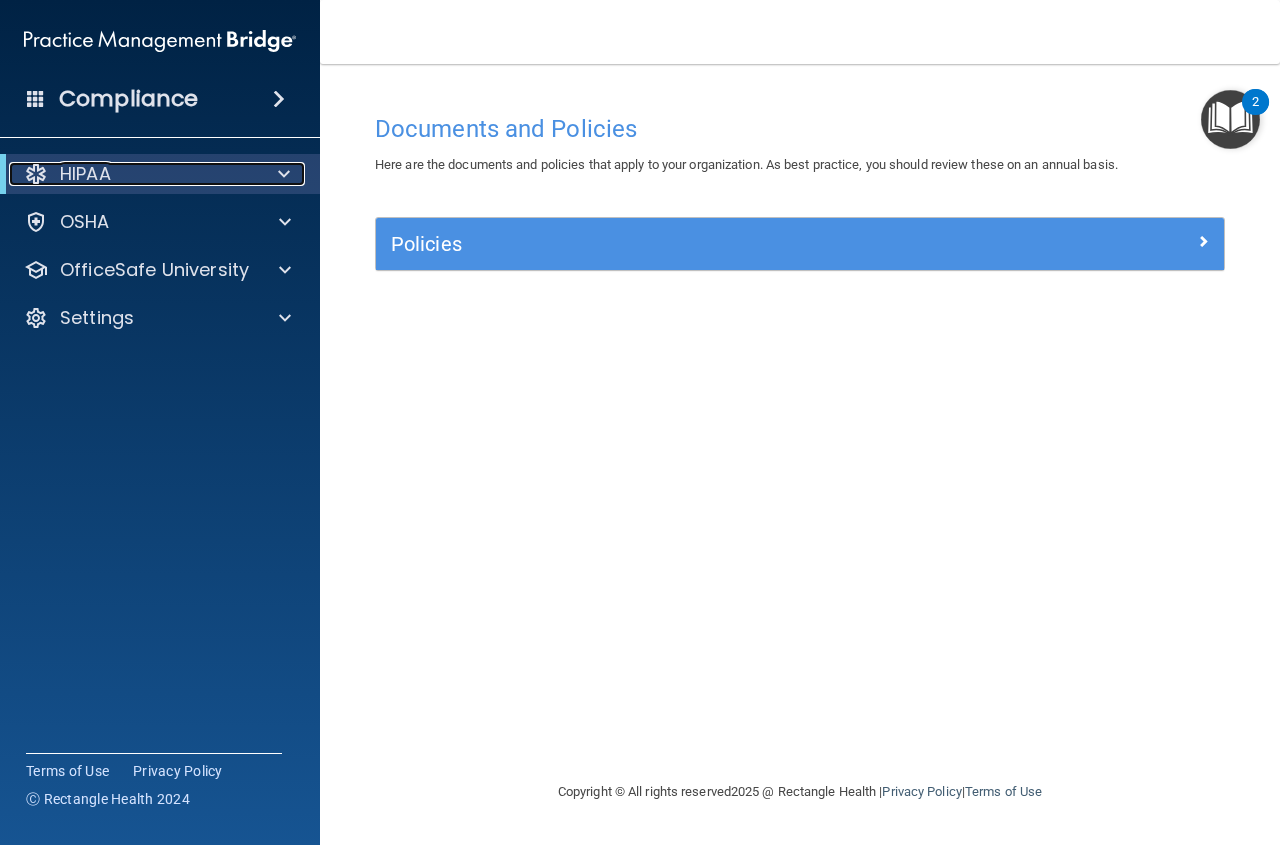 click at bounding box center (284, 174) 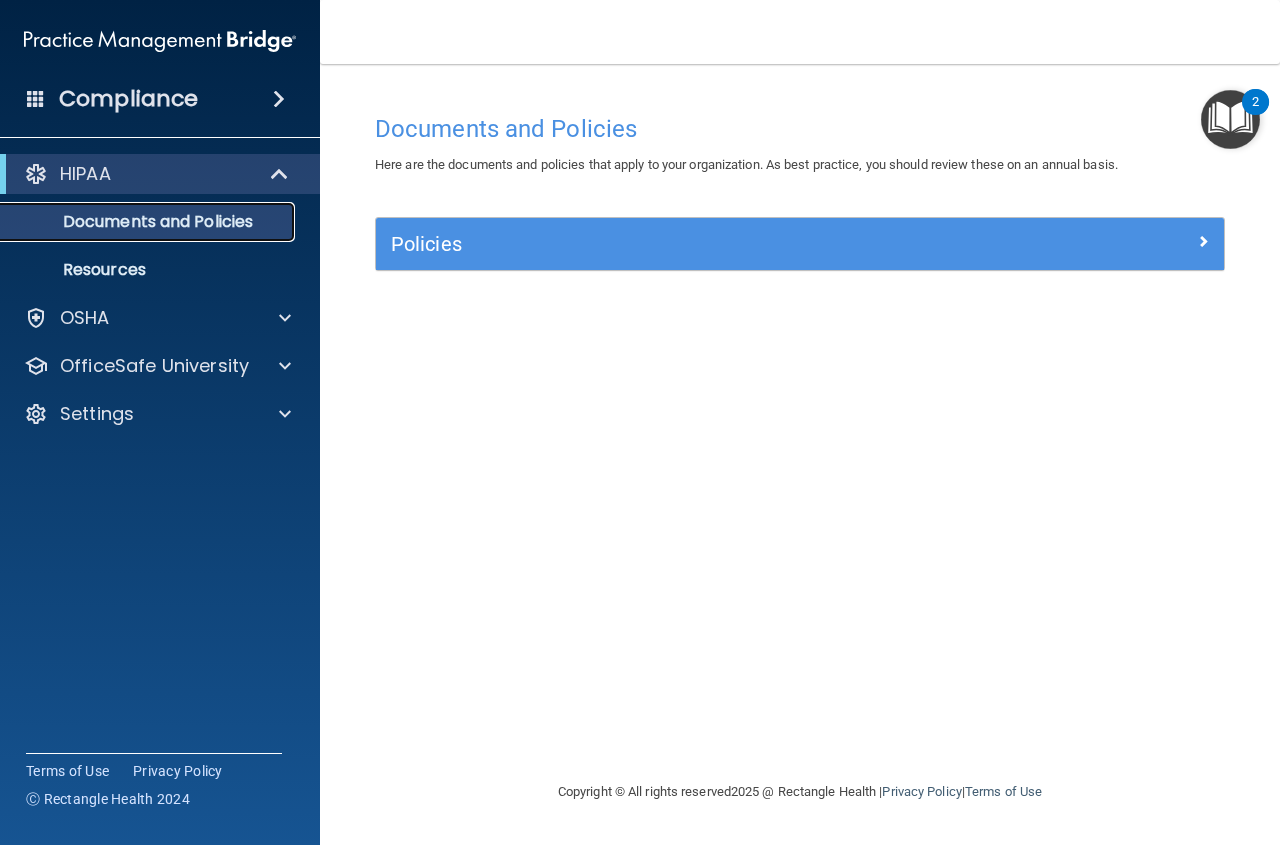 click on "Documents and Policies" at bounding box center (149, 222) 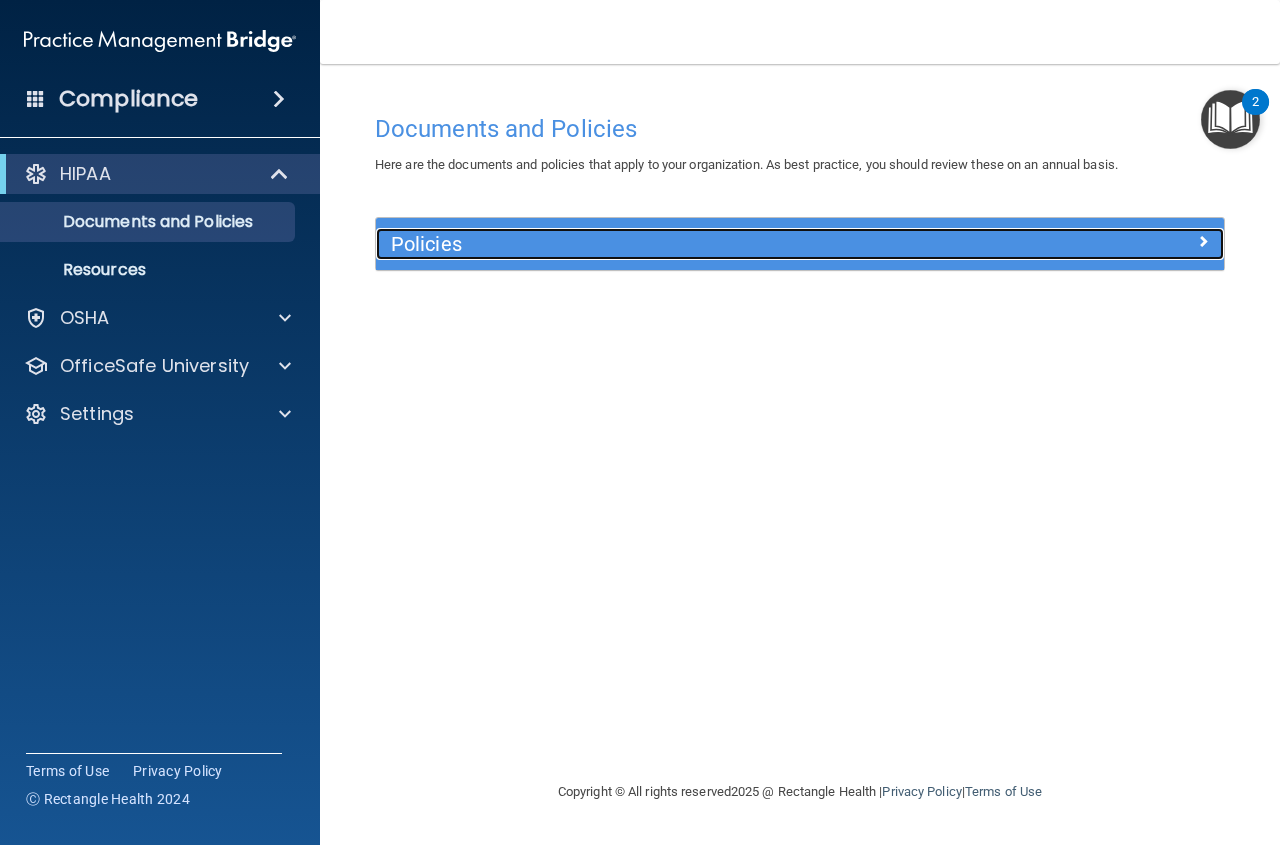 click at bounding box center [1203, 241] 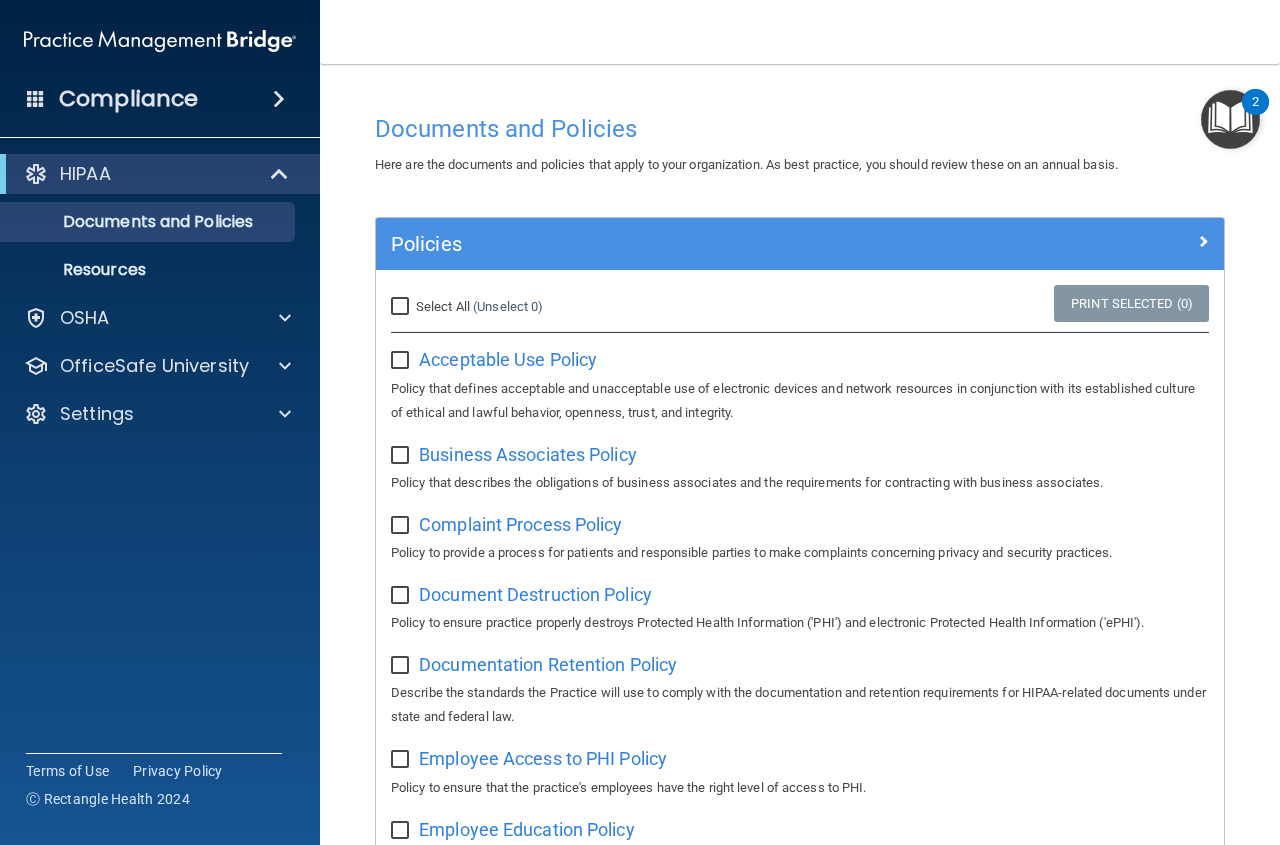 drag, startPoint x: 406, startPoint y: 304, endPoint x: 416, endPoint y: 312, distance: 12.806249 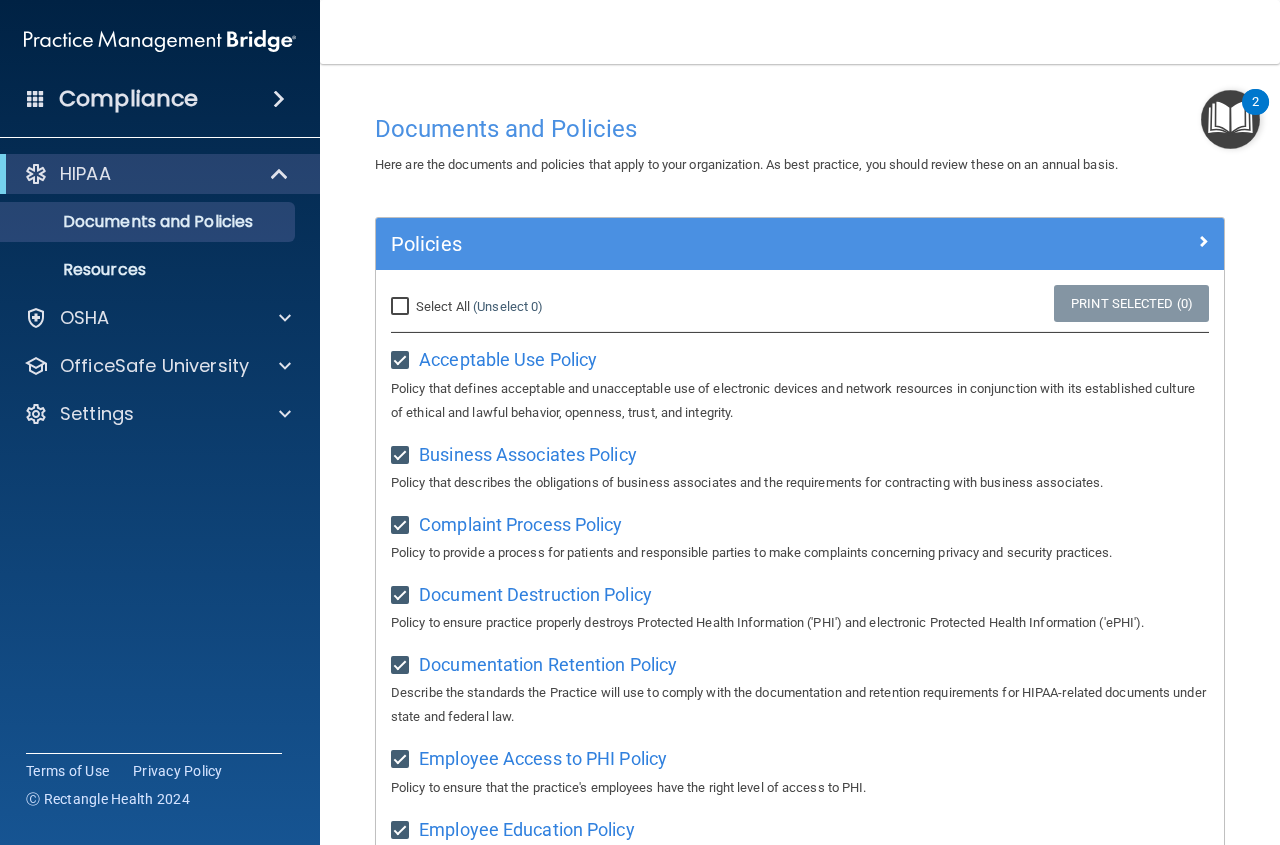checkbox on "true" 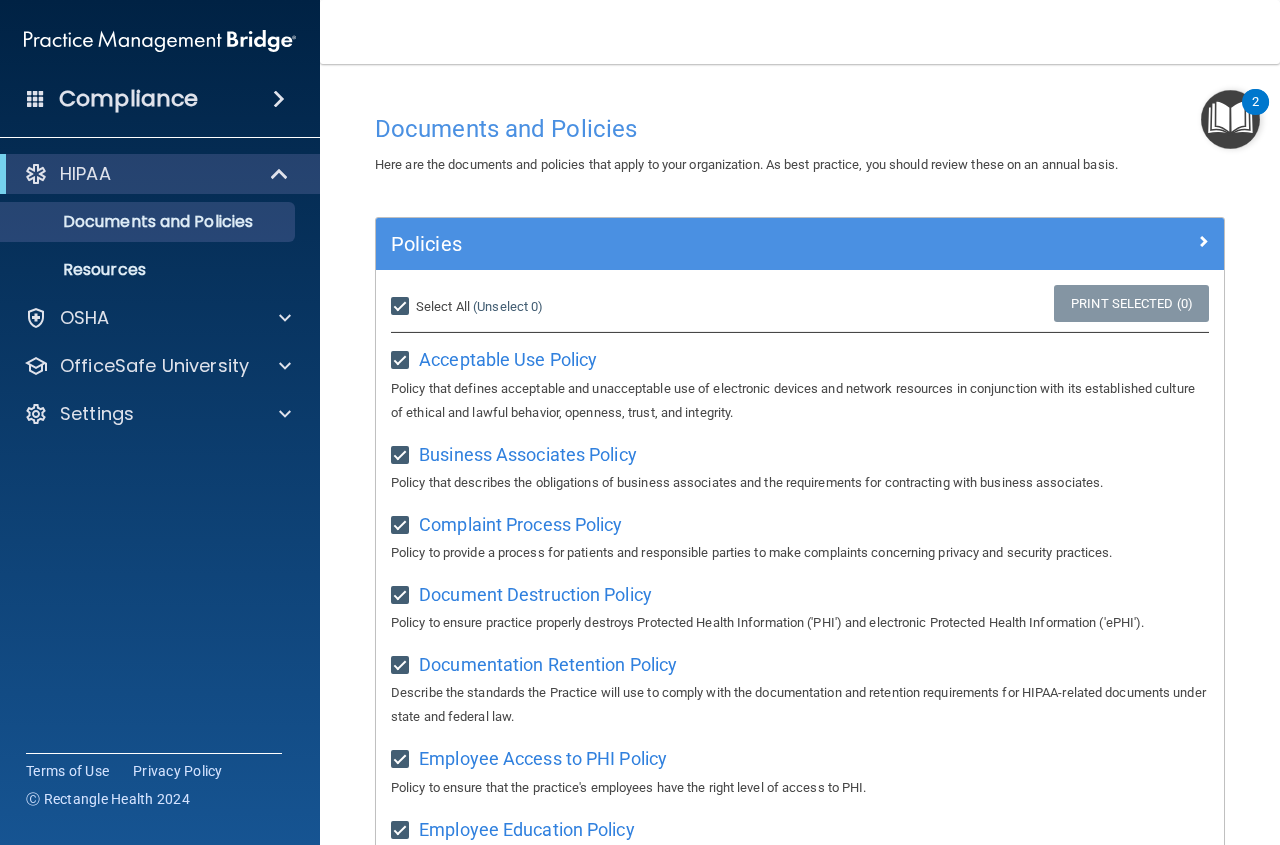 checkbox on "true" 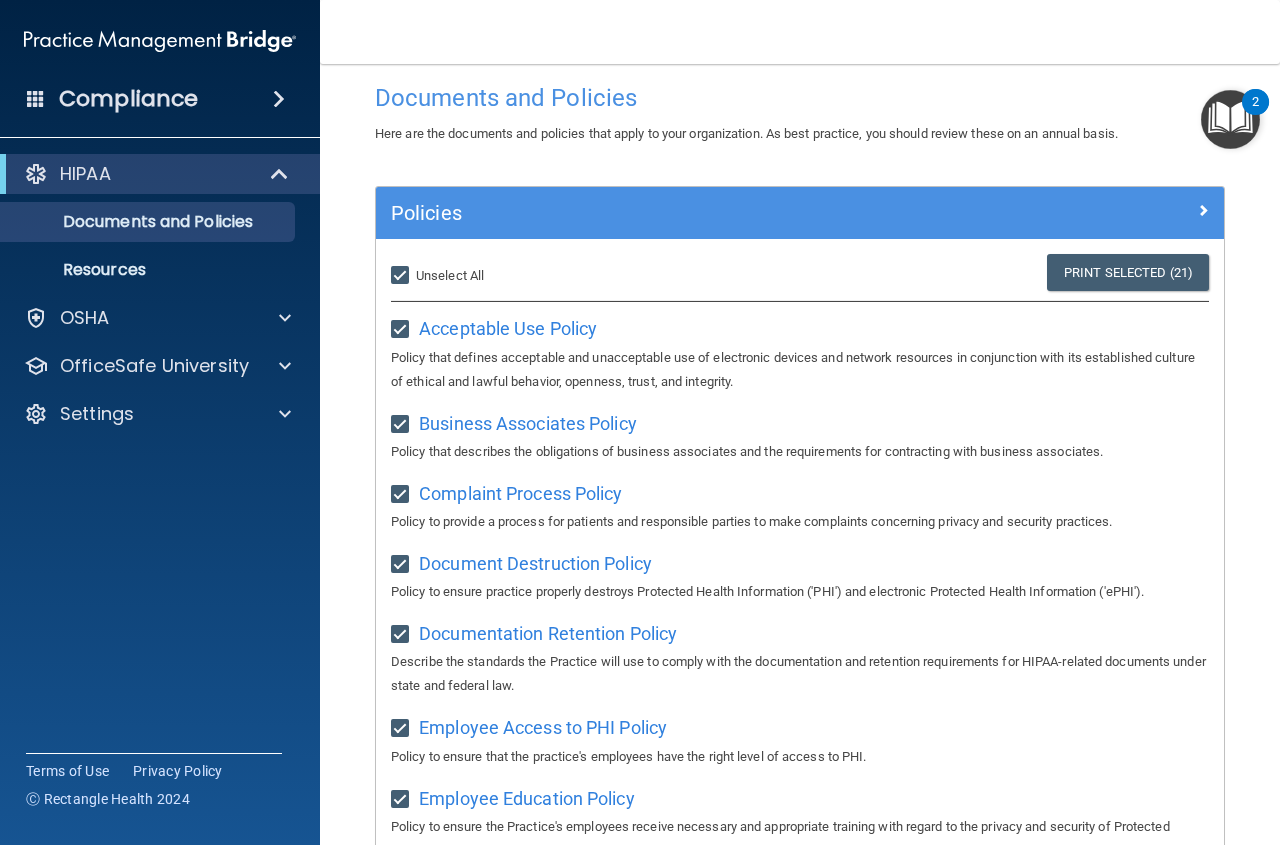 scroll, scrollTop: 0, scrollLeft: 0, axis: both 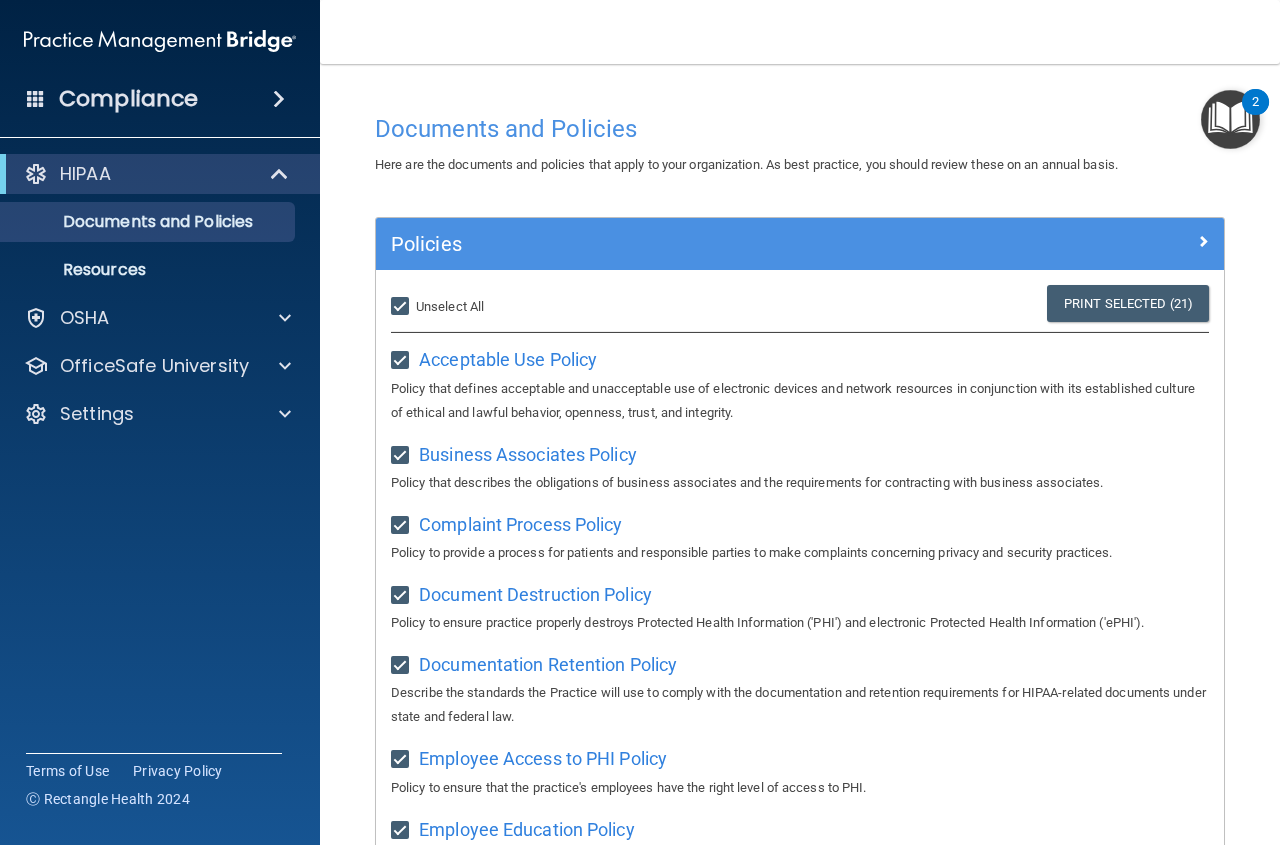 click on "Select All   (Unselect 21)    Unselect All" at bounding box center [402, 307] 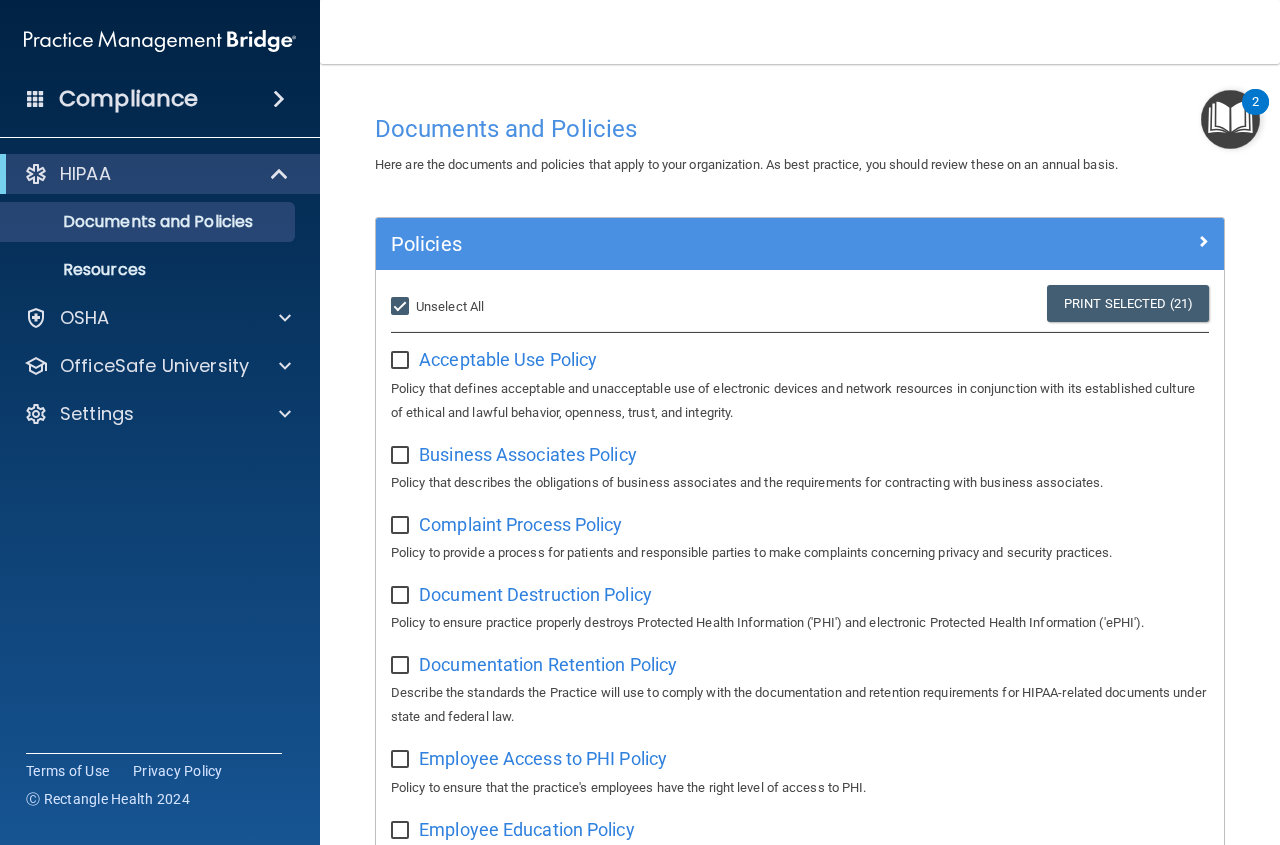 checkbox on "false" 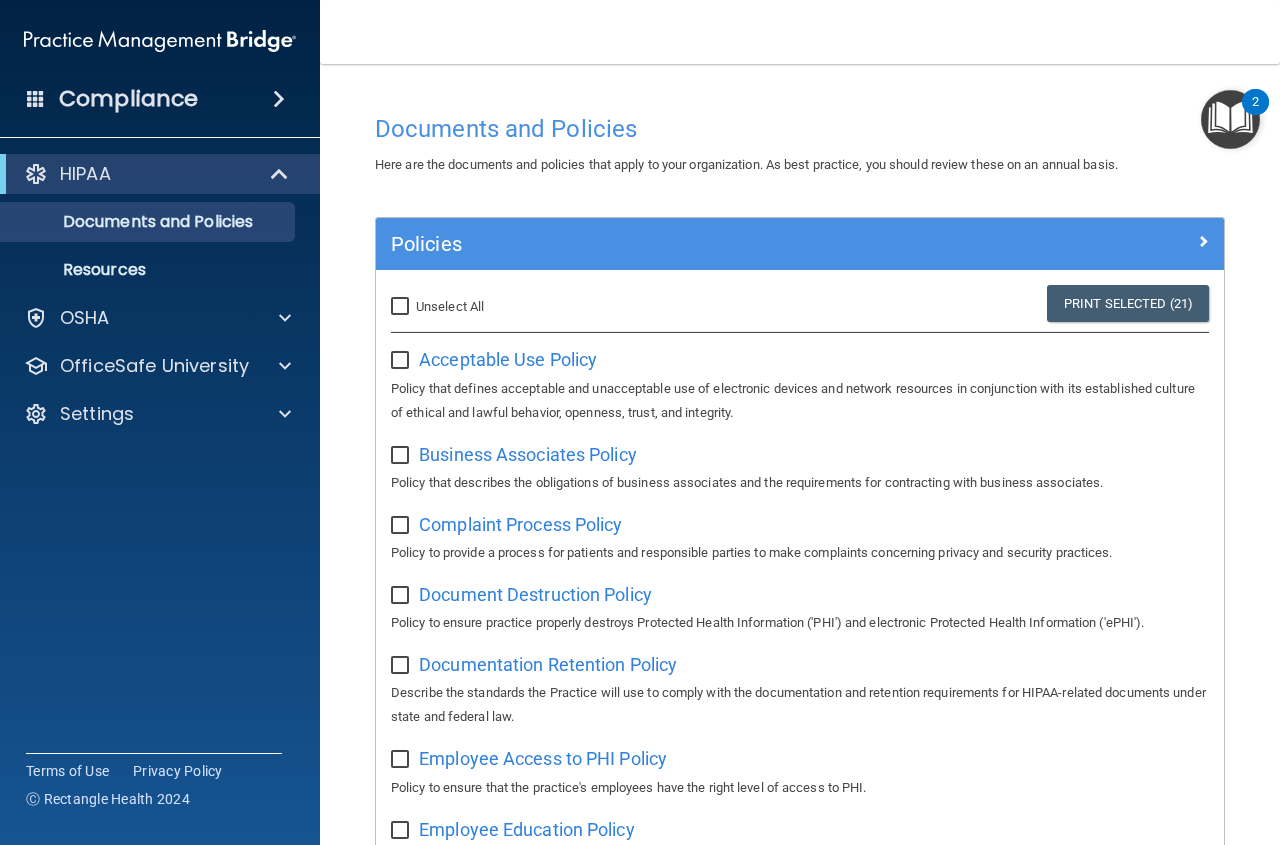 checkbox on "false" 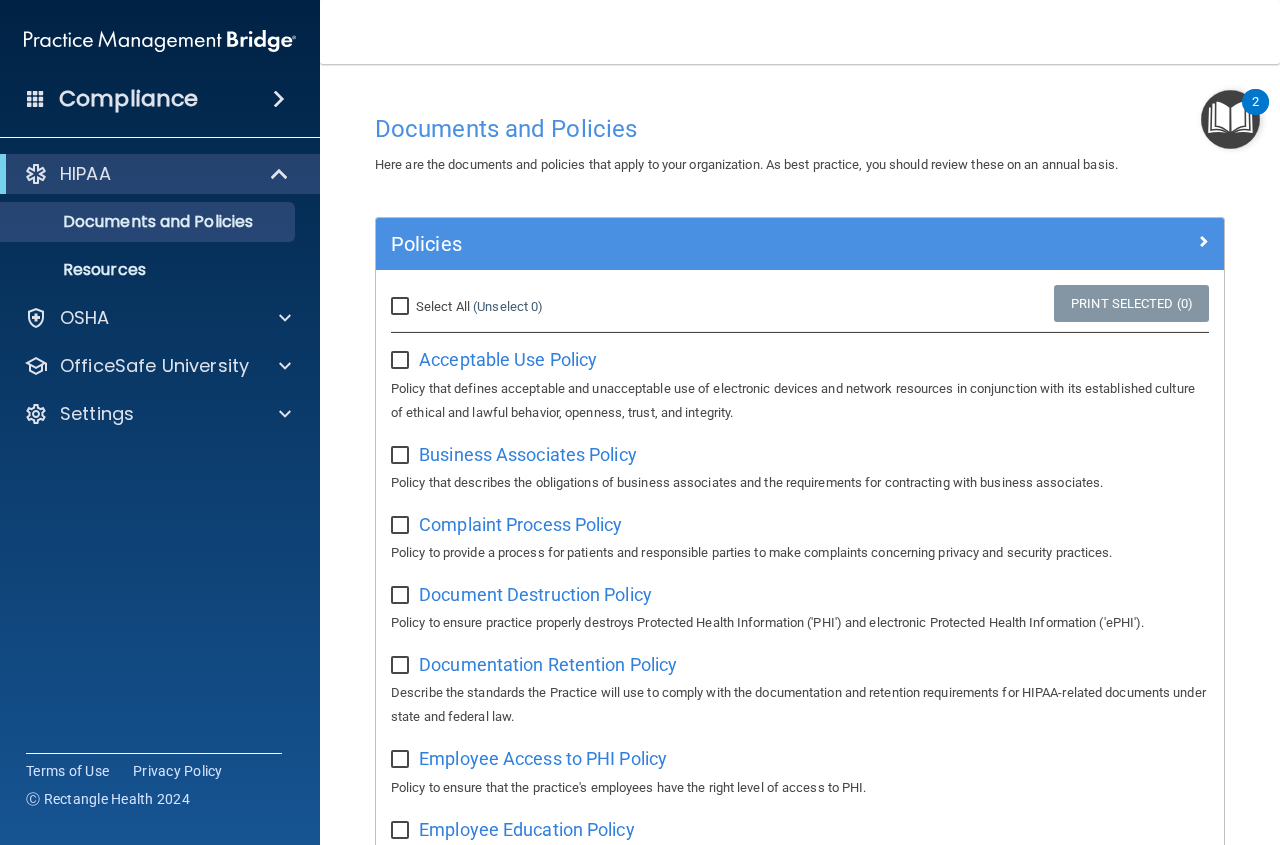 click on "Select All   (Unselect 0)    Unselect All" at bounding box center [402, 307] 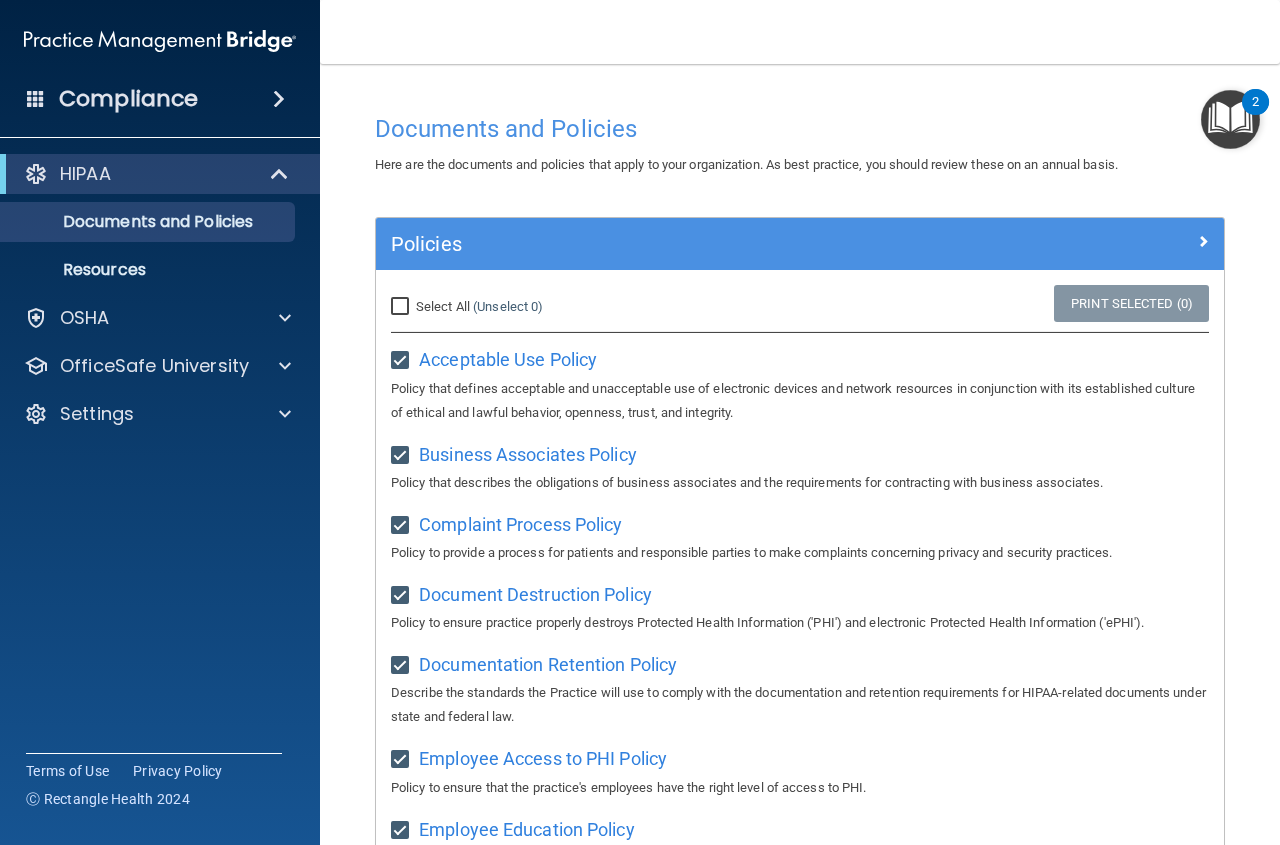 checkbox on "true" 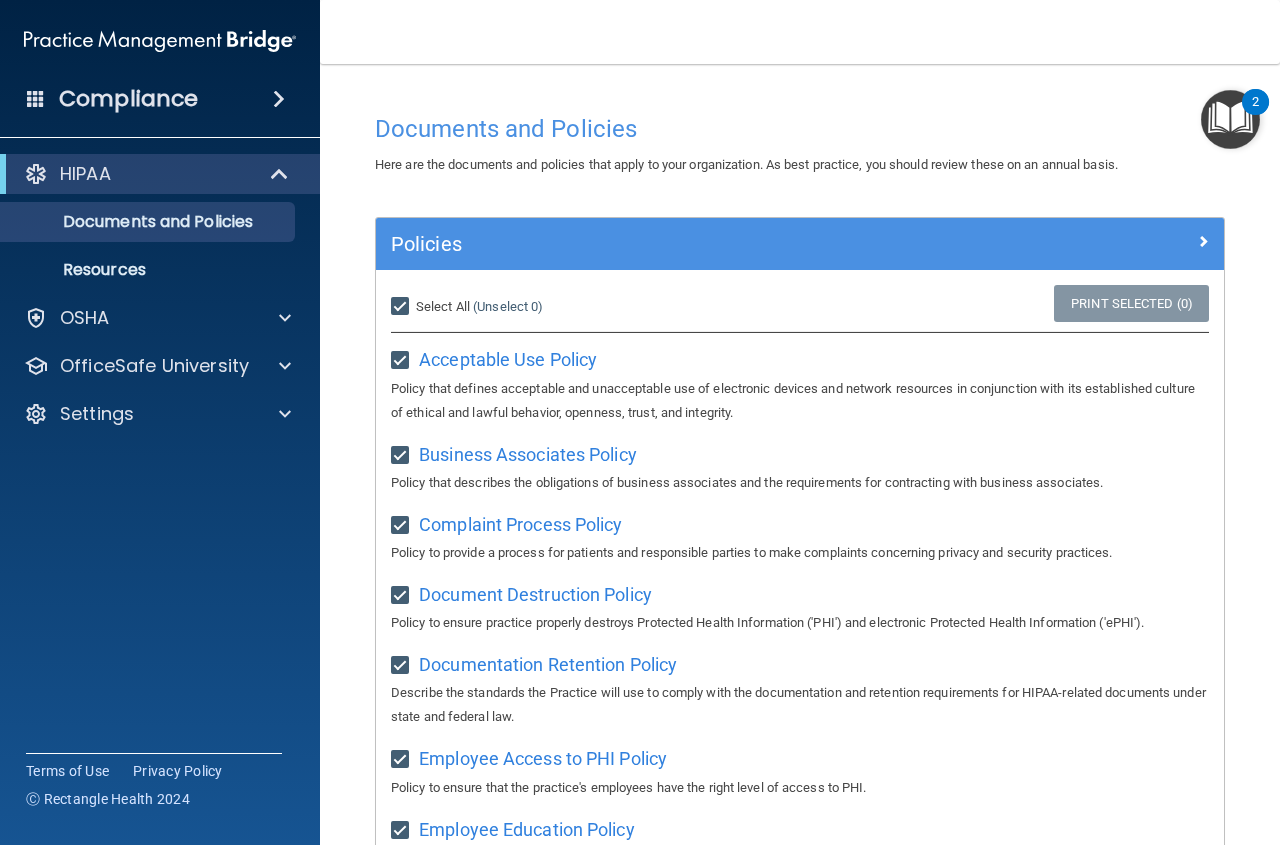 checkbox on "true" 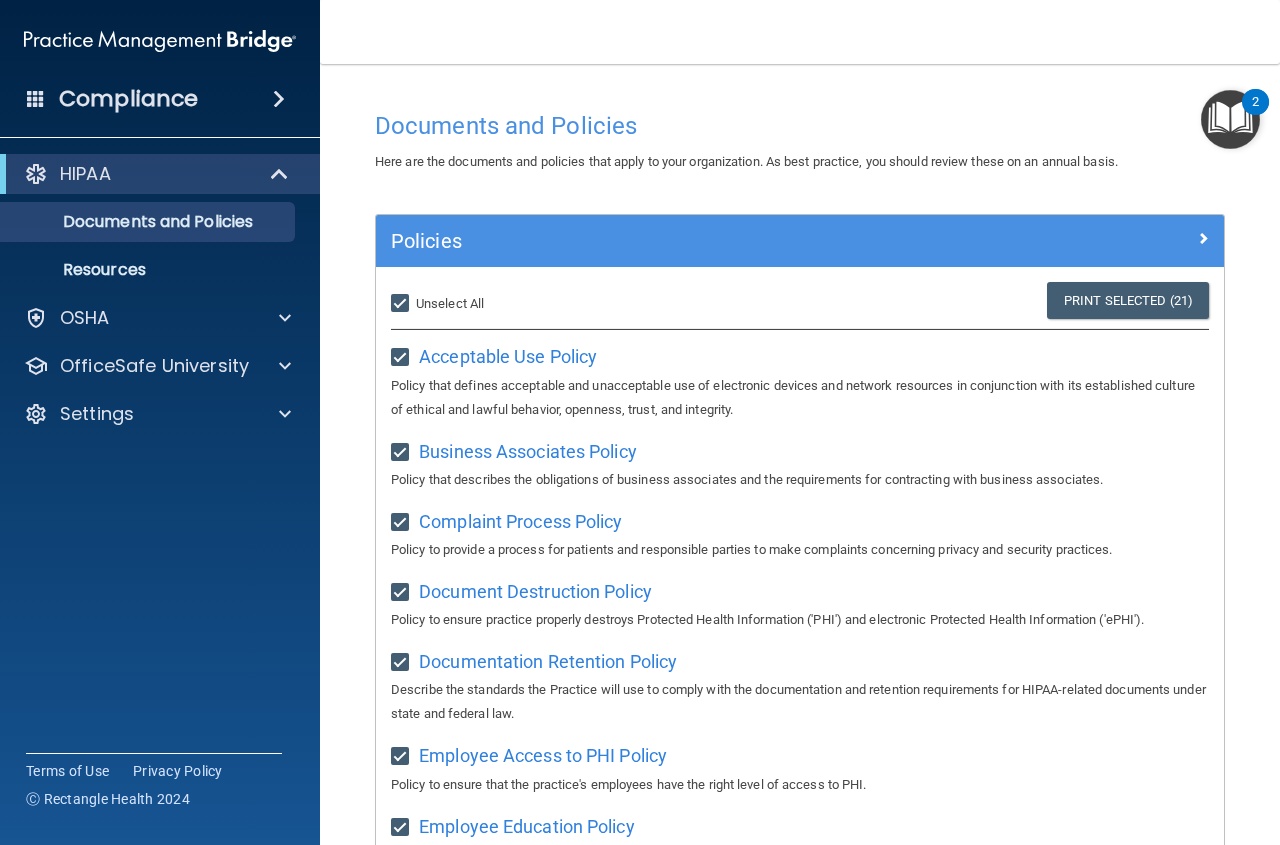scroll, scrollTop: 0, scrollLeft: 0, axis: both 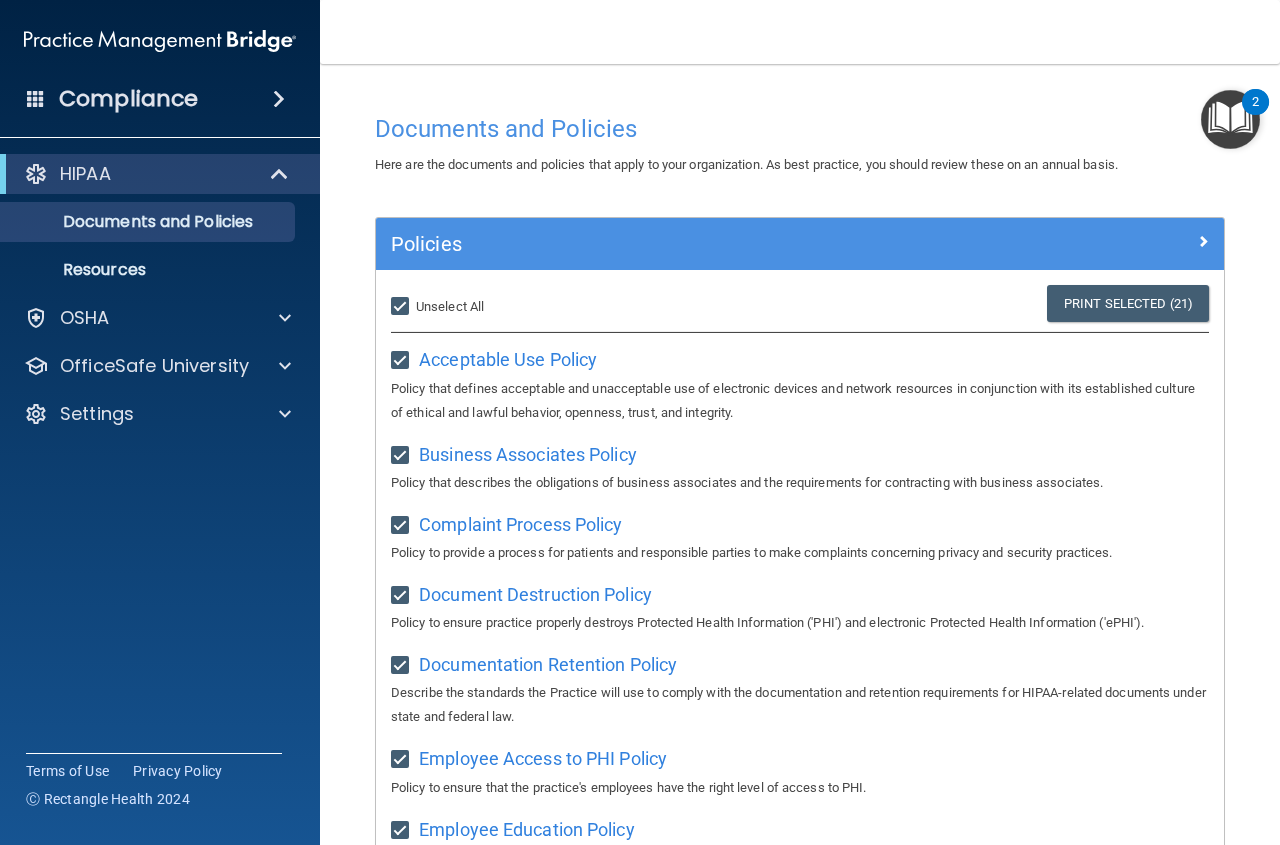 click on "Select All   (Unselect 21)    Unselect All" at bounding box center [402, 307] 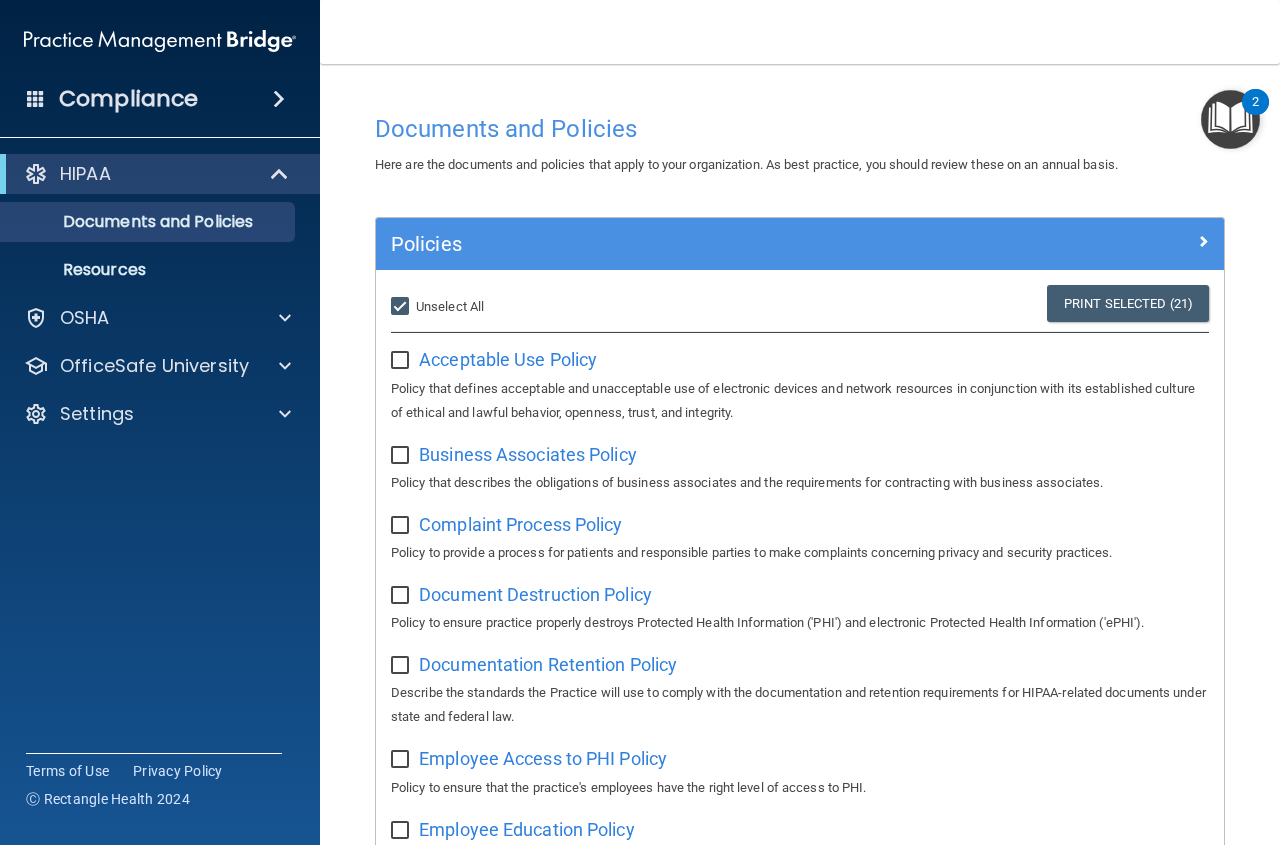 checkbox on "false" 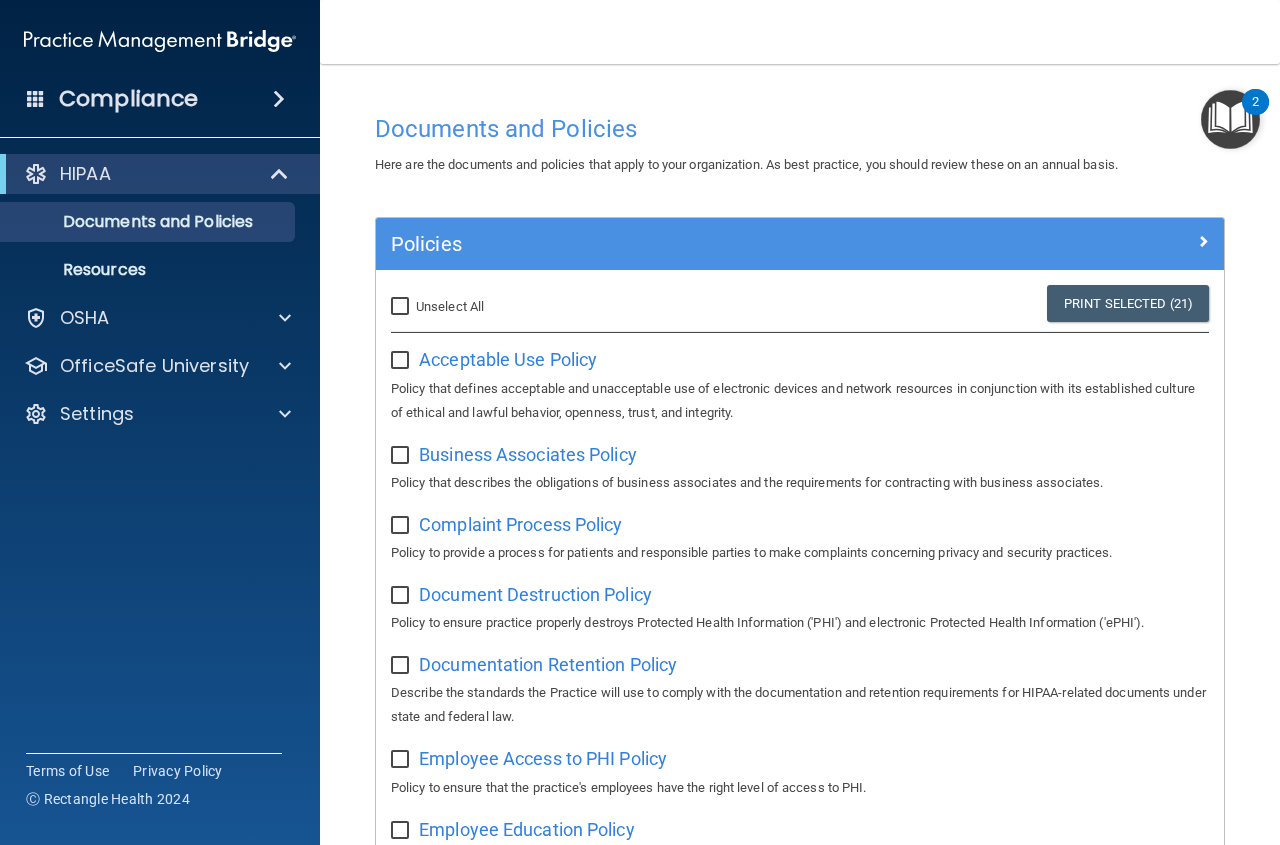 checkbox on "false" 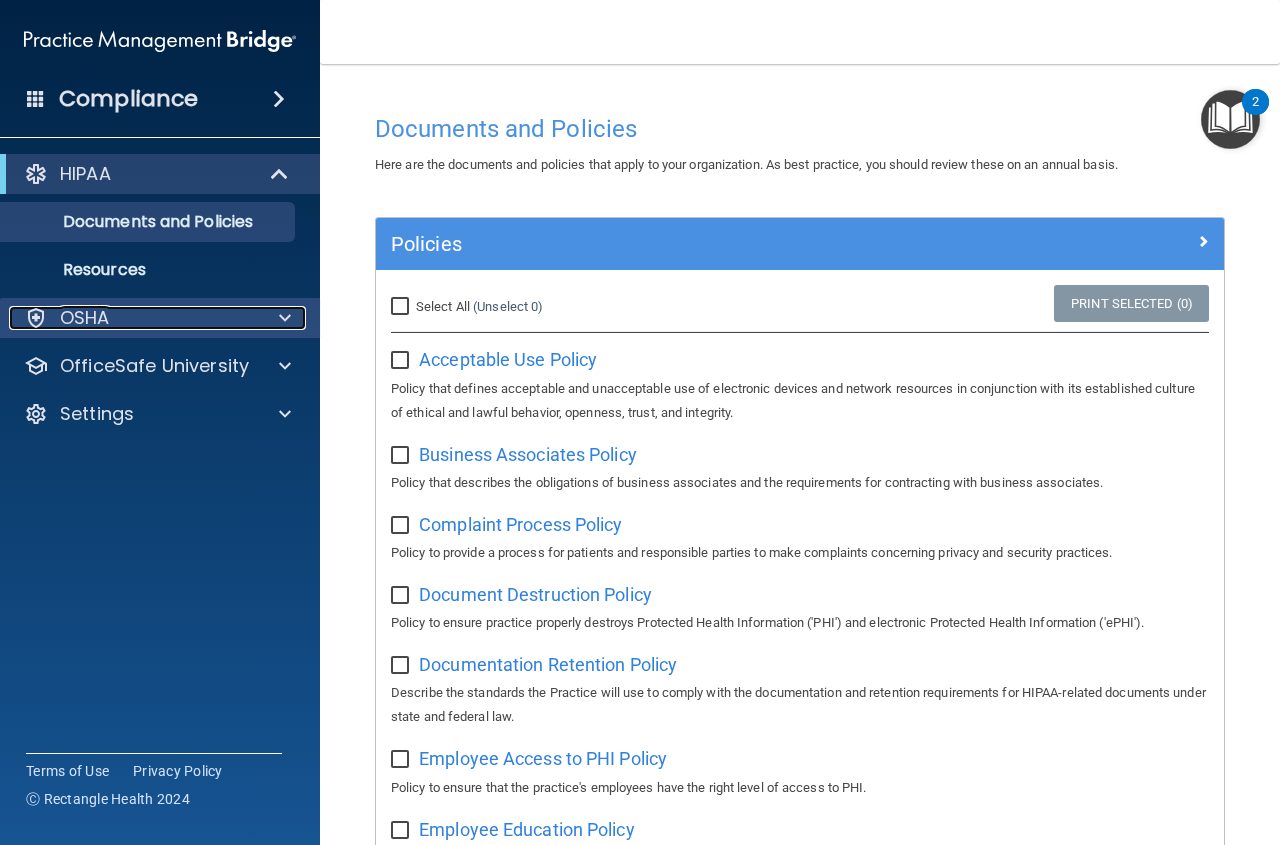 click at bounding box center (282, 318) 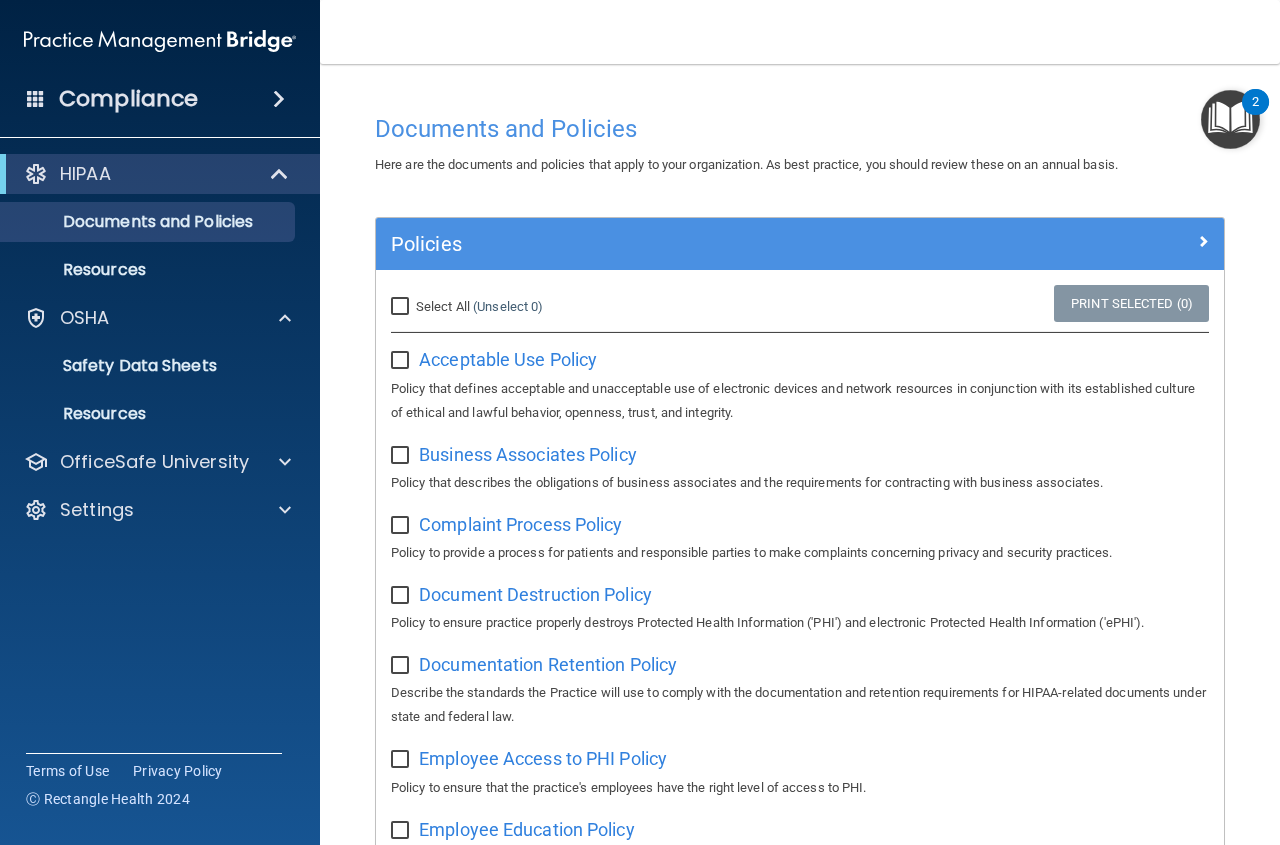 click at bounding box center (279, 99) 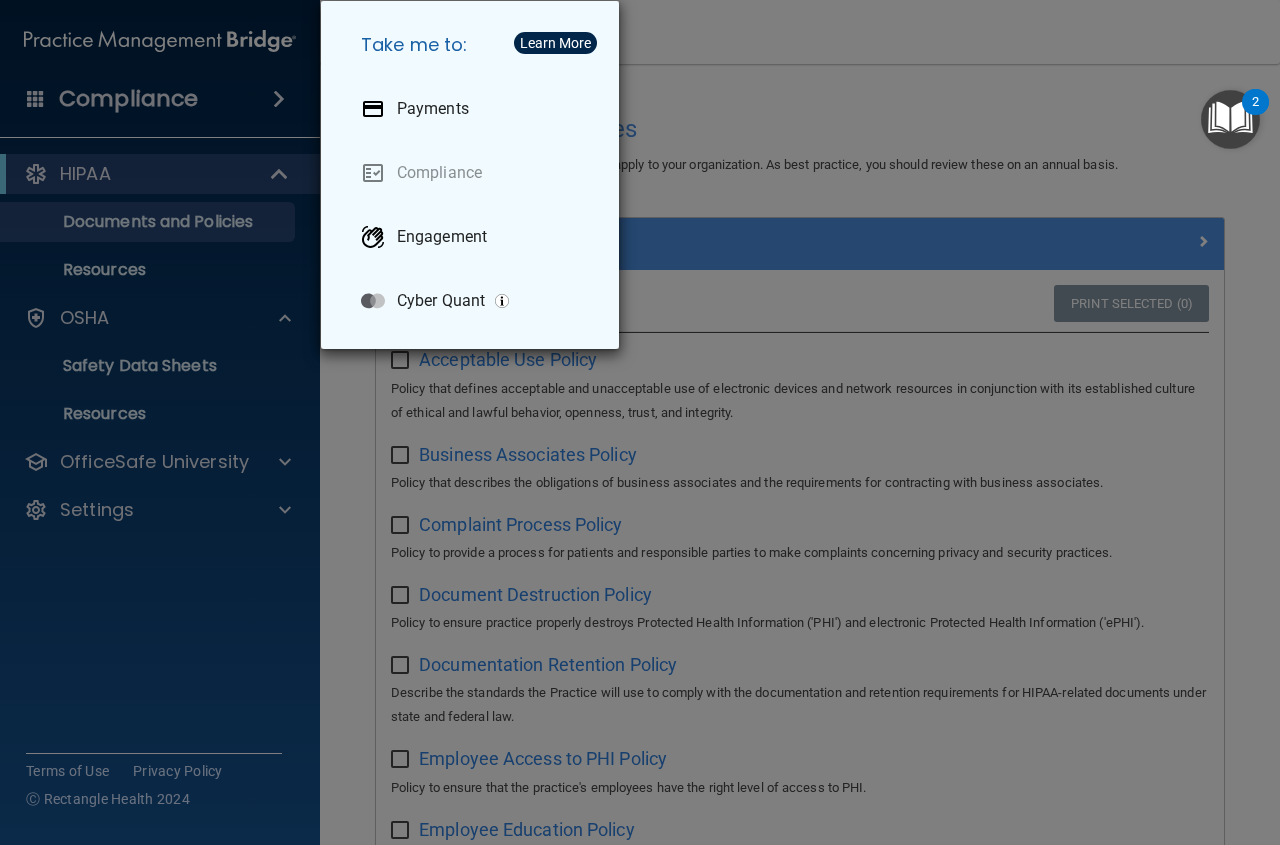 click on "Take me to:             Payments                   Compliance                     Engagement                     Cyber Quant" at bounding box center [640, 422] 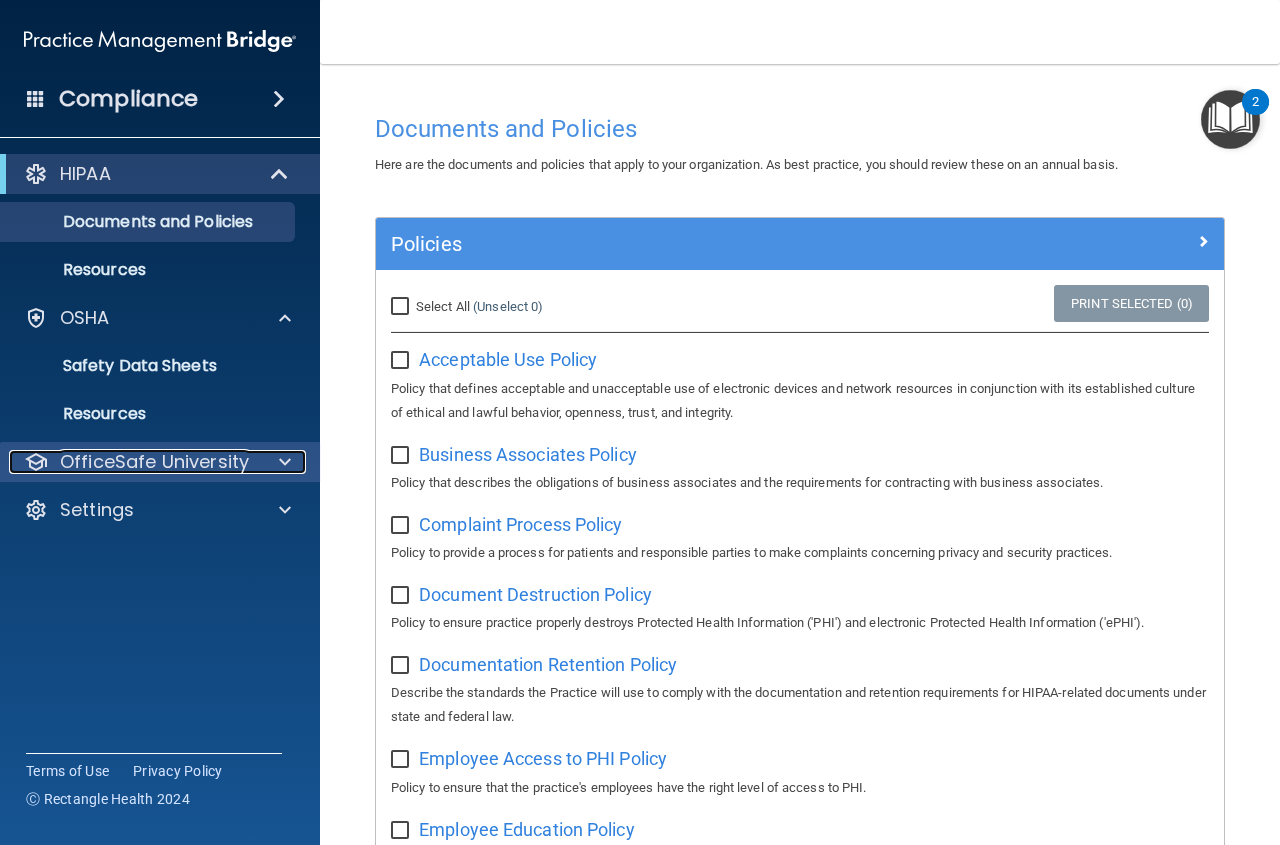 click at bounding box center (282, 462) 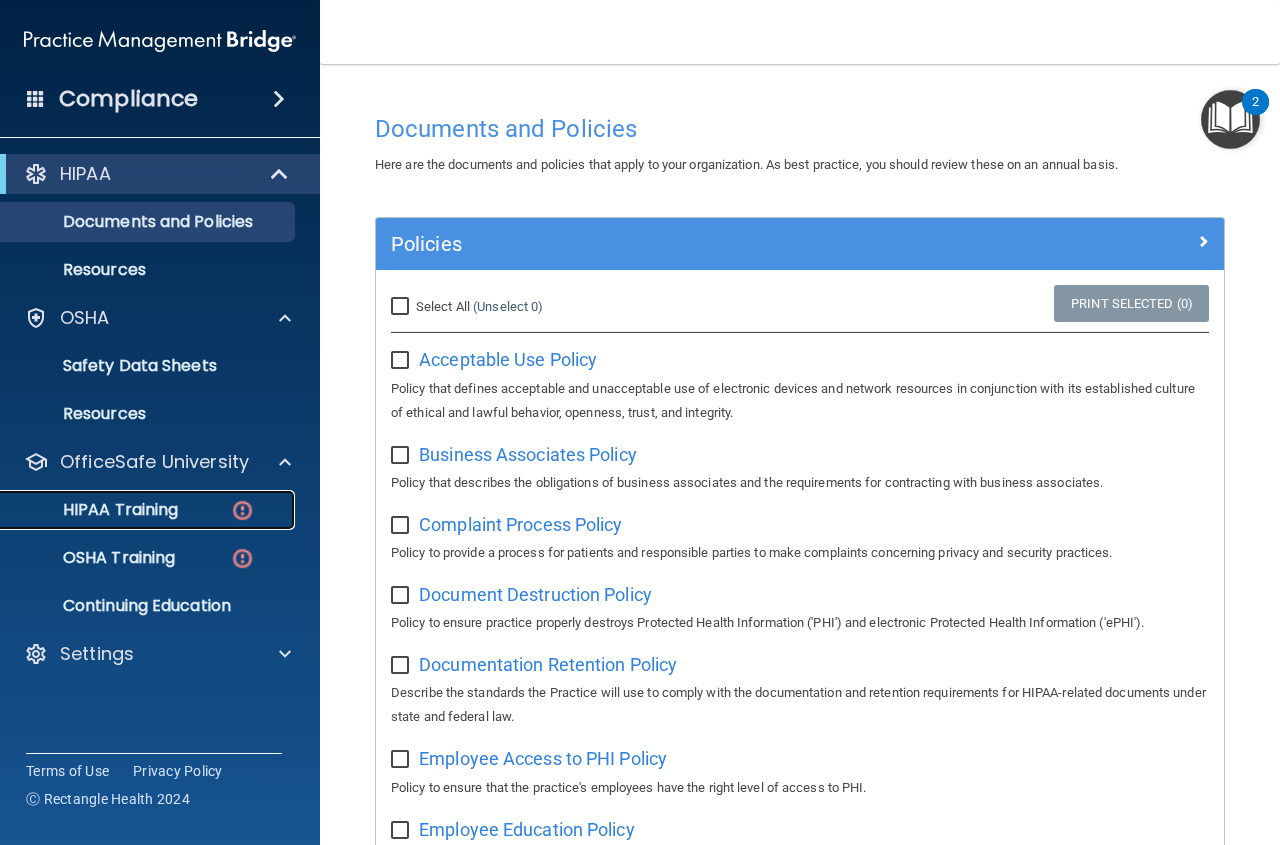 click on "HIPAA Training" at bounding box center (149, 510) 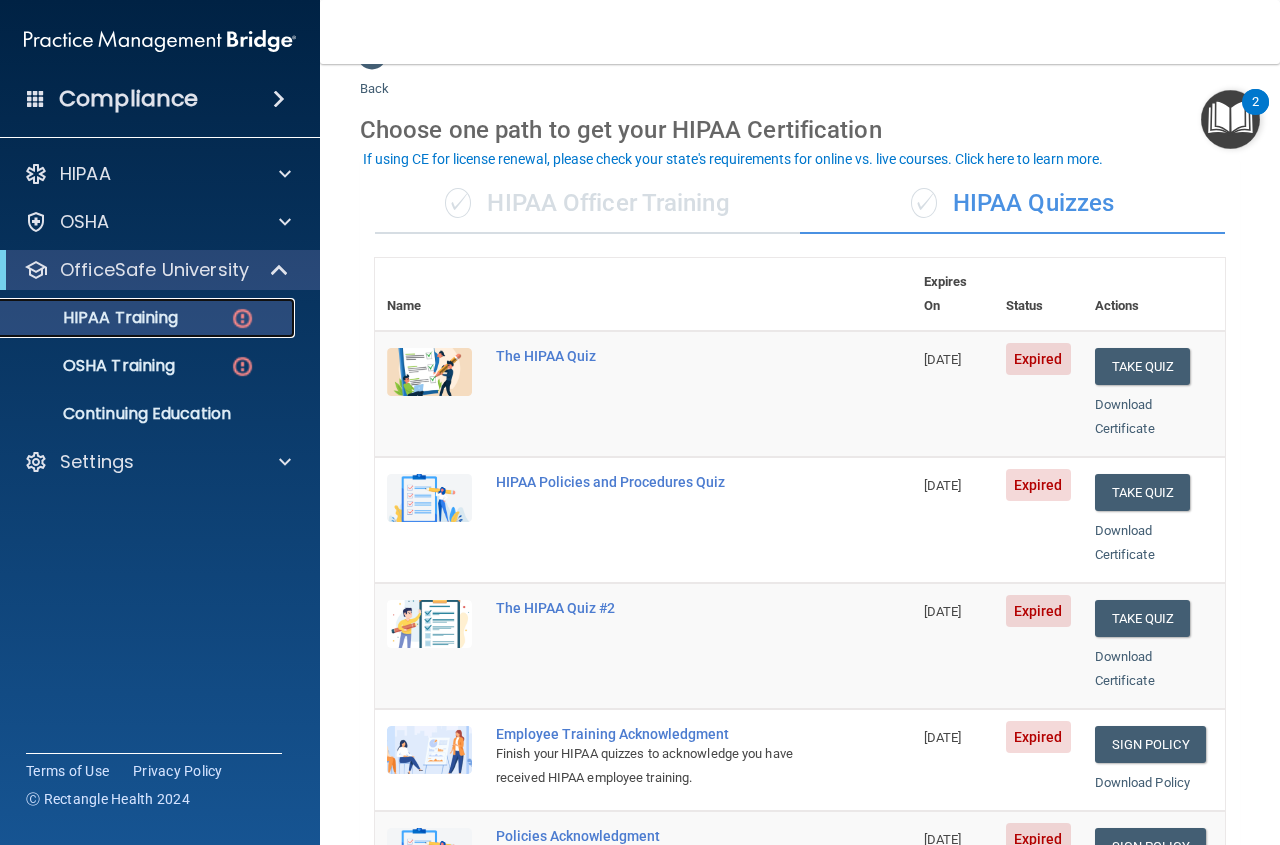 scroll, scrollTop: 0, scrollLeft: 0, axis: both 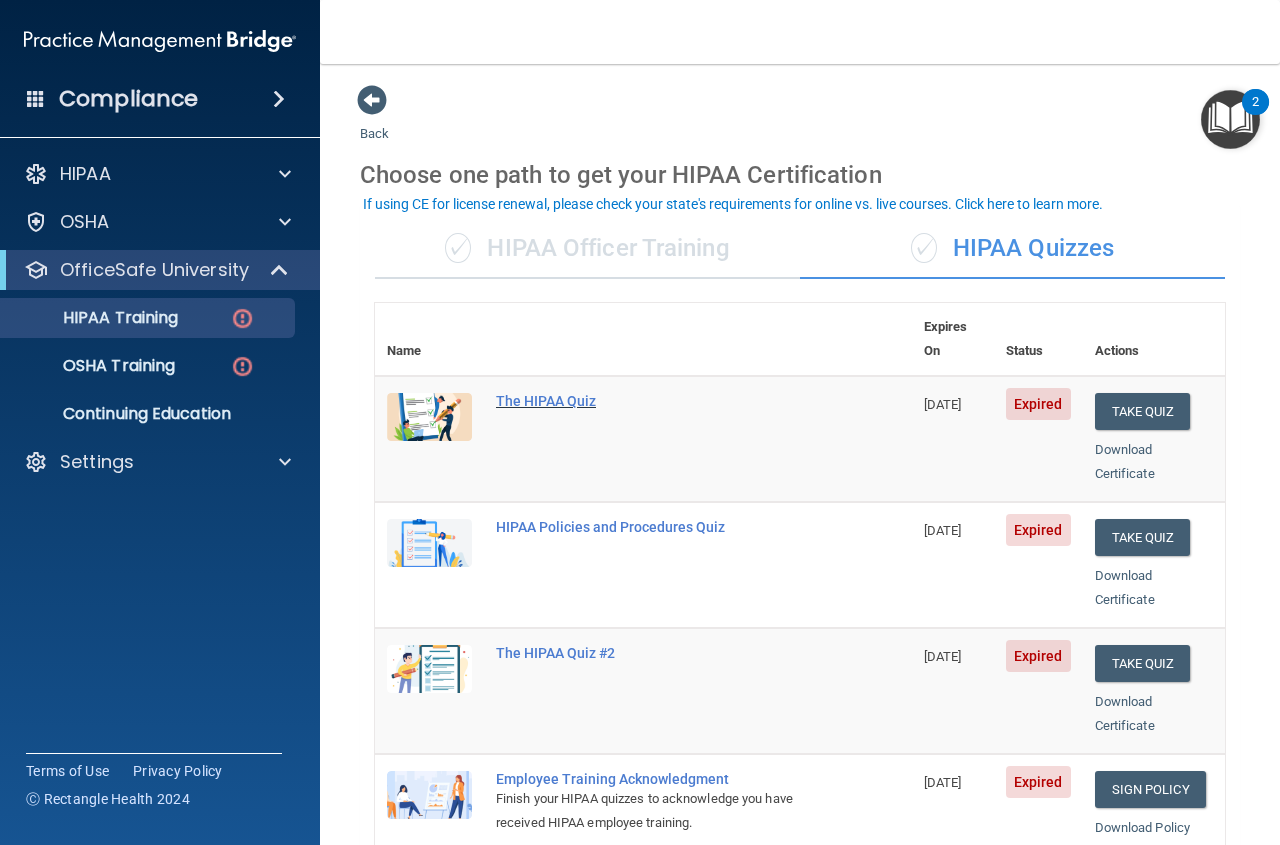 click on "The HIPAA Quiz" at bounding box center [654, 401] 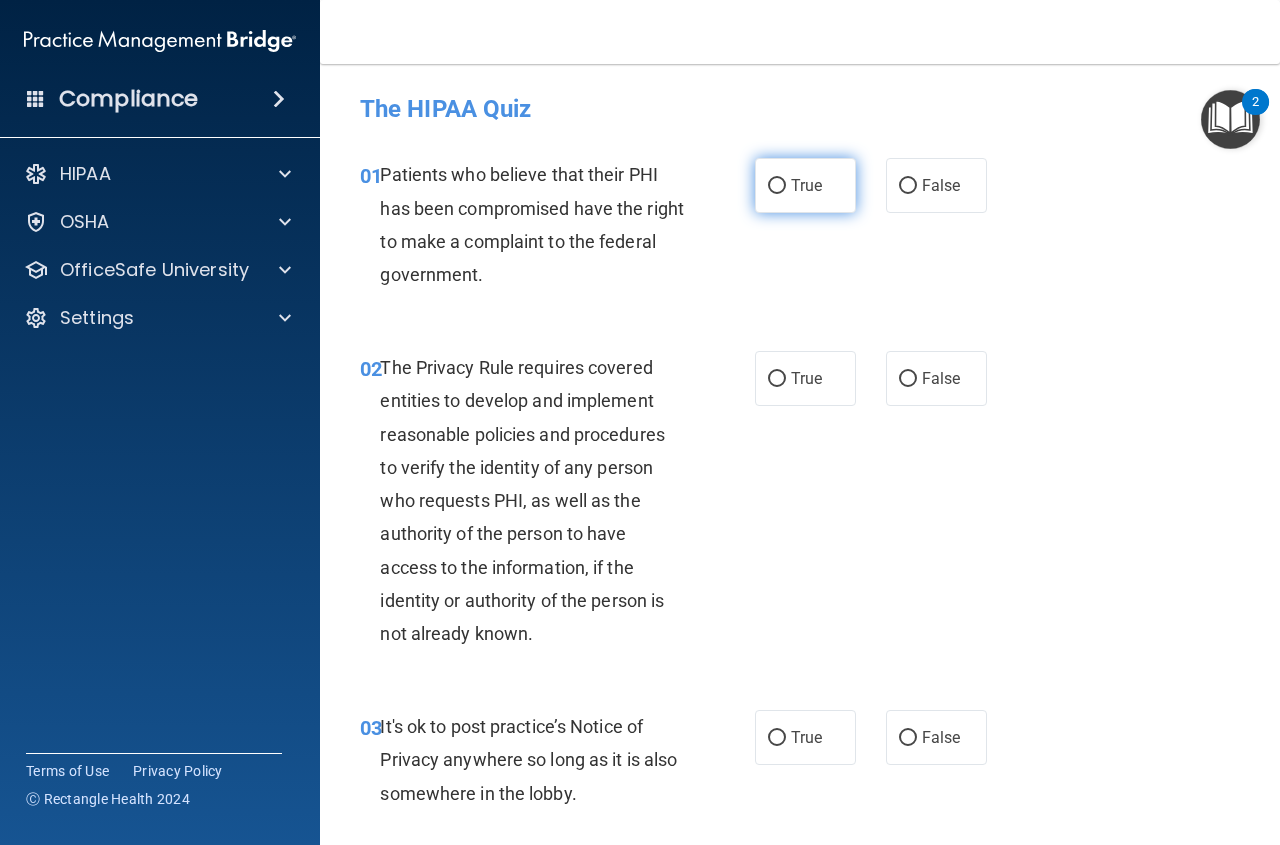 click on "True" at bounding box center (805, 185) 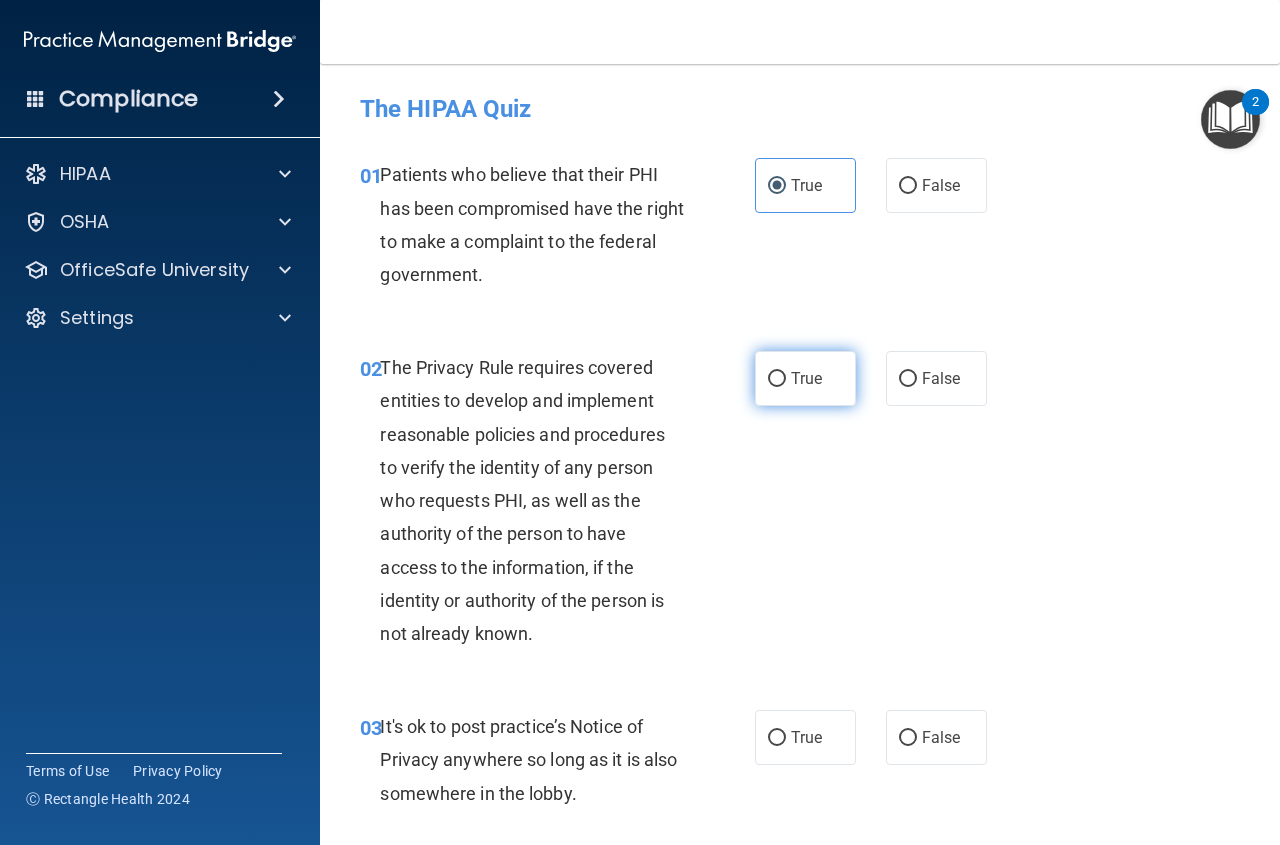 click on "True" at bounding box center (777, 379) 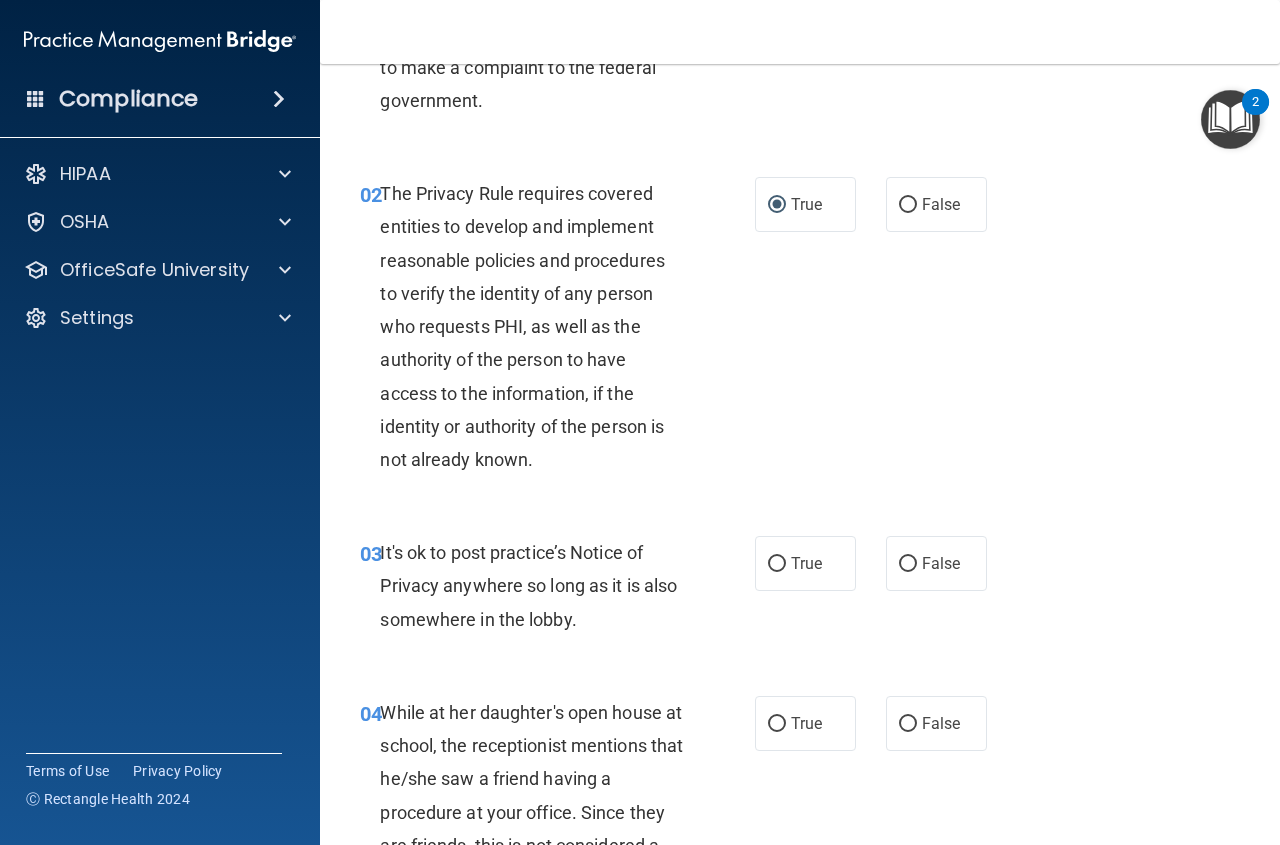 scroll, scrollTop: 200, scrollLeft: 0, axis: vertical 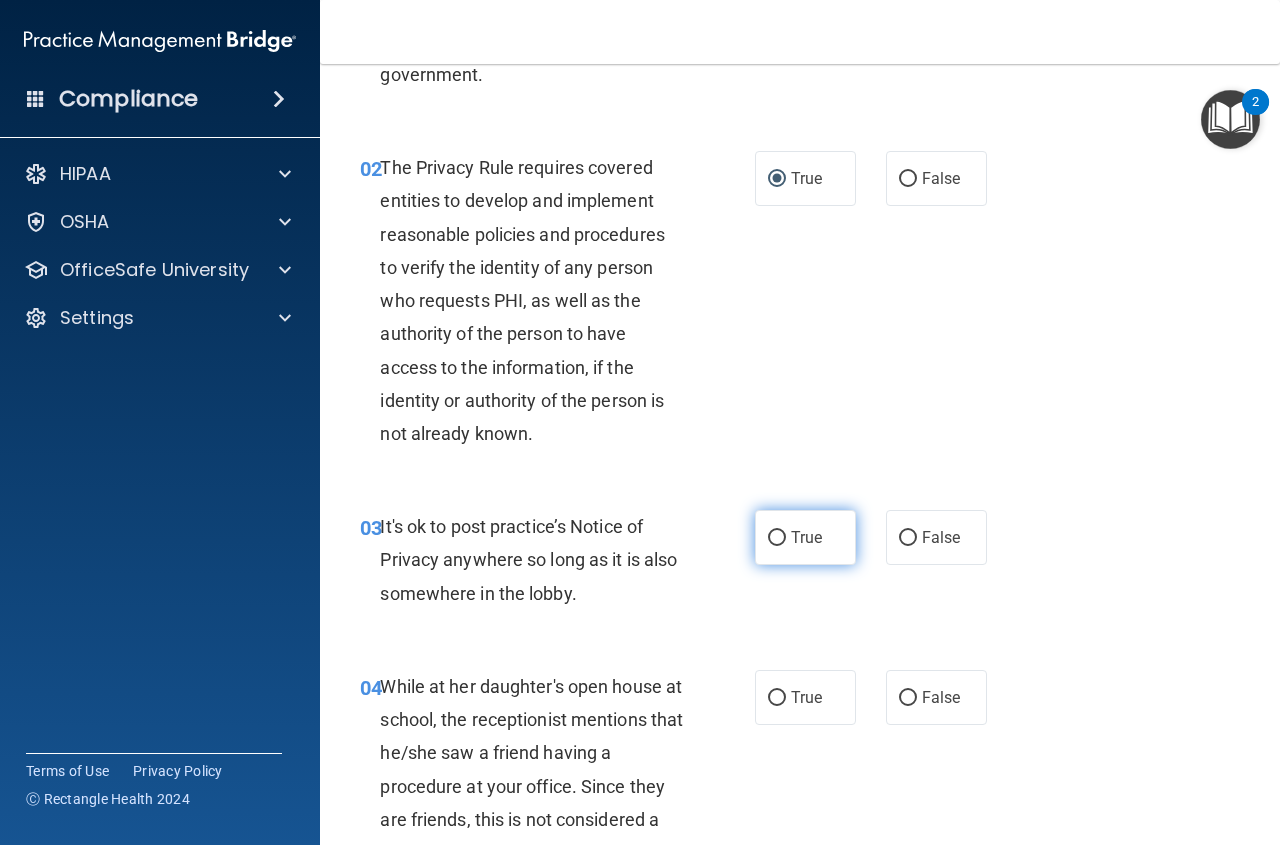 click on "True" at bounding box center [777, 538] 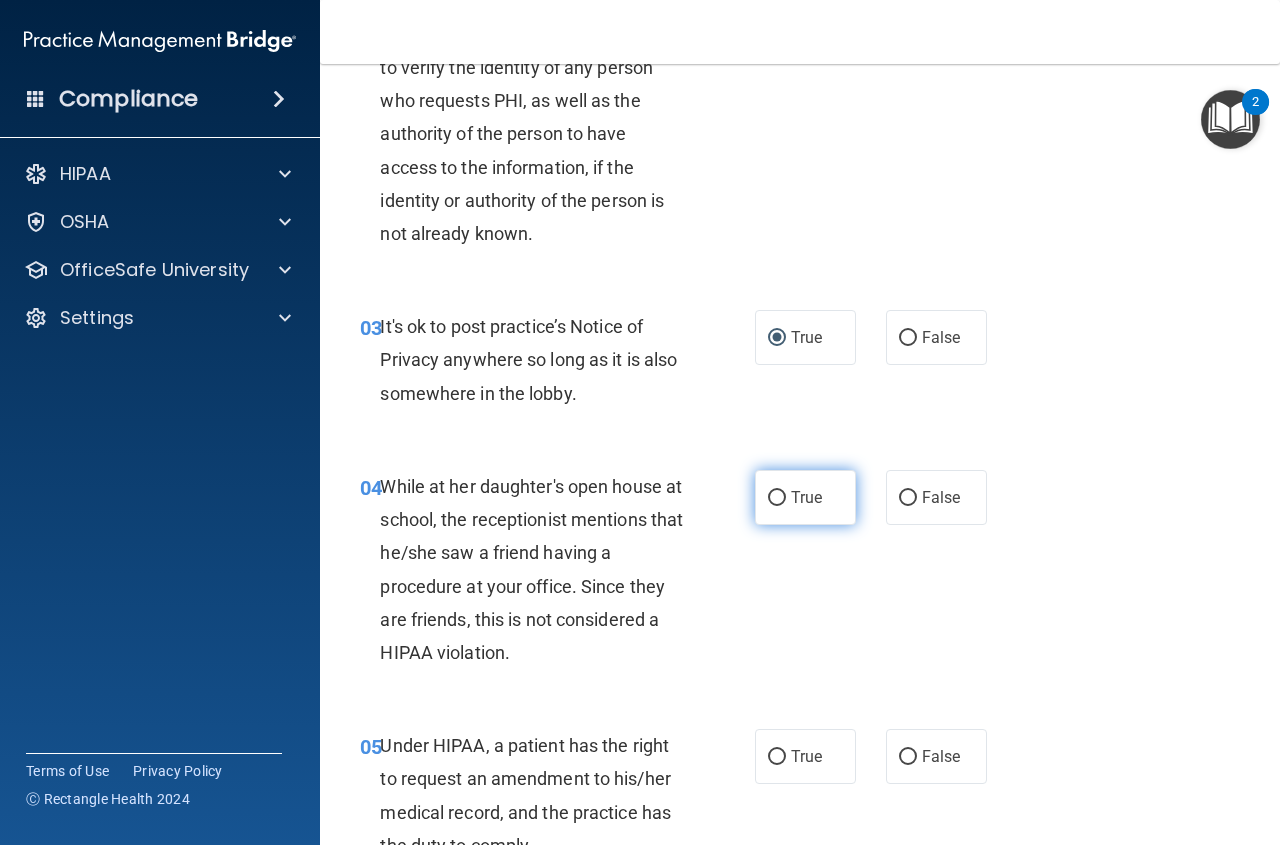 click on "True" at bounding box center [805, 497] 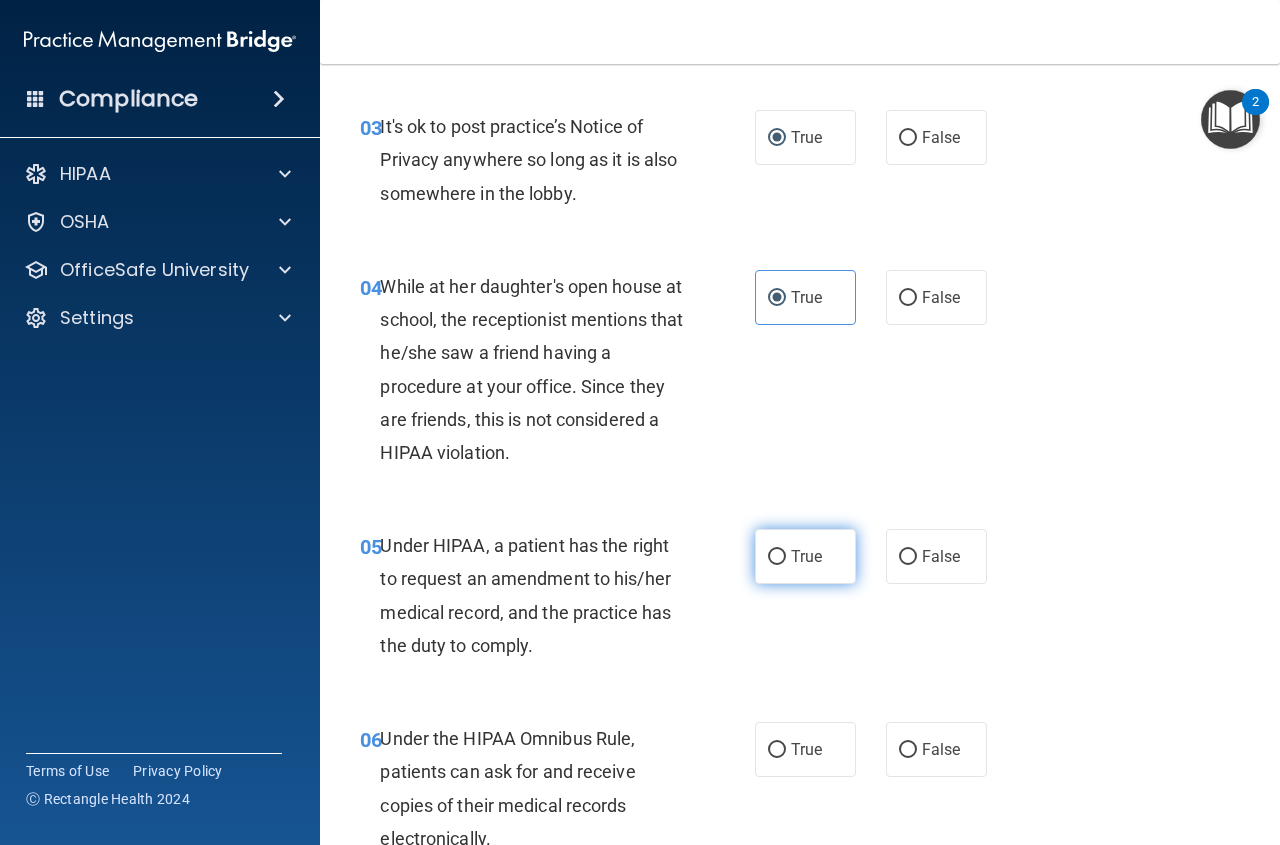 click on "True" at bounding box center (777, 557) 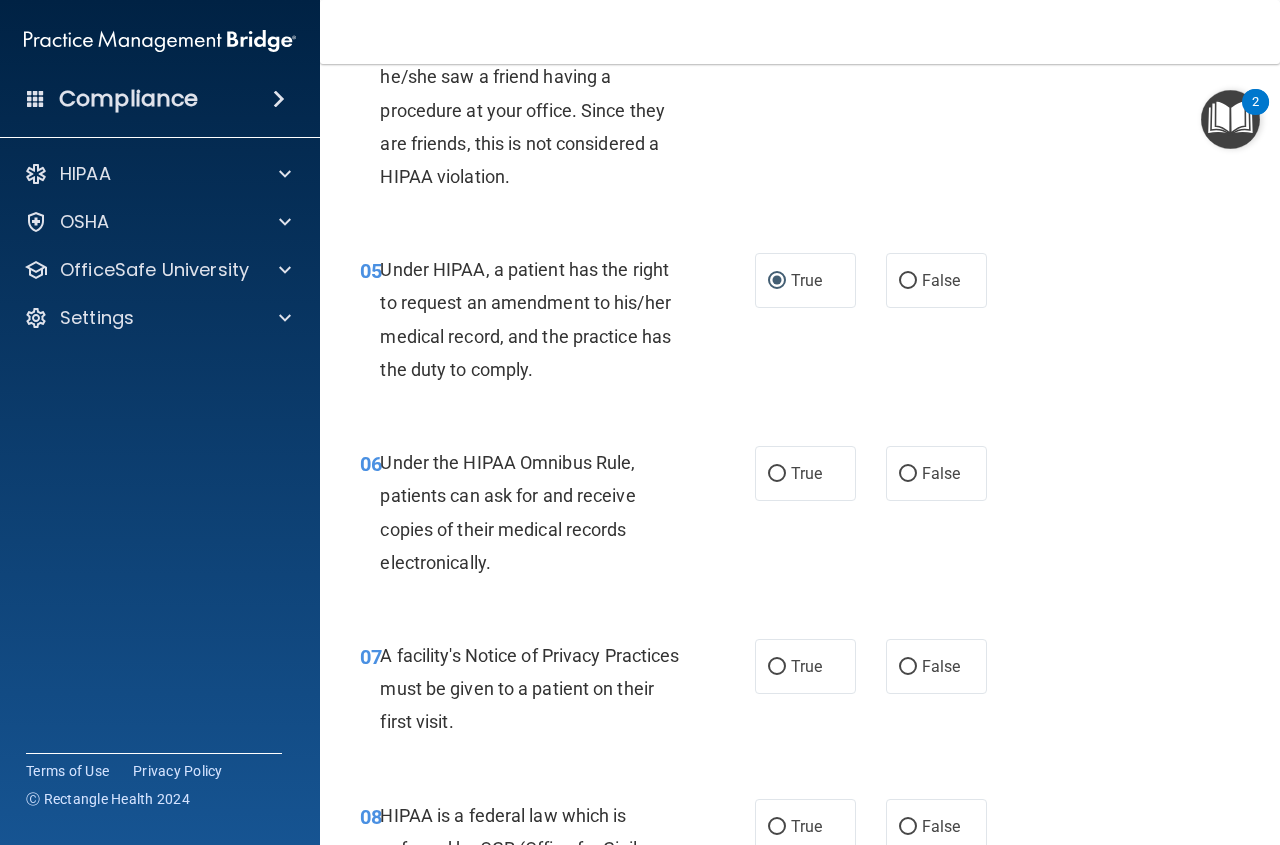 scroll, scrollTop: 900, scrollLeft: 0, axis: vertical 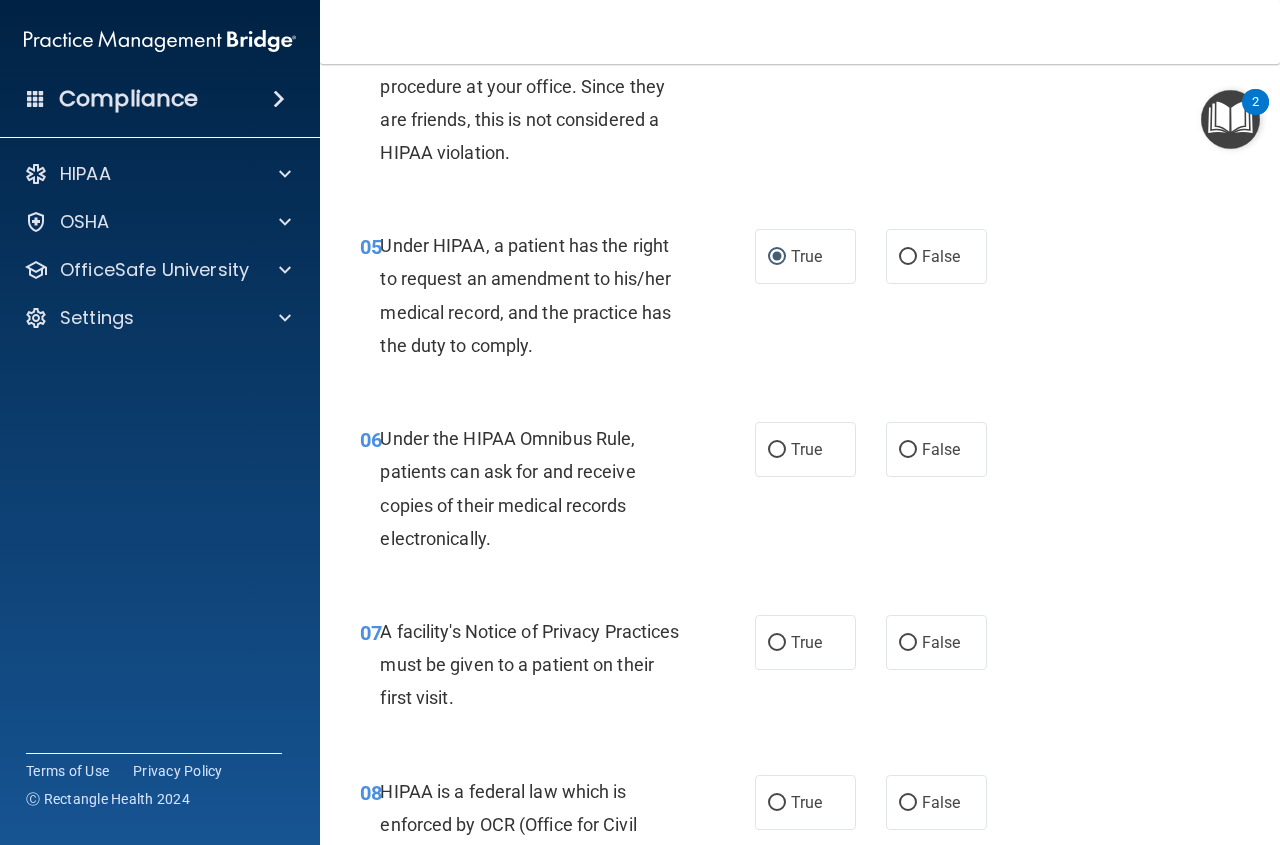 drag, startPoint x: 766, startPoint y: 455, endPoint x: 766, endPoint y: 483, distance: 28 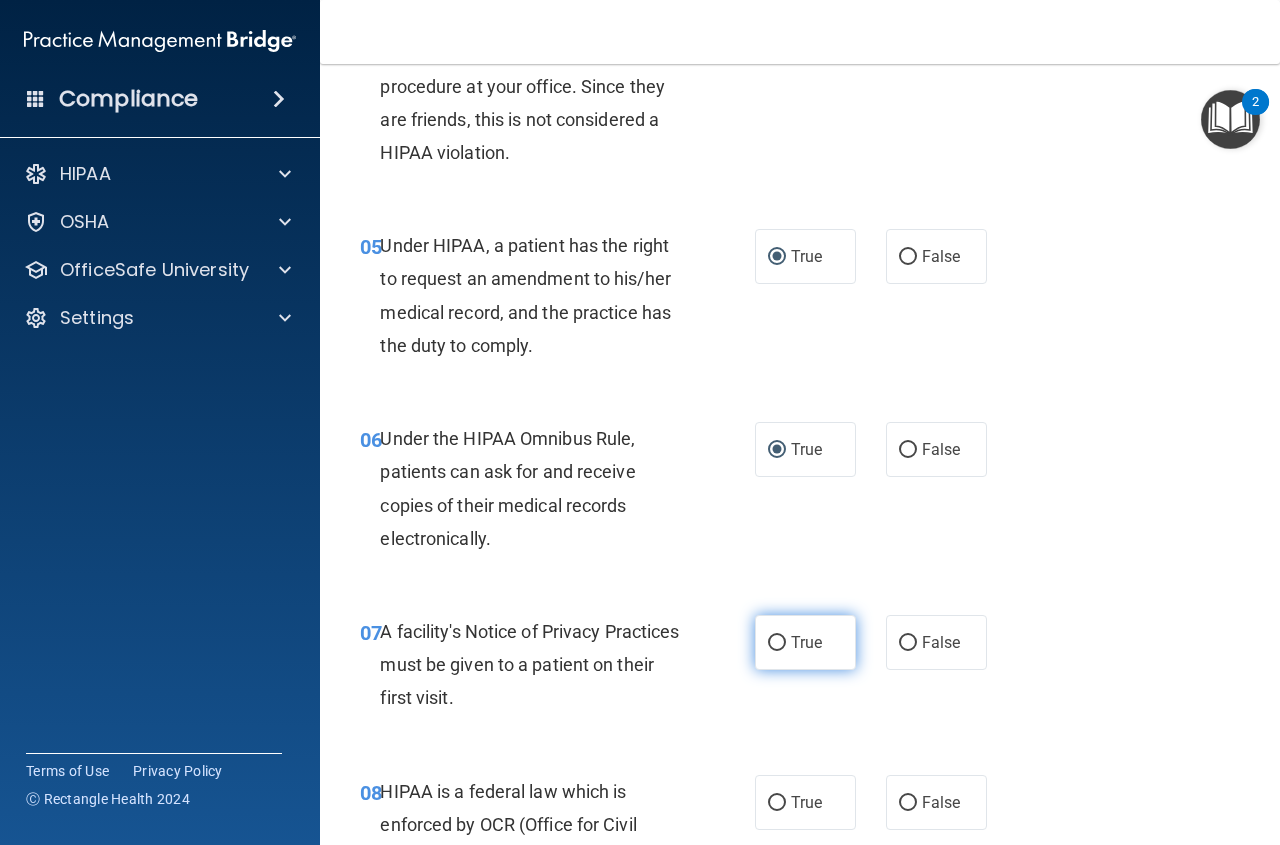 click on "True" at bounding box center (777, 643) 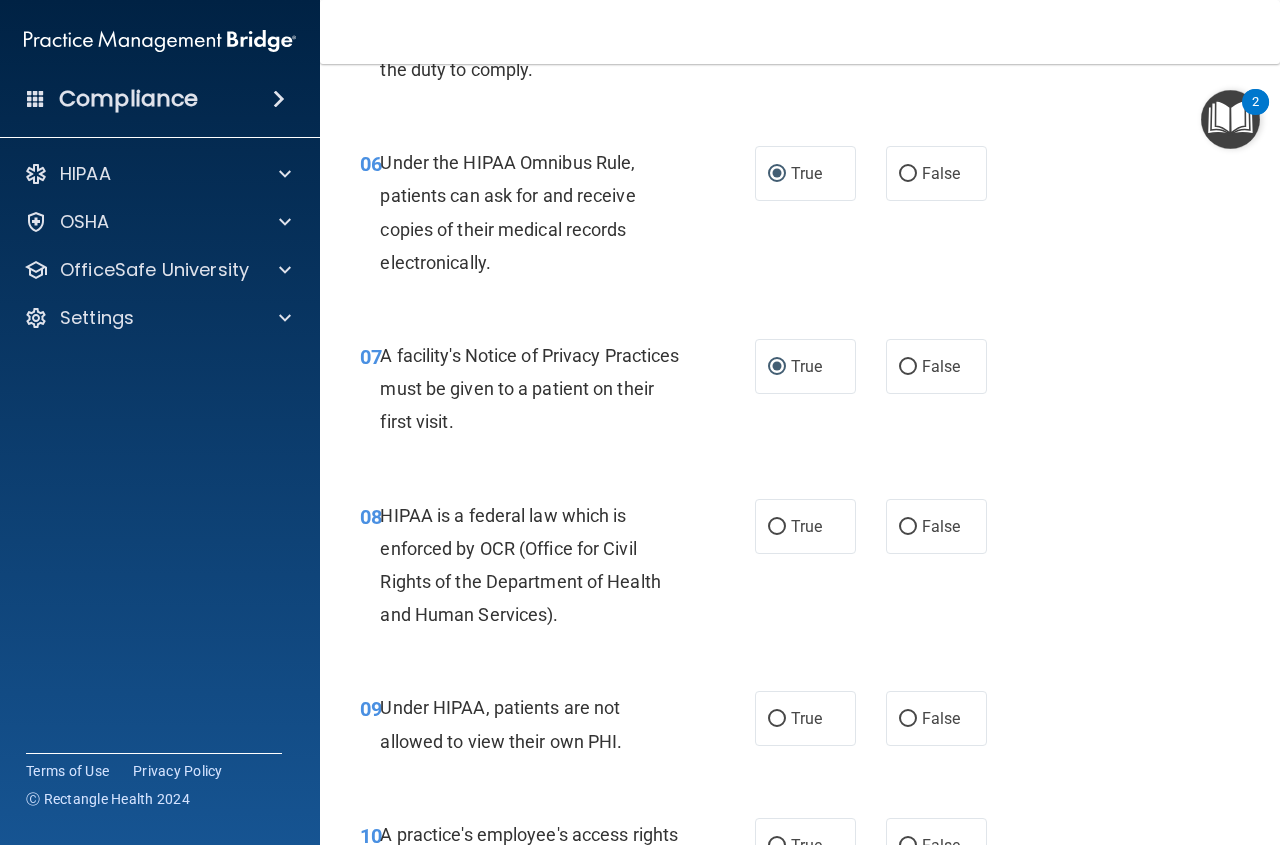 scroll, scrollTop: 1200, scrollLeft: 0, axis: vertical 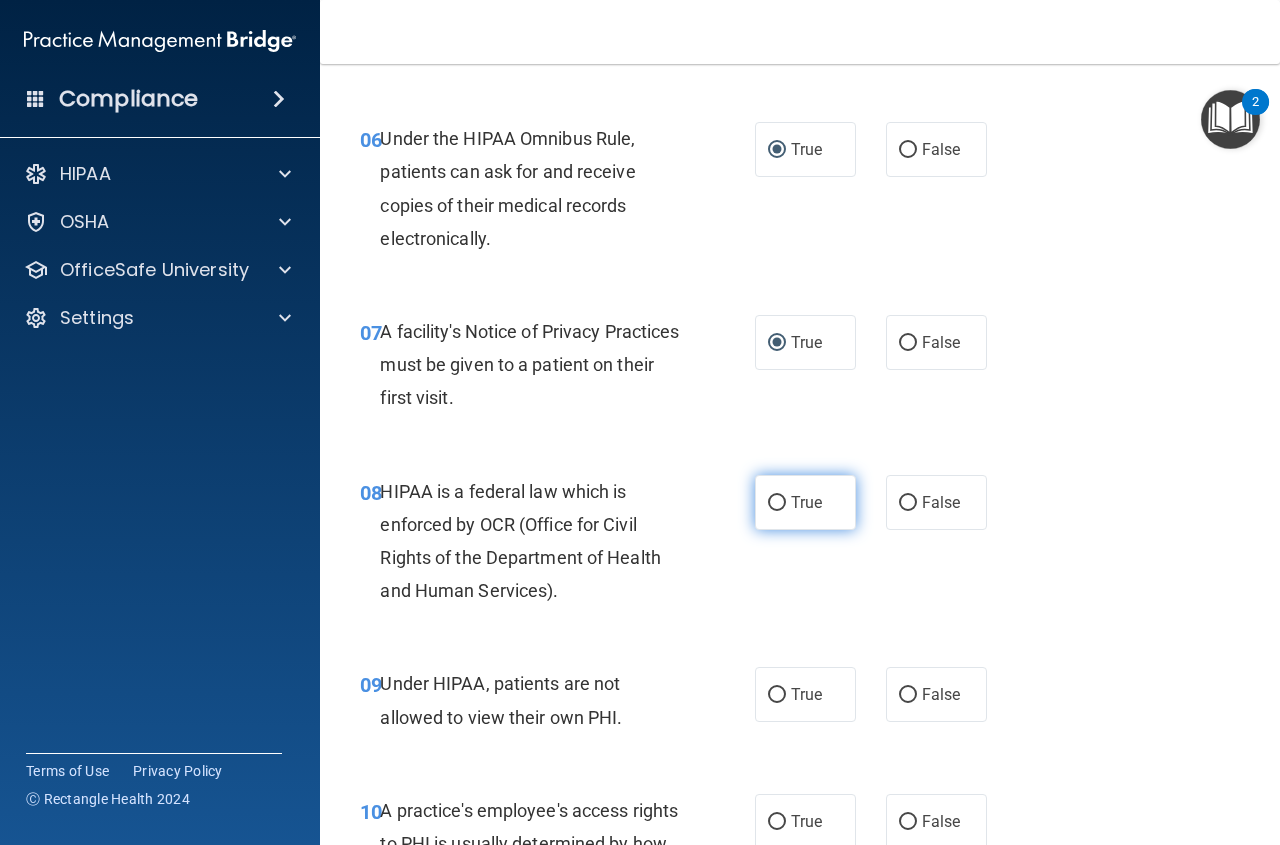 click on "True" at bounding box center [805, 502] 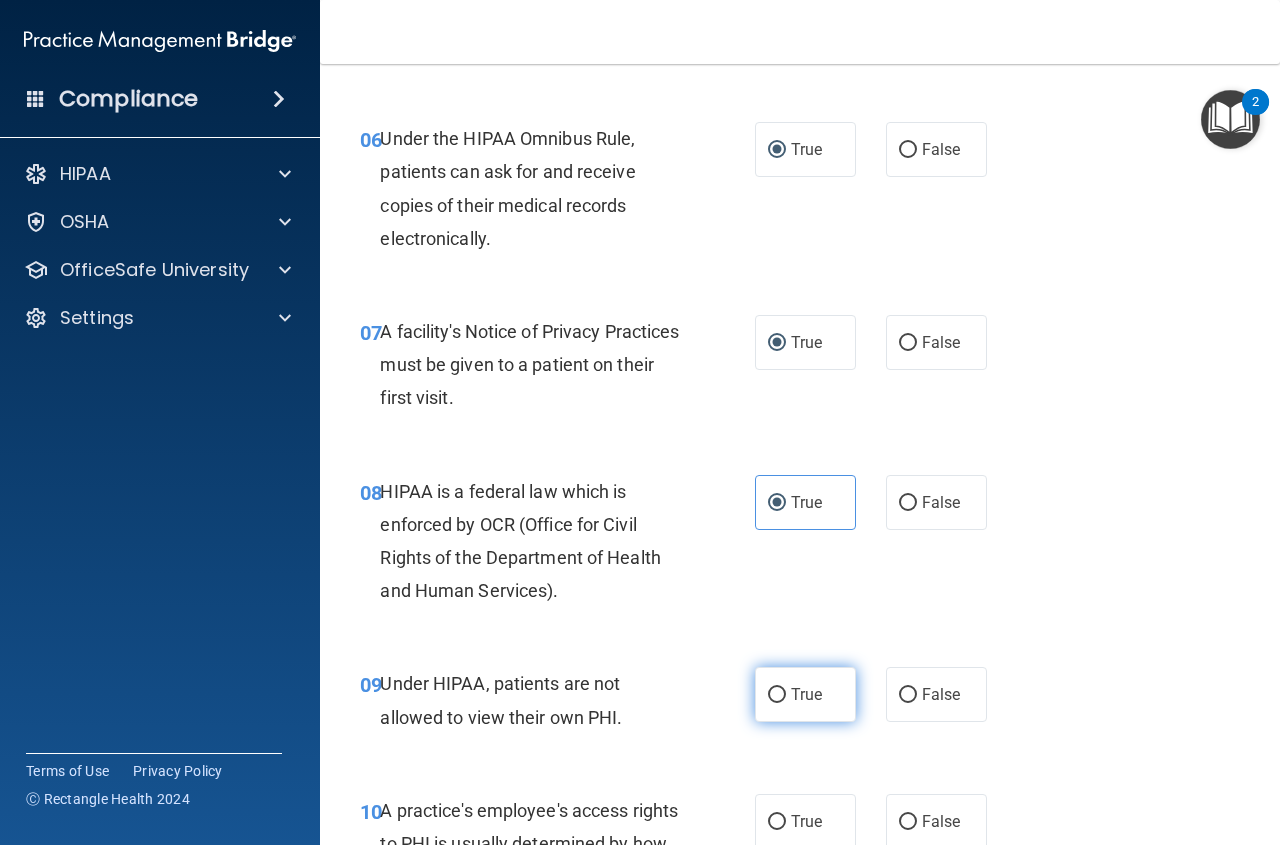 click on "True" at bounding box center [777, 695] 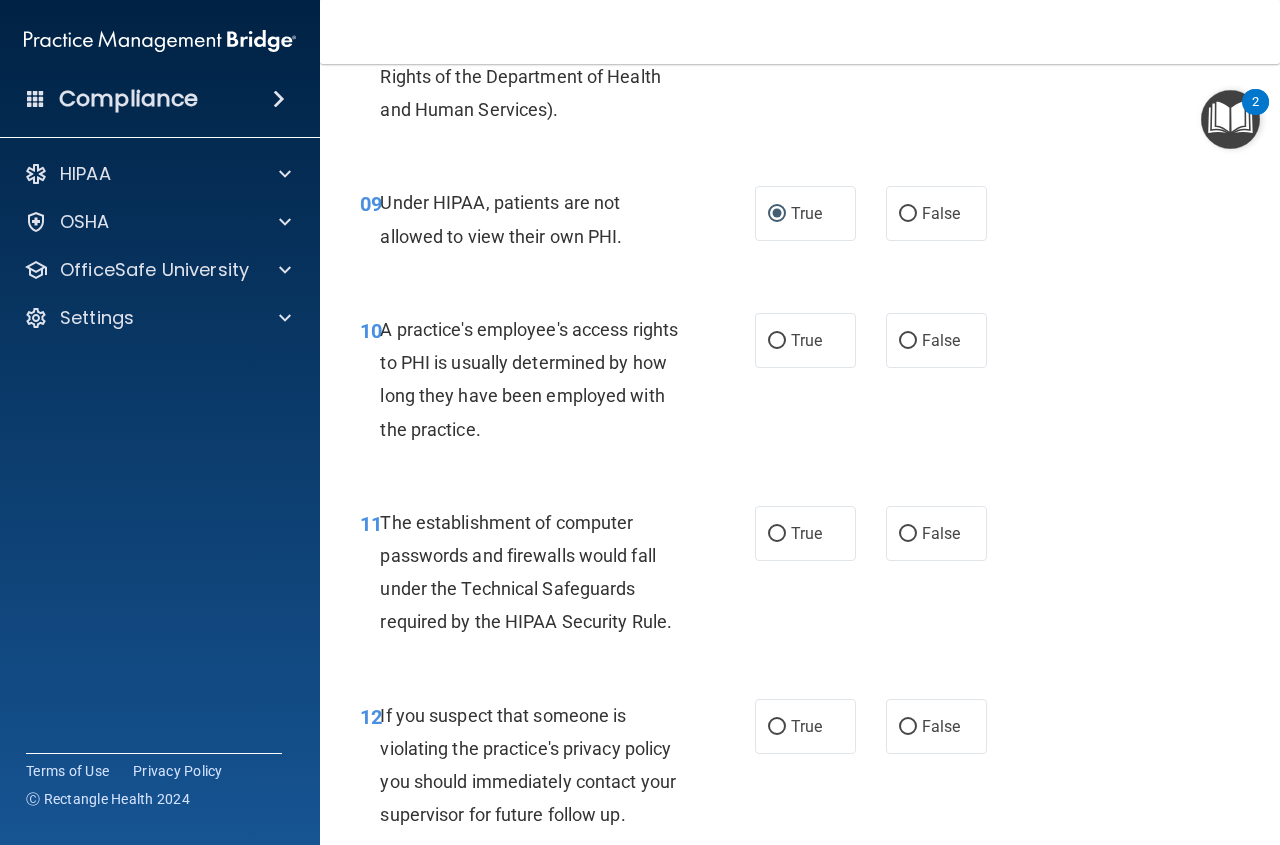 scroll, scrollTop: 1700, scrollLeft: 0, axis: vertical 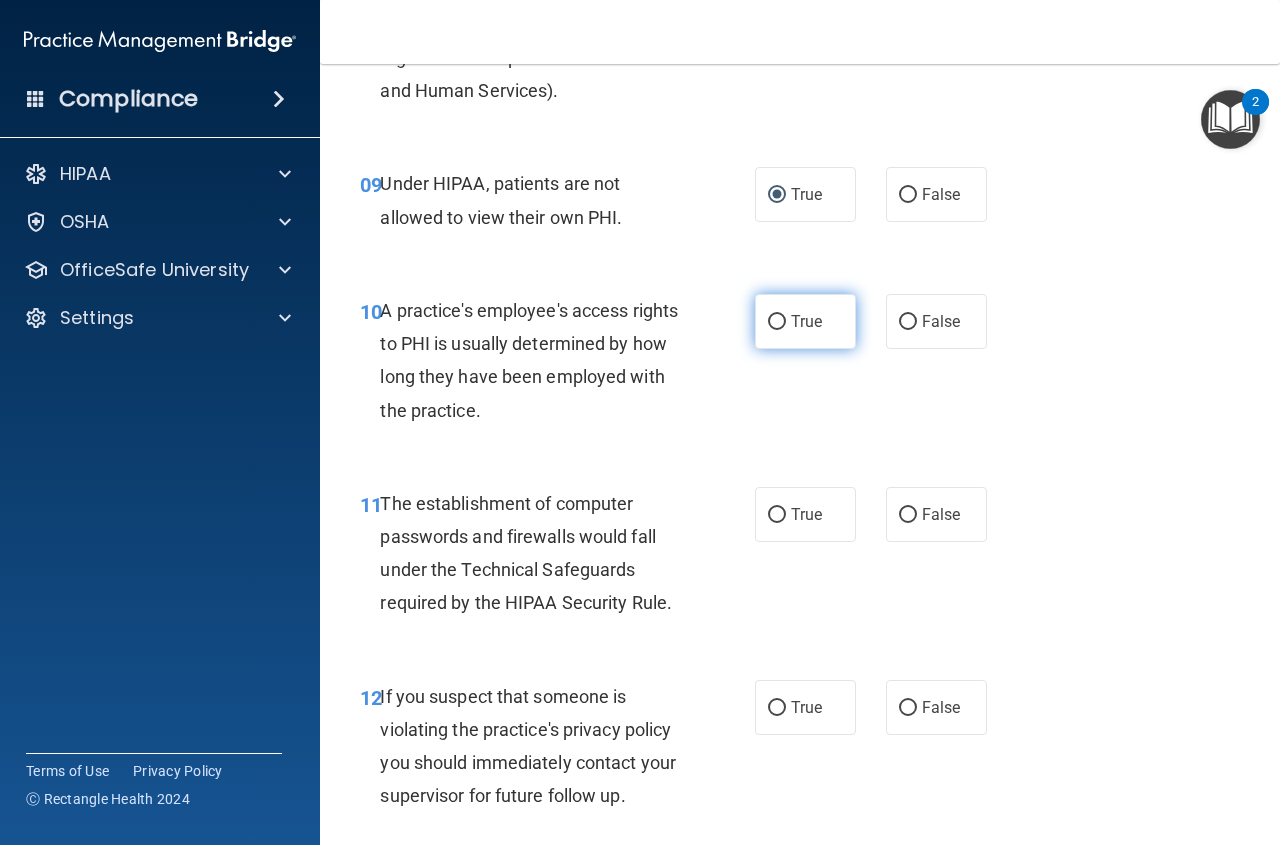click on "True" at bounding box center (805, 321) 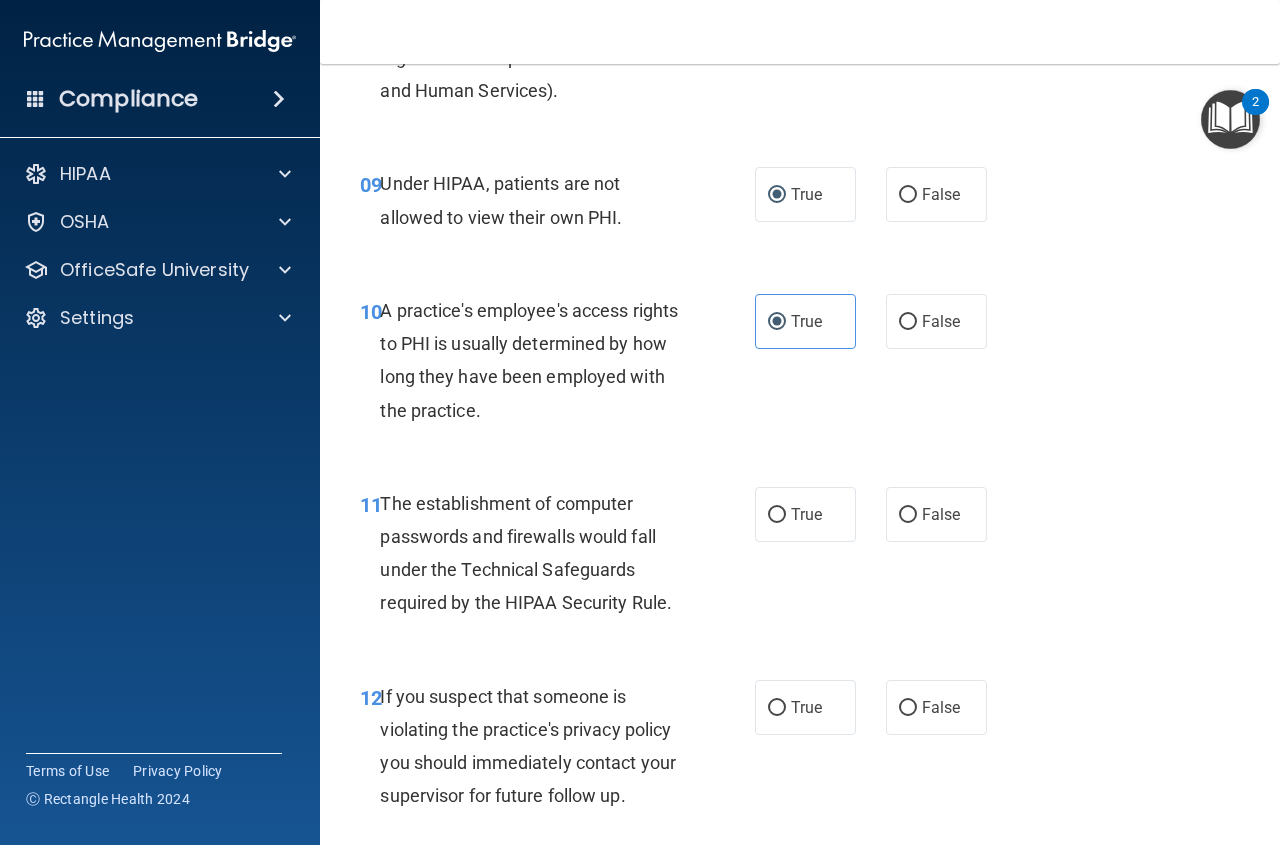 drag, startPoint x: 766, startPoint y: 518, endPoint x: 772, endPoint y: 543, distance: 25.70992 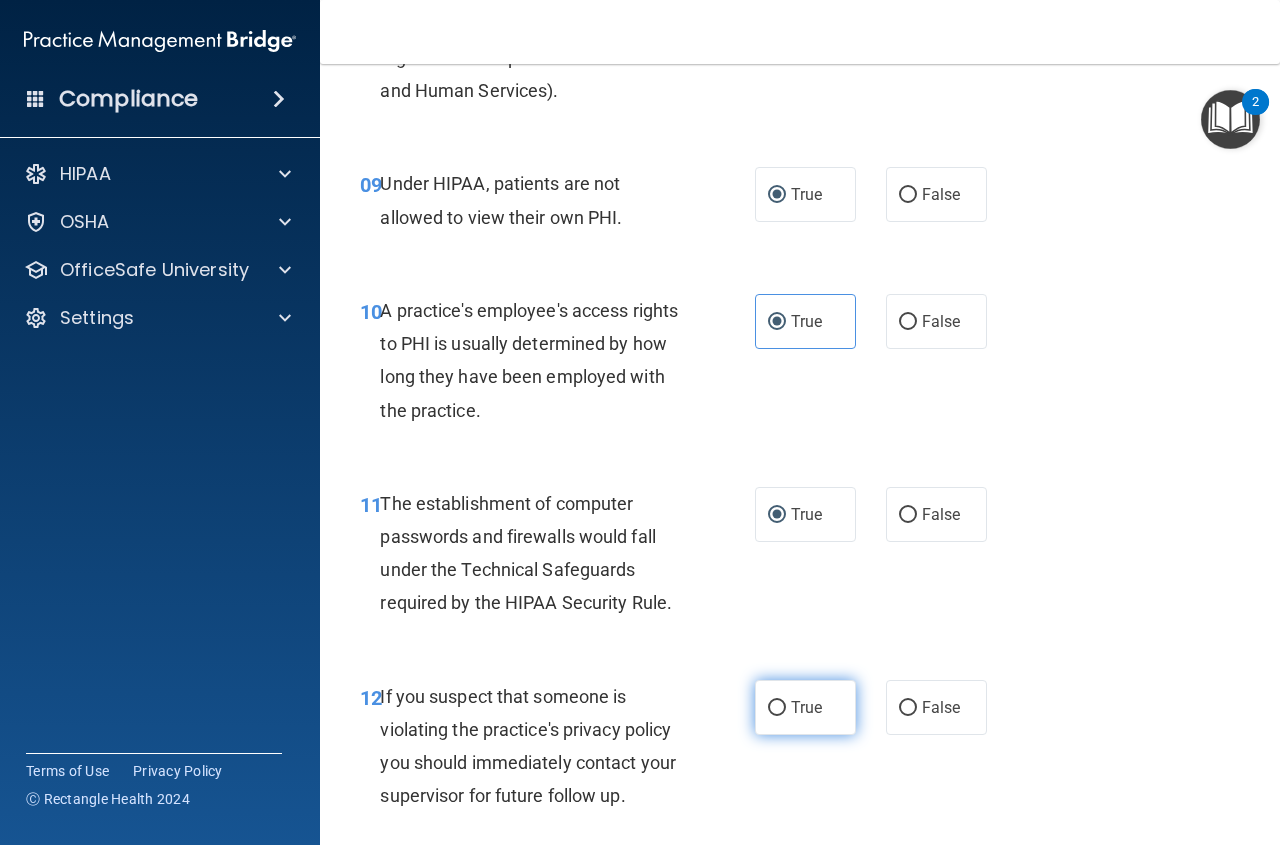 click on "True" at bounding box center [777, 708] 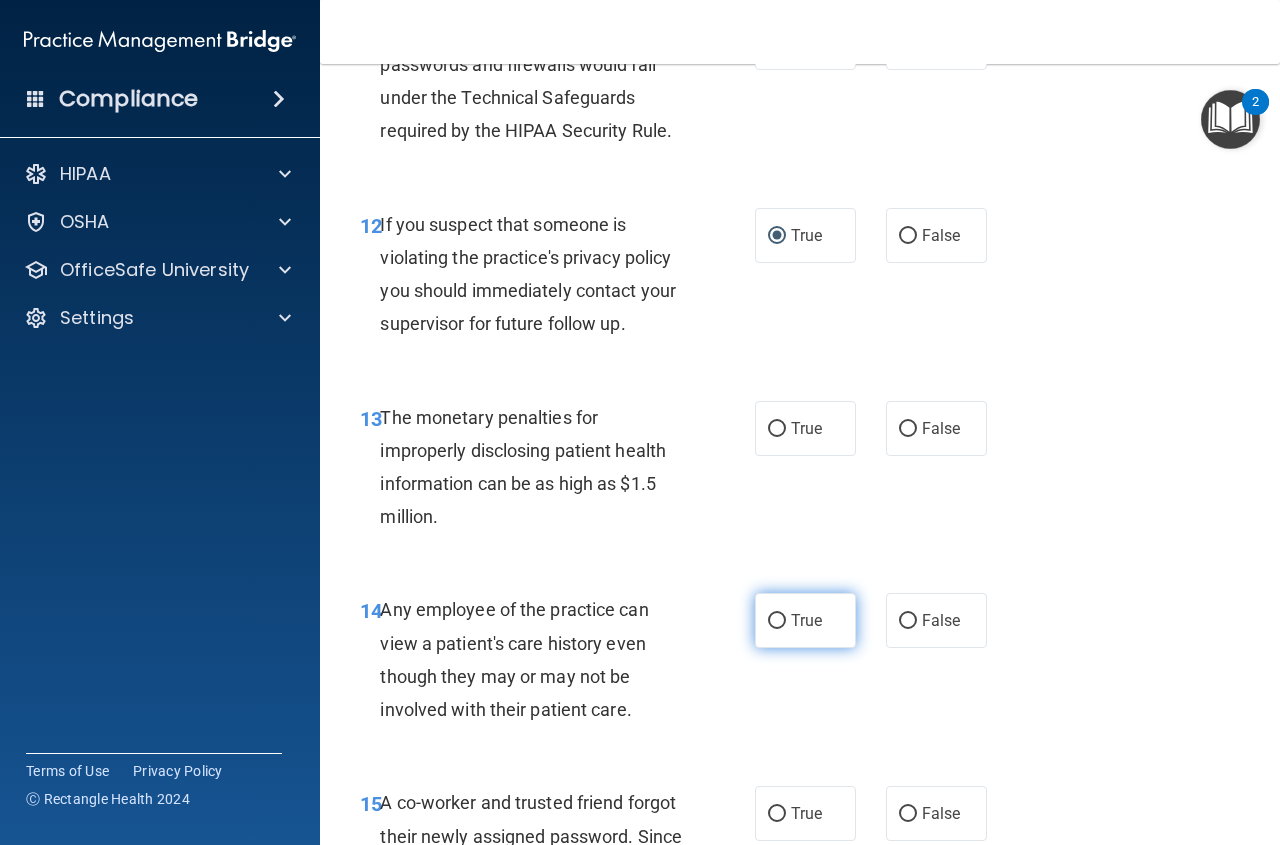 scroll, scrollTop: 2200, scrollLeft: 0, axis: vertical 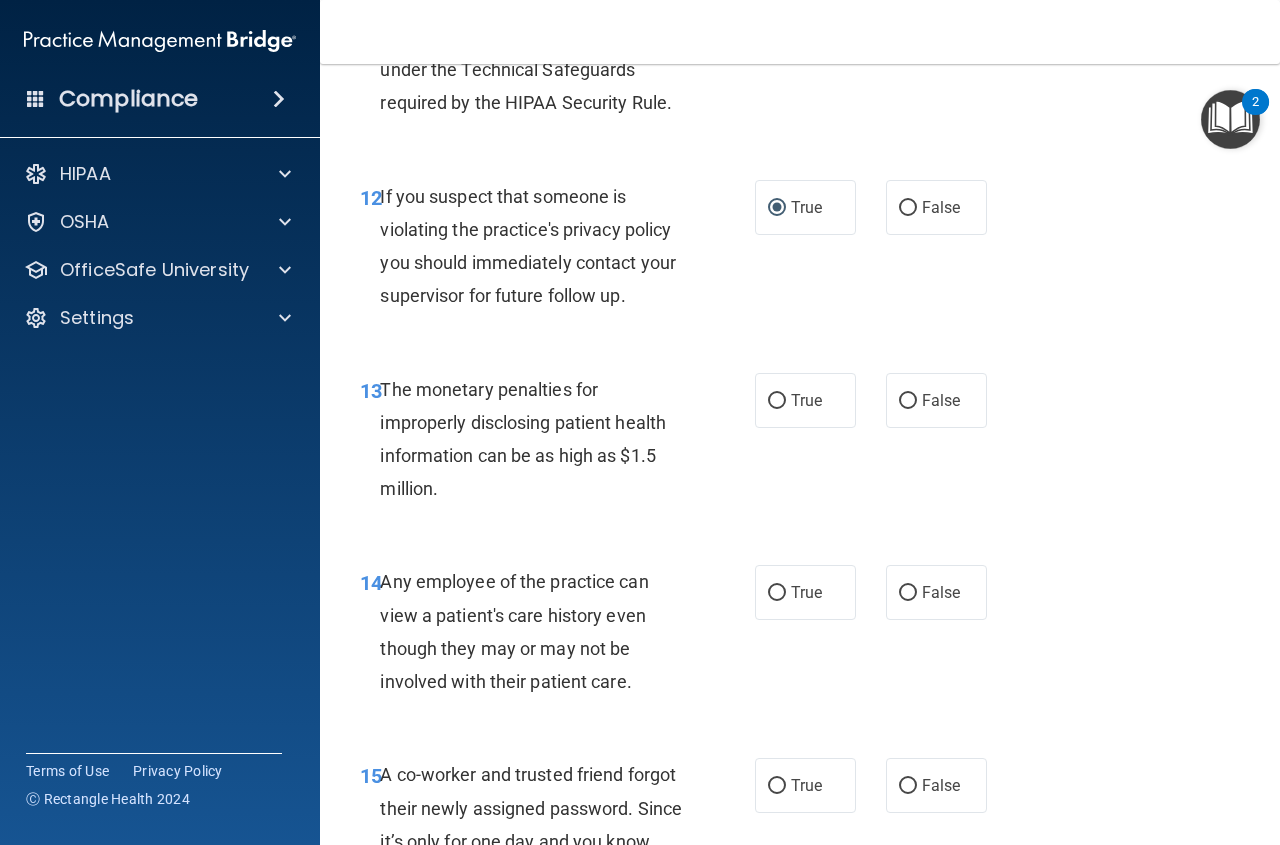 drag, startPoint x: 769, startPoint y: 401, endPoint x: 769, endPoint y: 501, distance: 100 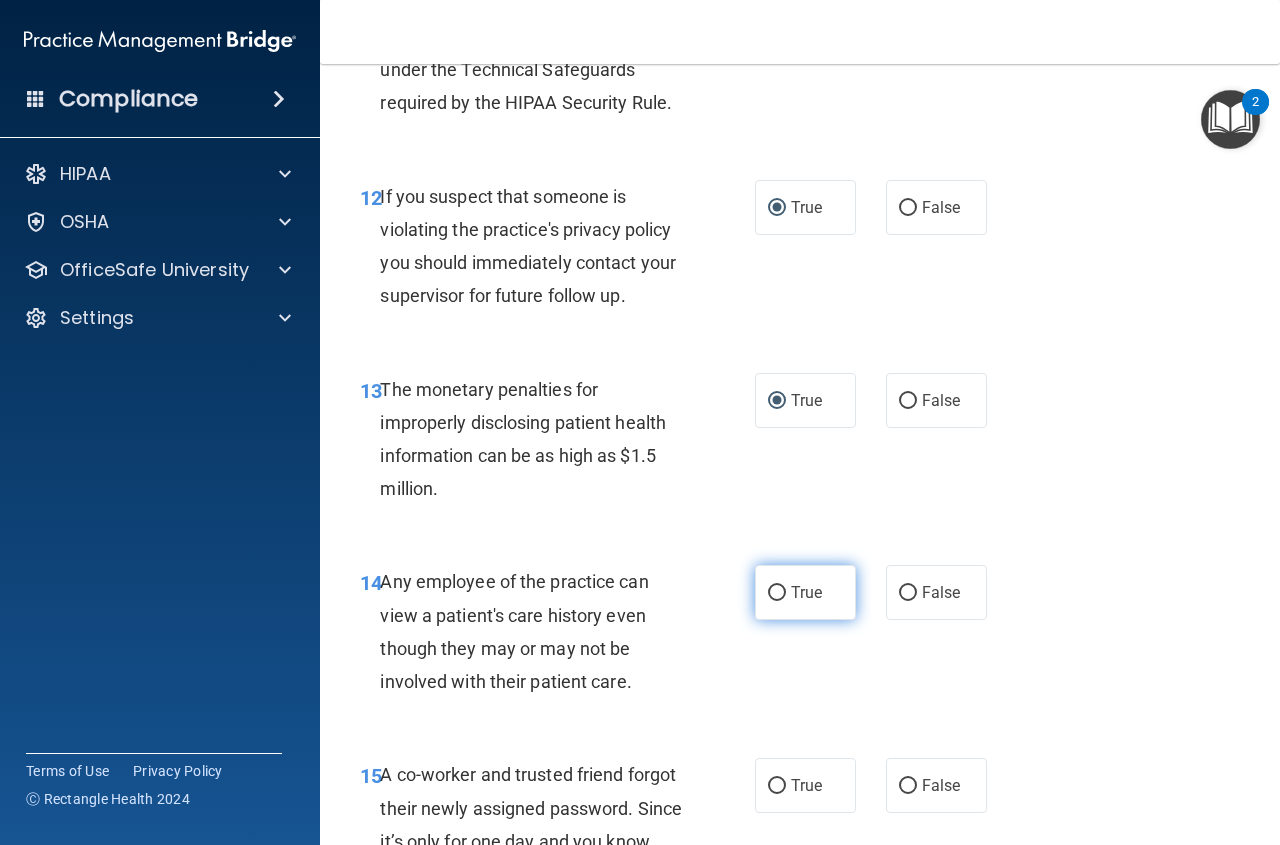 click on "True" at bounding box center (777, 593) 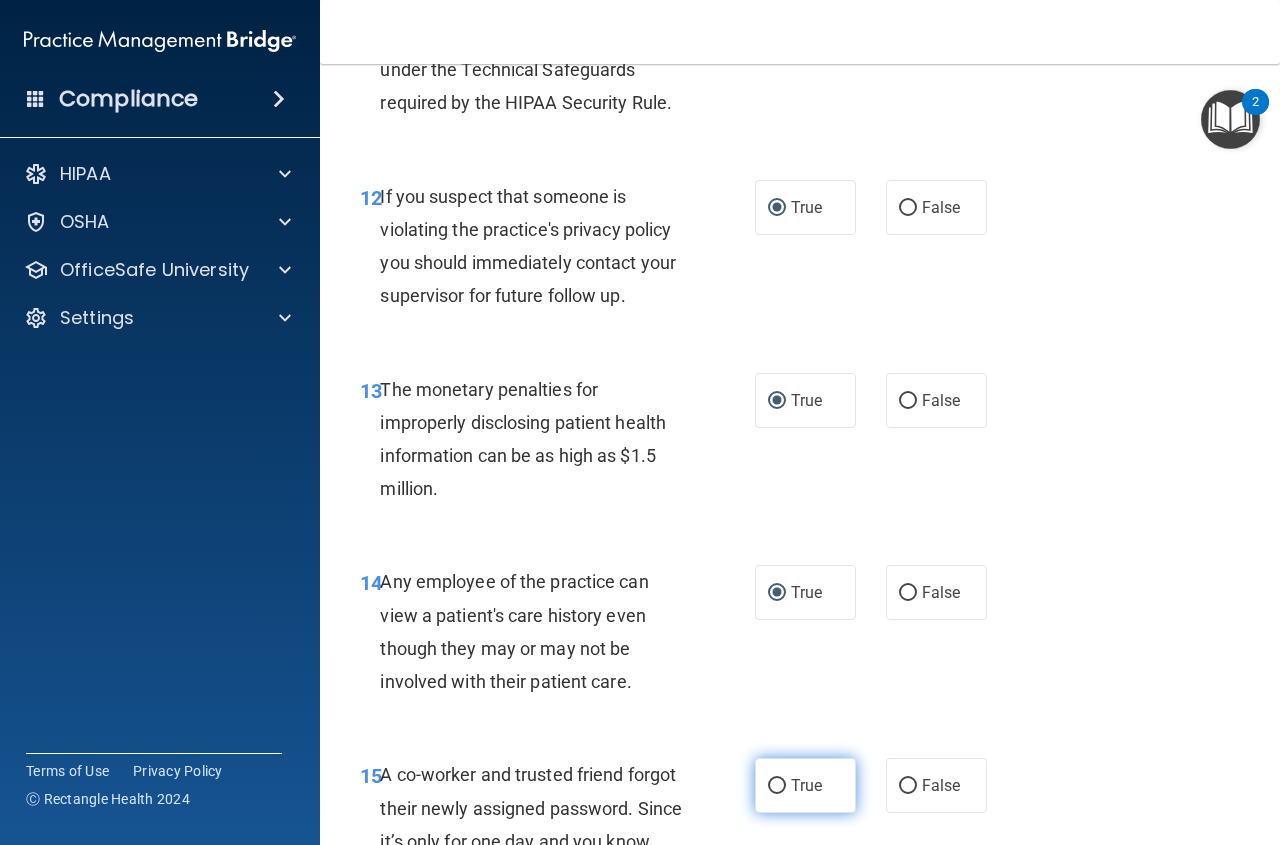 click on "True" at bounding box center (777, 786) 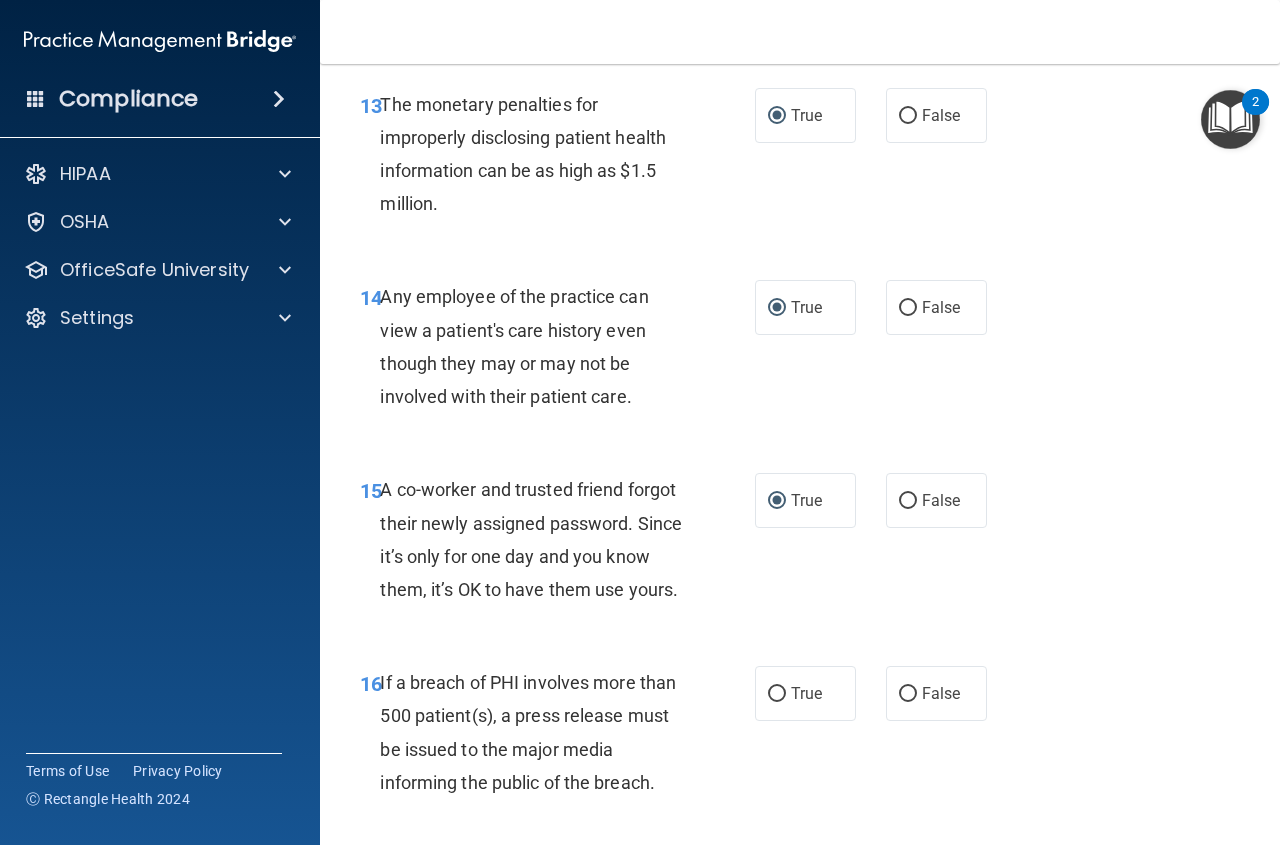 scroll, scrollTop: 2600, scrollLeft: 0, axis: vertical 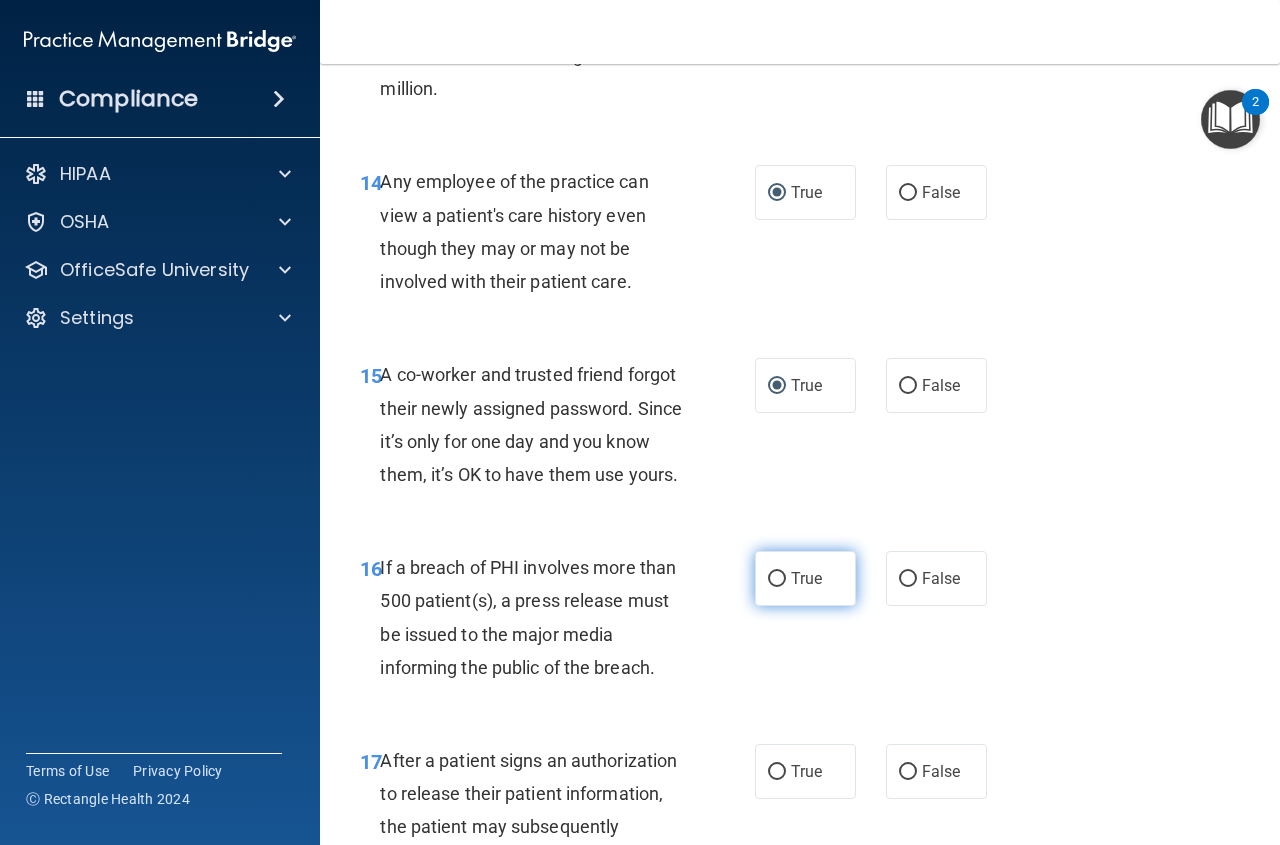 click on "True" at bounding box center (777, 579) 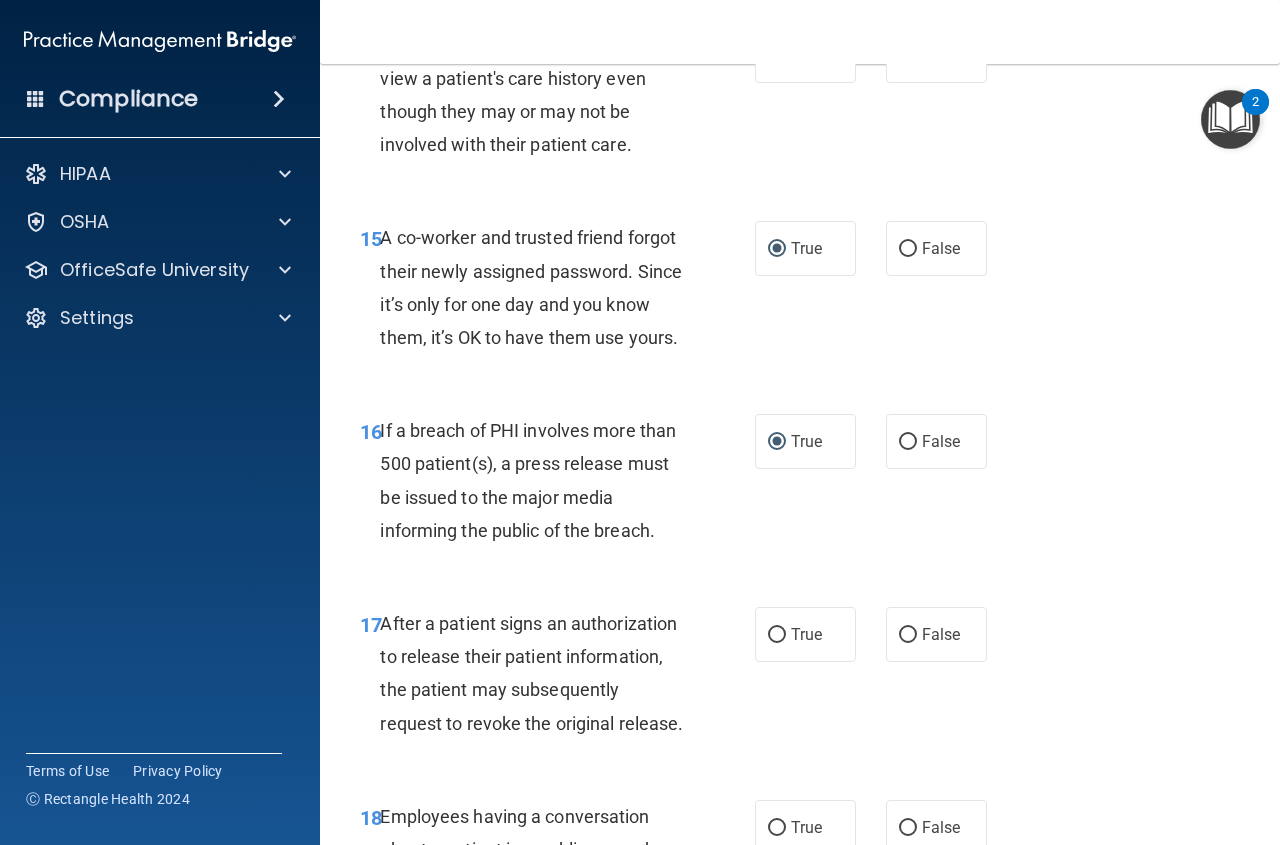 scroll, scrollTop: 2900, scrollLeft: 0, axis: vertical 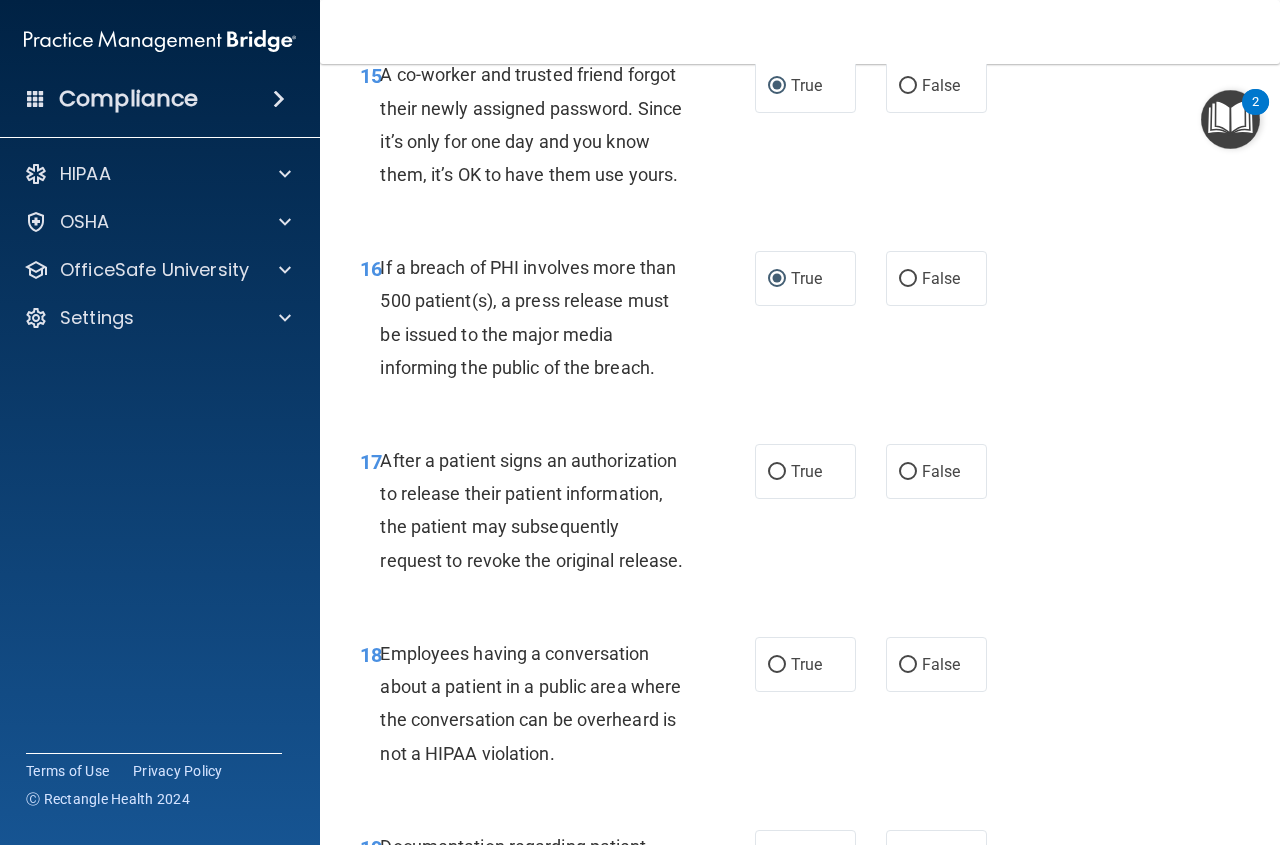 drag, startPoint x: 766, startPoint y: 508, endPoint x: 768, endPoint y: 595, distance: 87.02299 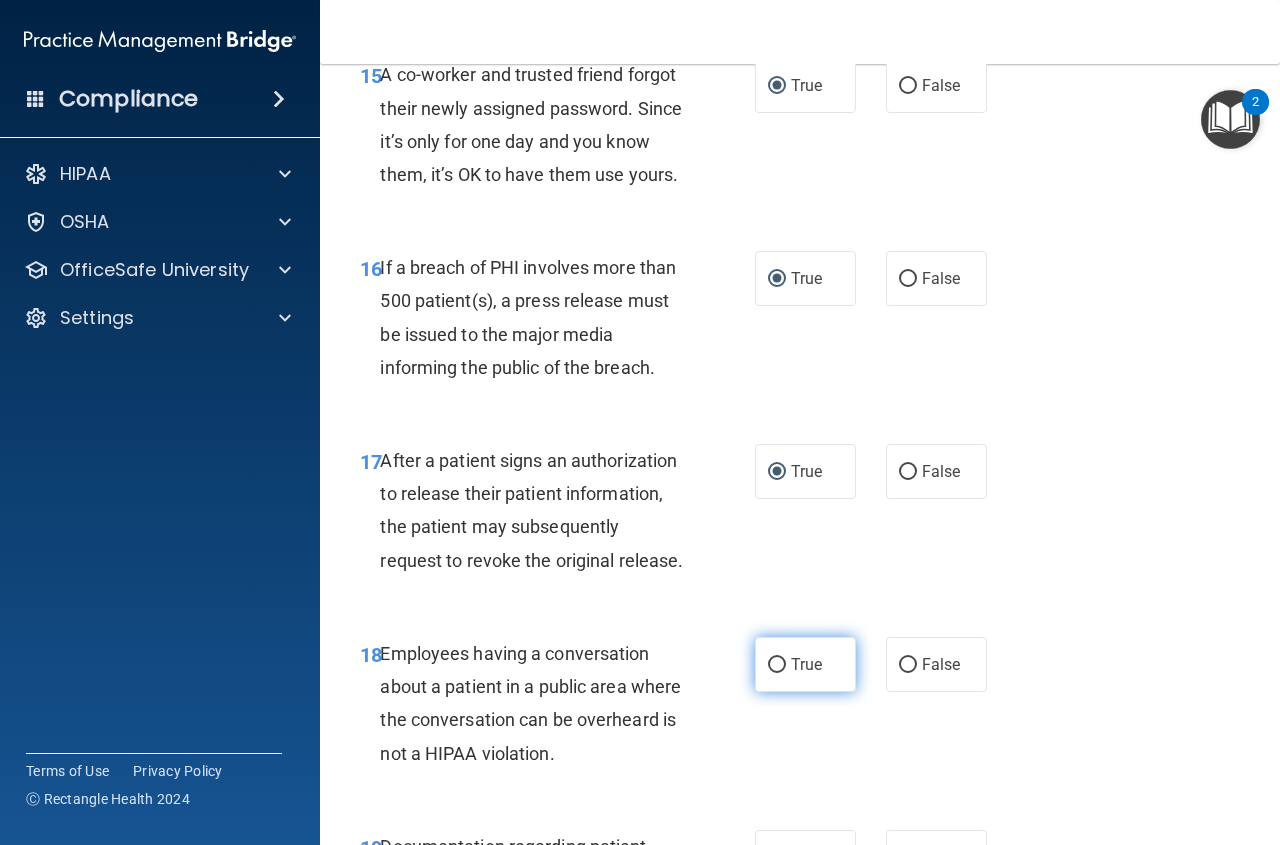 click on "True" at bounding box center [777, 665] 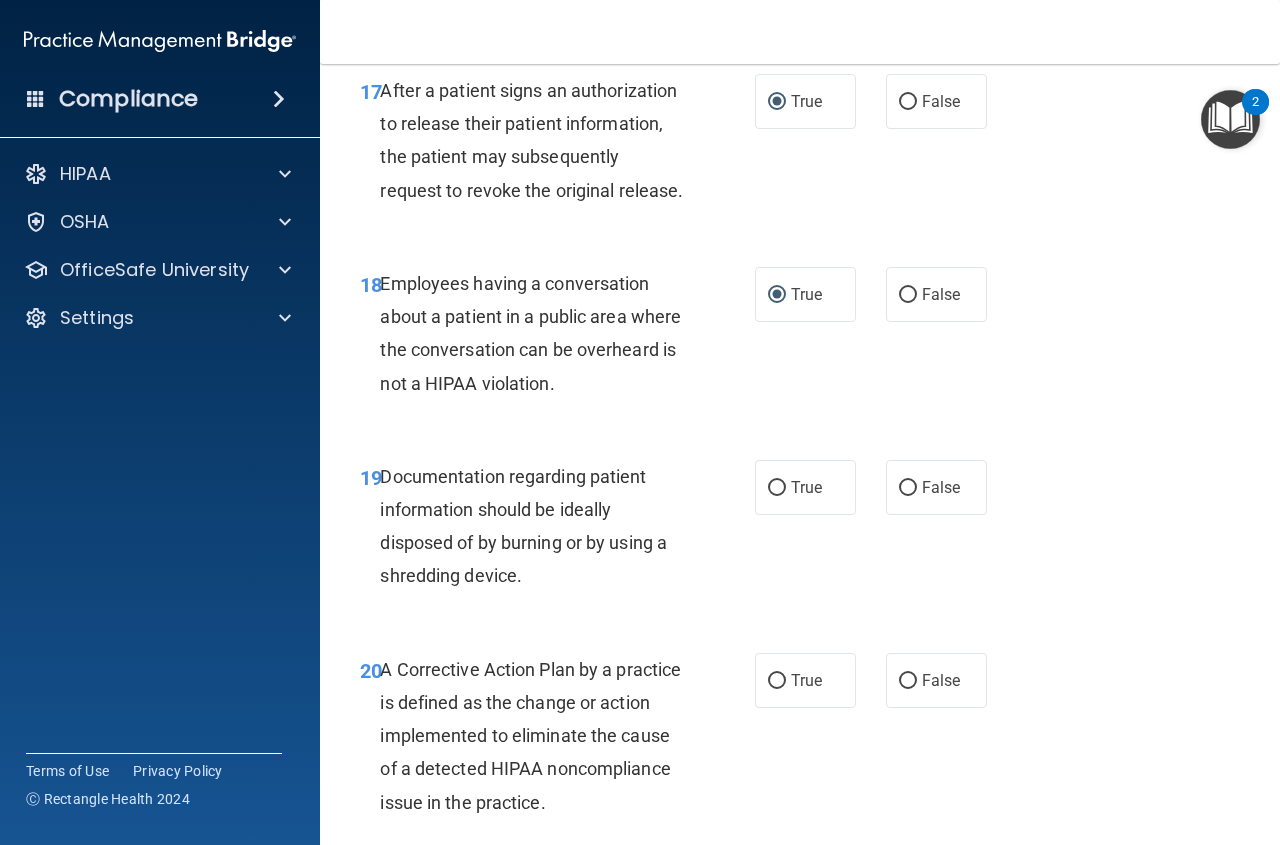 scroll, scrollTop: 3400, scrollLeft: 0, axis: vertical 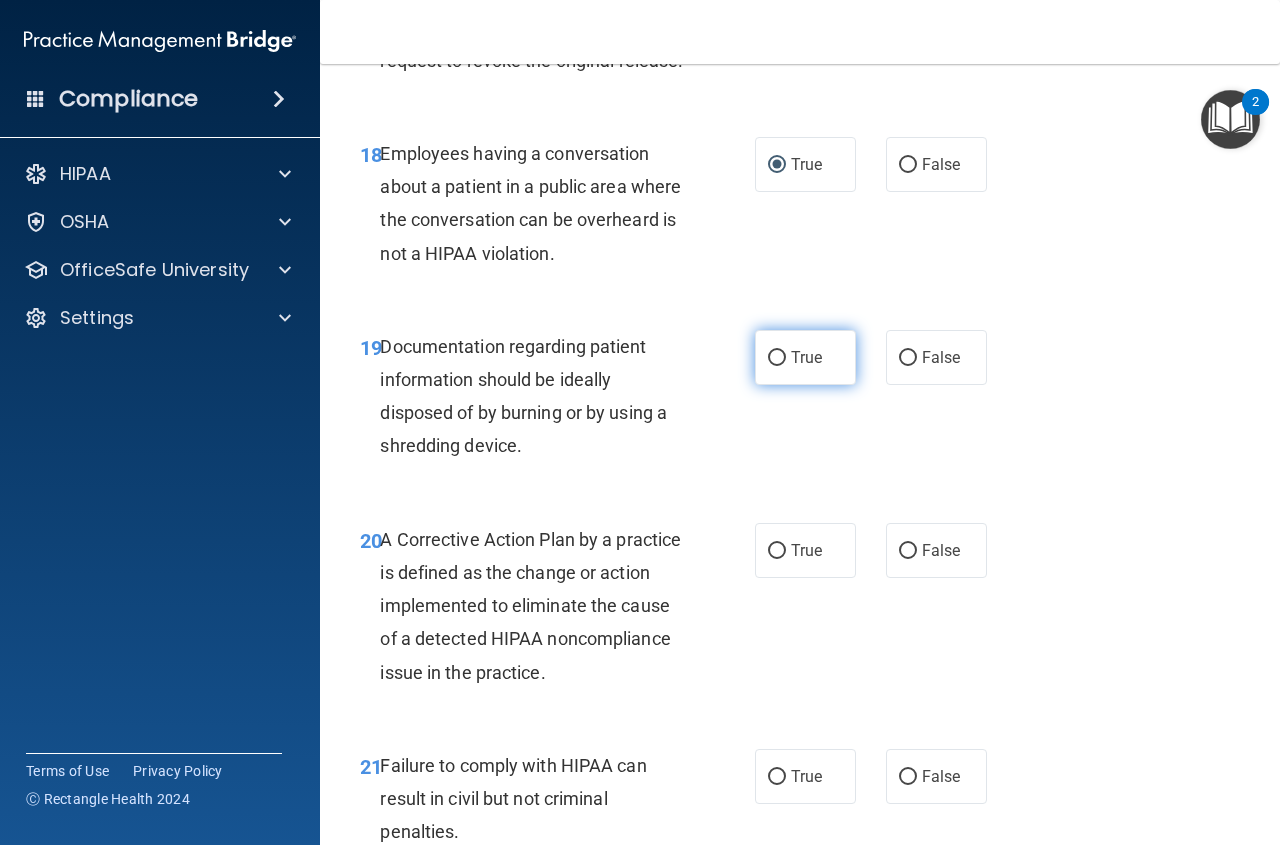 click on "True" at bounding box center [777, 358] 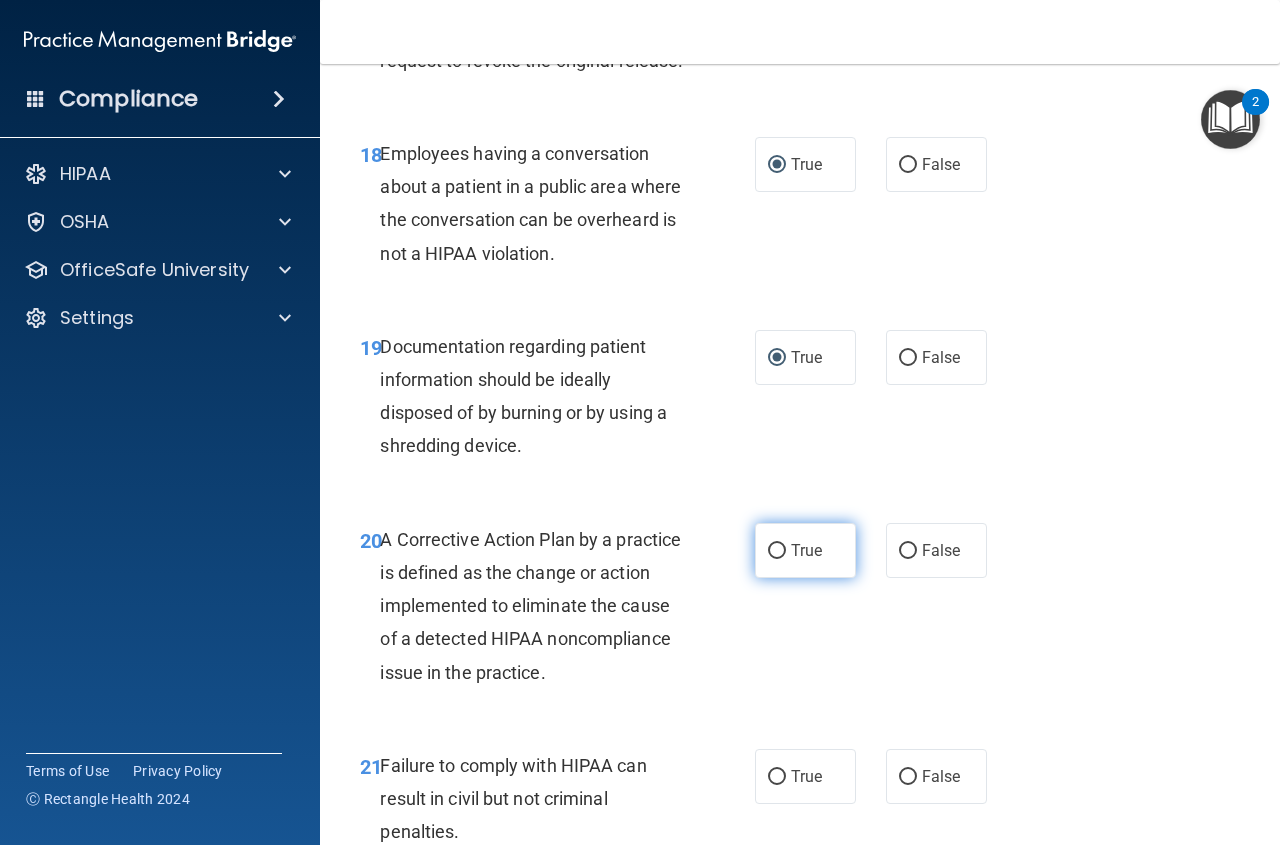 click on "True" at bounding box center [777, 551] 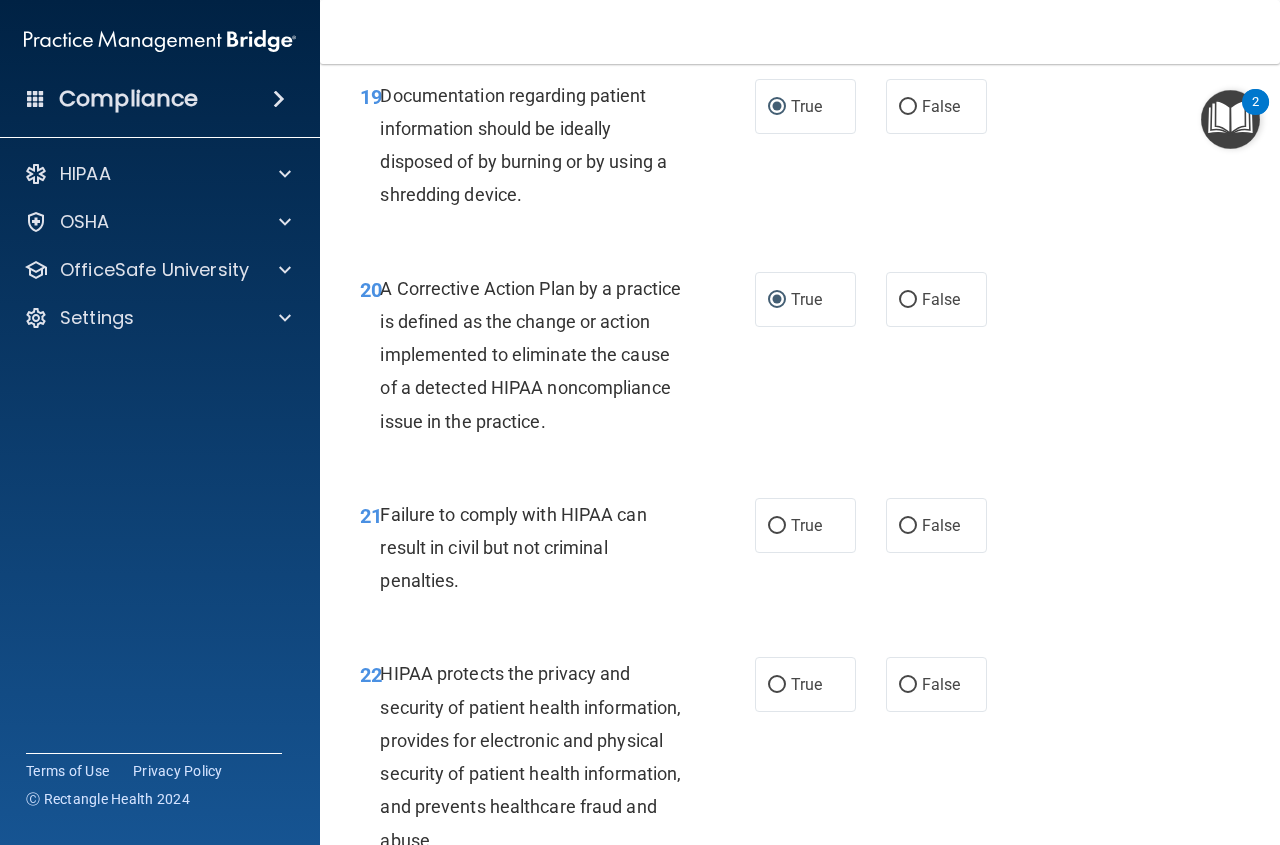 scroll, scrollTop: 3700, scrollLeft: 0, axis: vertical 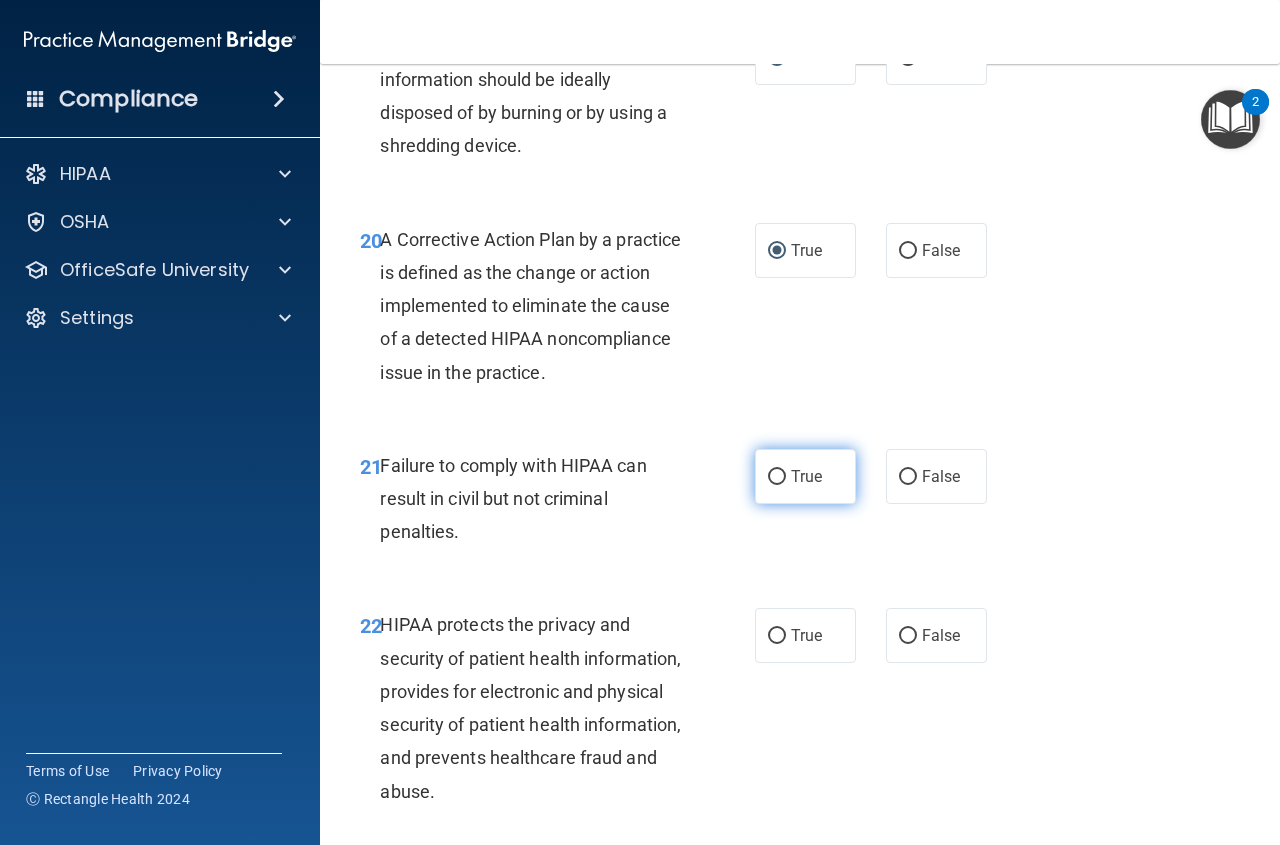 click on "True" at bounding box center [777, 477] 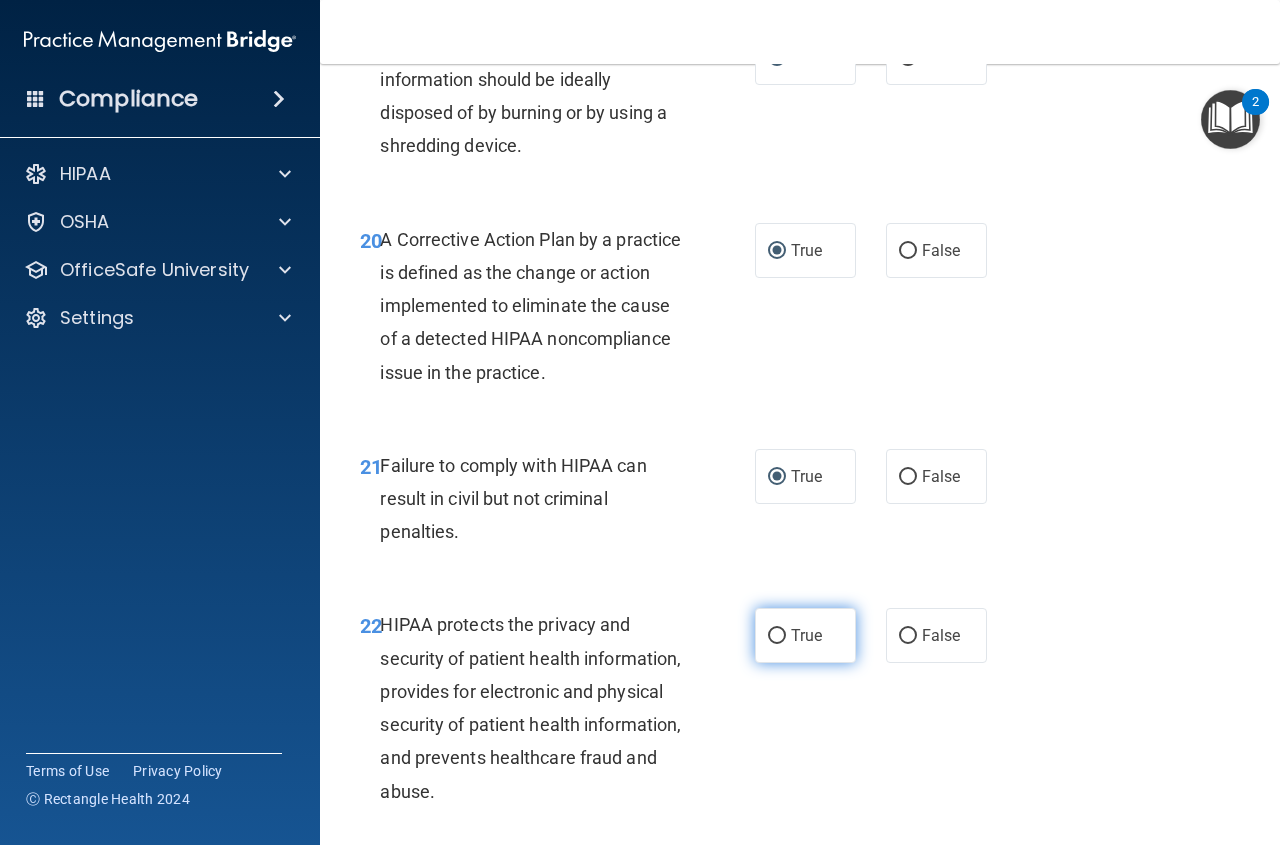 click on "True" at bounding box center (777, 636) 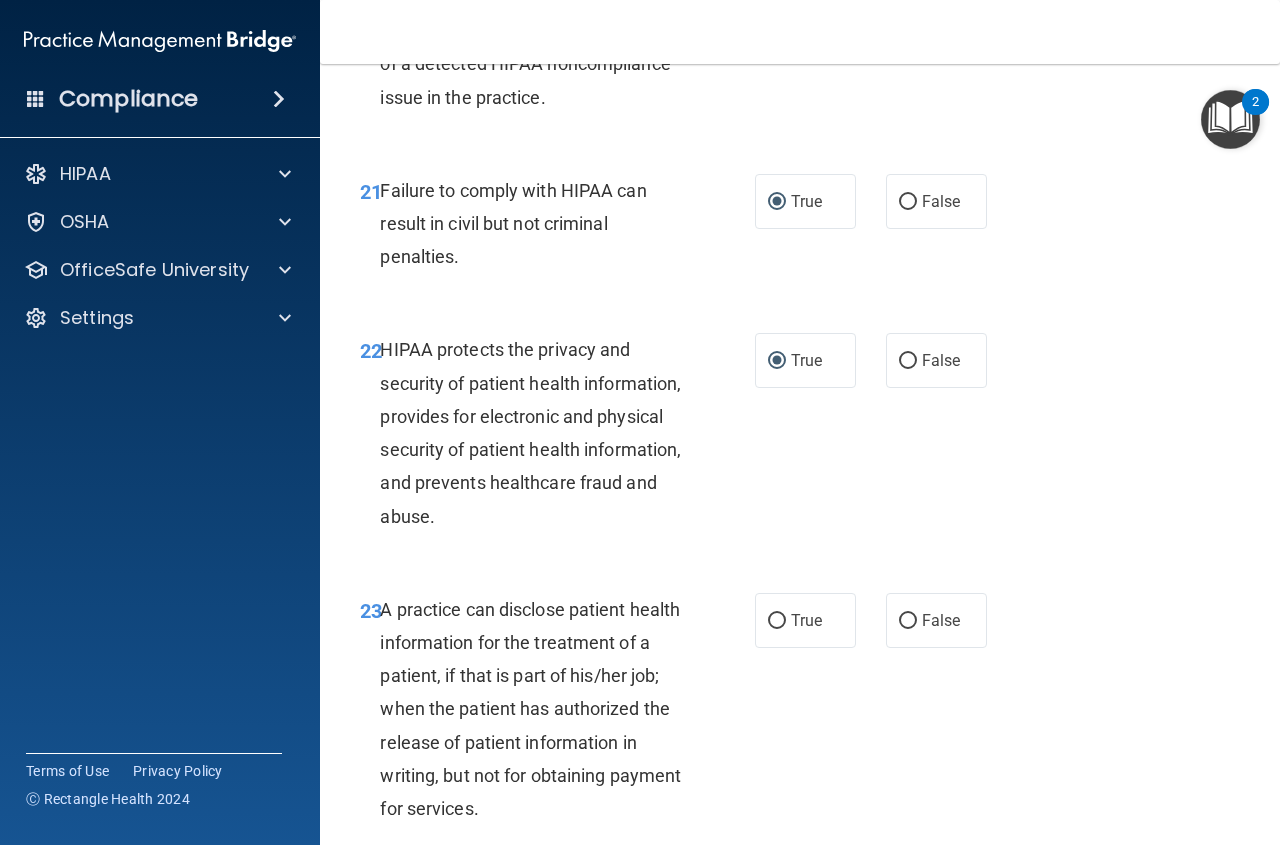 scroll, scrollTop: 4000, scrollLeft: 0, axis: vertical 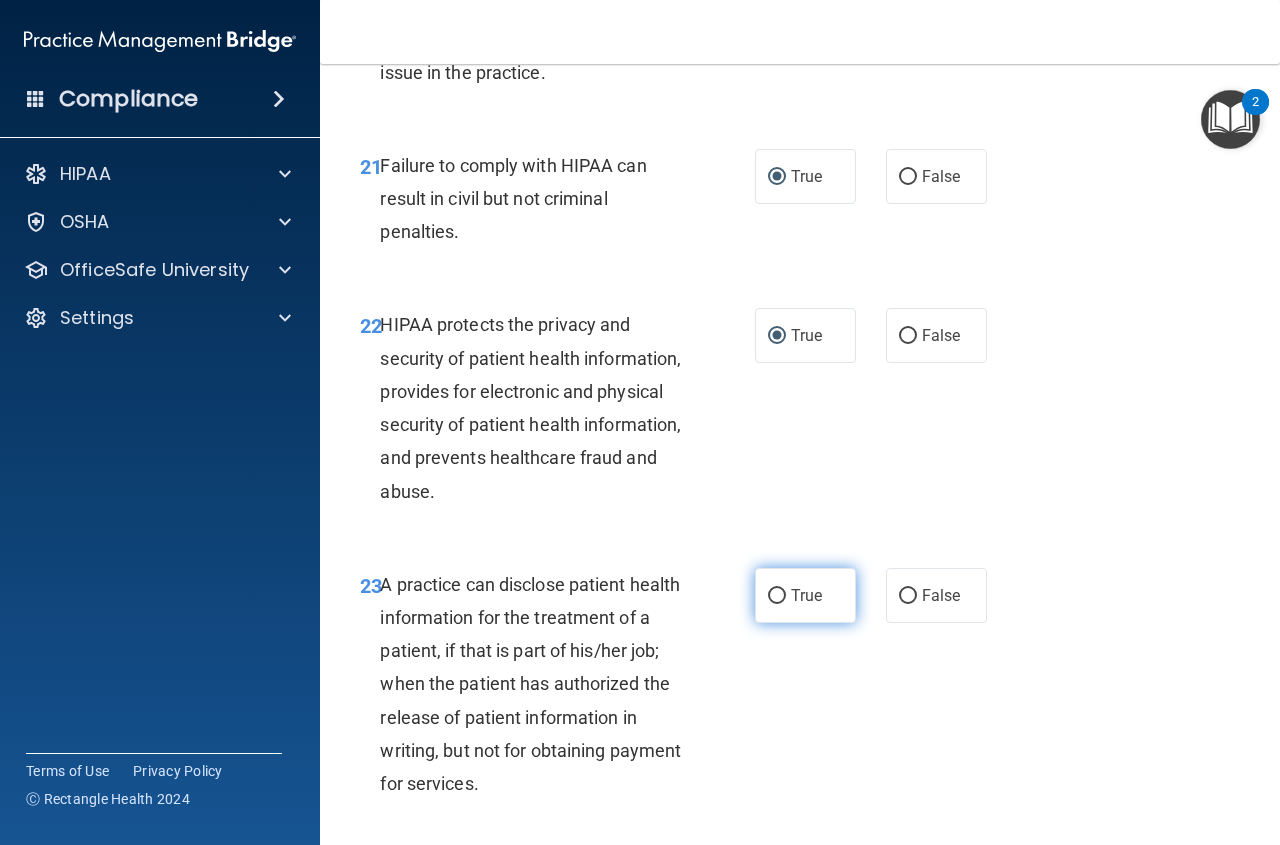 click on "True" at bounding box center [777, 596] 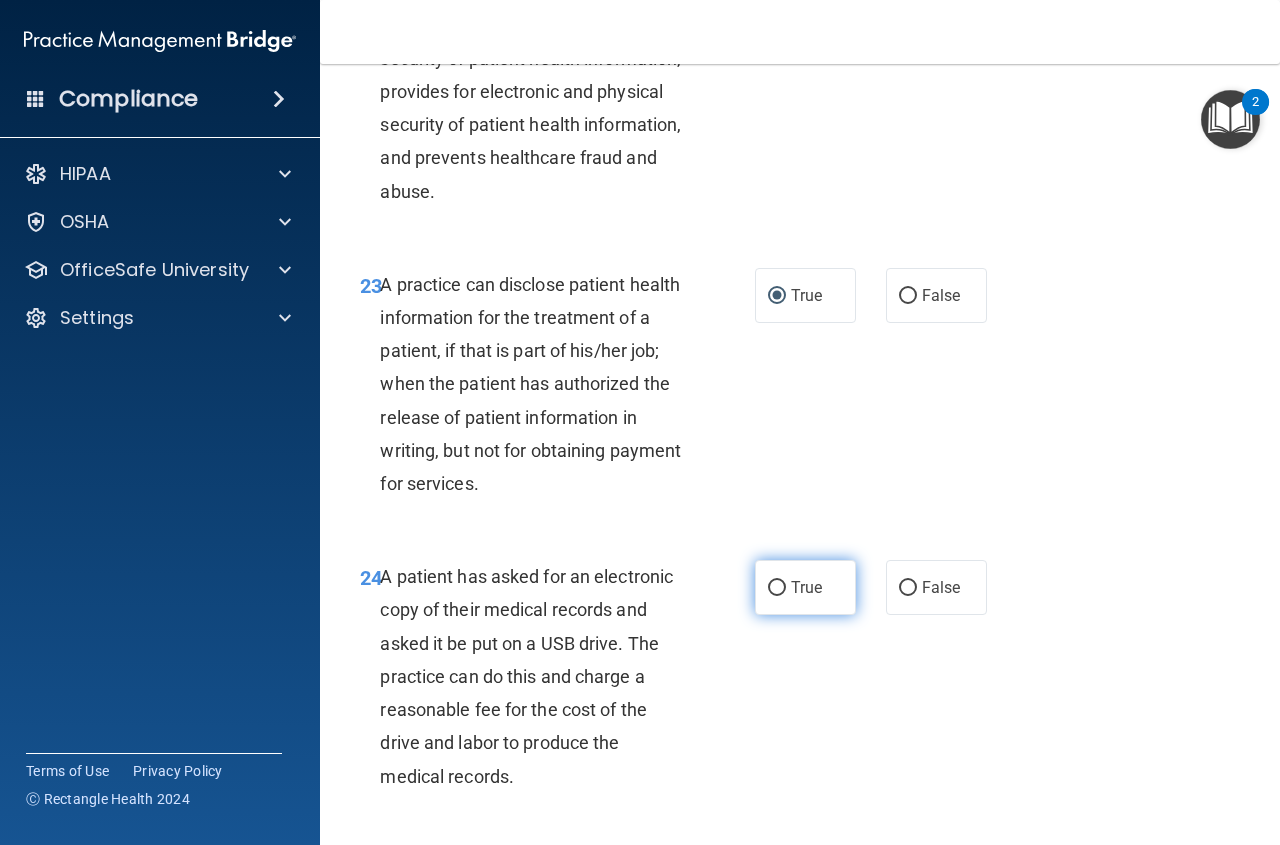 click on "True" at bounding box center [777, 588] 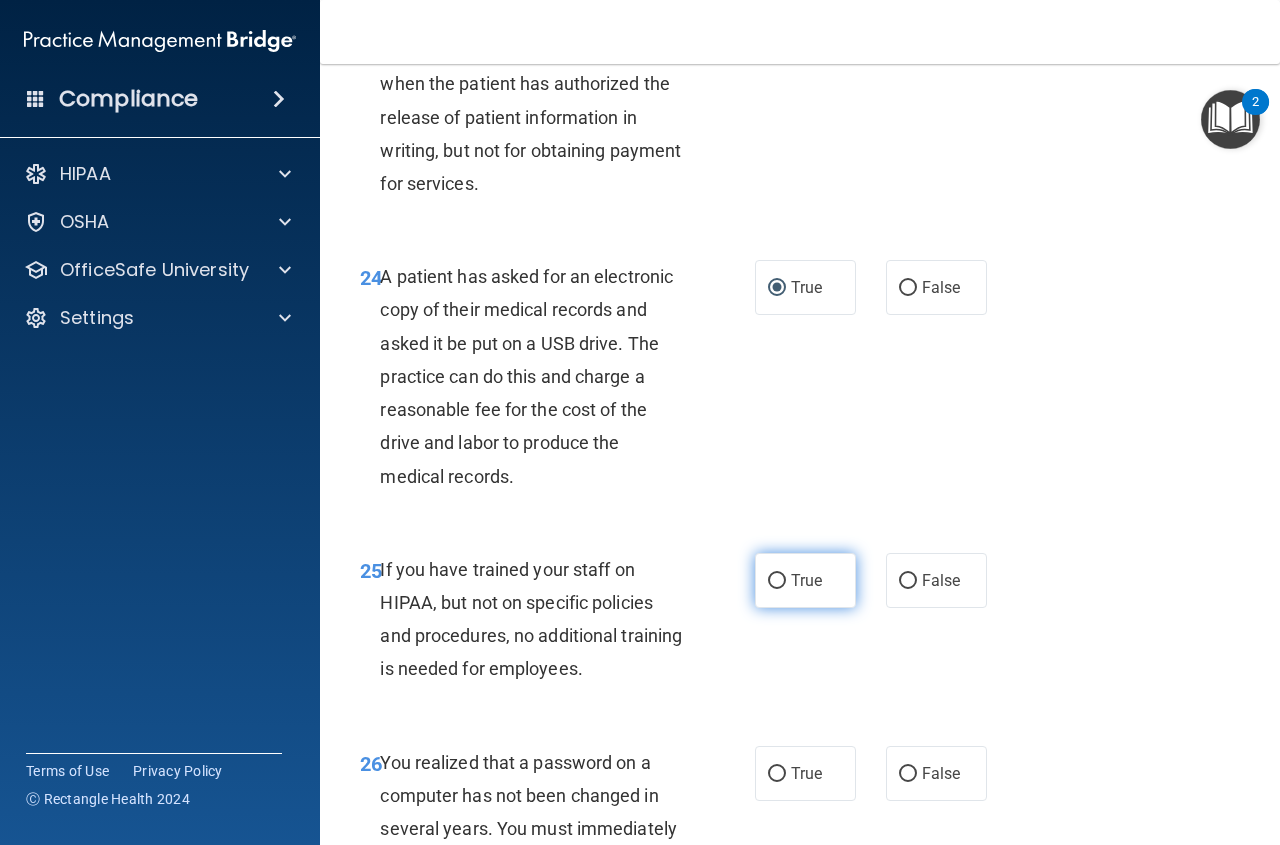 click on "True" at bounding box center (777, 581) 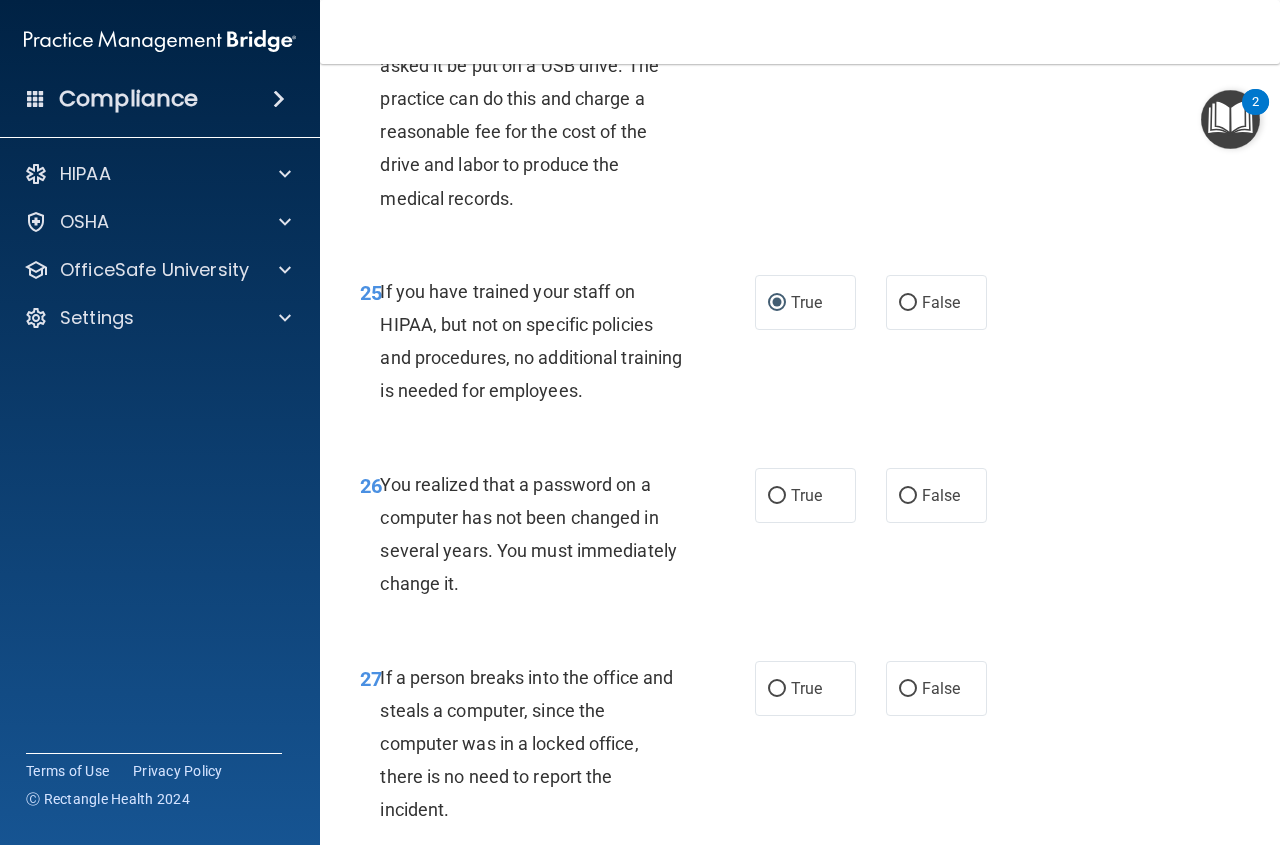 scroll, scrollTop: 4900, scrollLeft: 0, axis: vertical 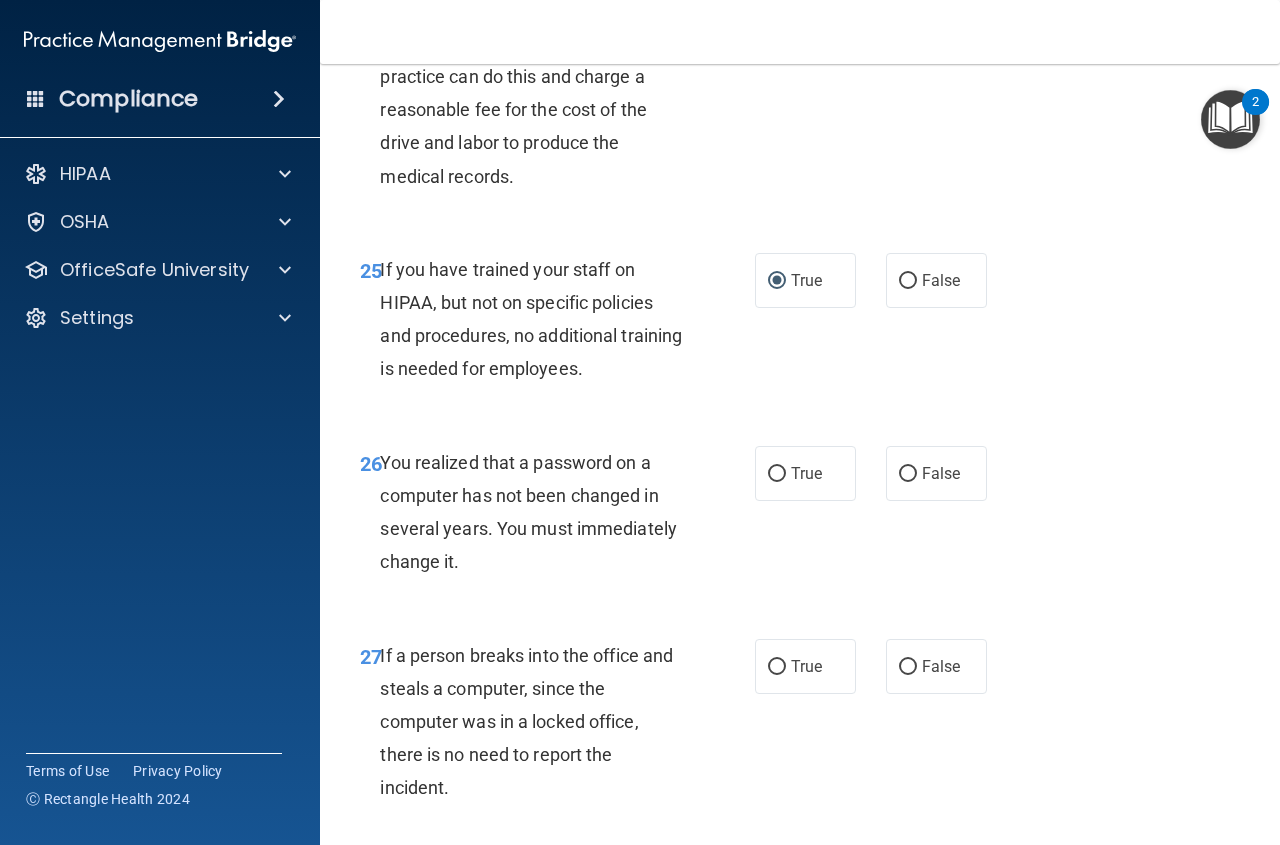 drag, startPoint x: 775, startPoint y: 540, endPoint x: 769, endPoint y: 608, distance: 68.26419 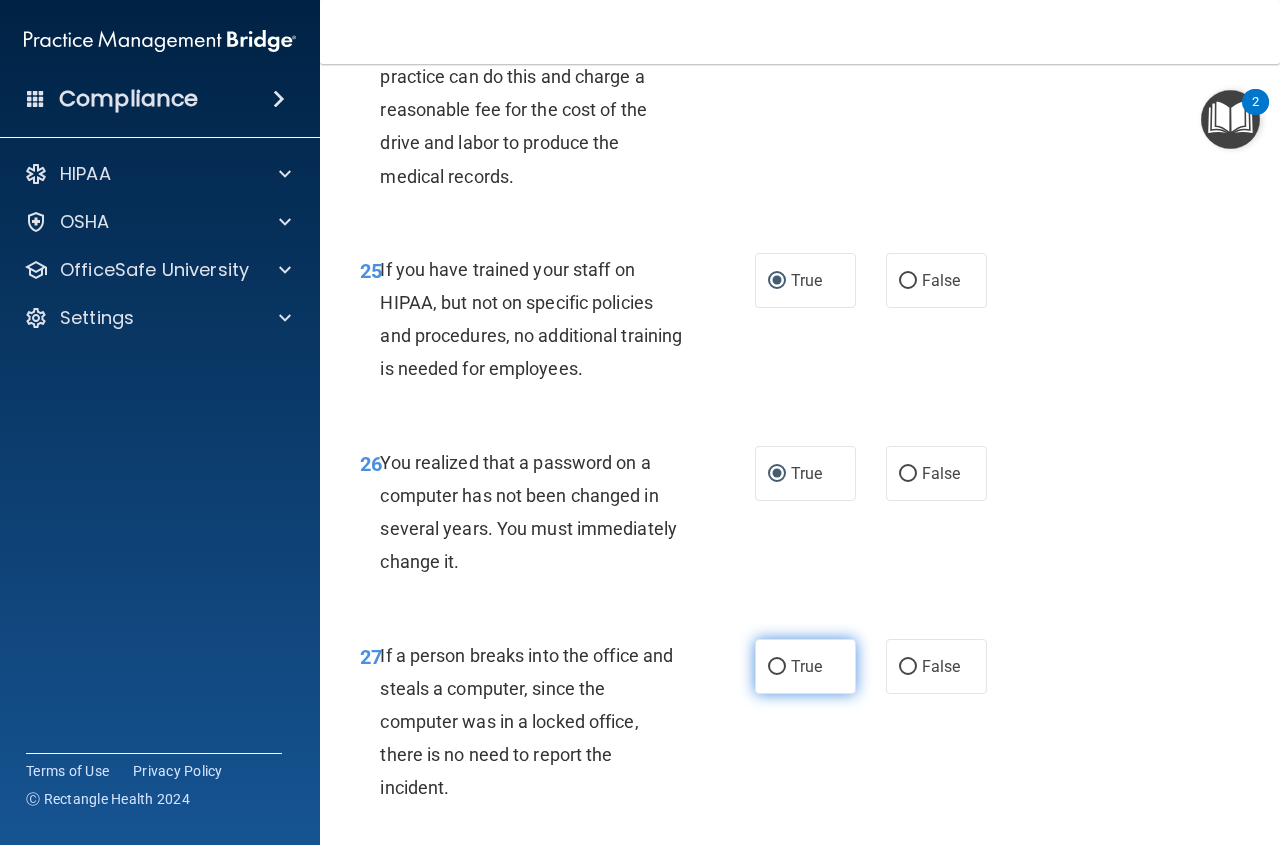 click on "True" at bounding box center [777, 667] 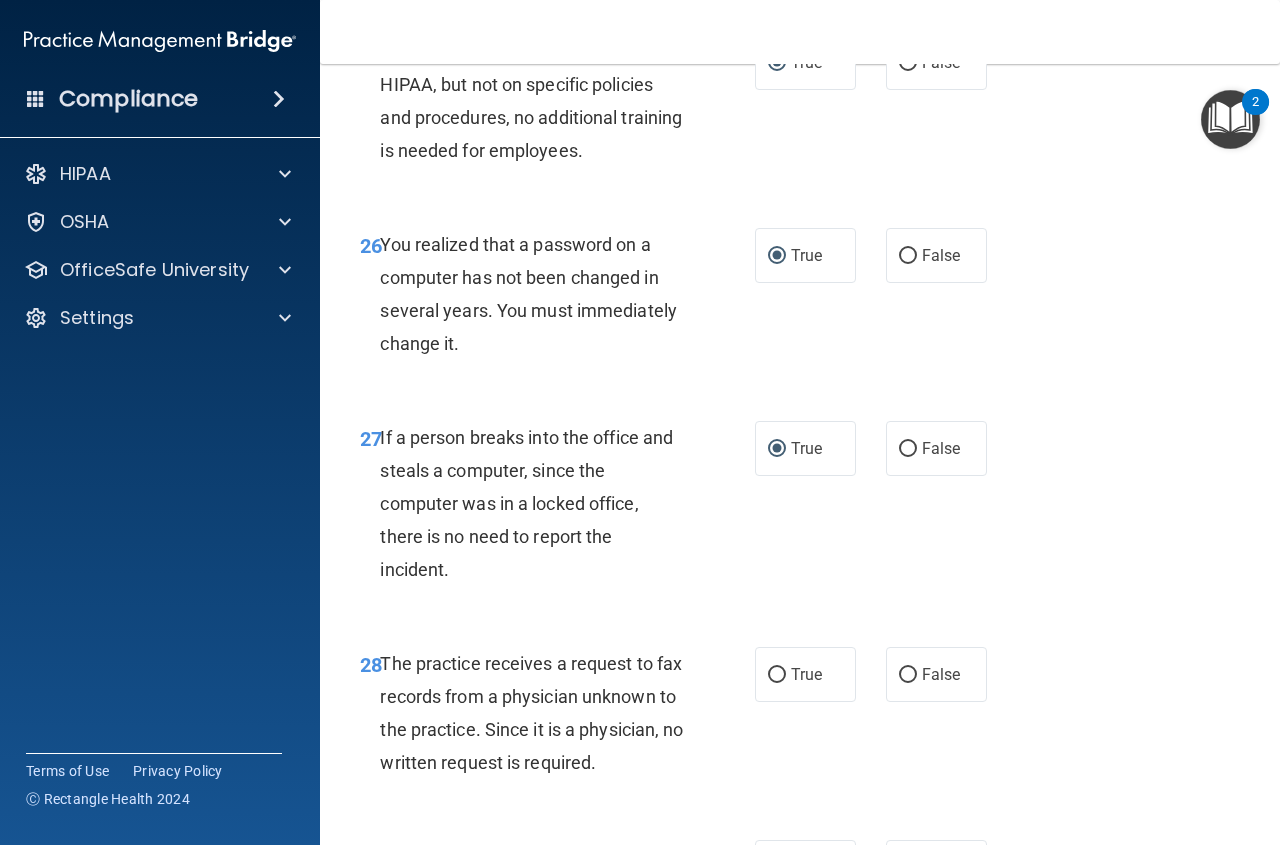 scroll, scrollTop: 5200, scrollLeft: 0, axis: vertical 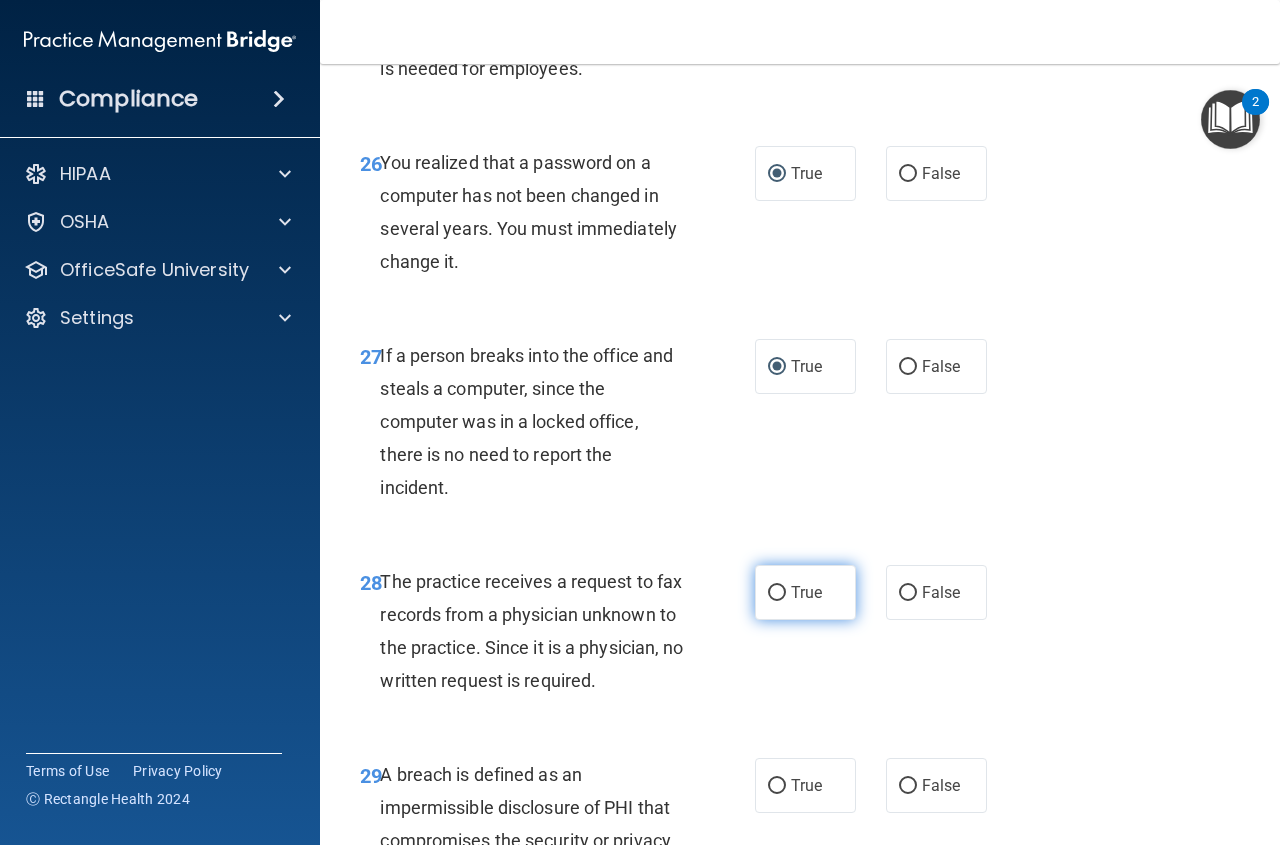 click on "True" at bounding box center [777, 593] 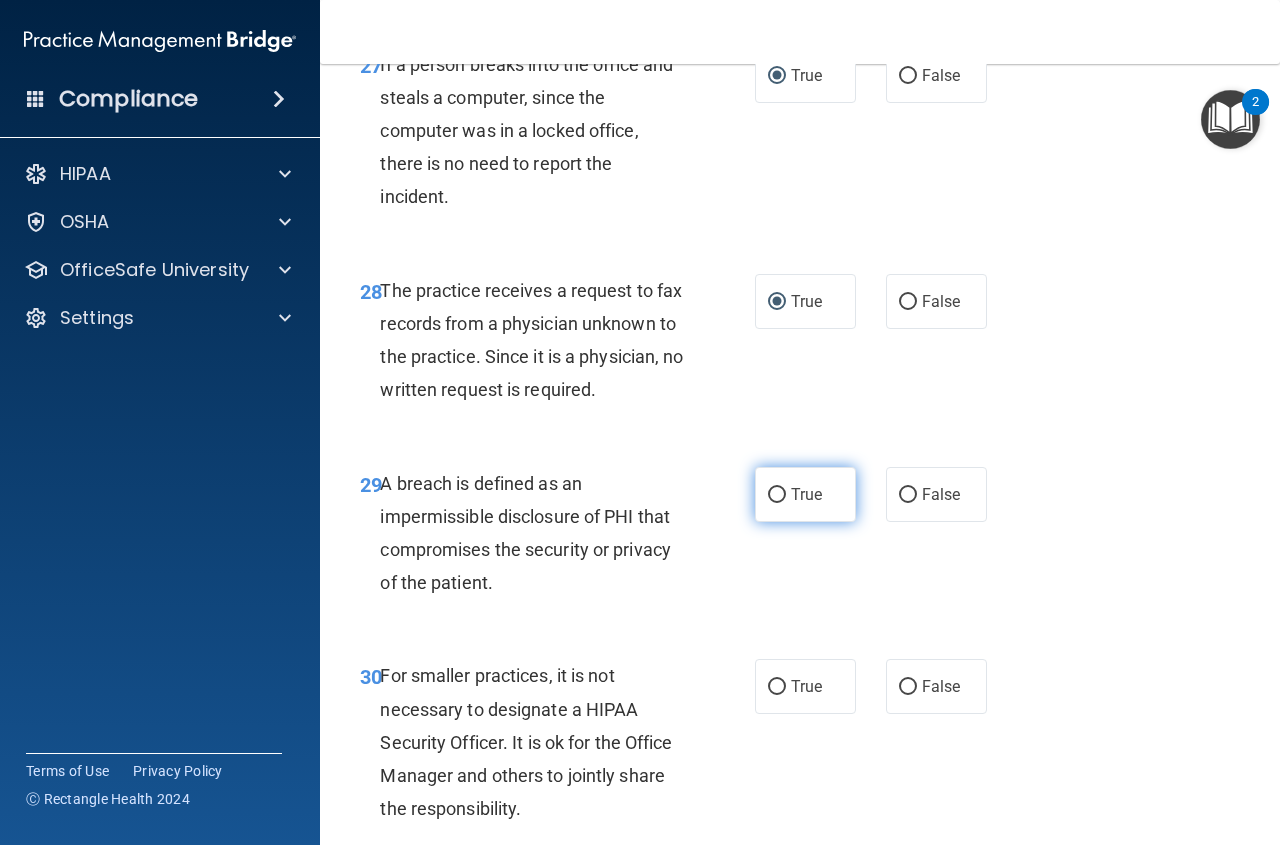 scroll, scrollTop: 5500, scrollLeft: 0, axis: vertical 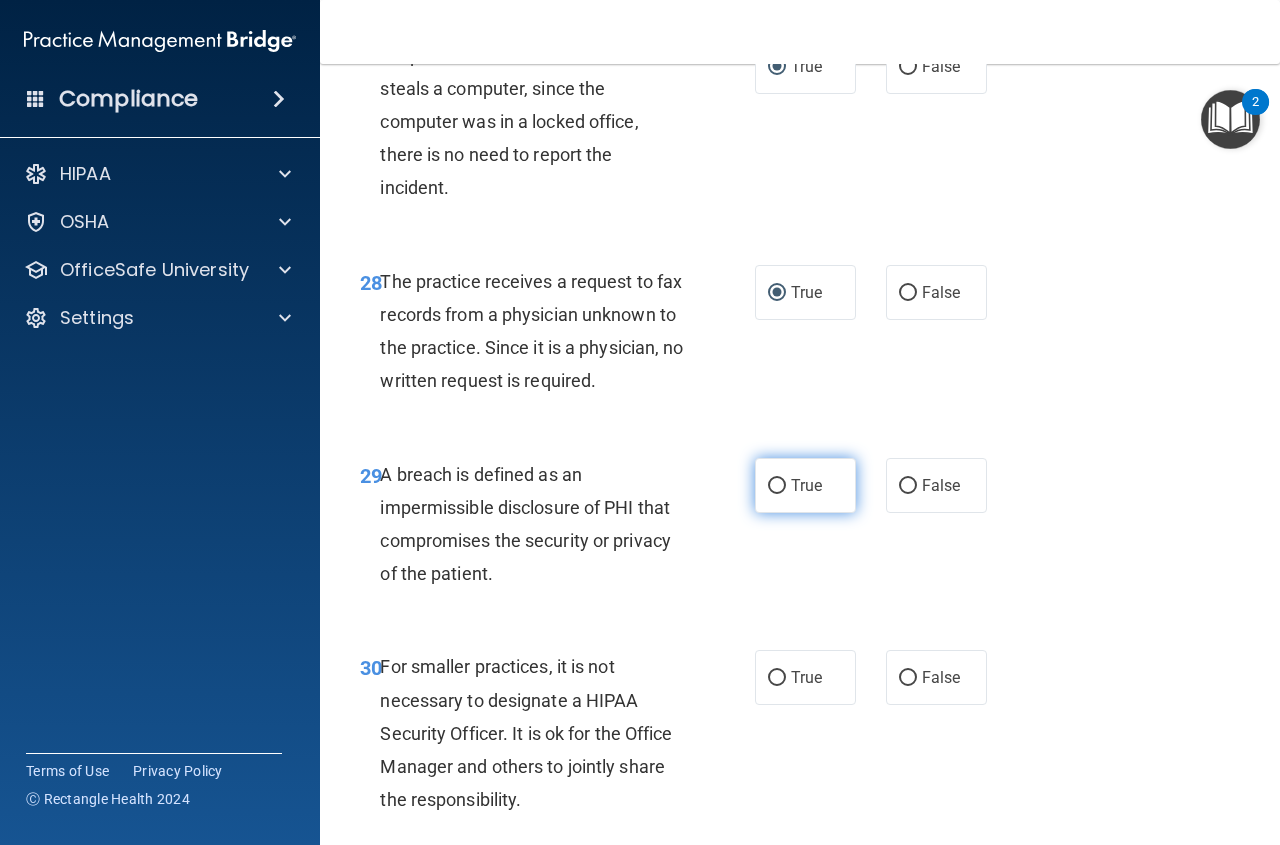 click on "True" at bounding box center (777, 486) 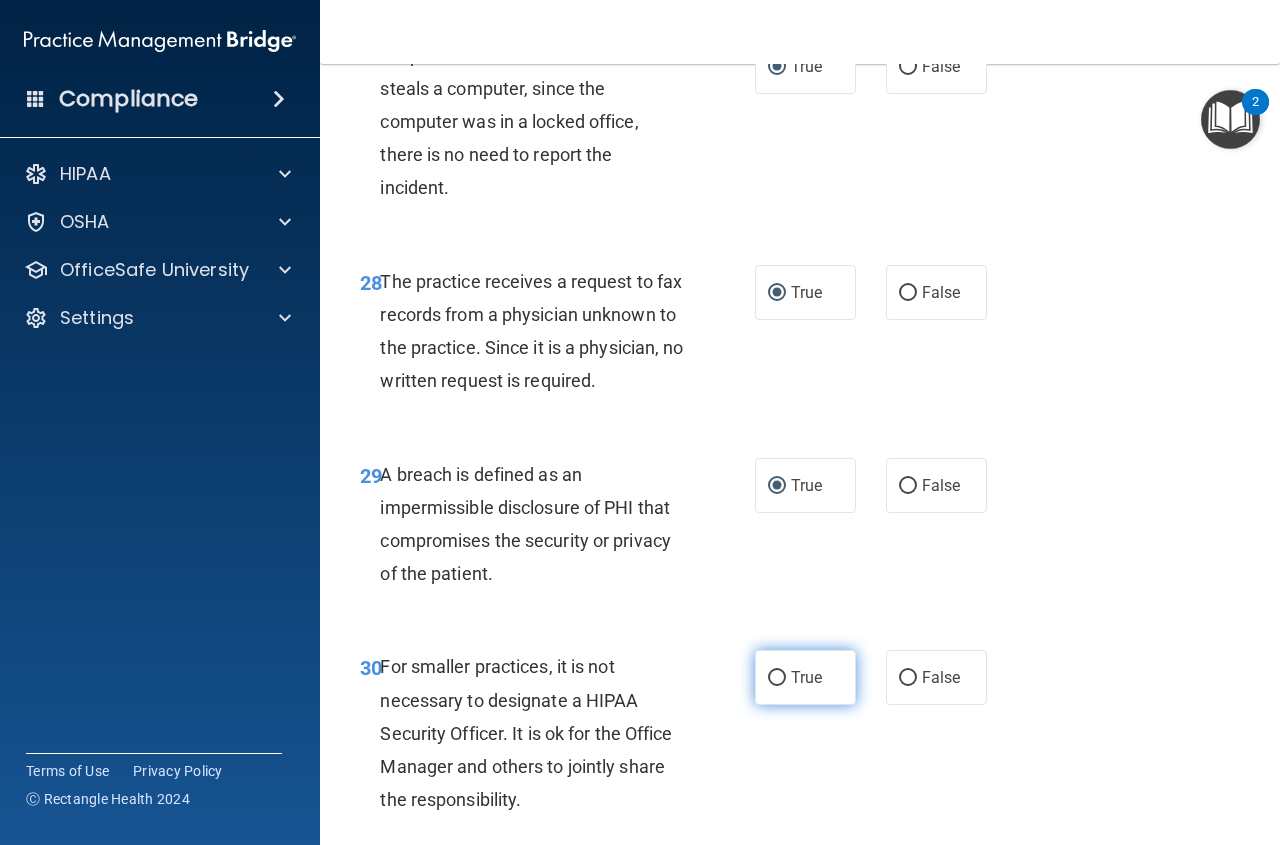 click on "True" at bounding box center [805, 677] 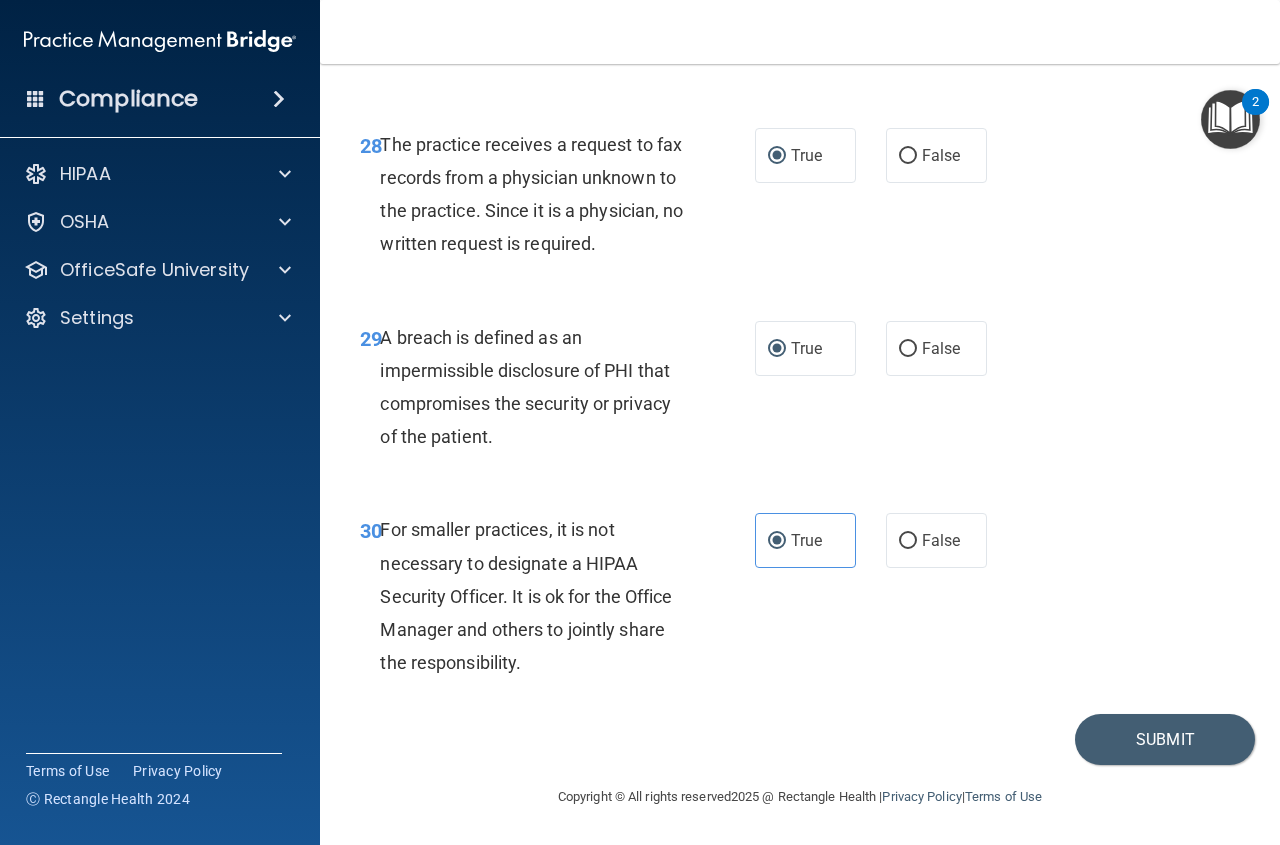 scroll, scrollTop: 5737, scrollLeft: 0, axis: vertical 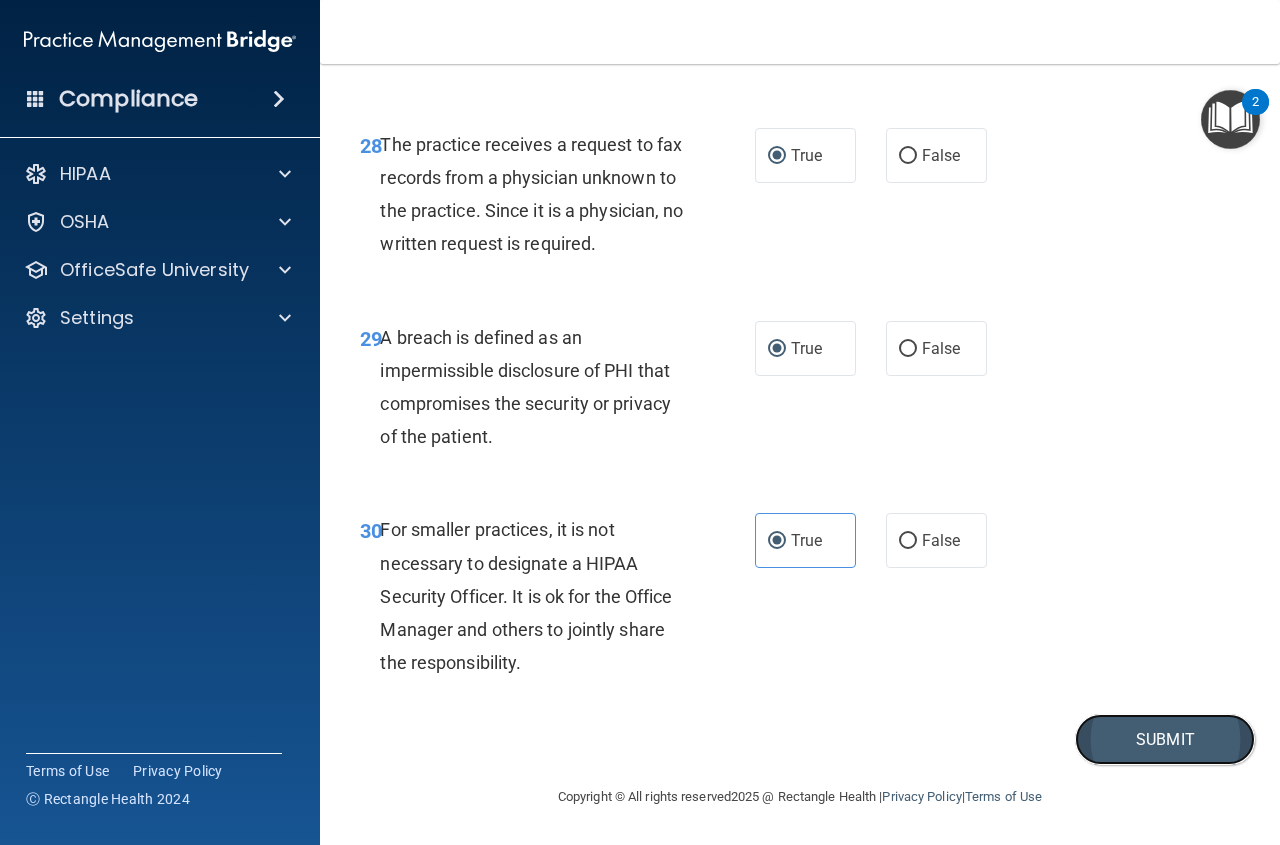 click on "Submit" at bounding box center (1165, 739) 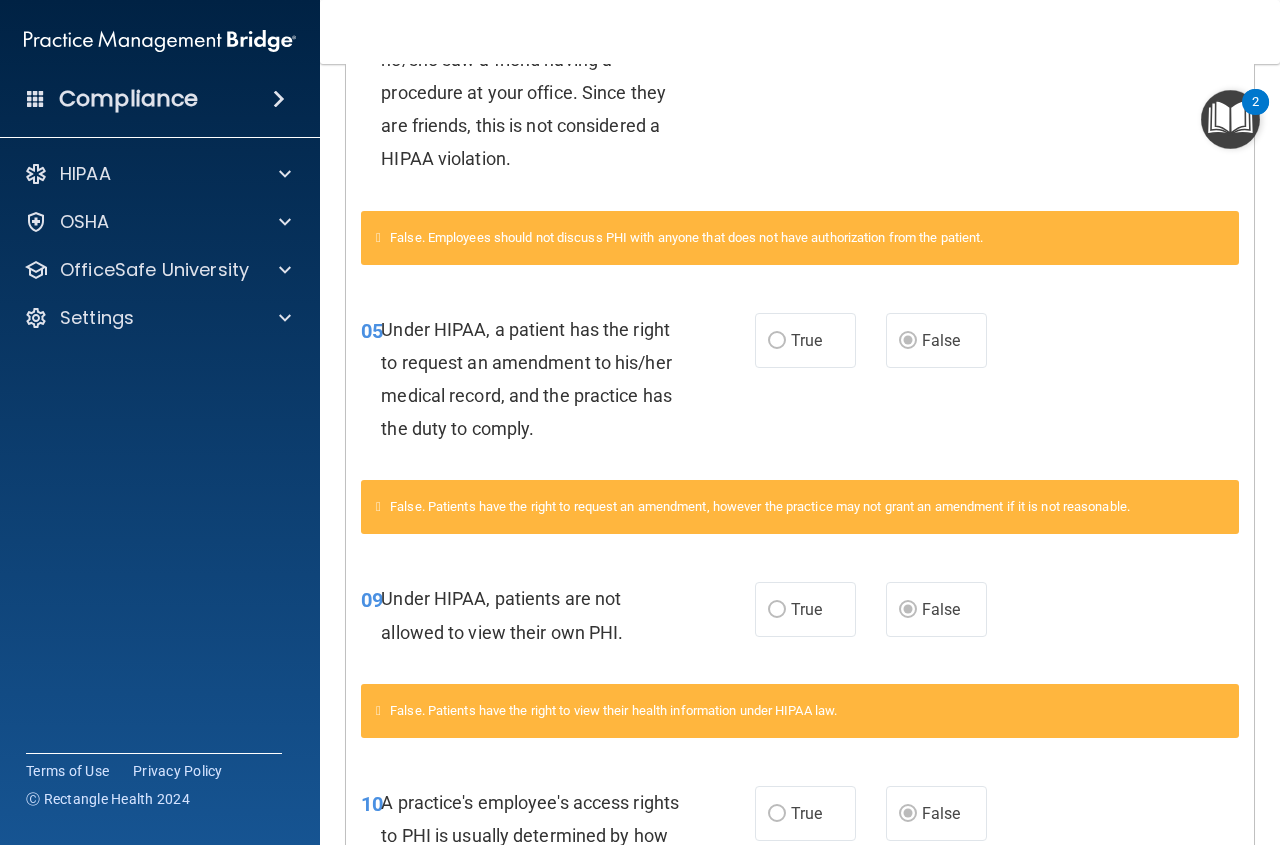 scroll, scrollTop: 853, scrollLeft: 0, axis: vertical 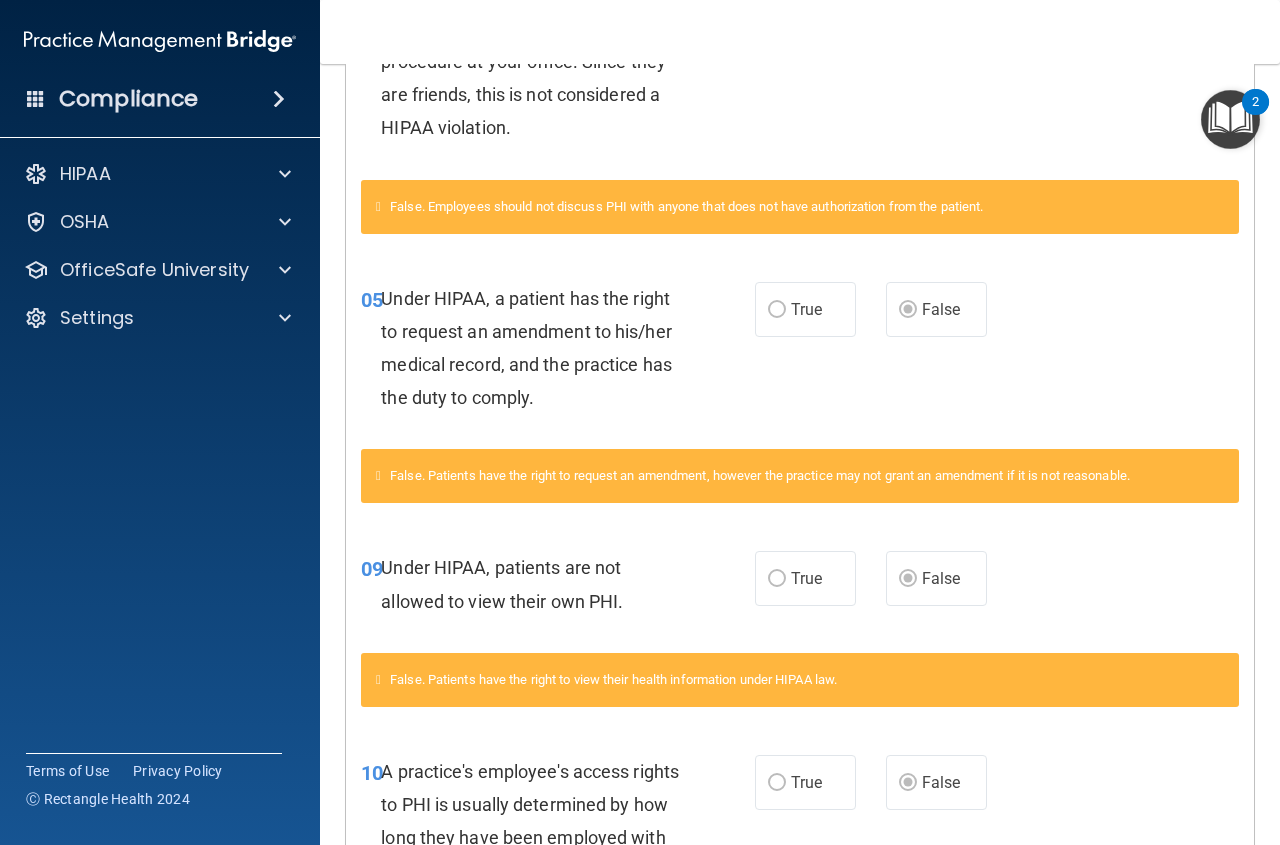 drag, startPoint x: 1172, startPoint y: 305, endPoint x: 1171, endPoint y: 318, distance: 13.038404 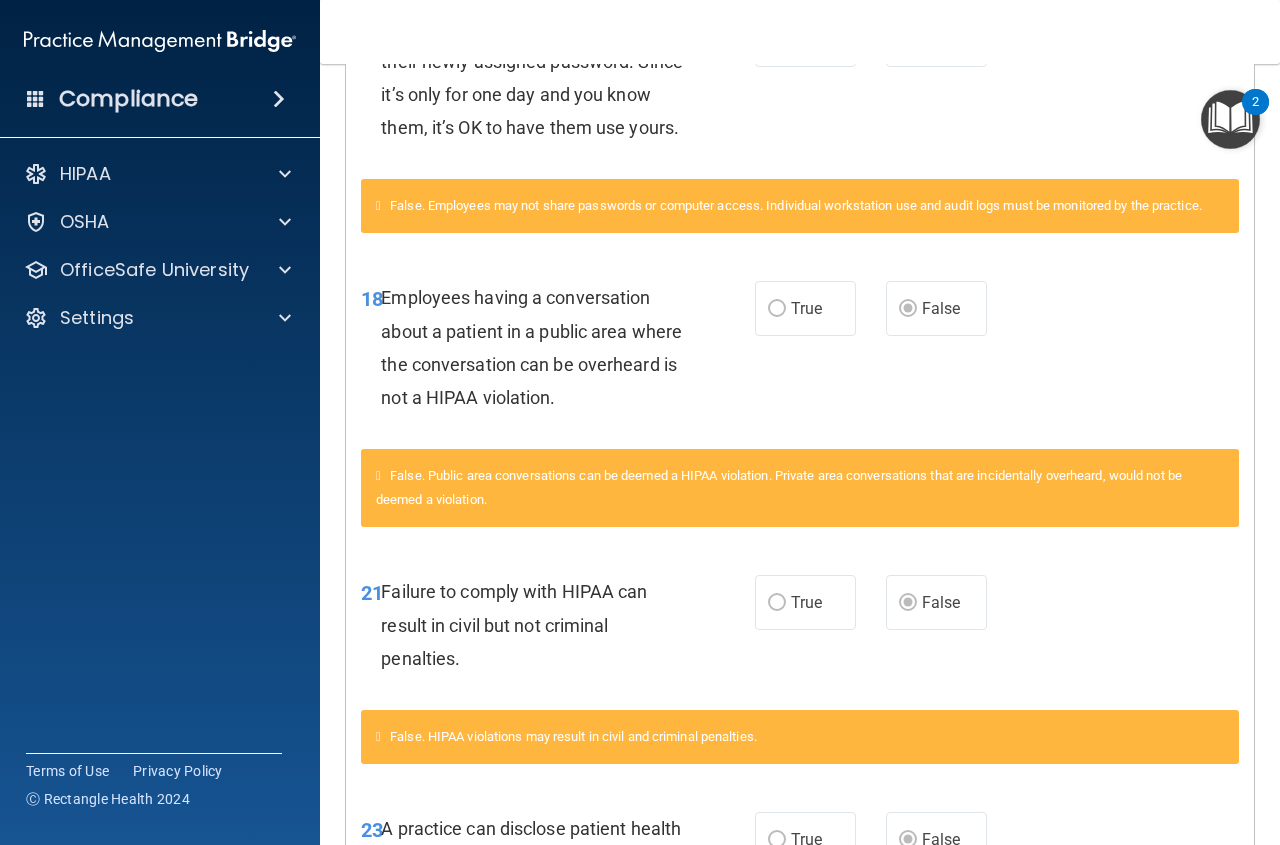 scroll, scrollTop: 2153, scrollLeft: 0, axis: vertical 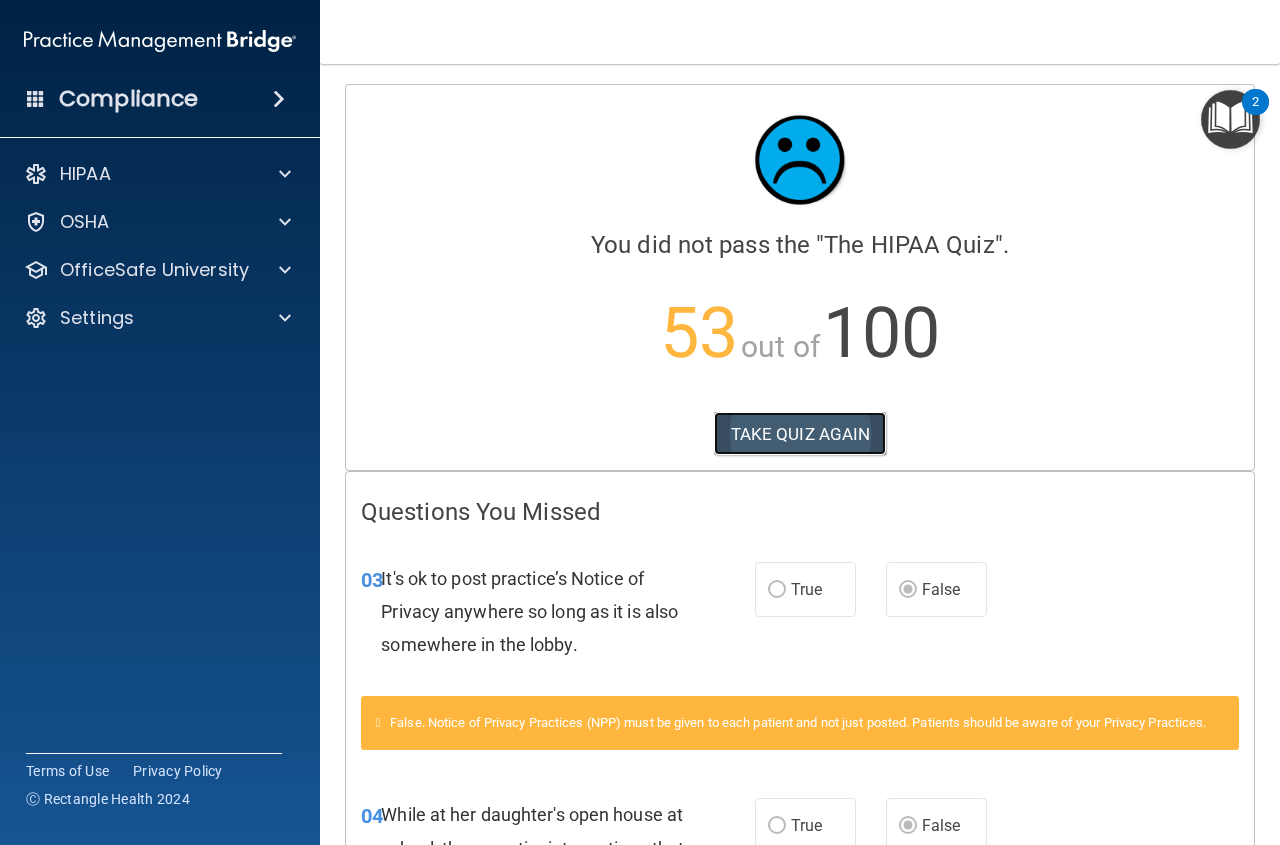 click on "TAKE QUIZ AGAIN" at bounding box center (800, 434) 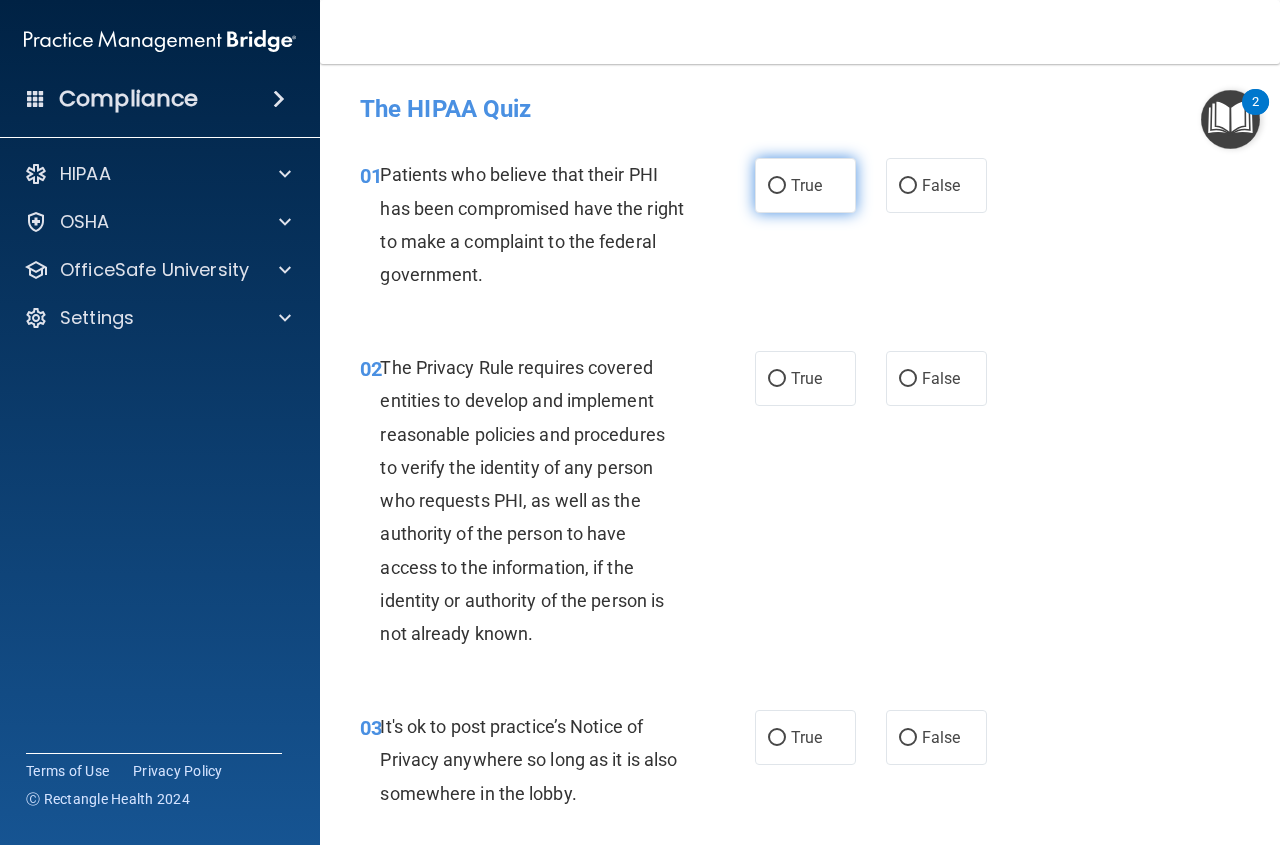 click on "True" at bounding box center [777, 186] 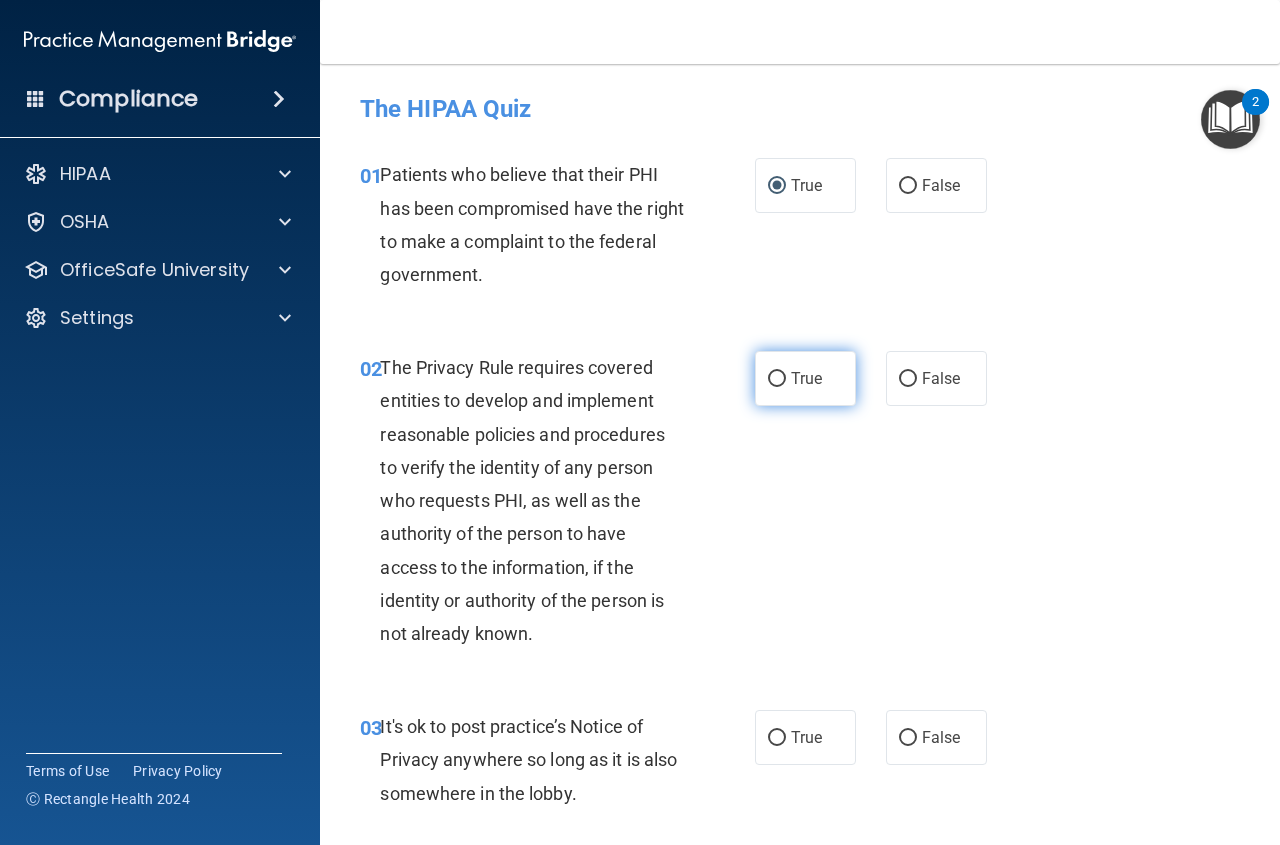 click on "True" at bounding box center [777, 379] 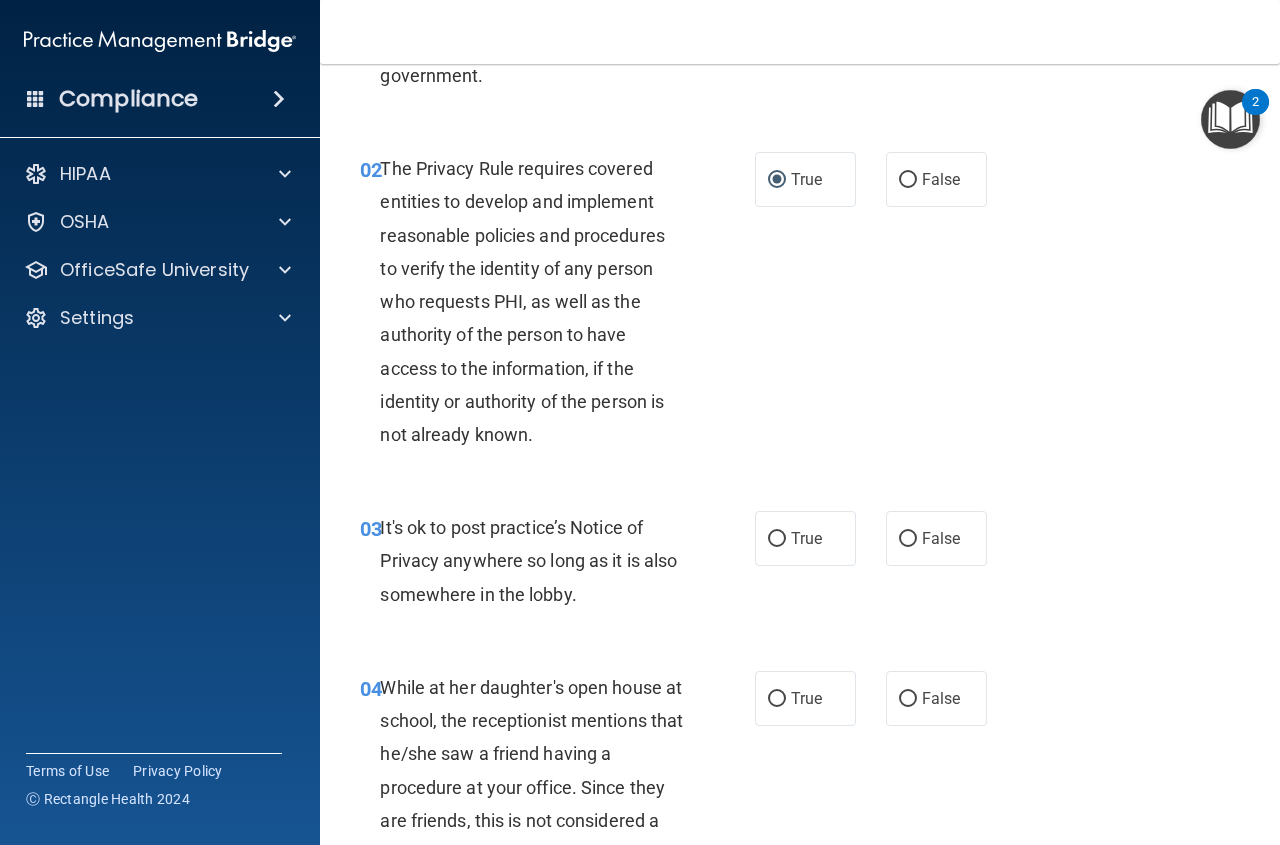 scroll, scrollTop: 200, scrollLeft: 0, axis: vertical 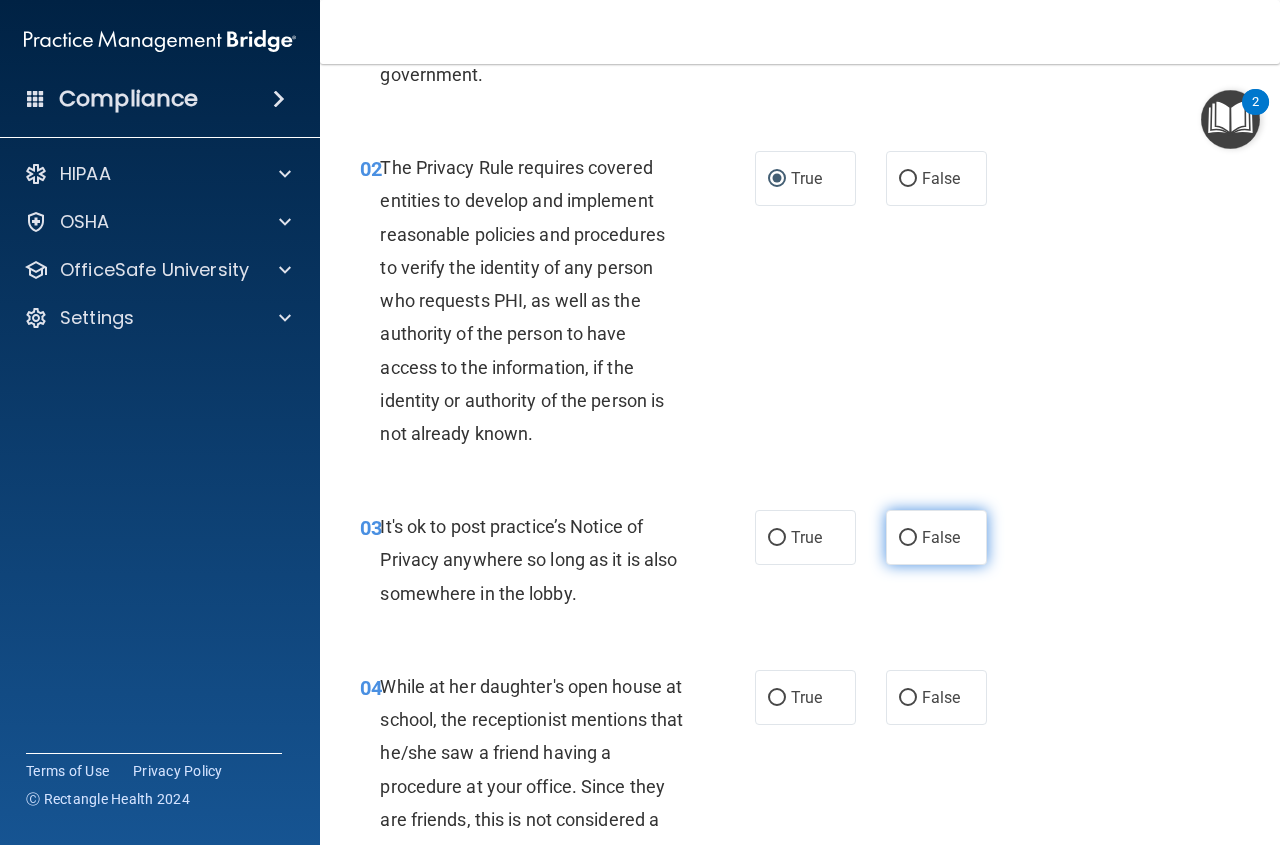 click on "False" at bounding box center [936, 537] 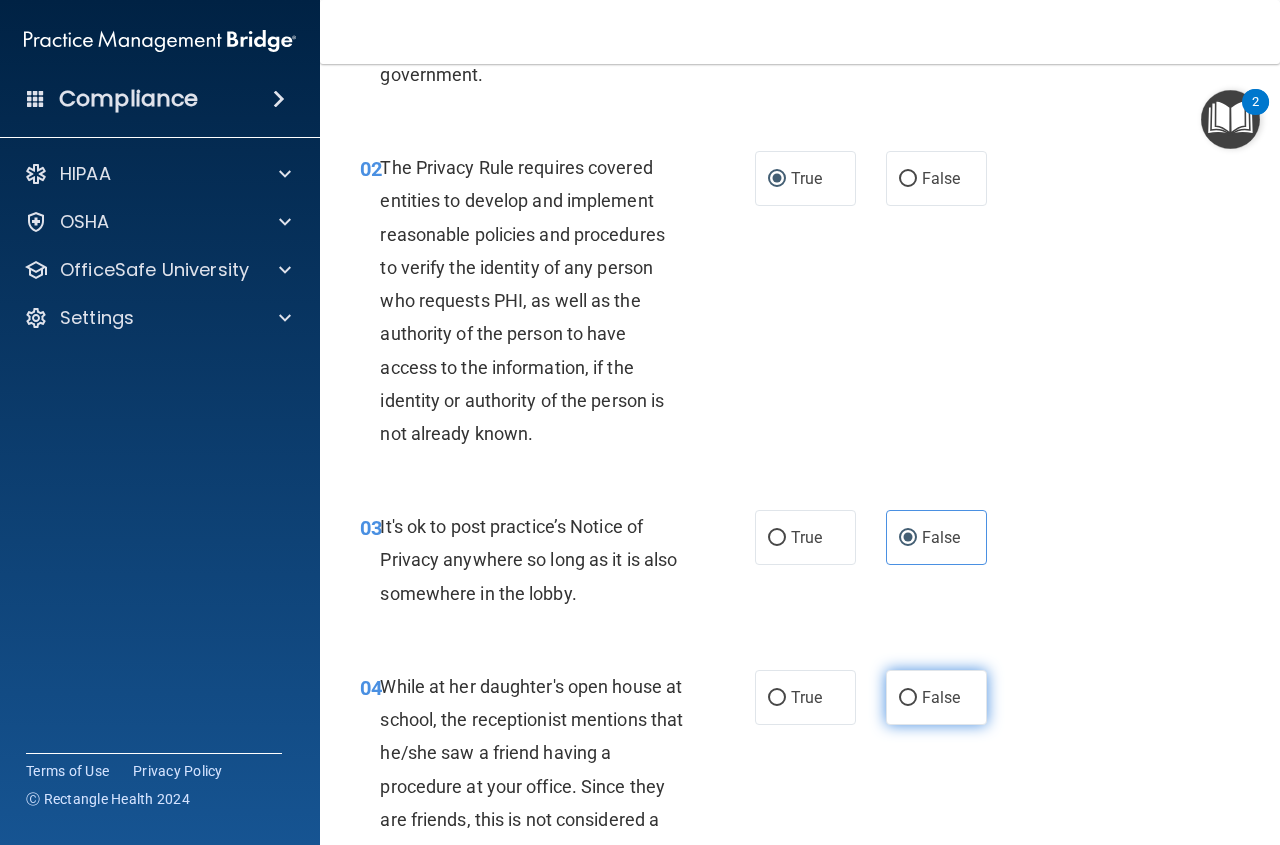 click on "False" at bounding box center (908, 698) 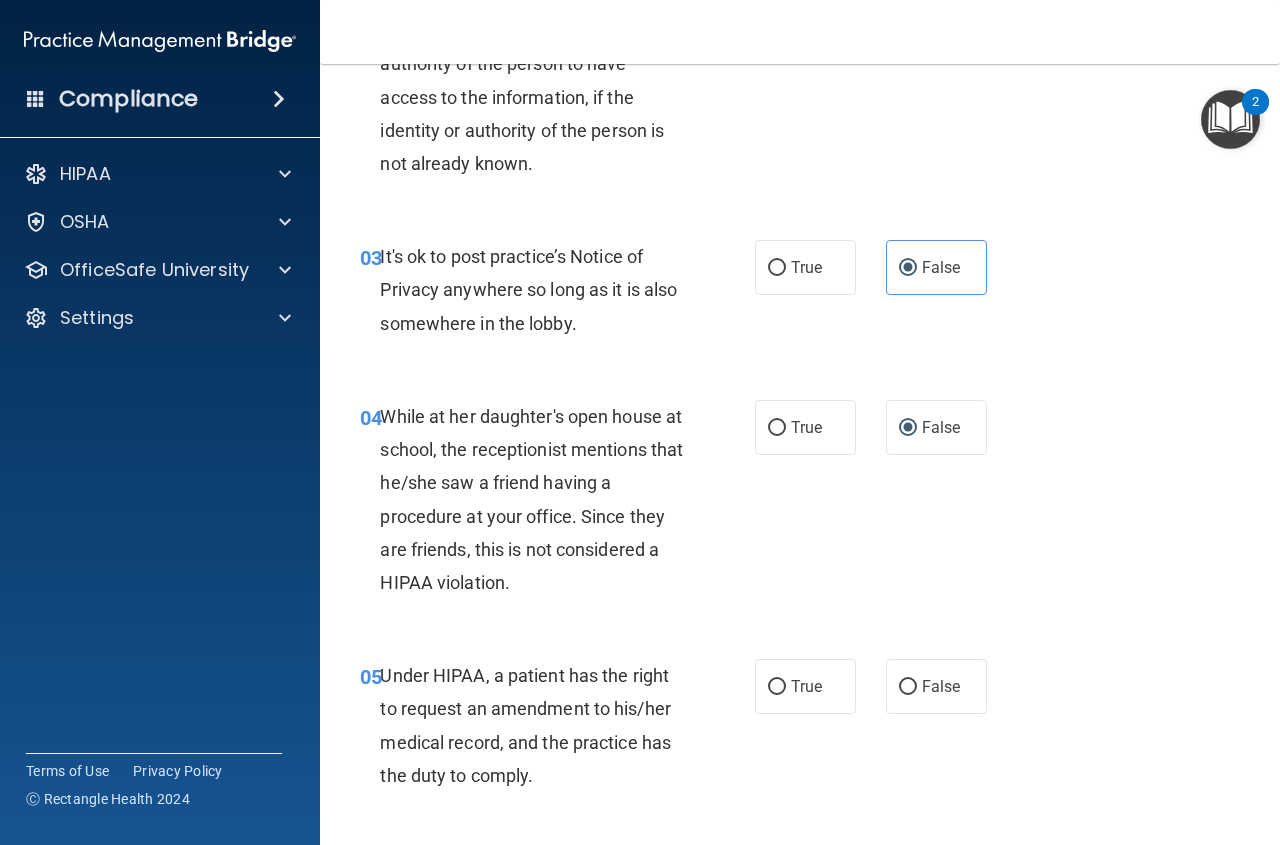 scroll, scrollTop: 600, scrollLeft: 0, axis: vertical 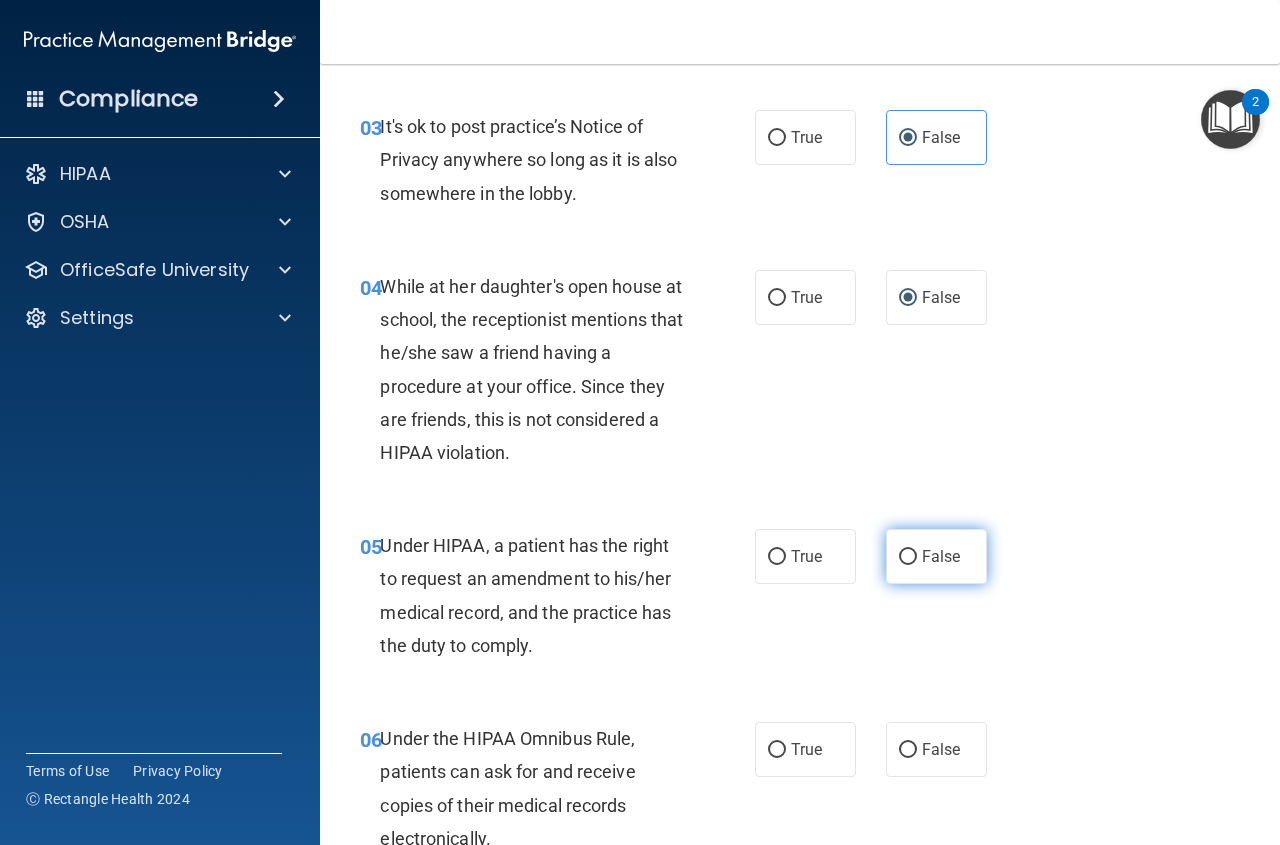 click on "False" at bounding box center [908, 557] 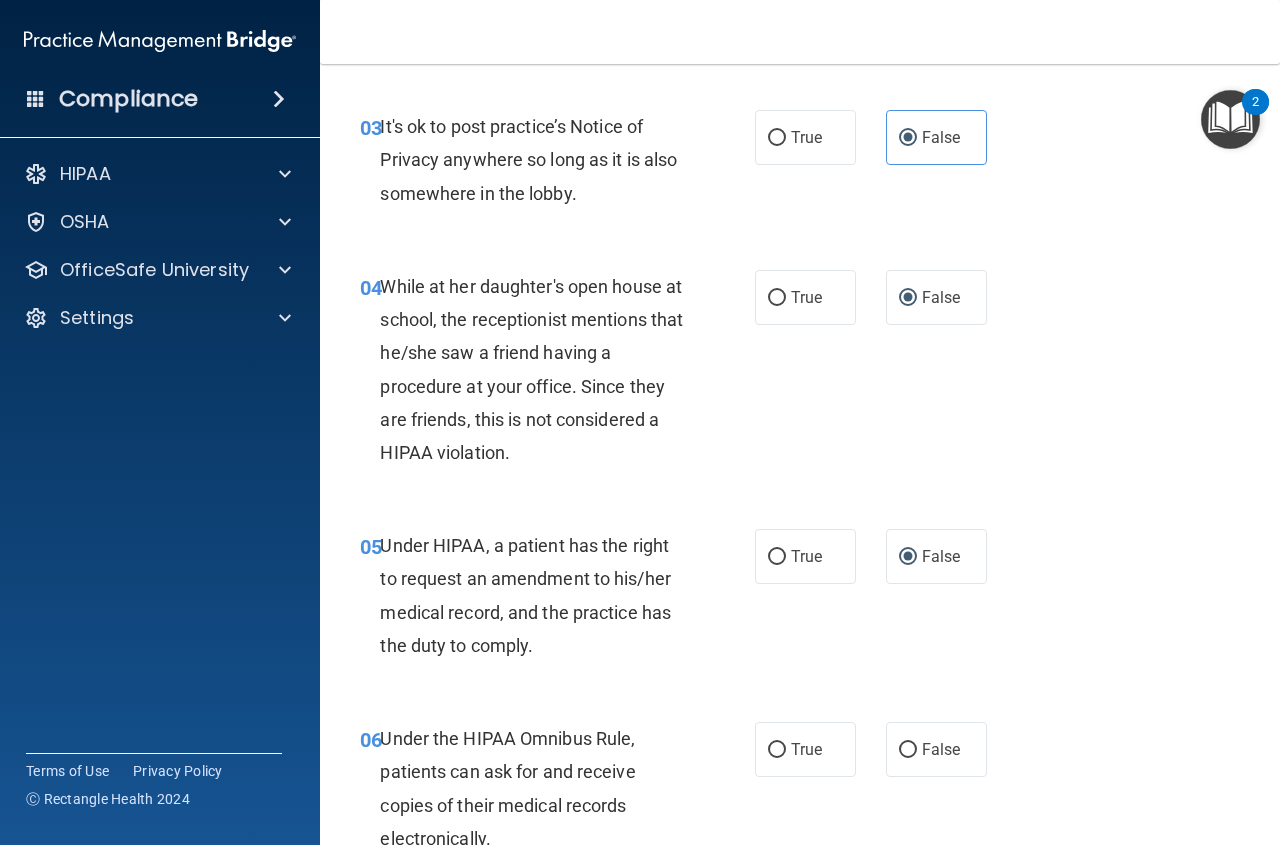 drag, startPoint x: 764, startPoint y: 751, endPoint x: 765, endPoint y: 718, distance: 33.01515 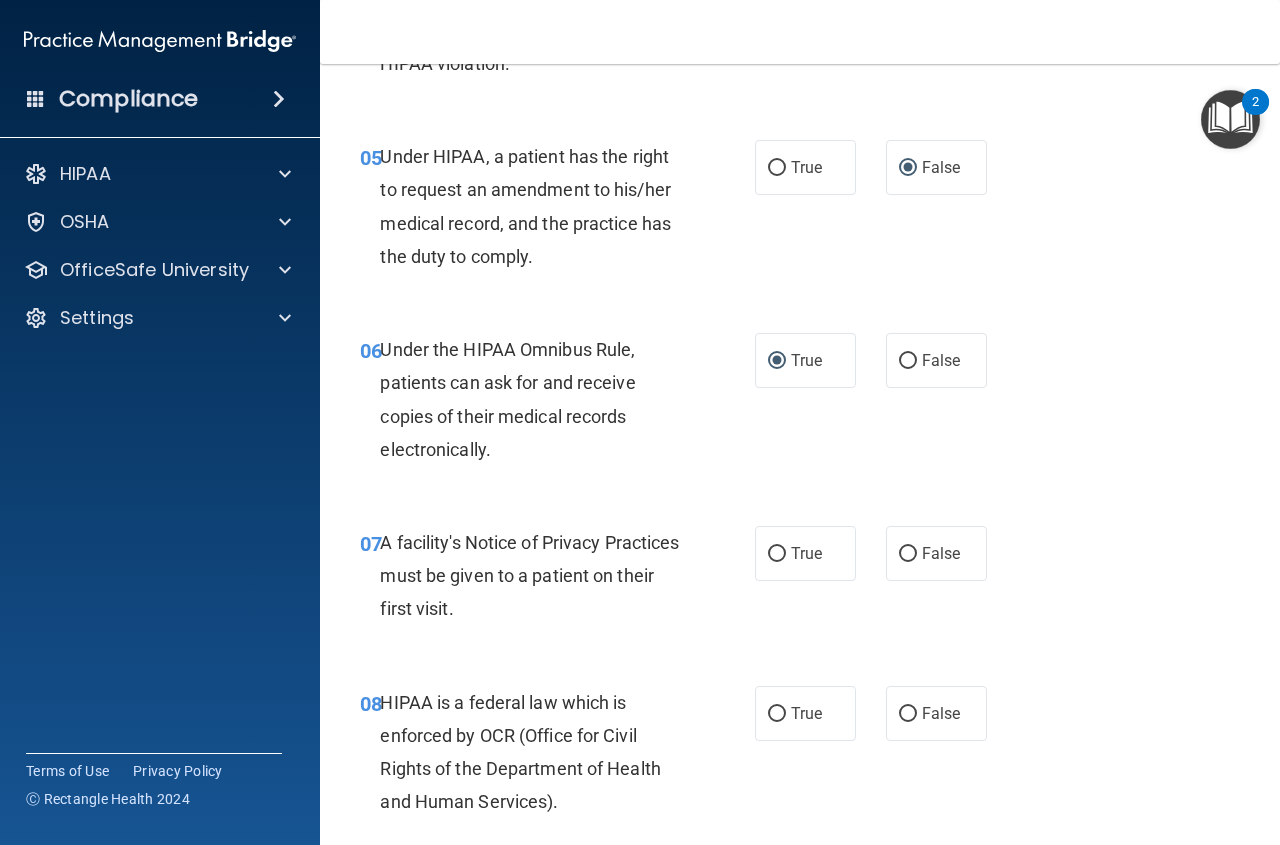 scroll, scrollTop: 1000, scrollLeft: 0, axis: vertical 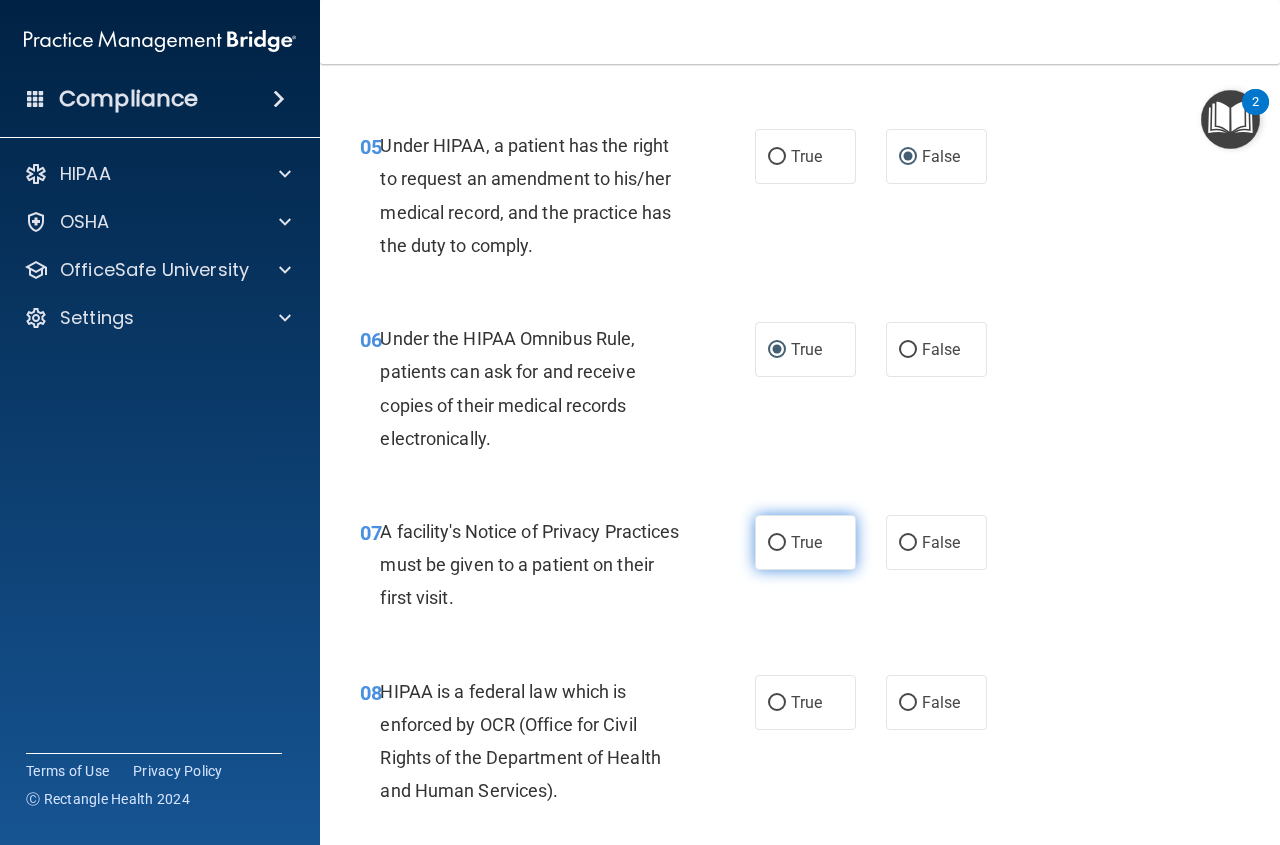click on "True" at bounding box center (777, 543) 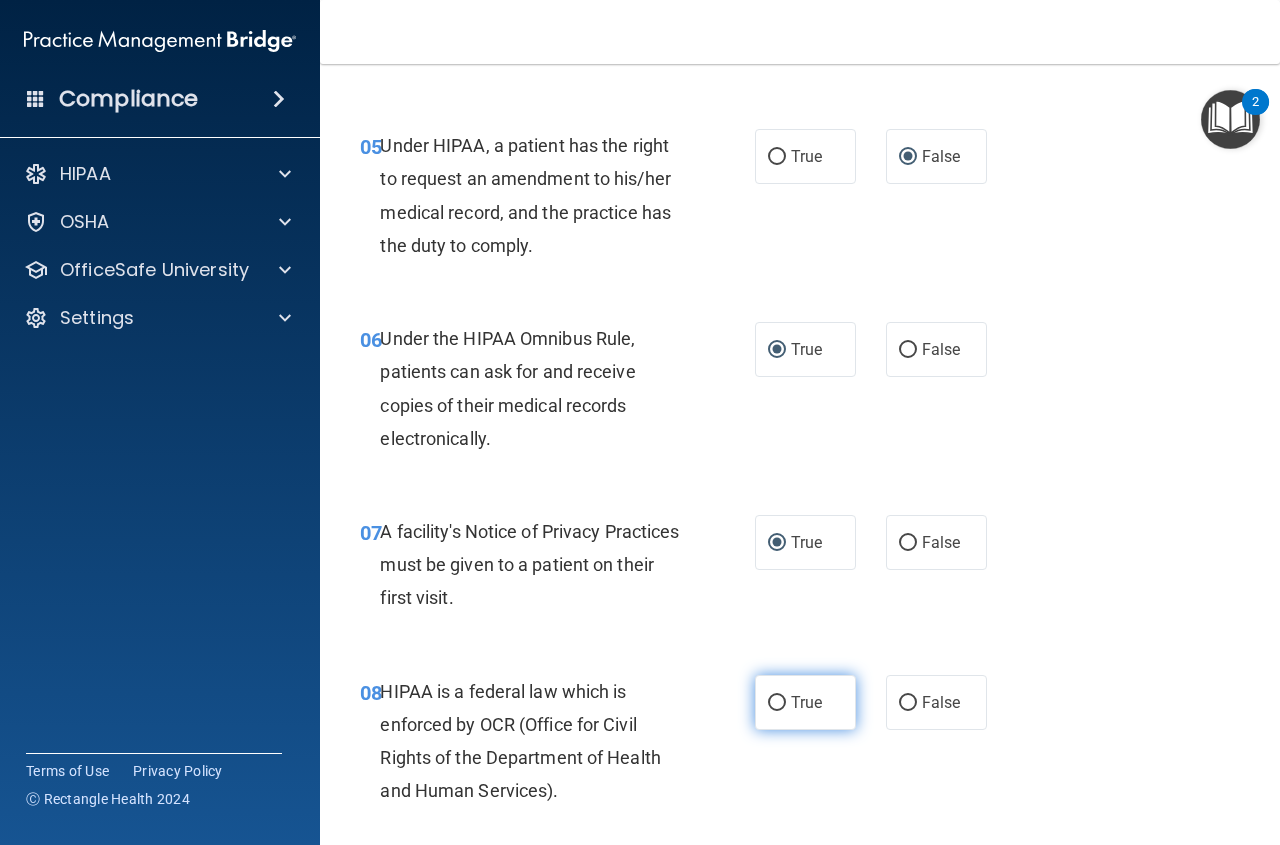 click on "True" at bounding box center (805, 702) 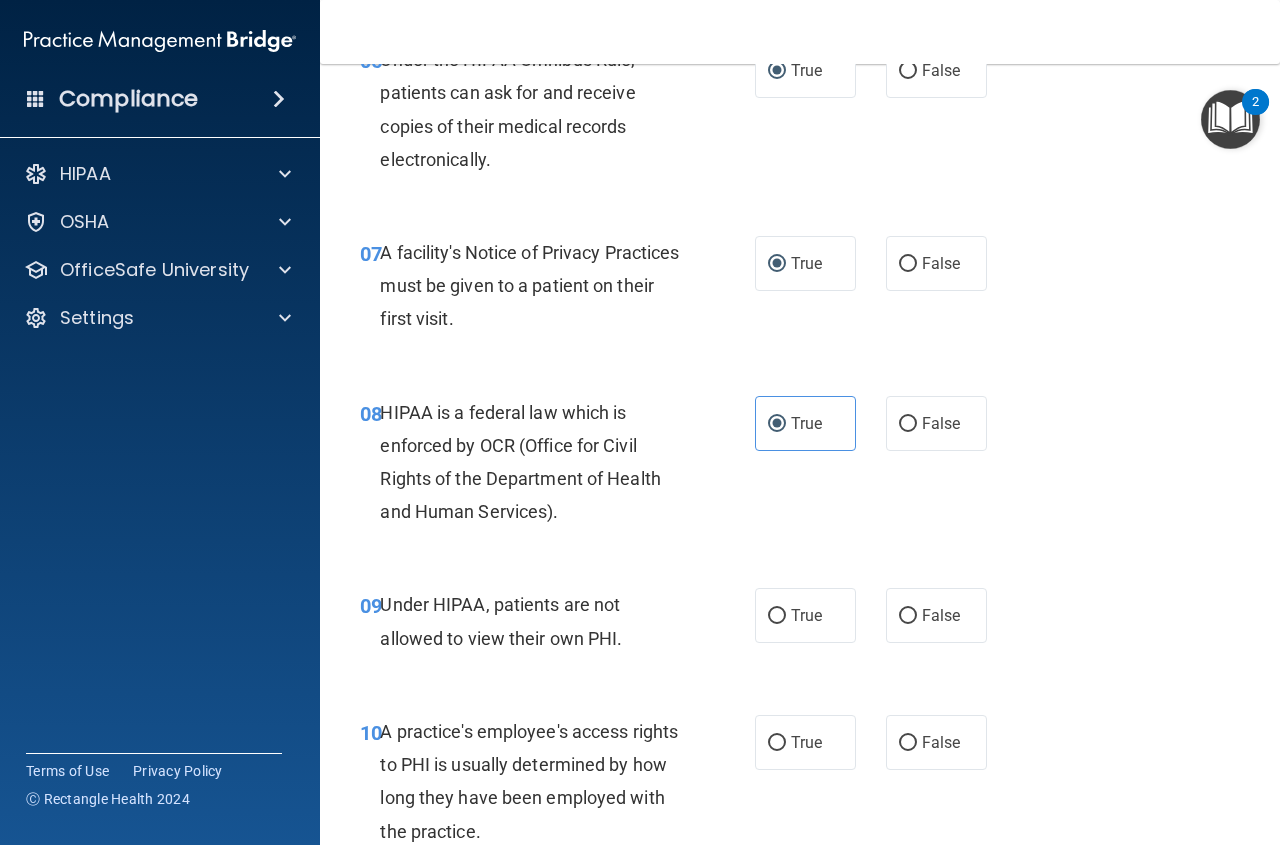 scroll, scrollTop: 1300, scrollLeft: 0, axis: vertical 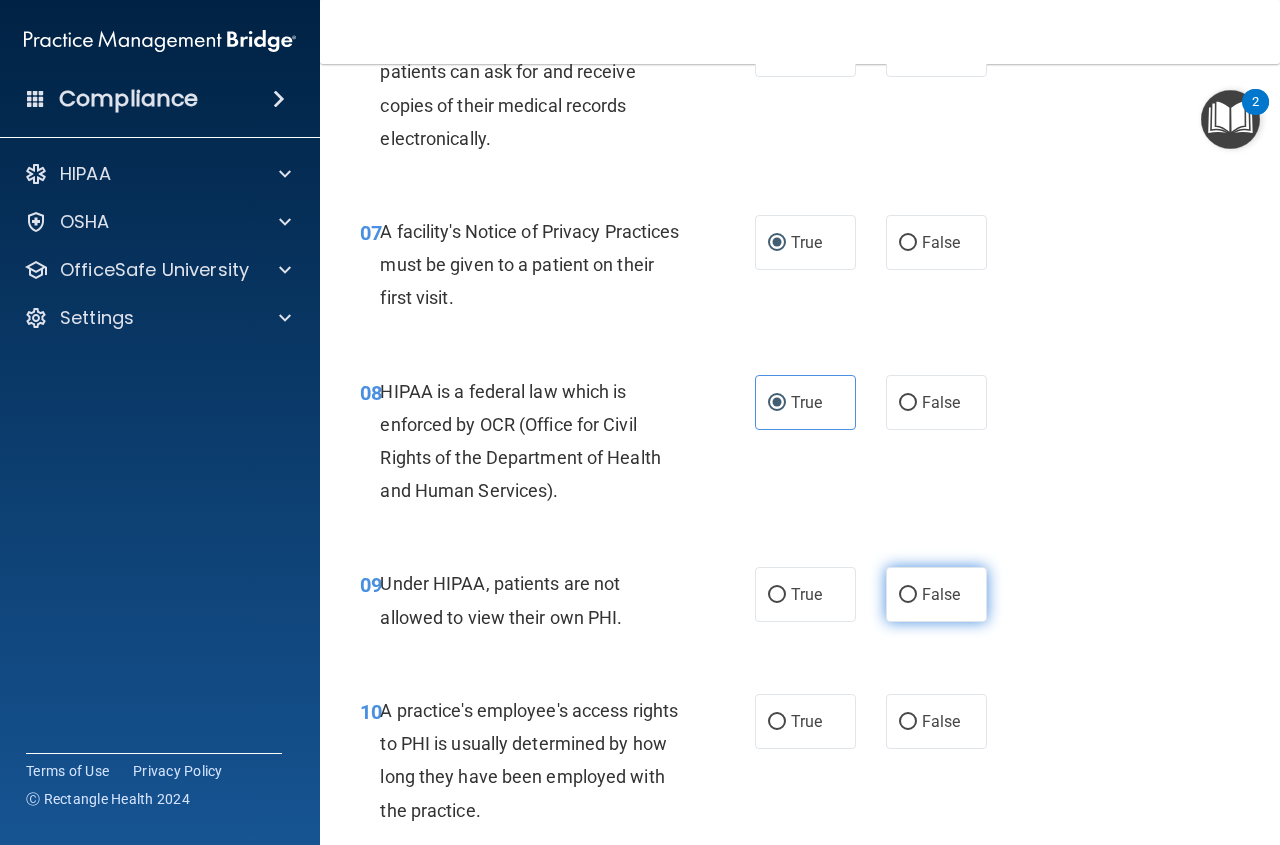 click on "False" at bounding box center [908, 595] 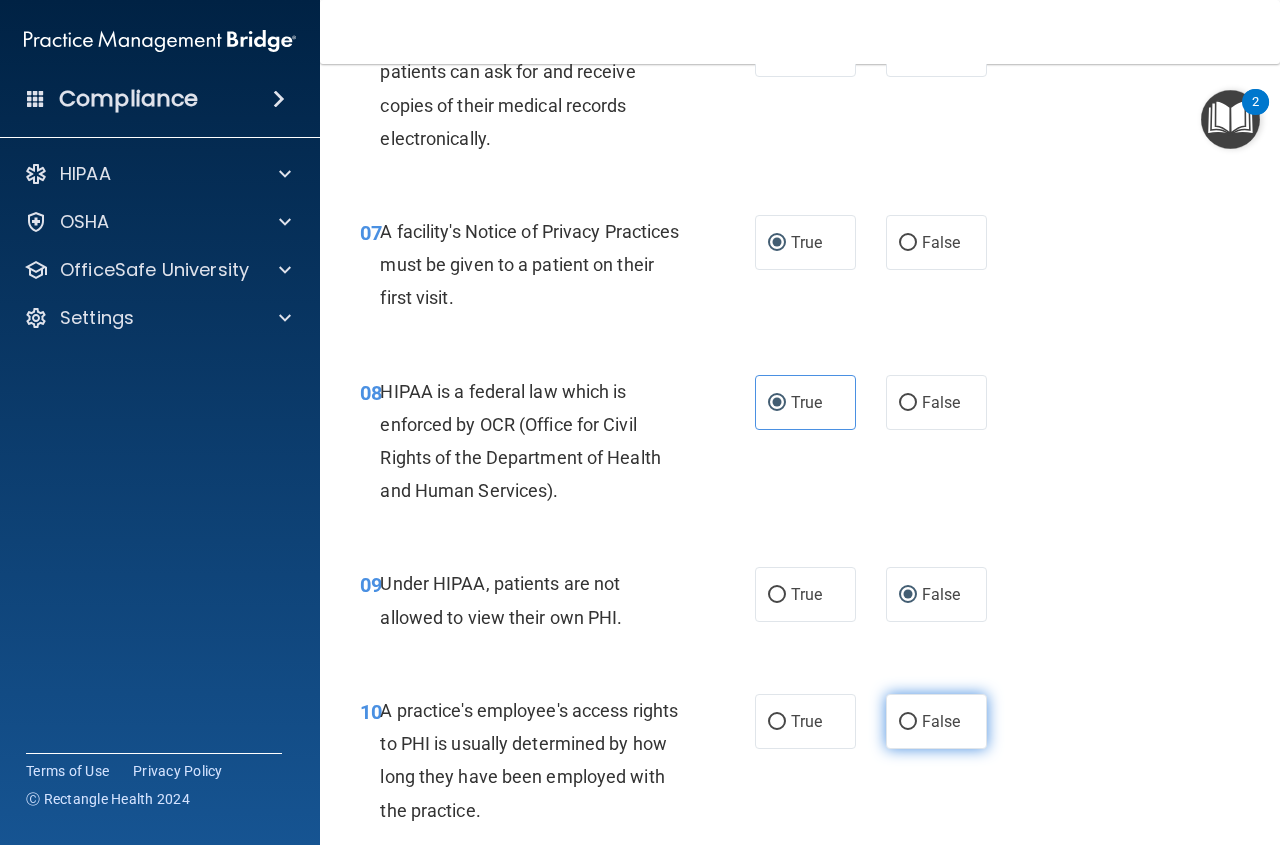drag, startPoint x: 896, startPoint y: 720, endPoint x: 895, endPoint y: 694, distance: 26.019224 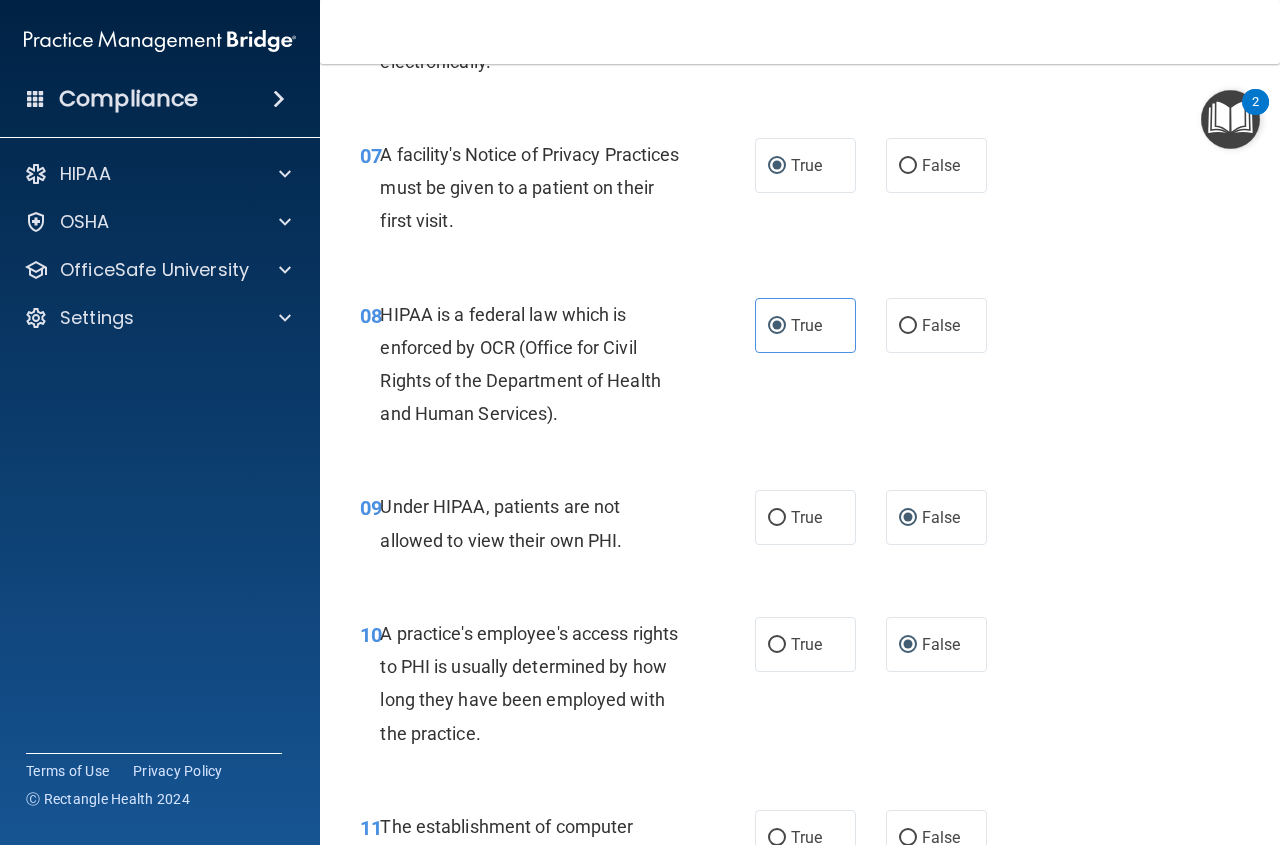 scroll, scrollTop: 1600, scrollLeft: 0, axis: vertical 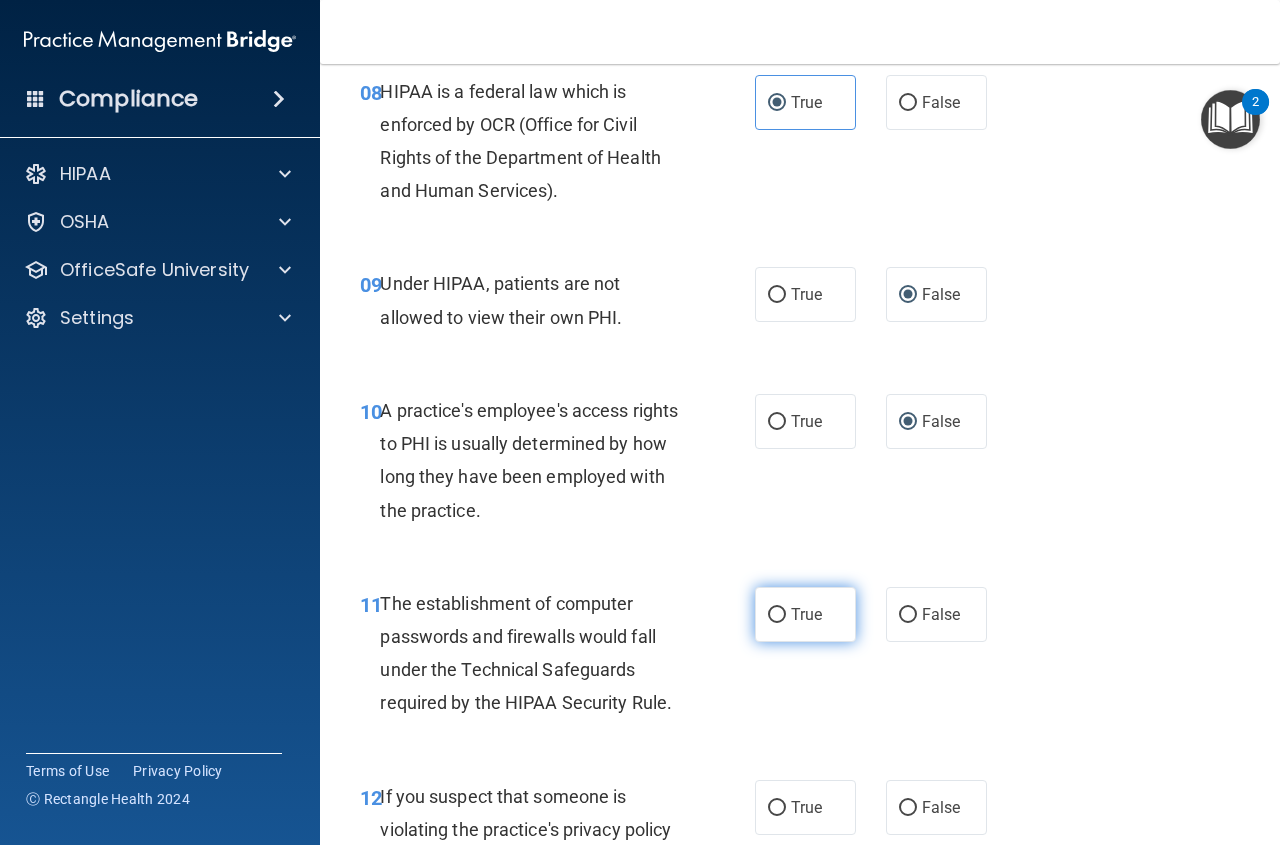 click on "True" at bounding box center (777, 615) 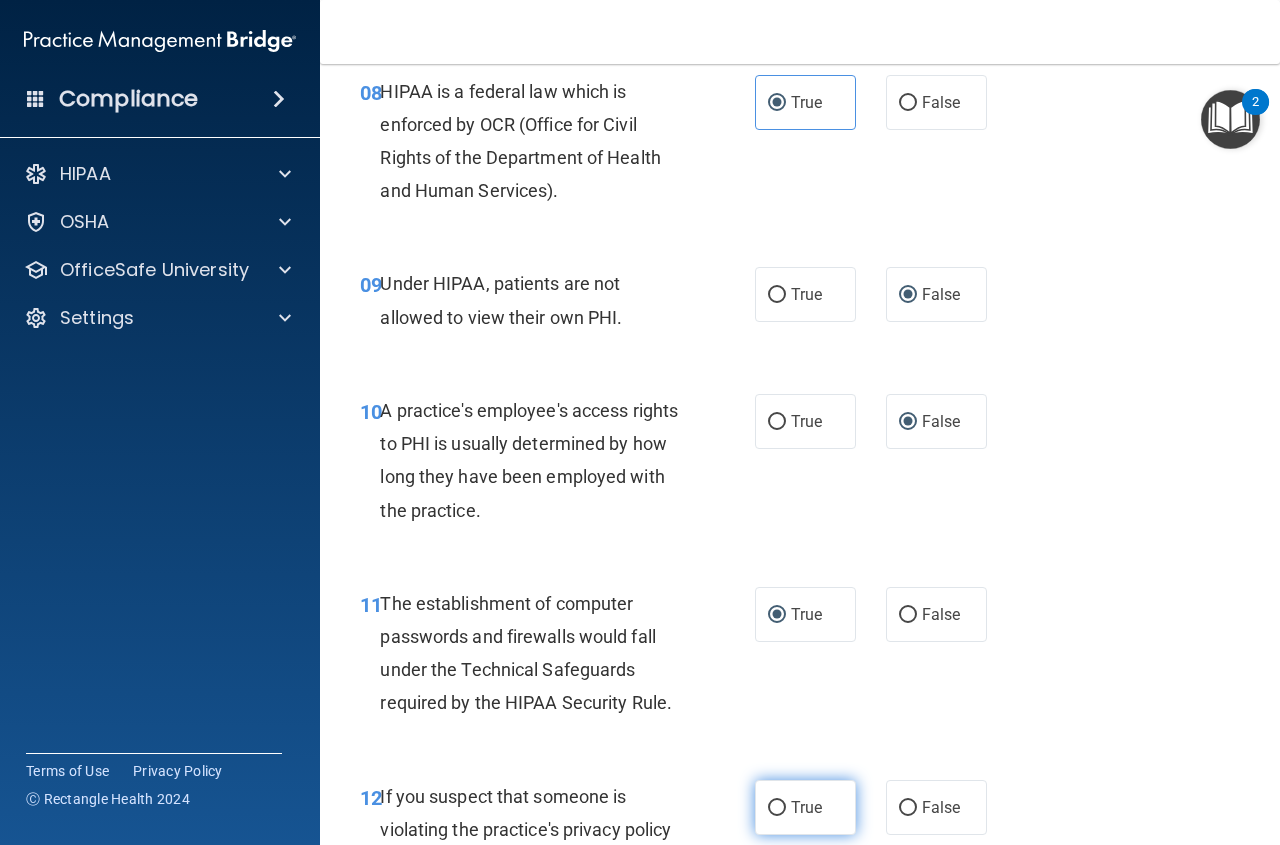click on "True" at bounding box center [777, 808] 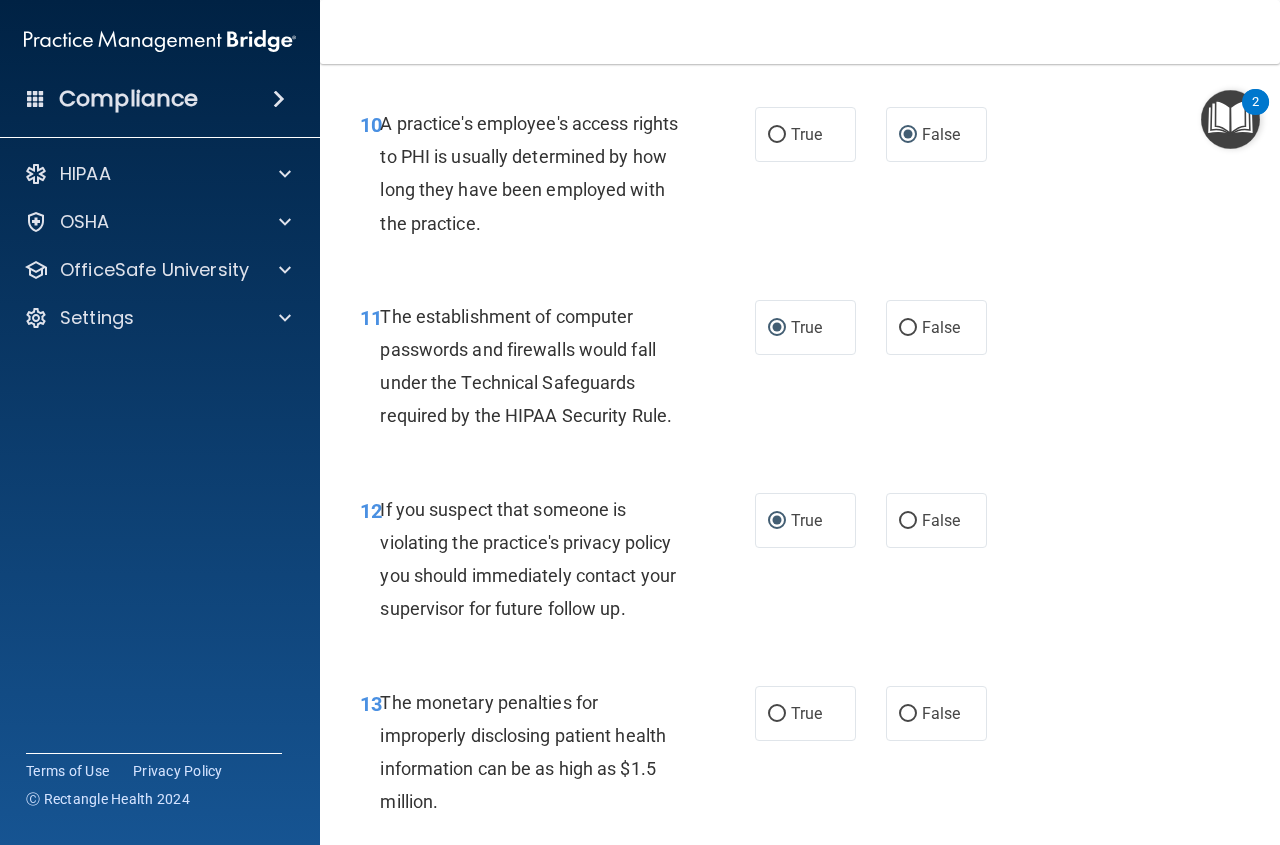 scroll, scrollTop: 1900, scrollLeft: 0, axis: vertical 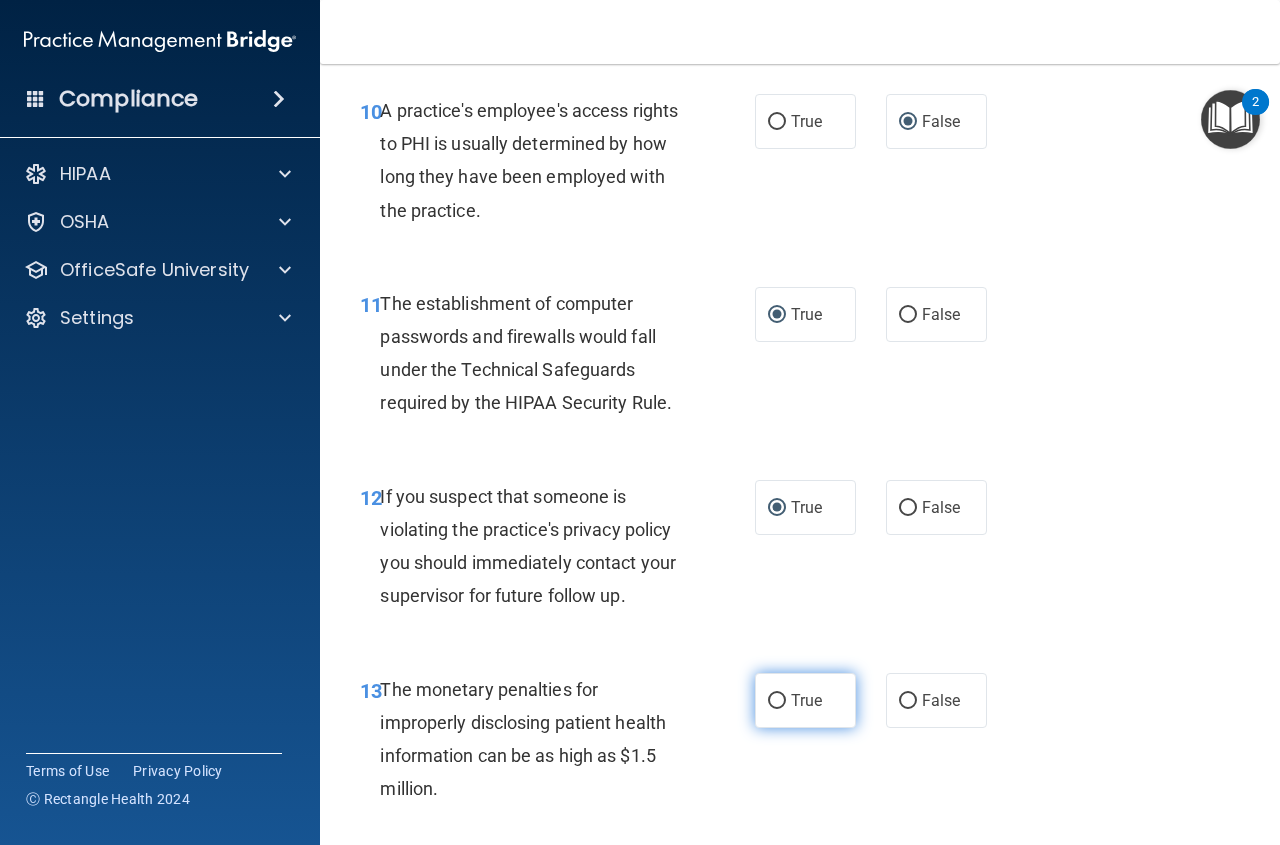click on "True" at bounding box center [777, 701] 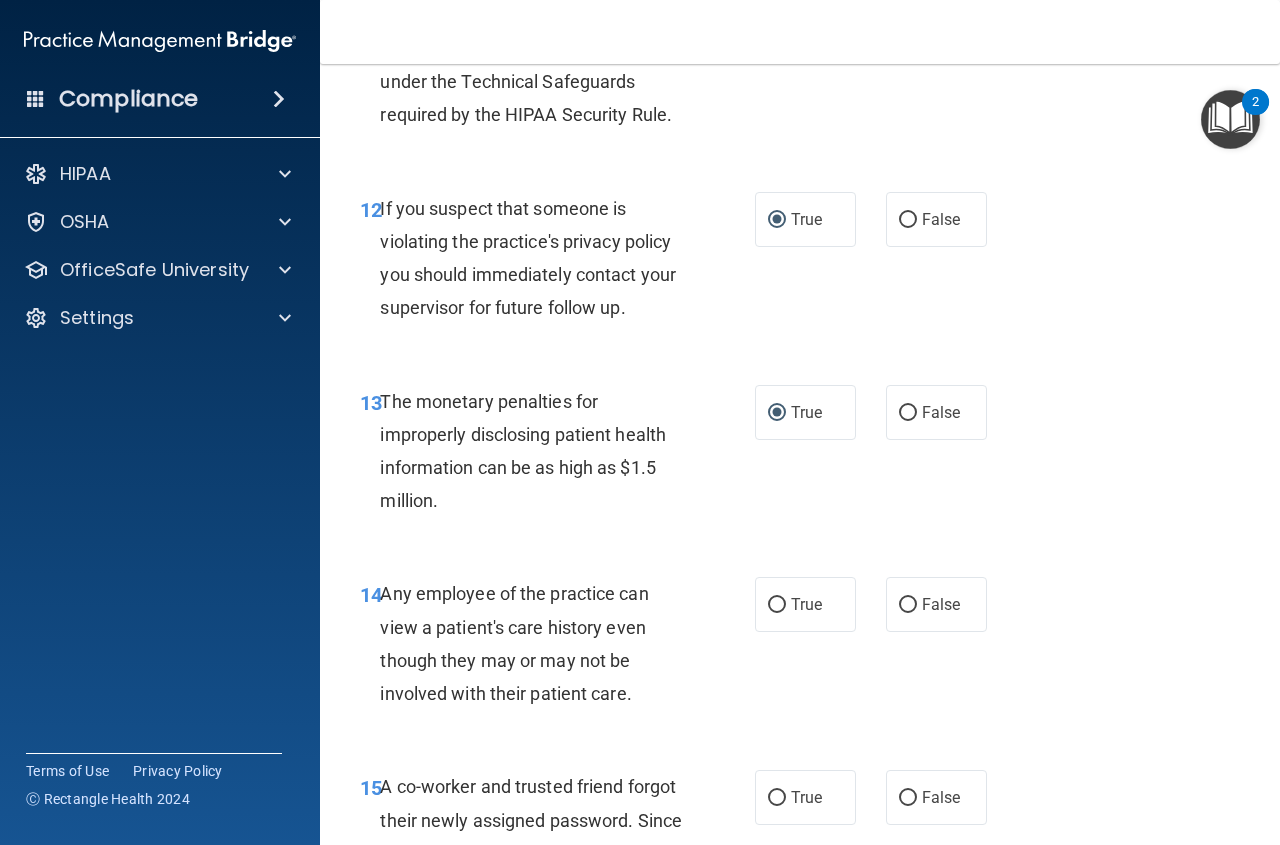 scroll, scrollTop: 2200, scrollLeft: 0, axis: vertical 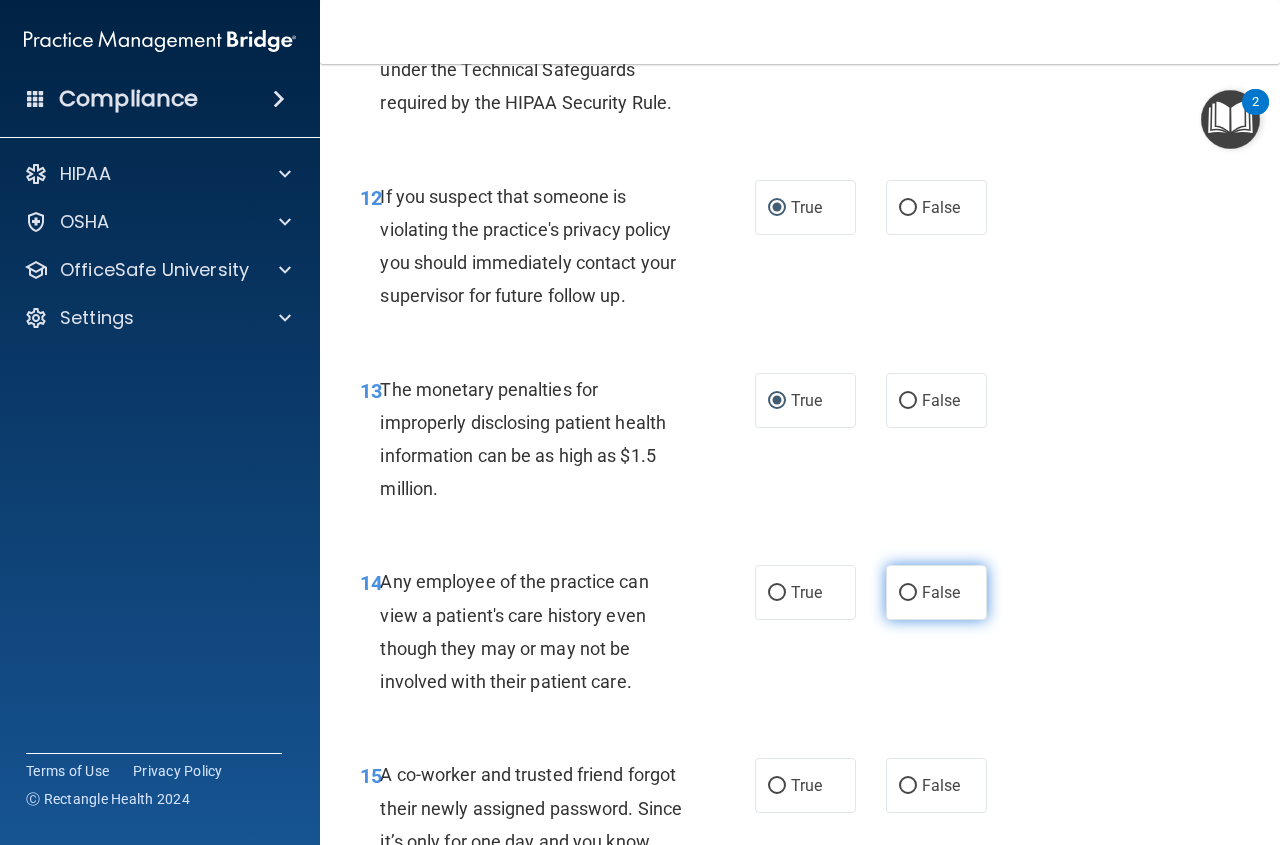 click on "False" at bounding box center (908, 593) 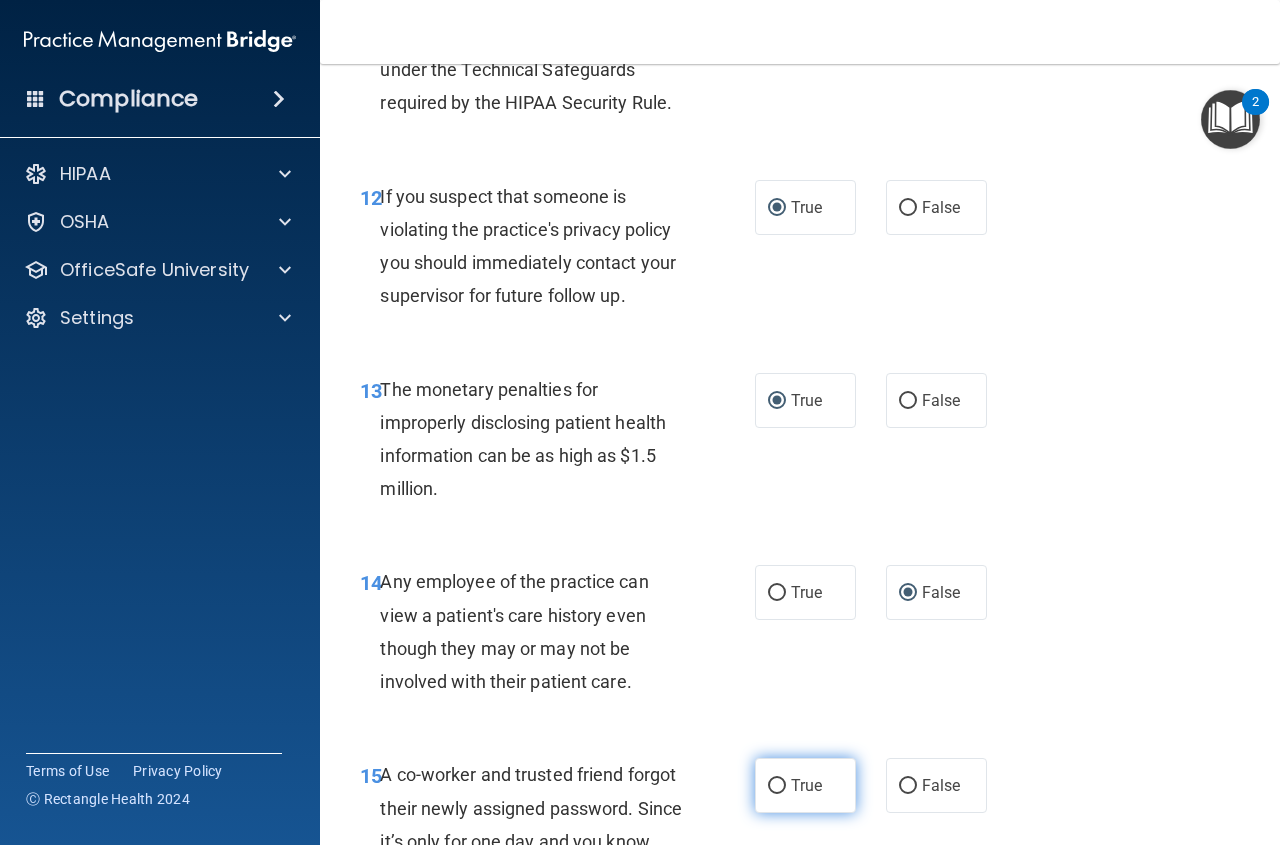click on "True" at bounding box center (777, 786) 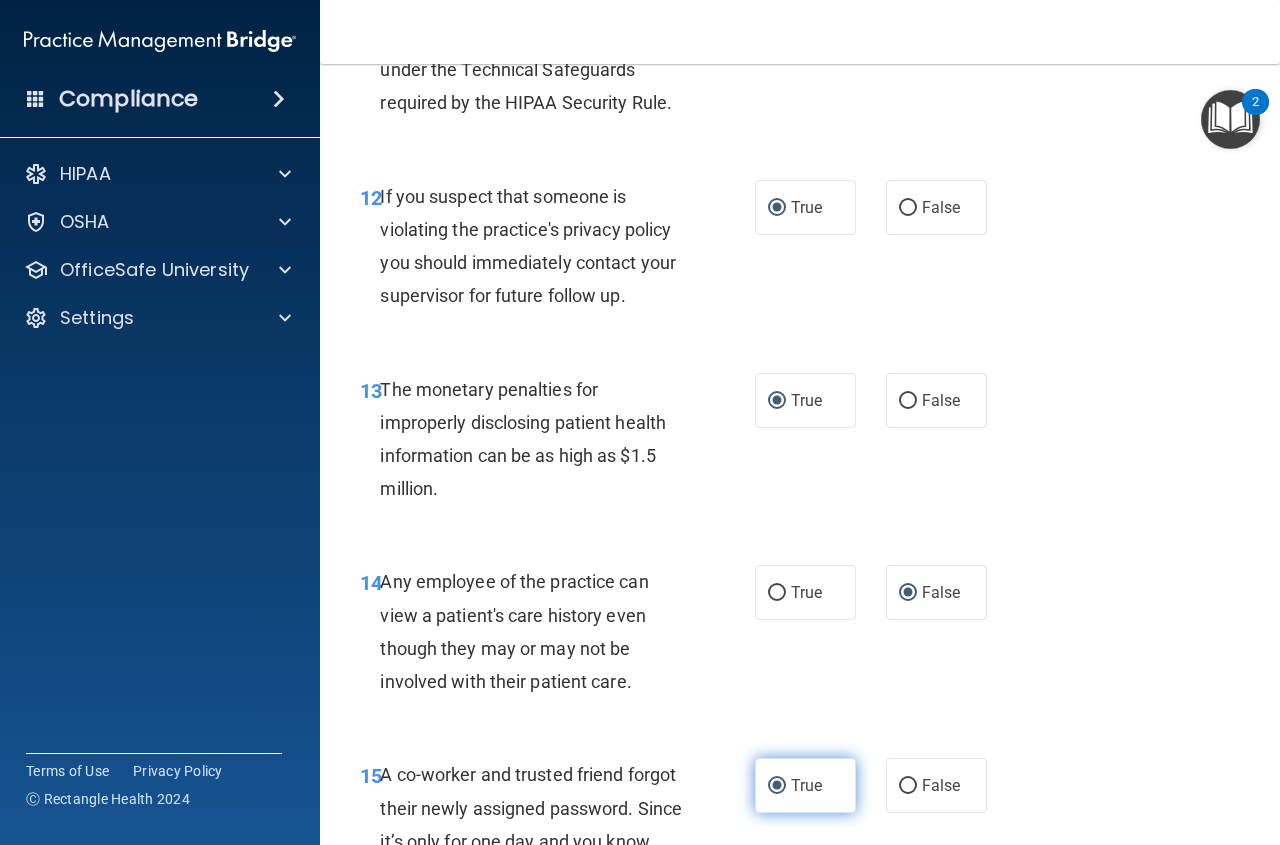 click on "True" at bounding box center [777, 786] 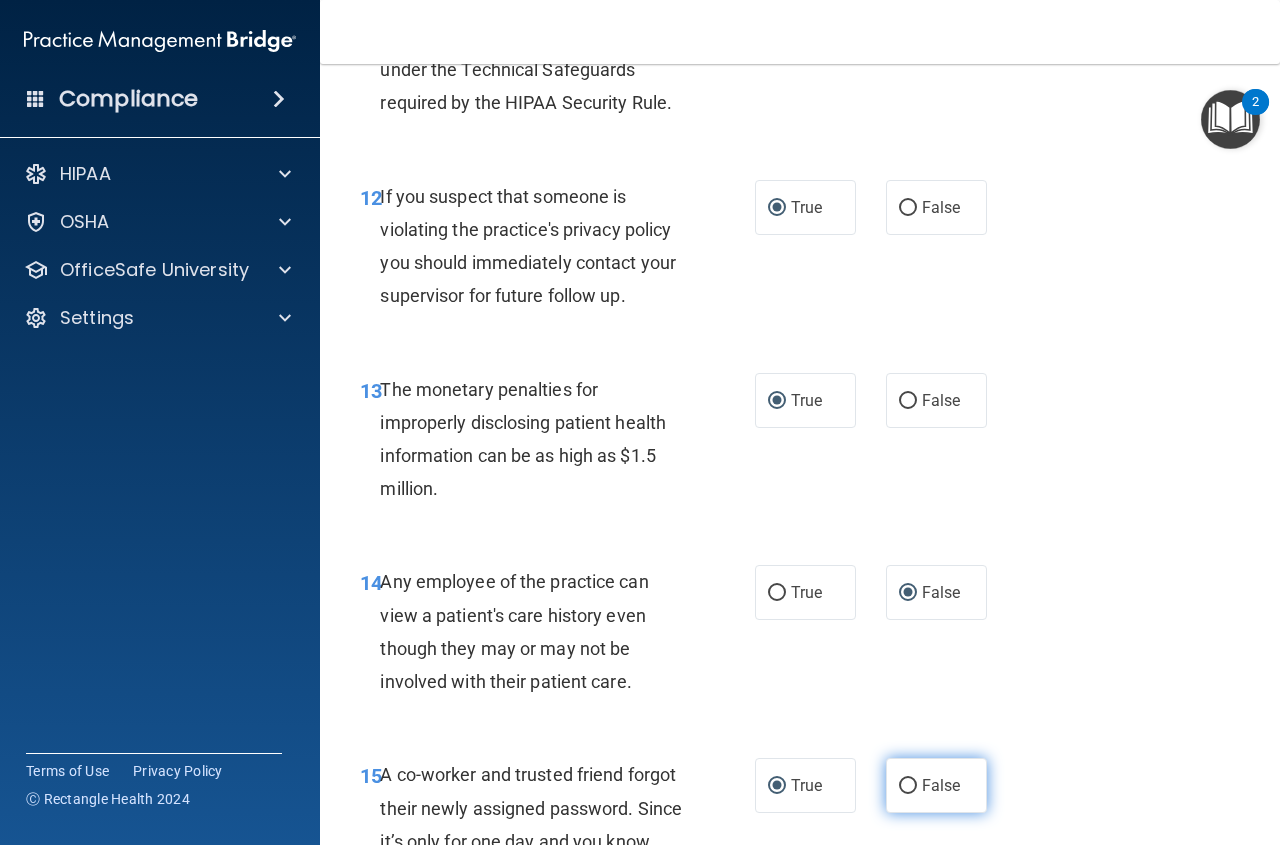click on "False" at bounding box center [908, 786] 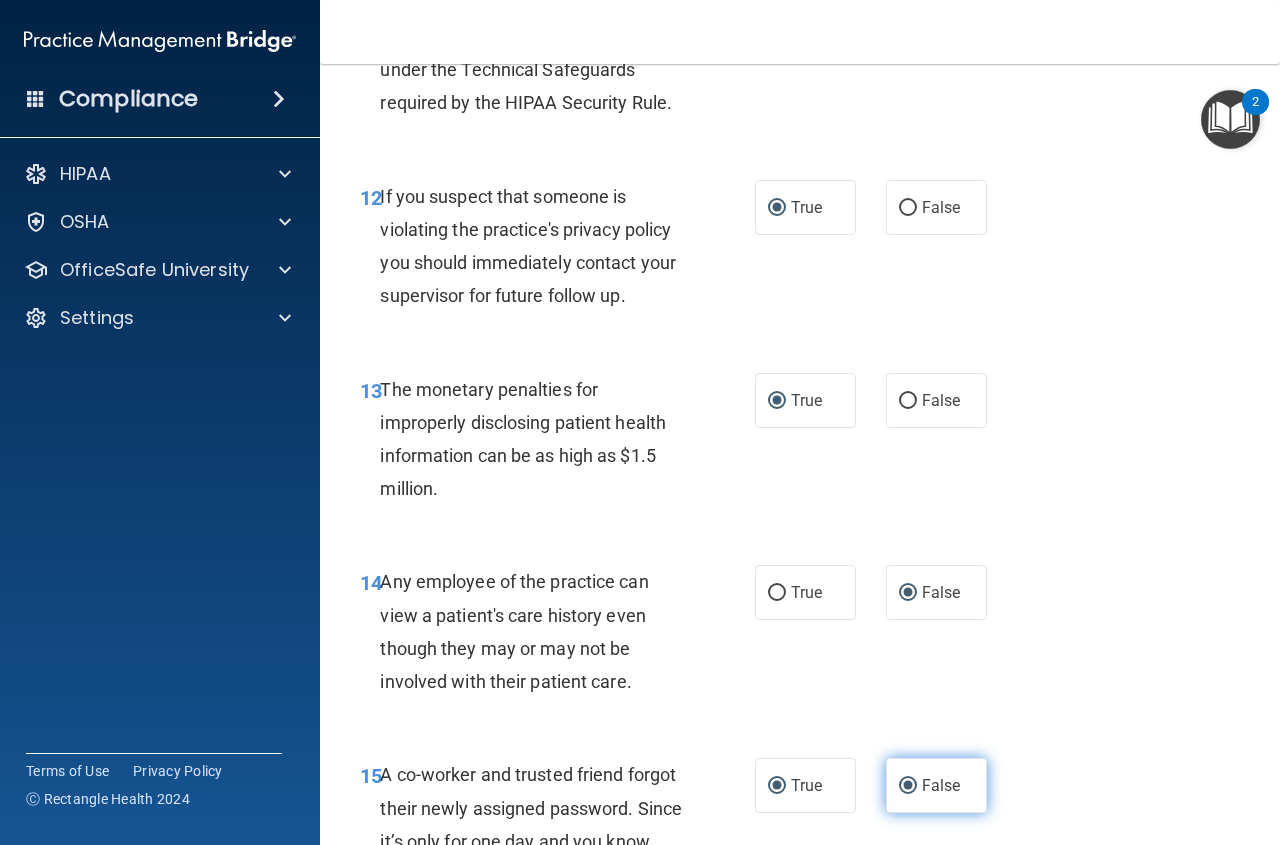 radio on "false" 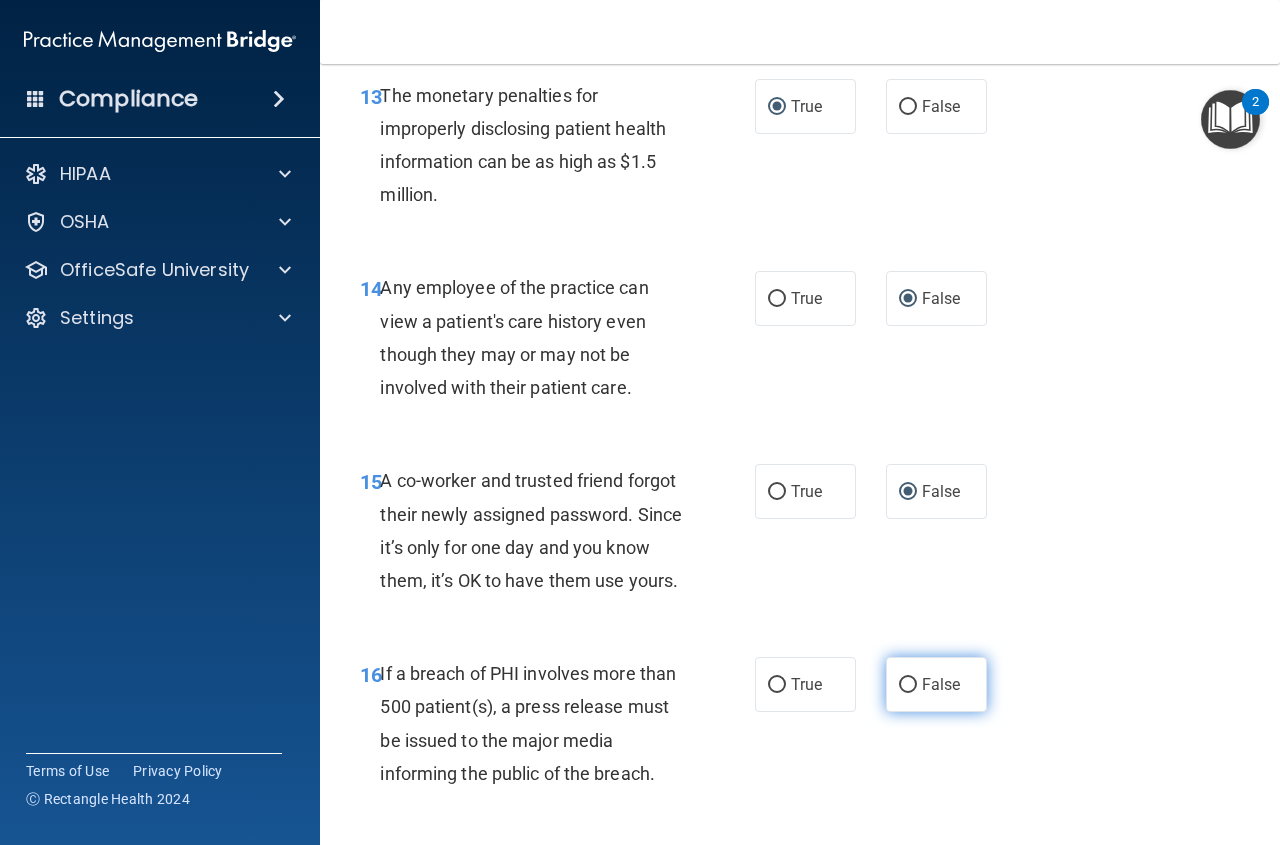 scroll, scrollTop: 2500, scrollLeft: 0, axis: vertical 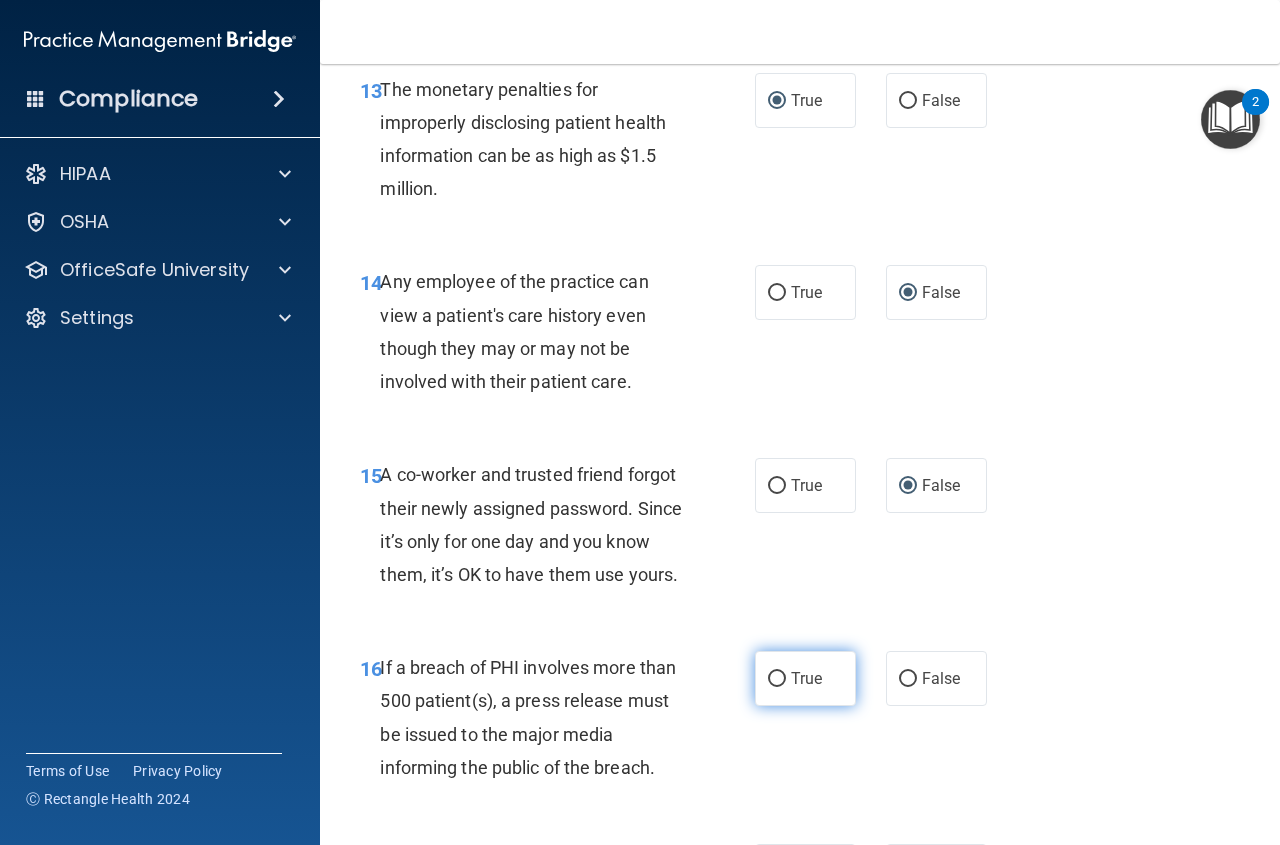 click on "True" at bounding box center [777, 679] 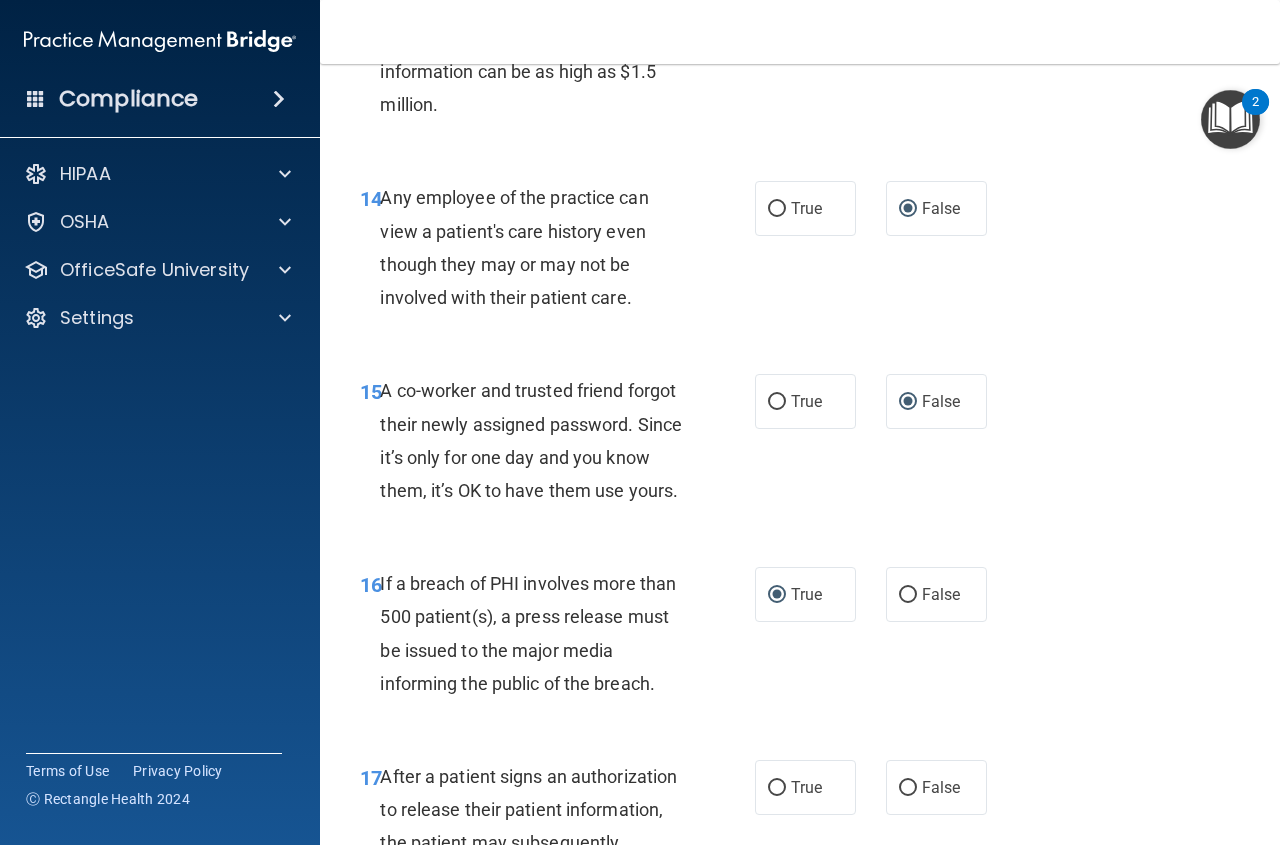 scroll, scrollTop: 2800, scrollLeft: 0, axis: vertical 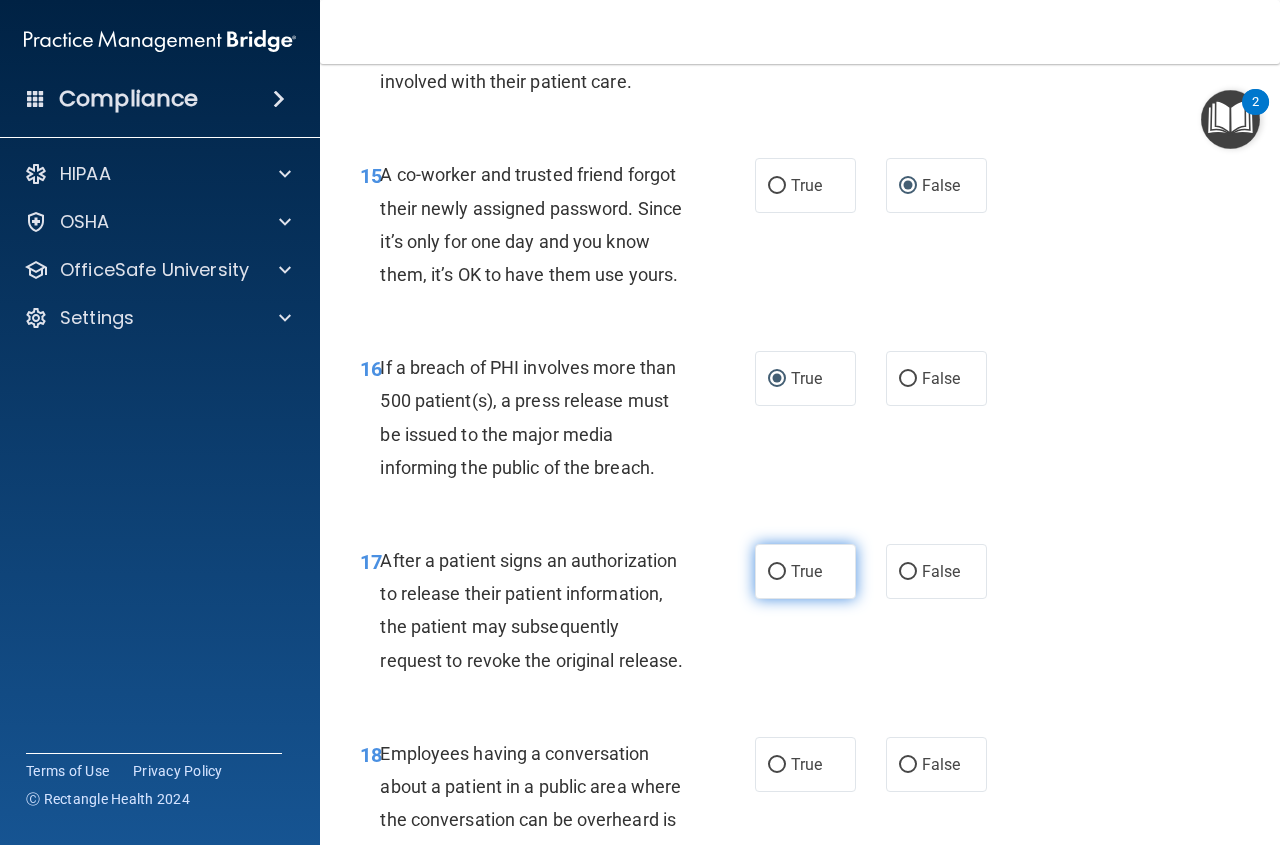 click on "True" at bounding box center [777, 572] 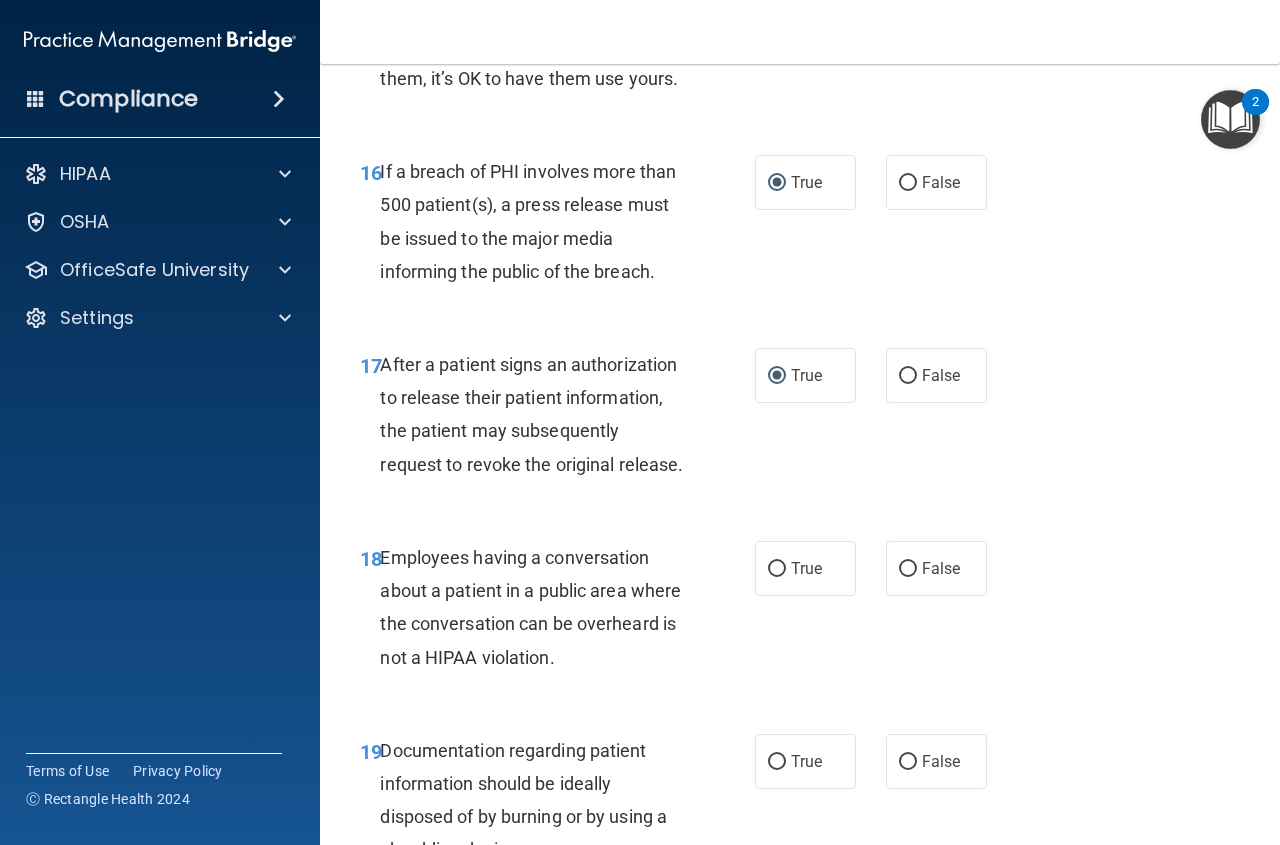 scroll, scrollTop: 3000, scrollLeft: 0, axis: vertical 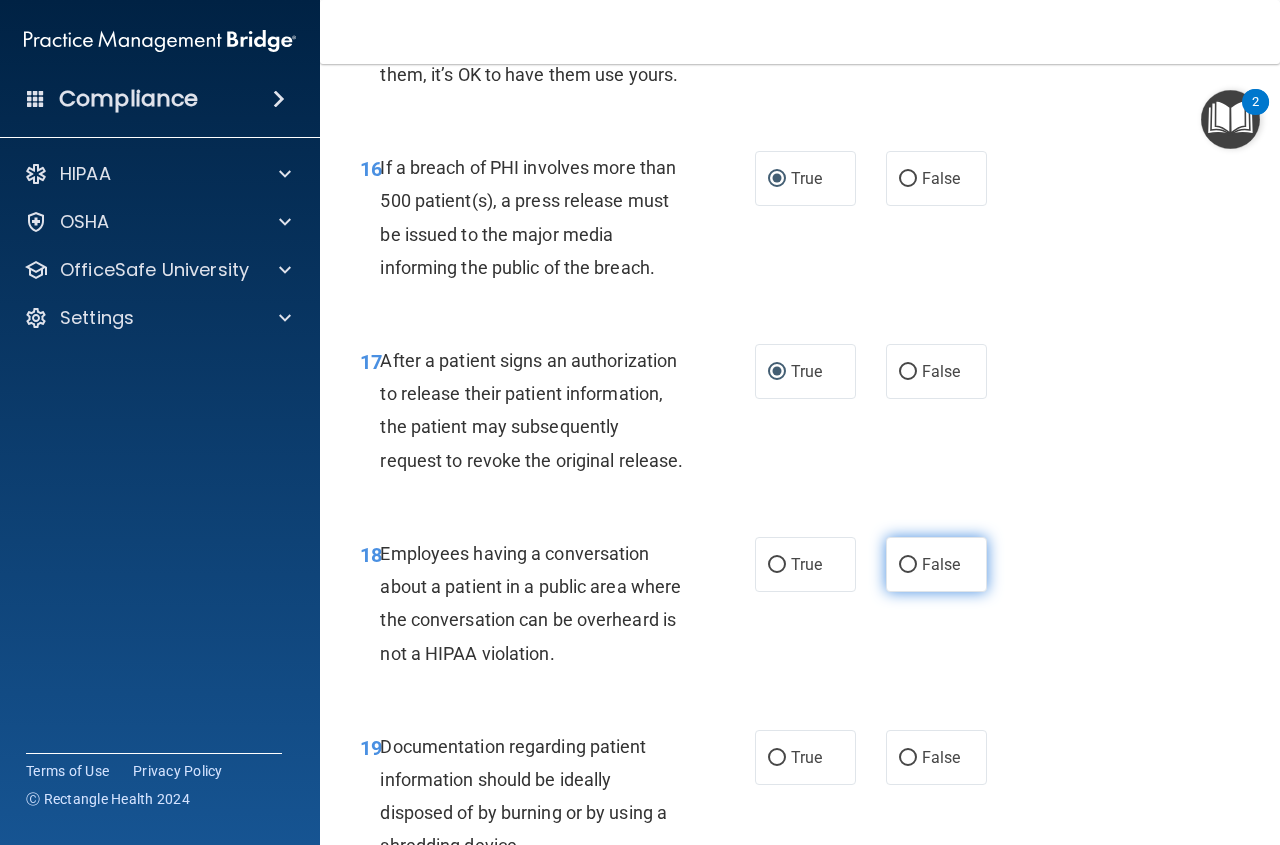 click on "False" at bounding box center (936, 564) 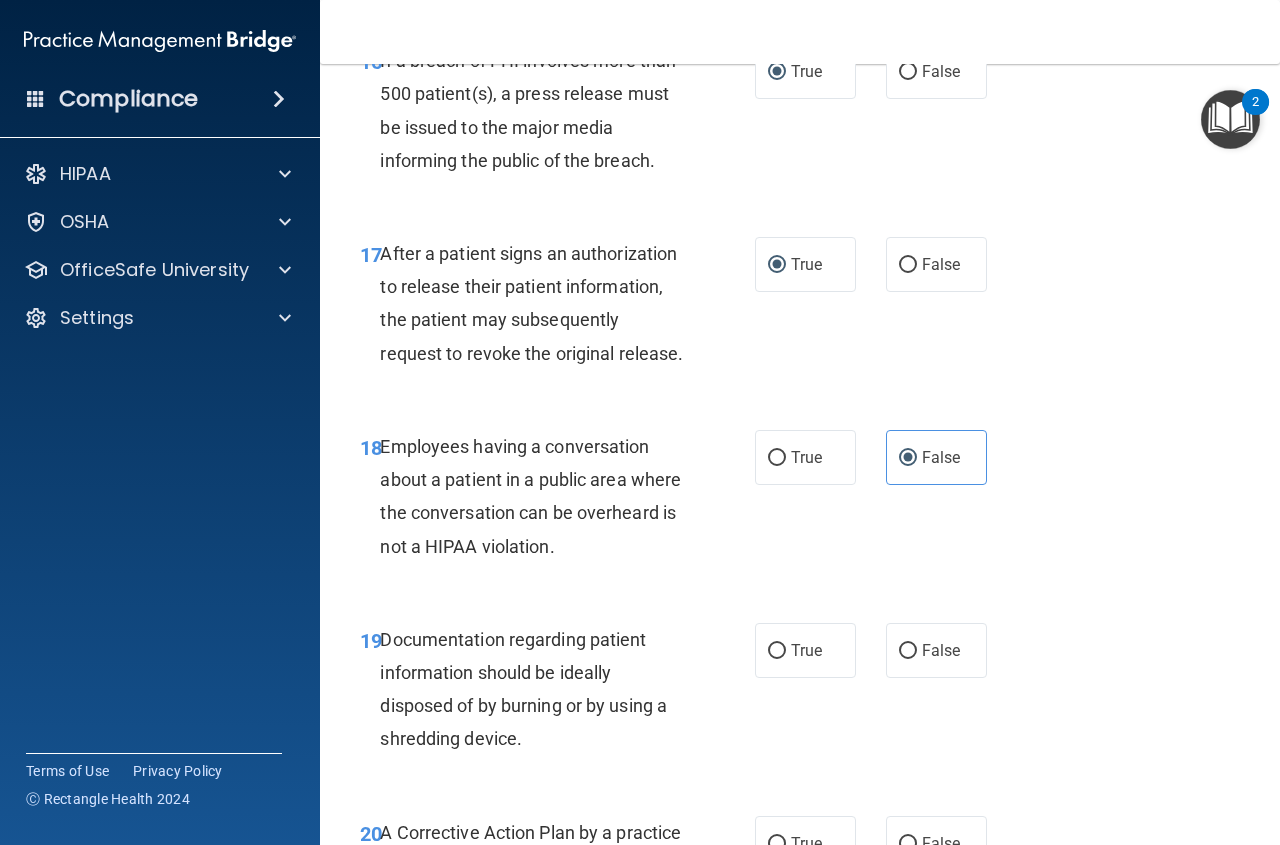 scroll, scrollTop: 3300, scrollLeft: 0, axis: vertical 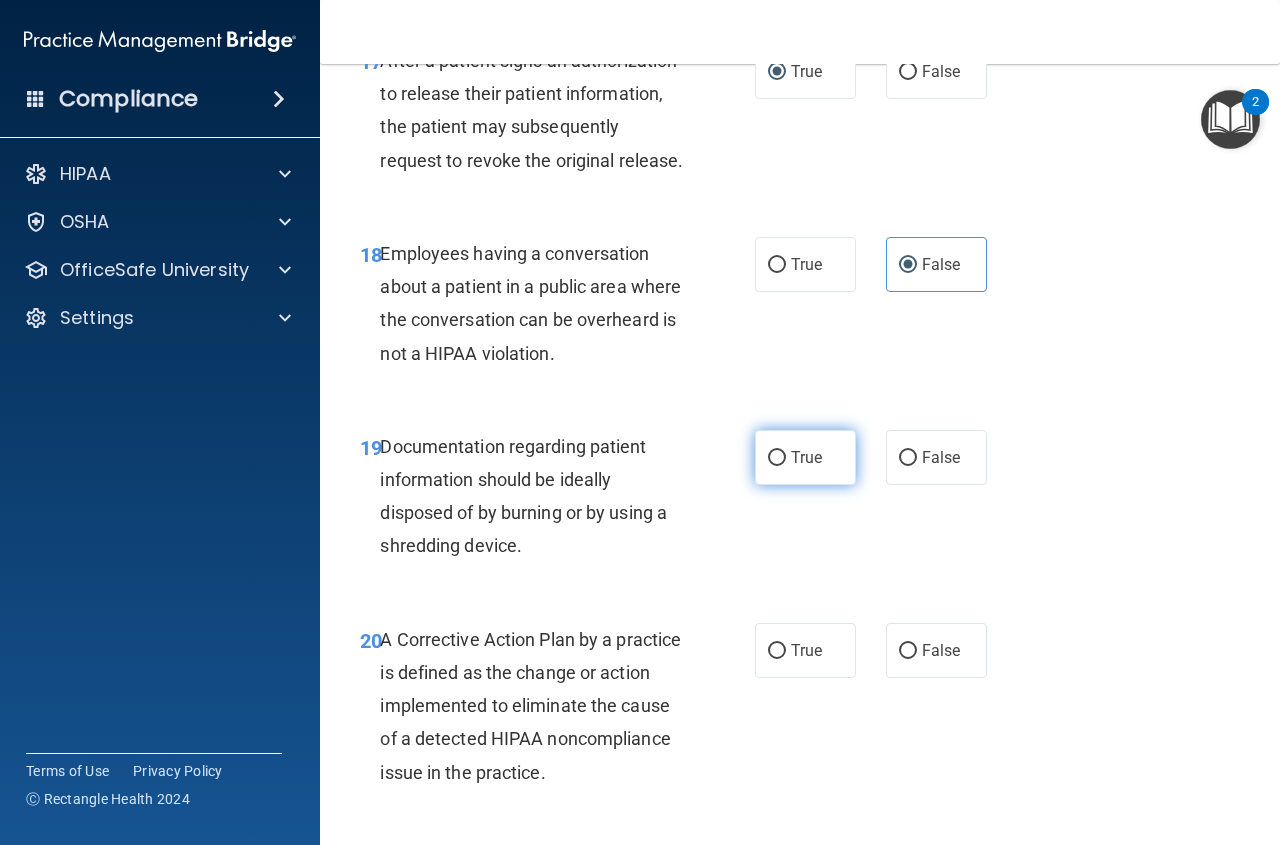 click on "True" at bounding box center [777, 458] 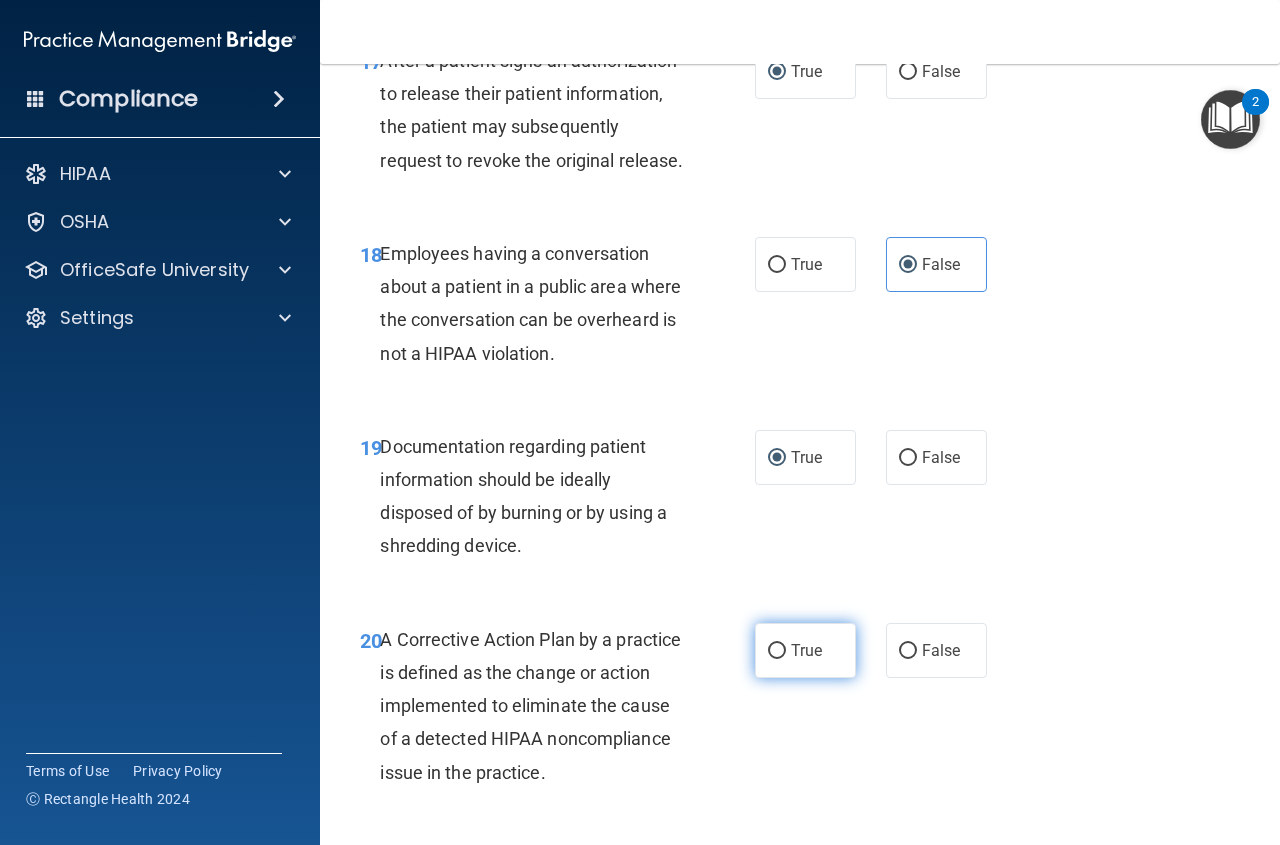 click on "True" at bounding box center (777, 651) 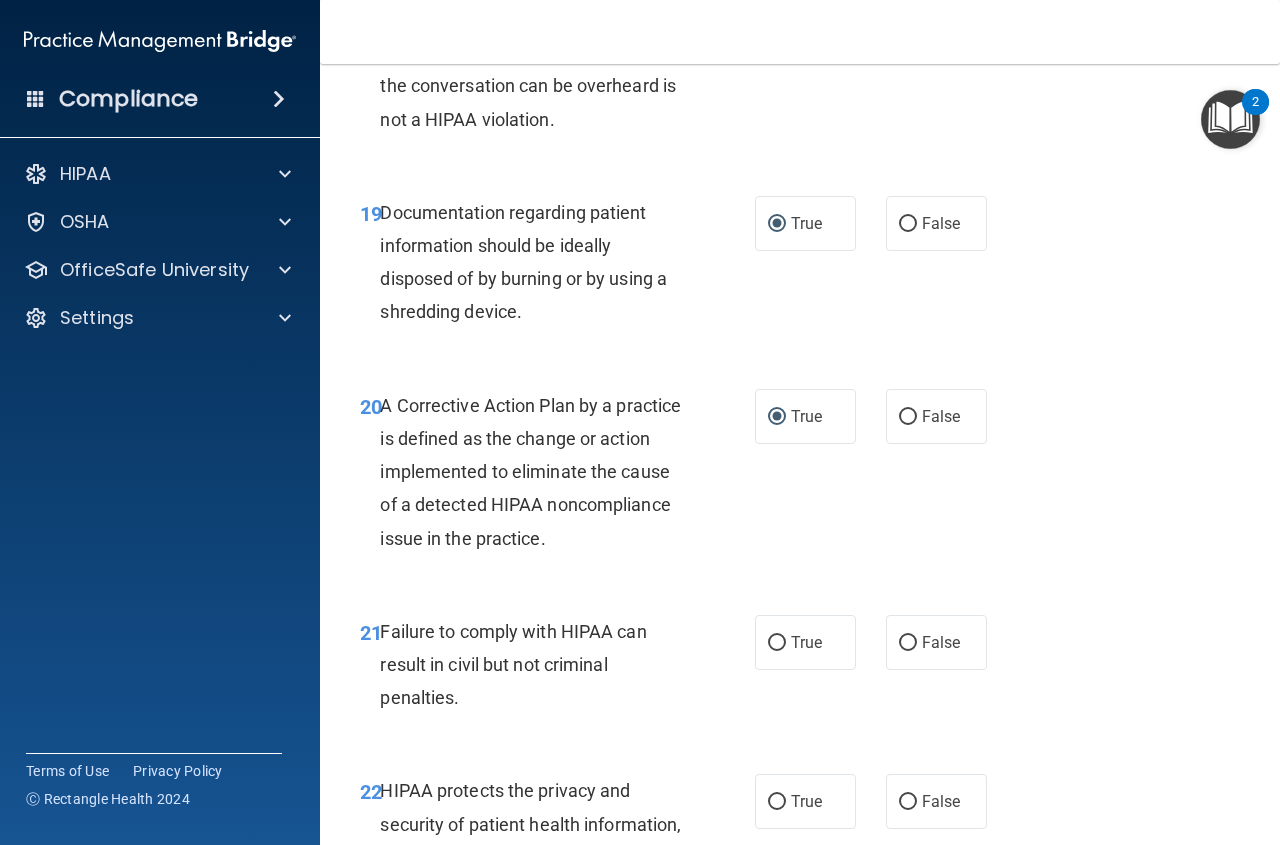 scroll, scrollTop: 3600, scrollLeft: 0, axis: vertical 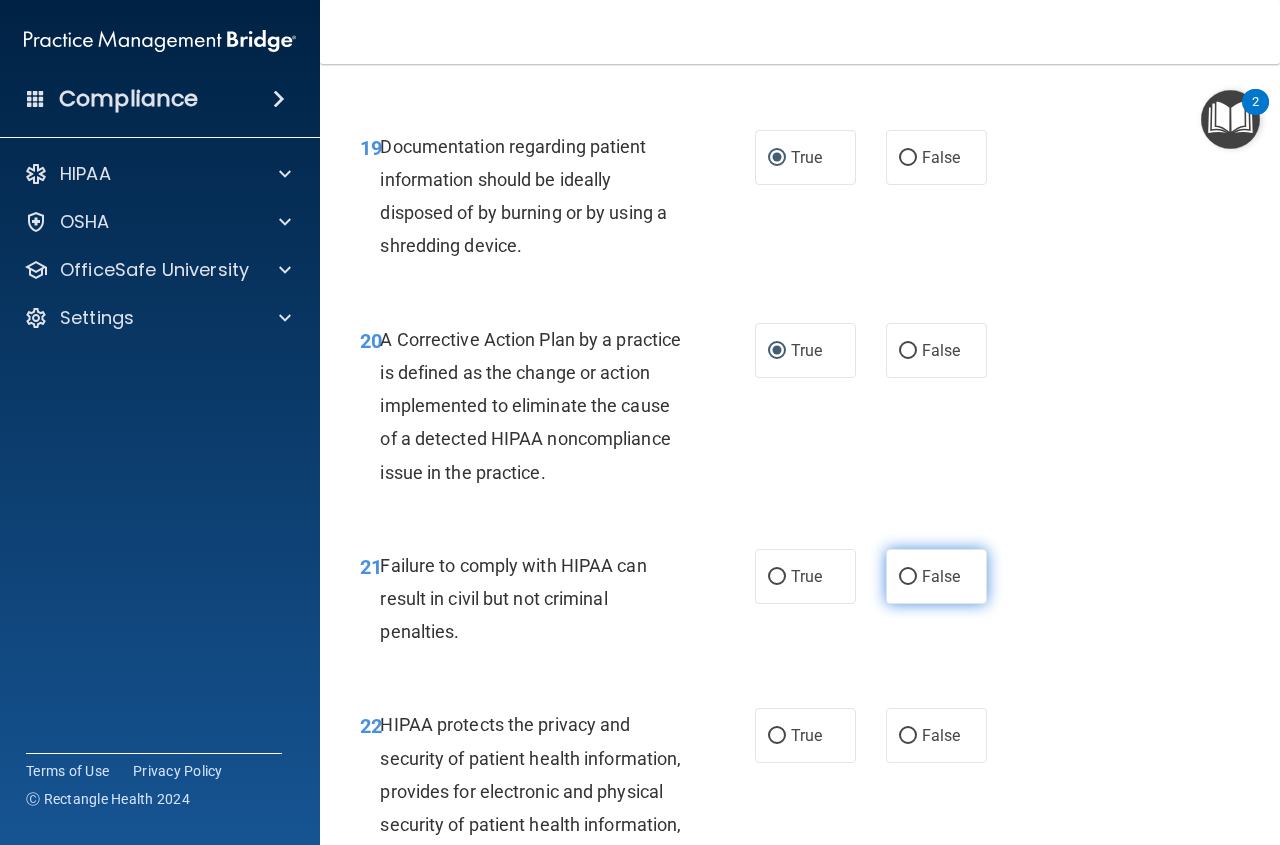 click on "False" at bounding box center [908, 577] 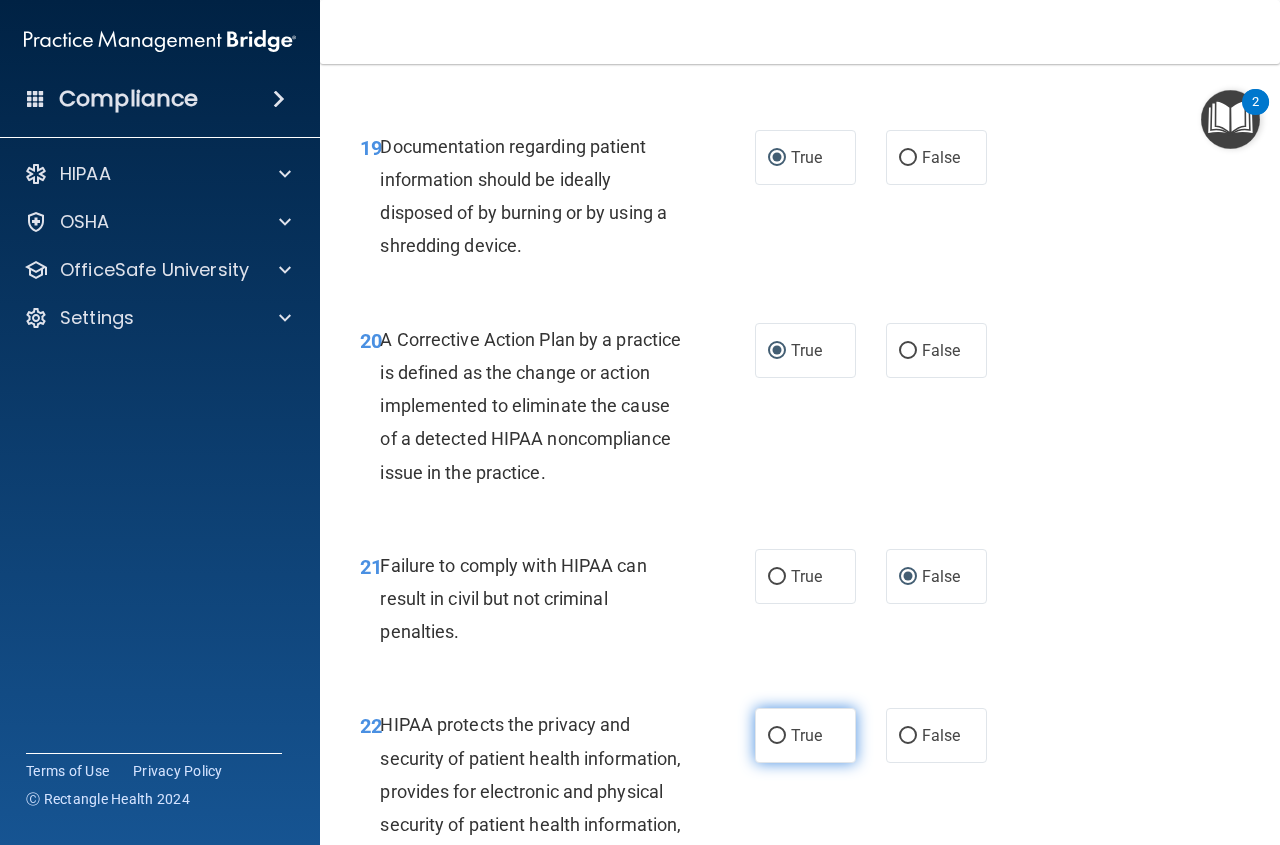 click on "True" at bounding box center (777, 736) 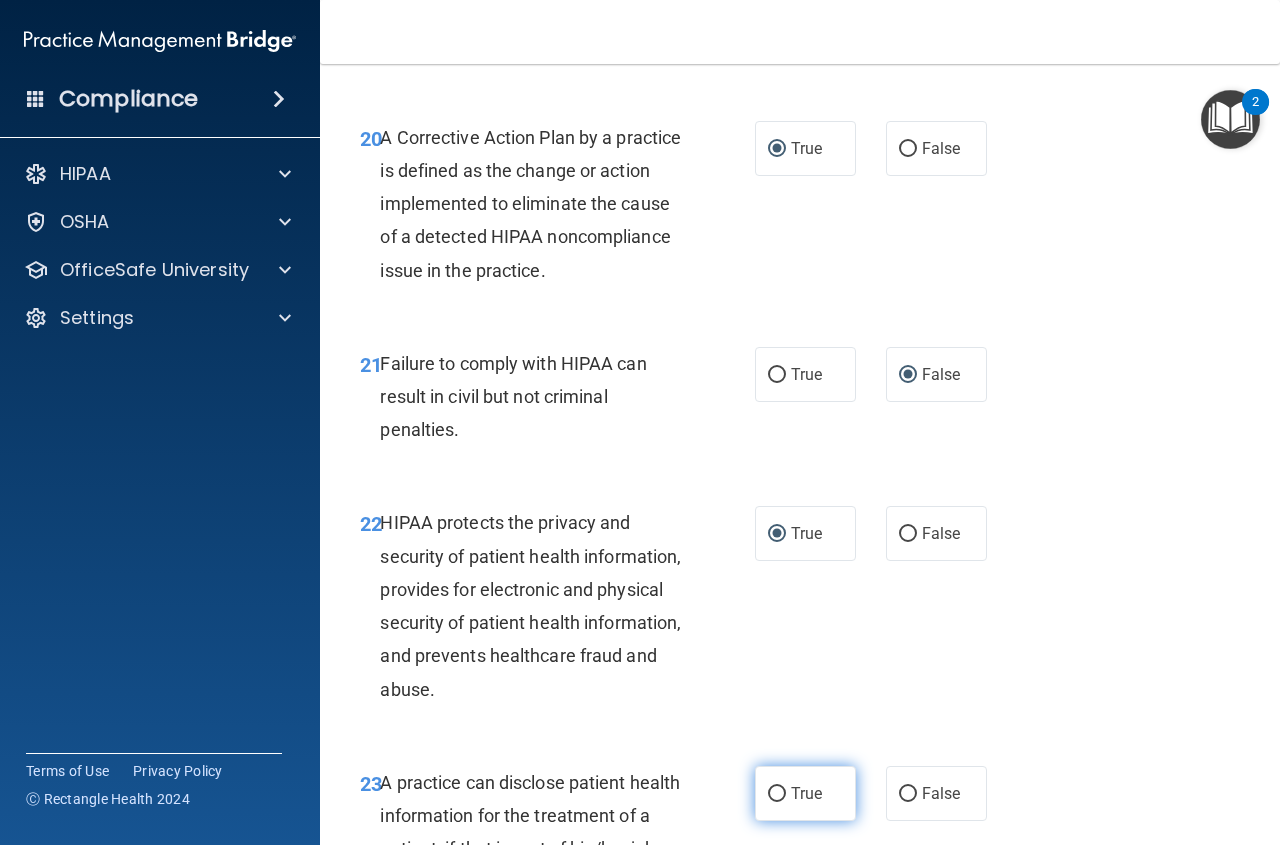scroll, scrollTop: 3900, scrollLeft: 0, axis: vertical 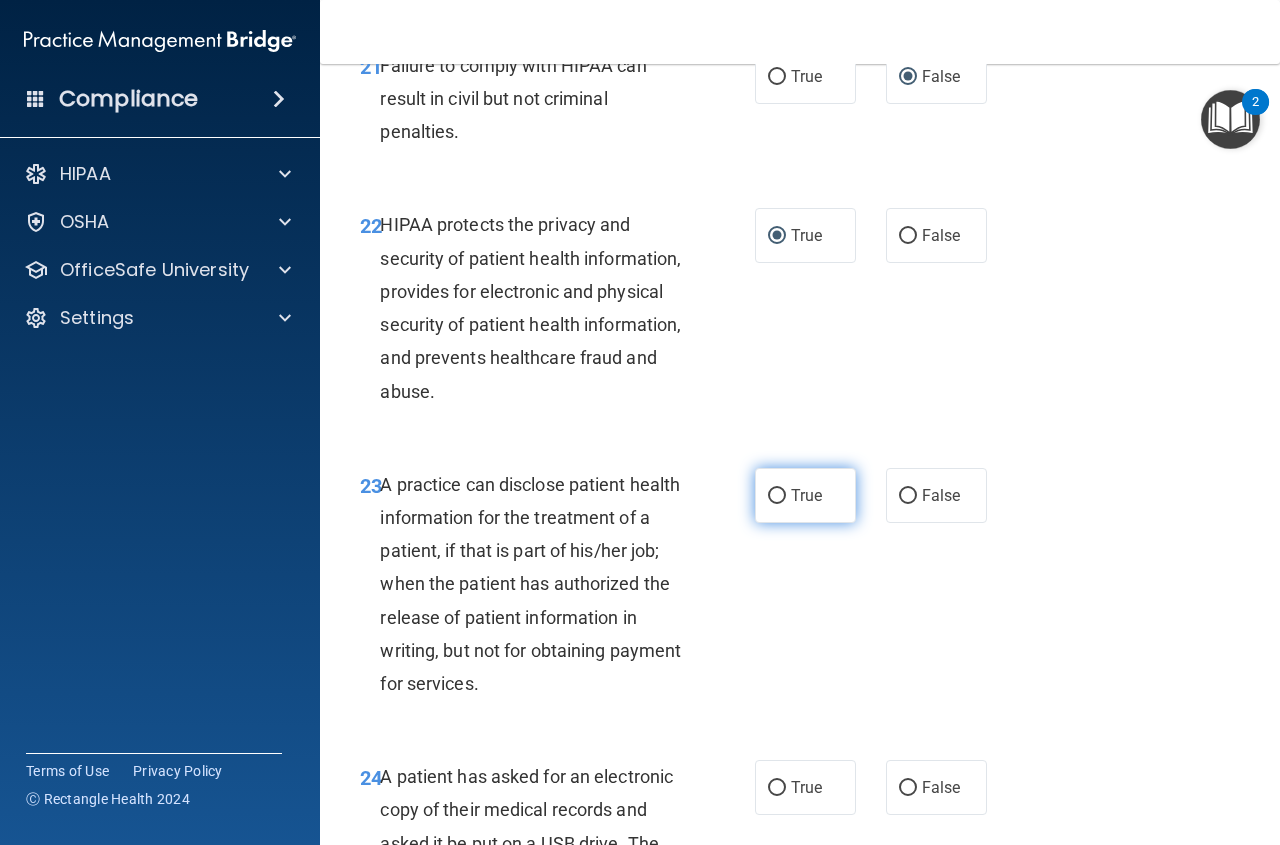 click on "True" at bounding box center [777, 496] 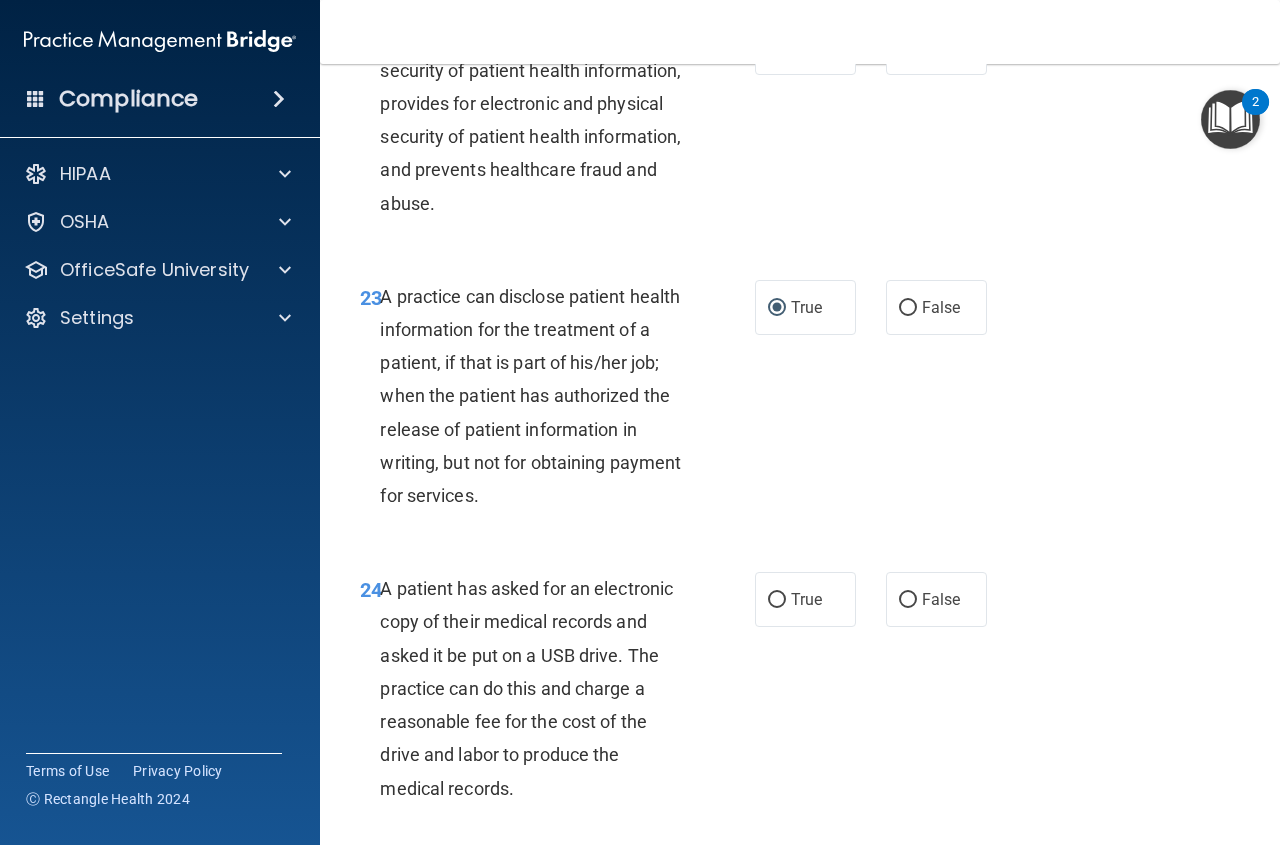 scroll, scrollTop: 4300, scrollLeft: 0, axis: vertical 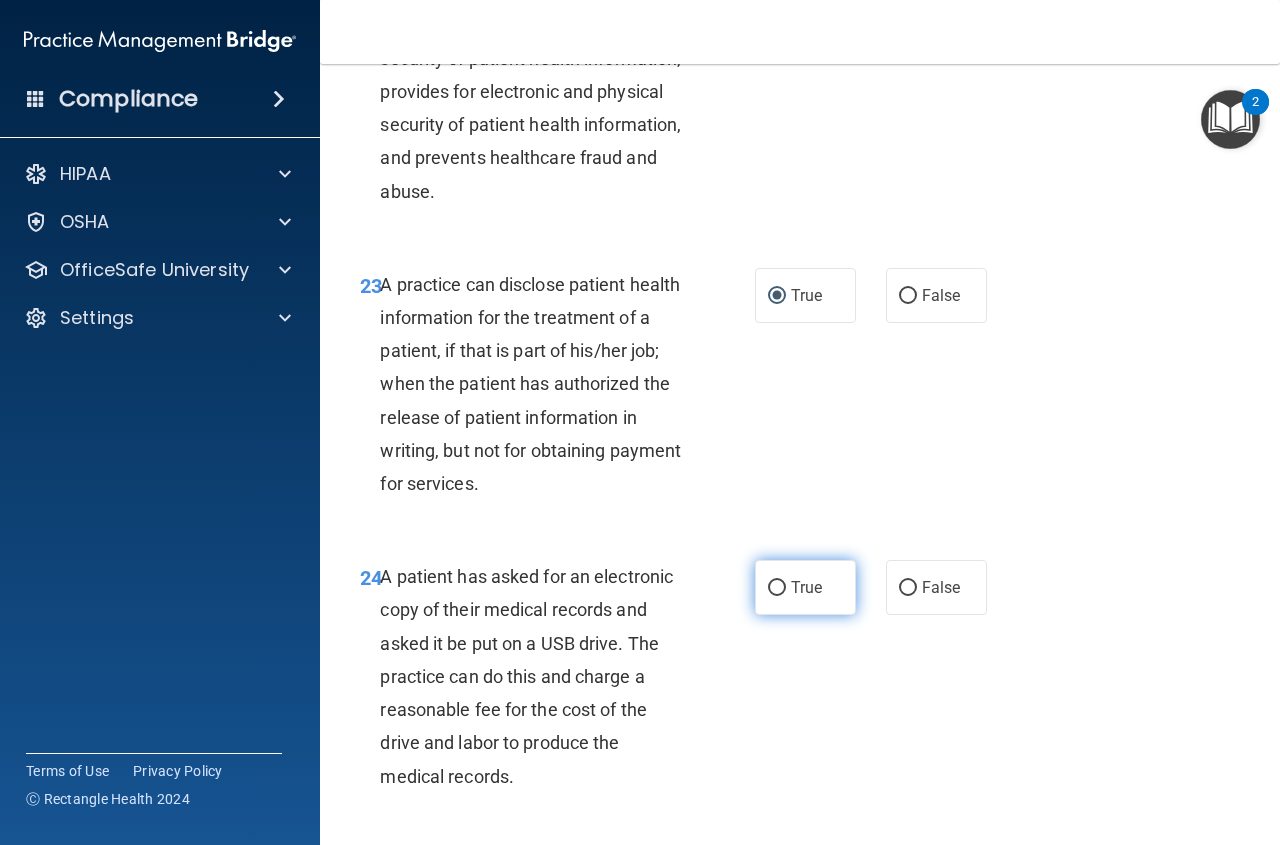 drag, startPoint x: 767, startPoint y: 656, endPoint x: 760, endPoint y: 647, distance: 11.401754 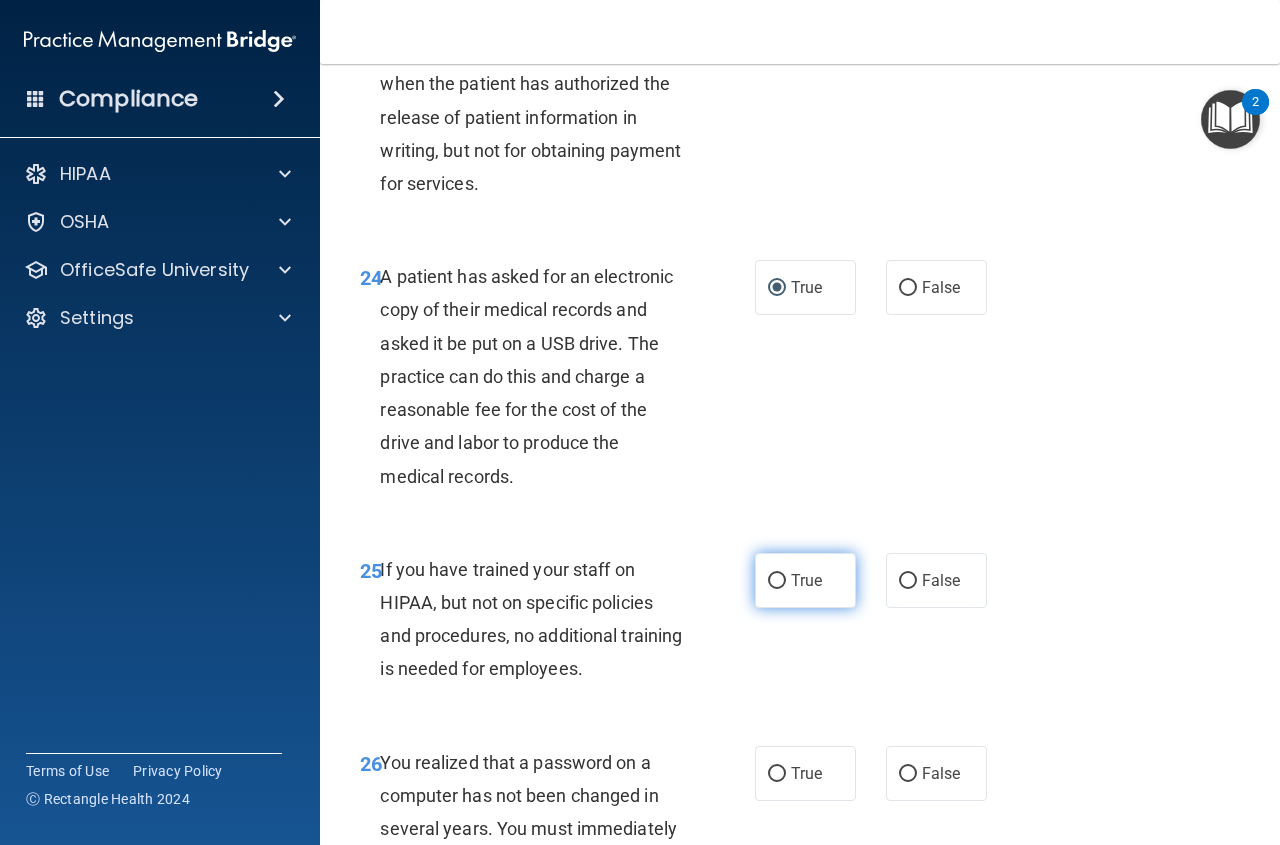 click on "True" at bounding box center [777, 581] 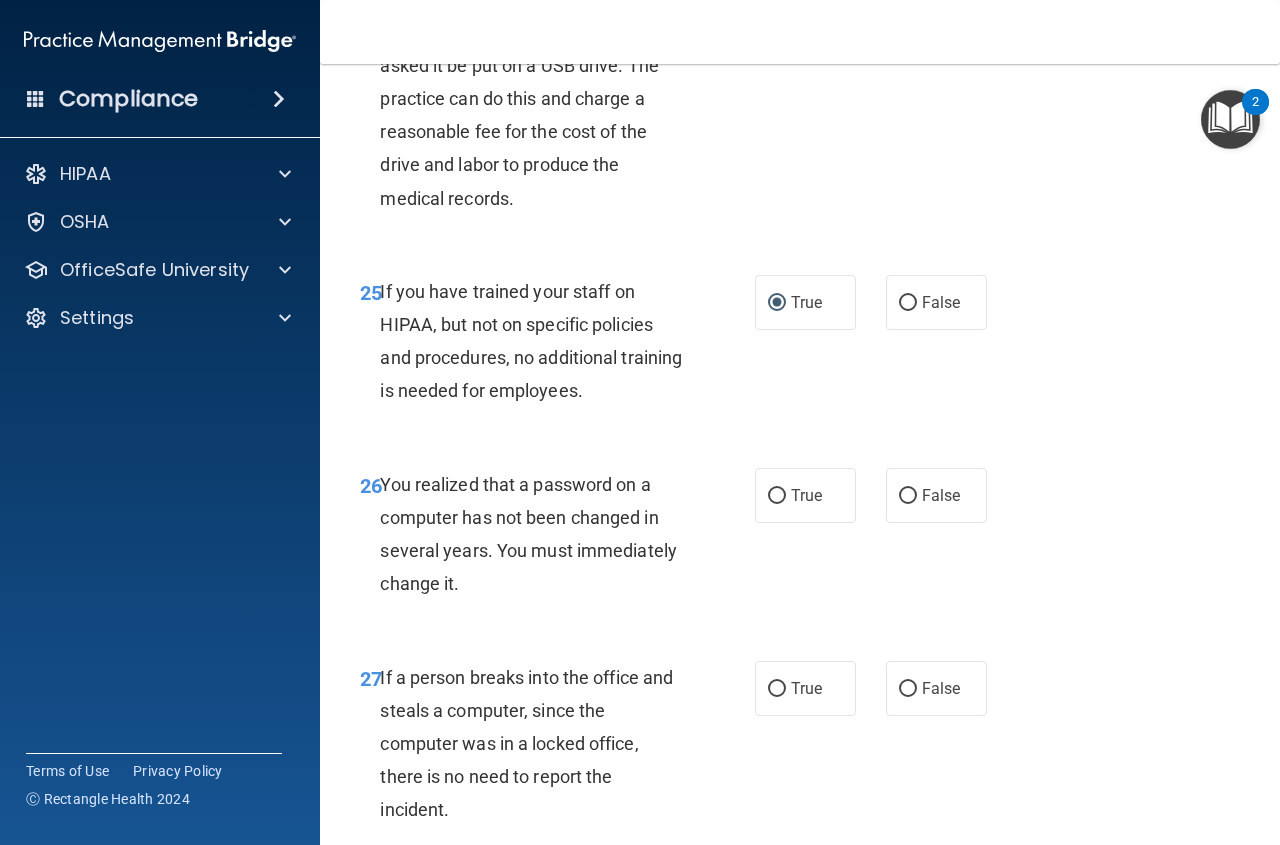 scroll, scrollTop: 4900, scrollLeft: 0, axis: vertical 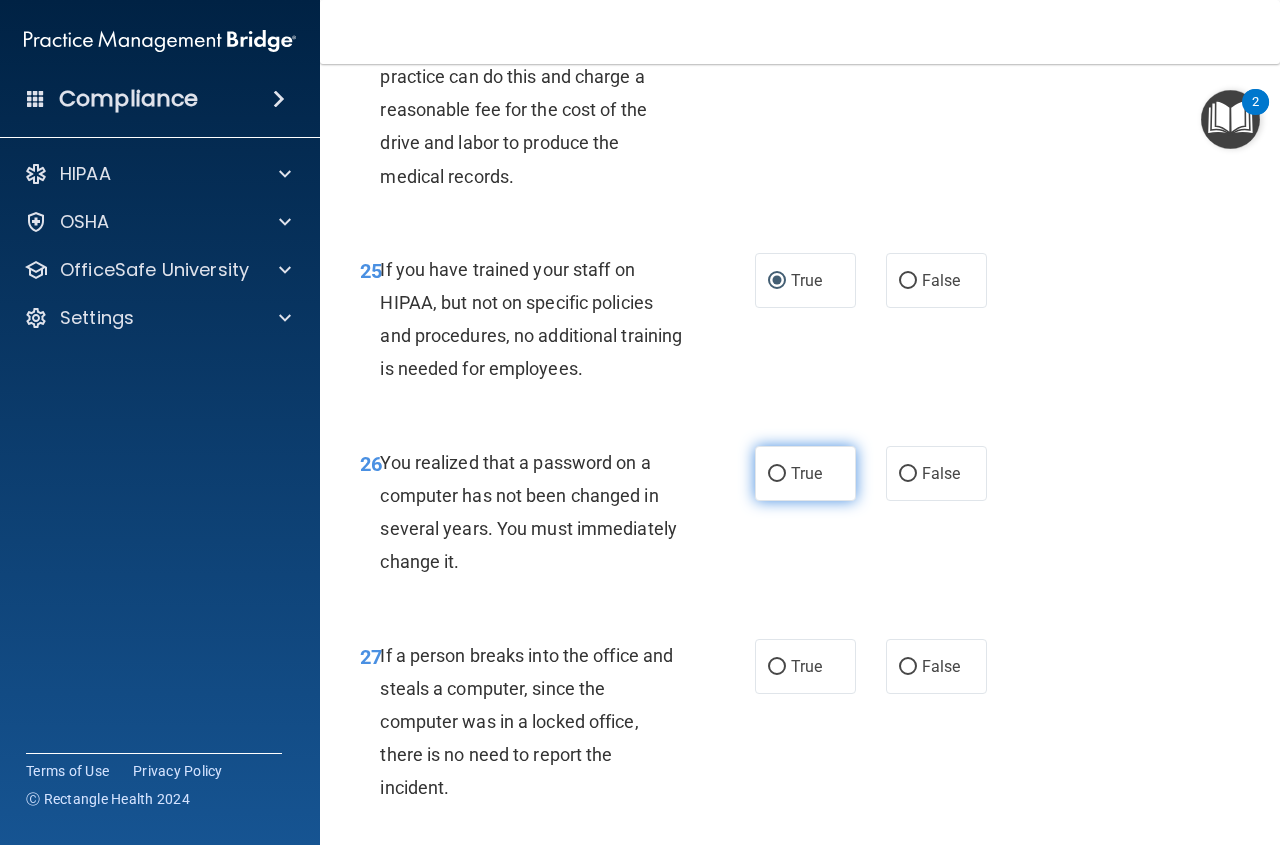 click on "True" at bounding box center [805, 473] 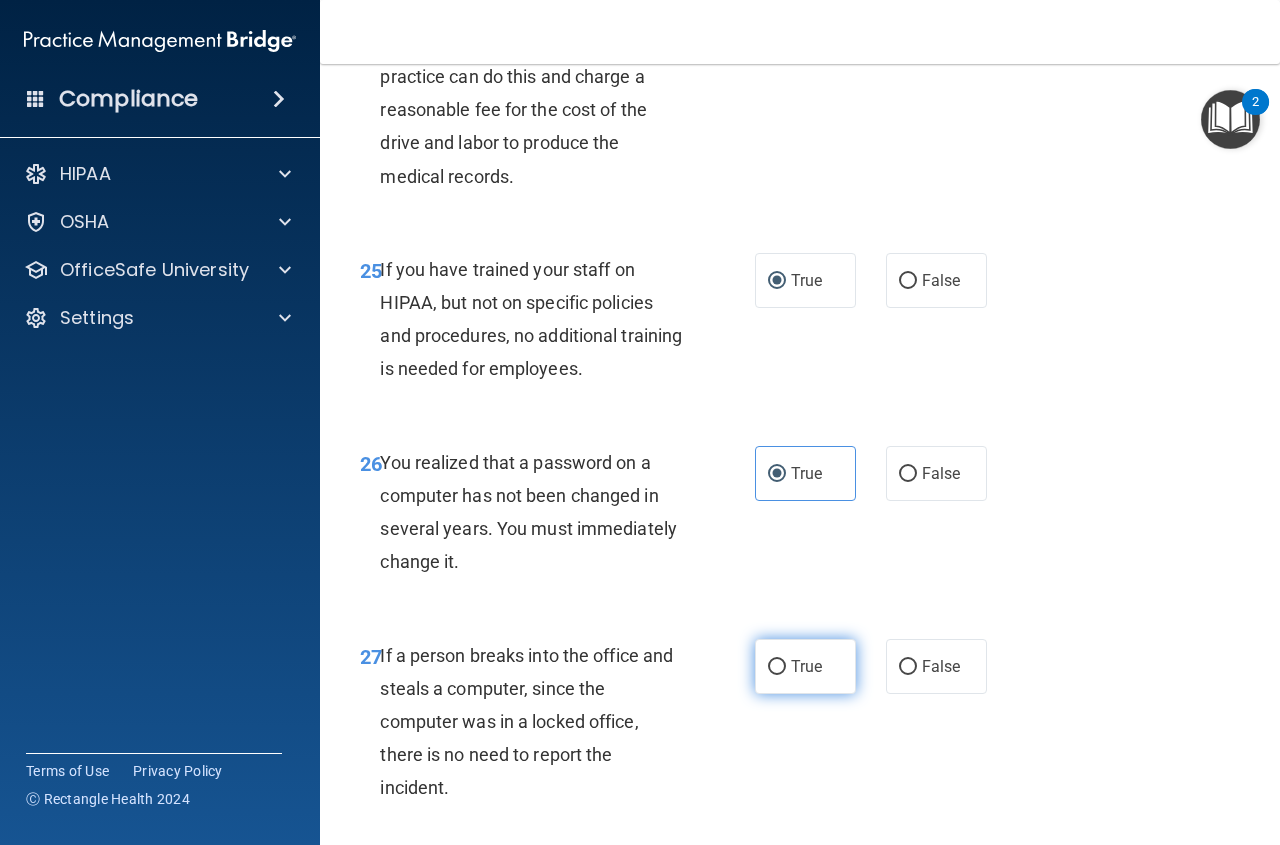 drag, startPoint x: 767, startPoint y: 726, endPoint x: 771, endPoint y: 711, distance: 15.524175 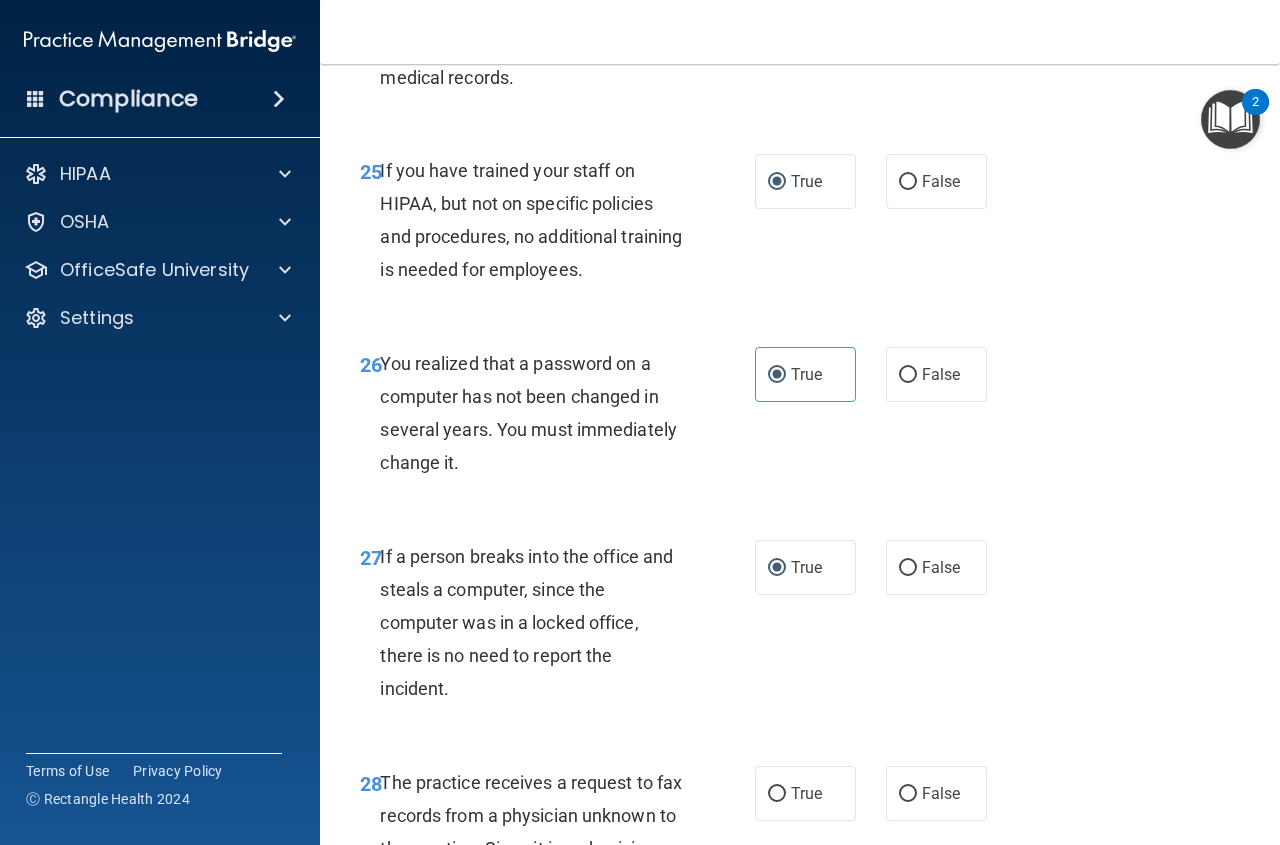 scroll, scrollTop: 5200, scrollLeft: 0, axis: vertical 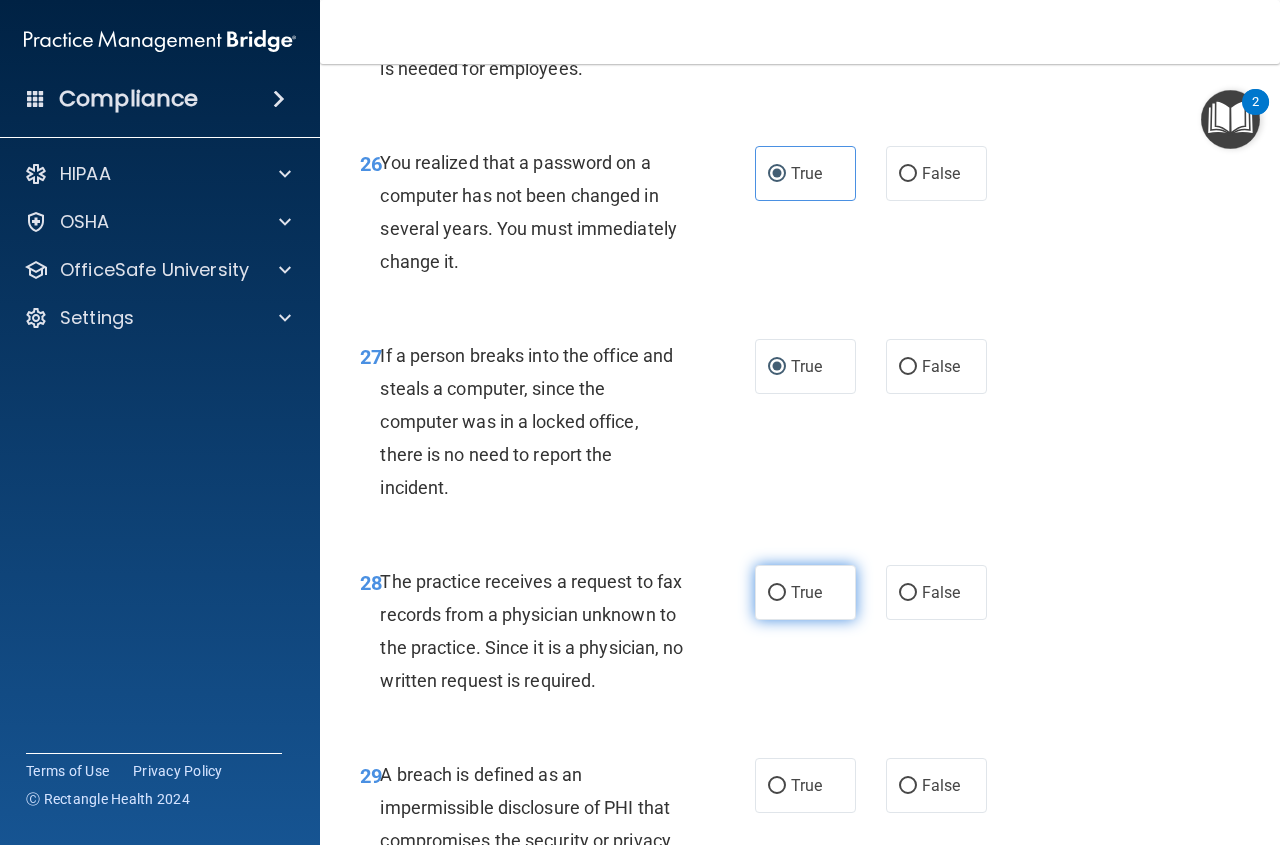 click on "True" at bounding box center (805, 592) 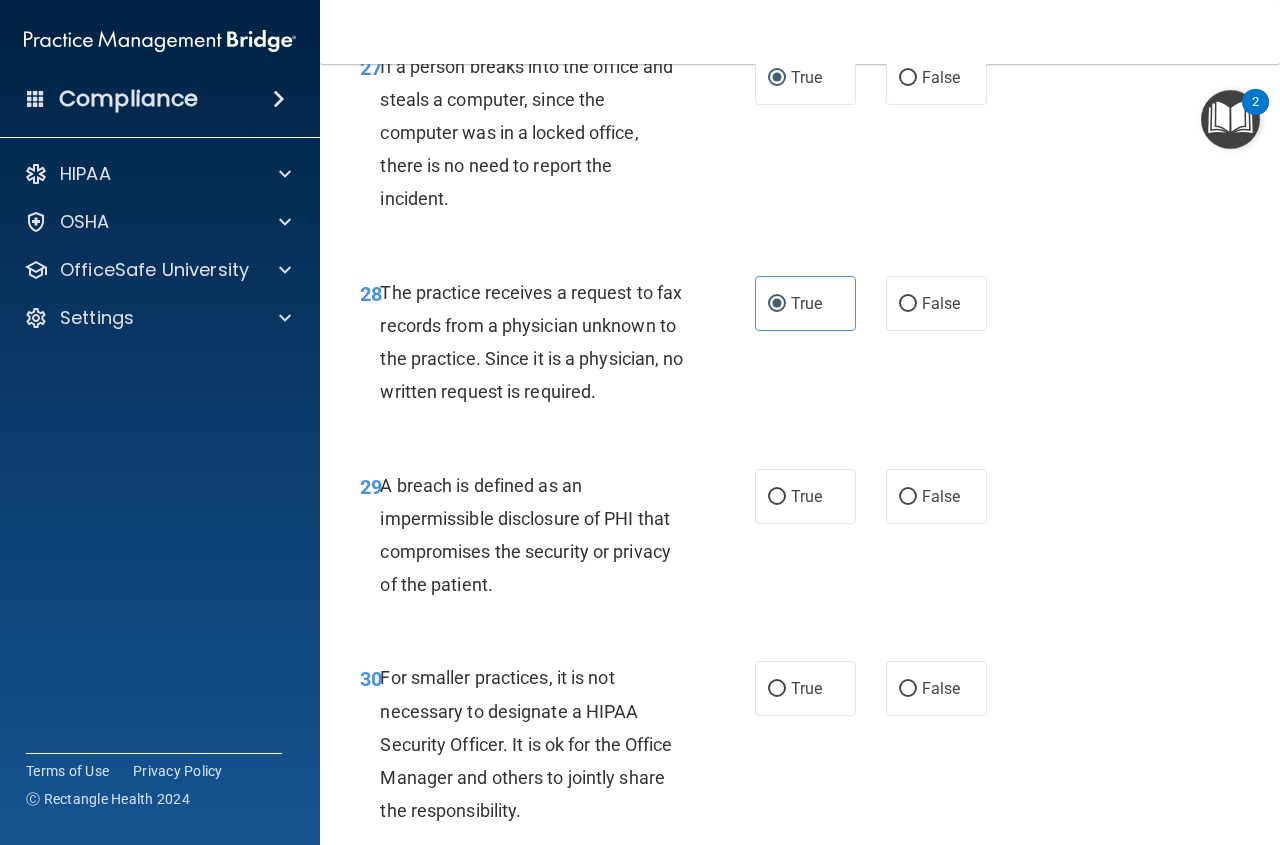 scroll, scrollTop: 5500, scrollLeft: 0, axis: vertical 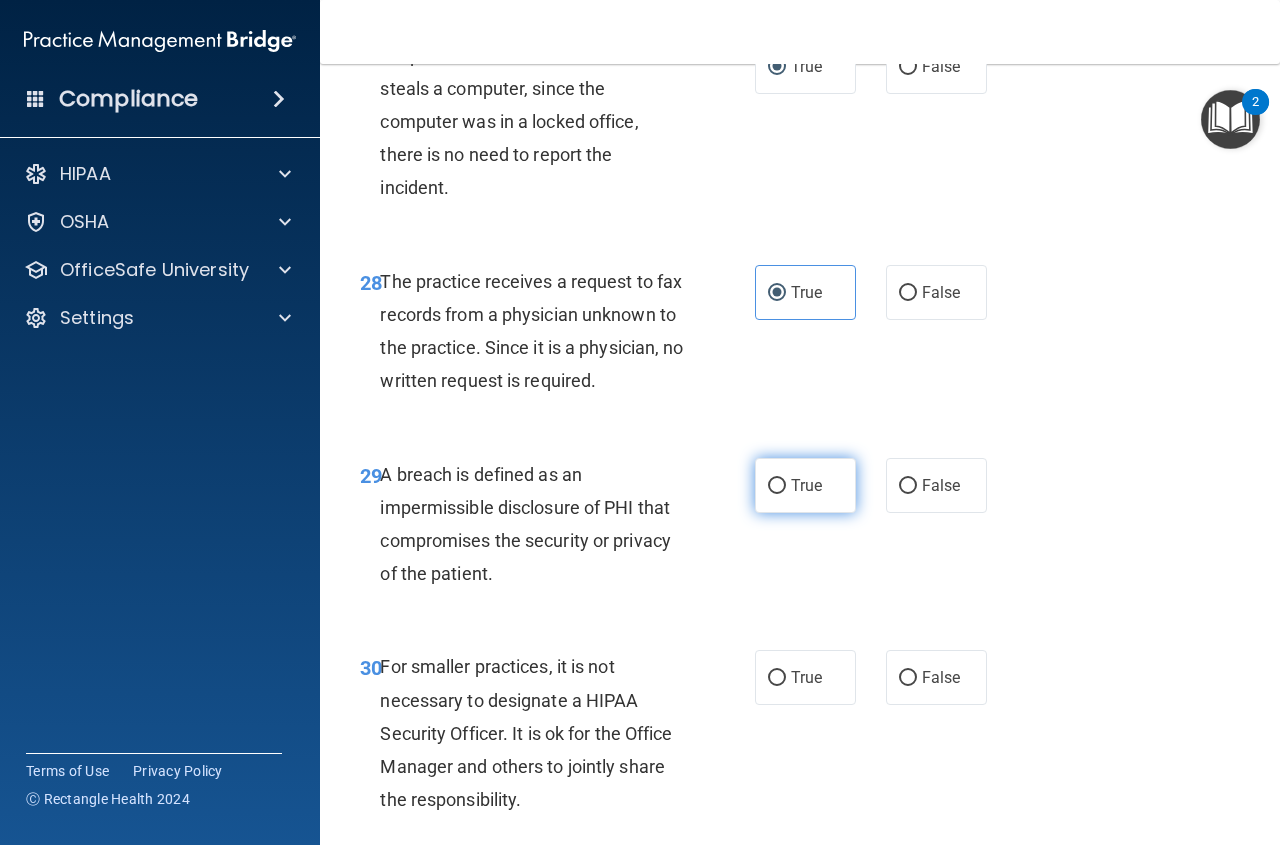 click on "True" at bounding box center [777, 486] 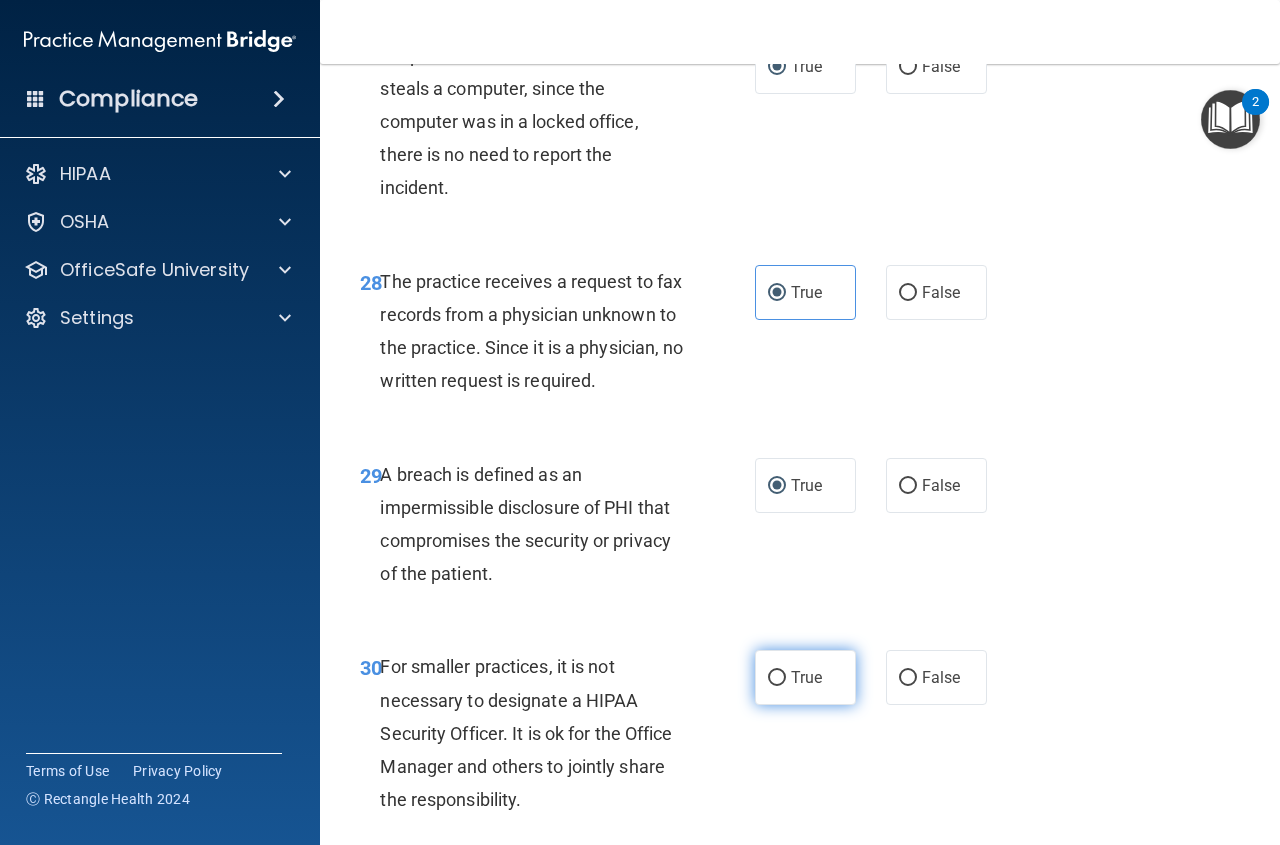 click on "True" at bounding box center (777, 678) 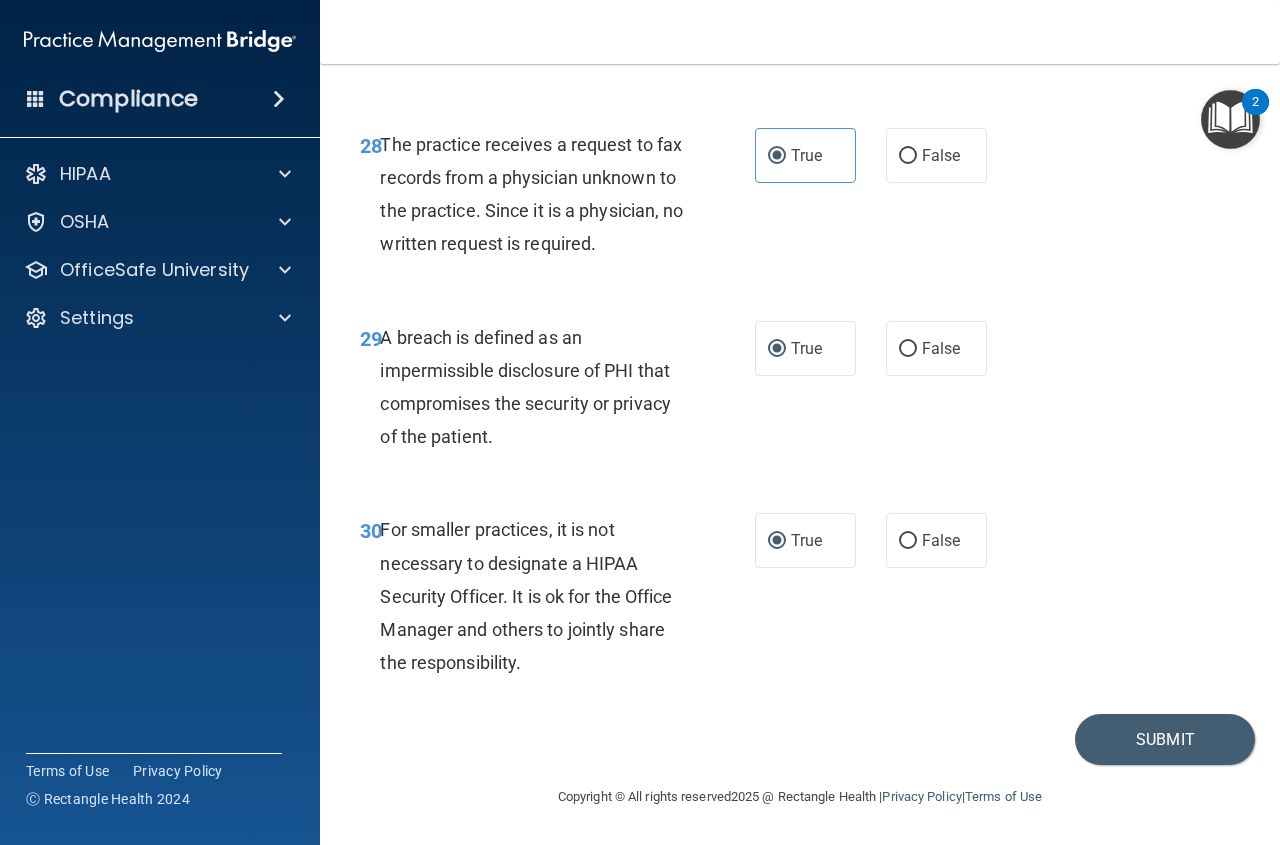 scroll, scrollTop: 5737, scrollLeft: 0, axis: vertical 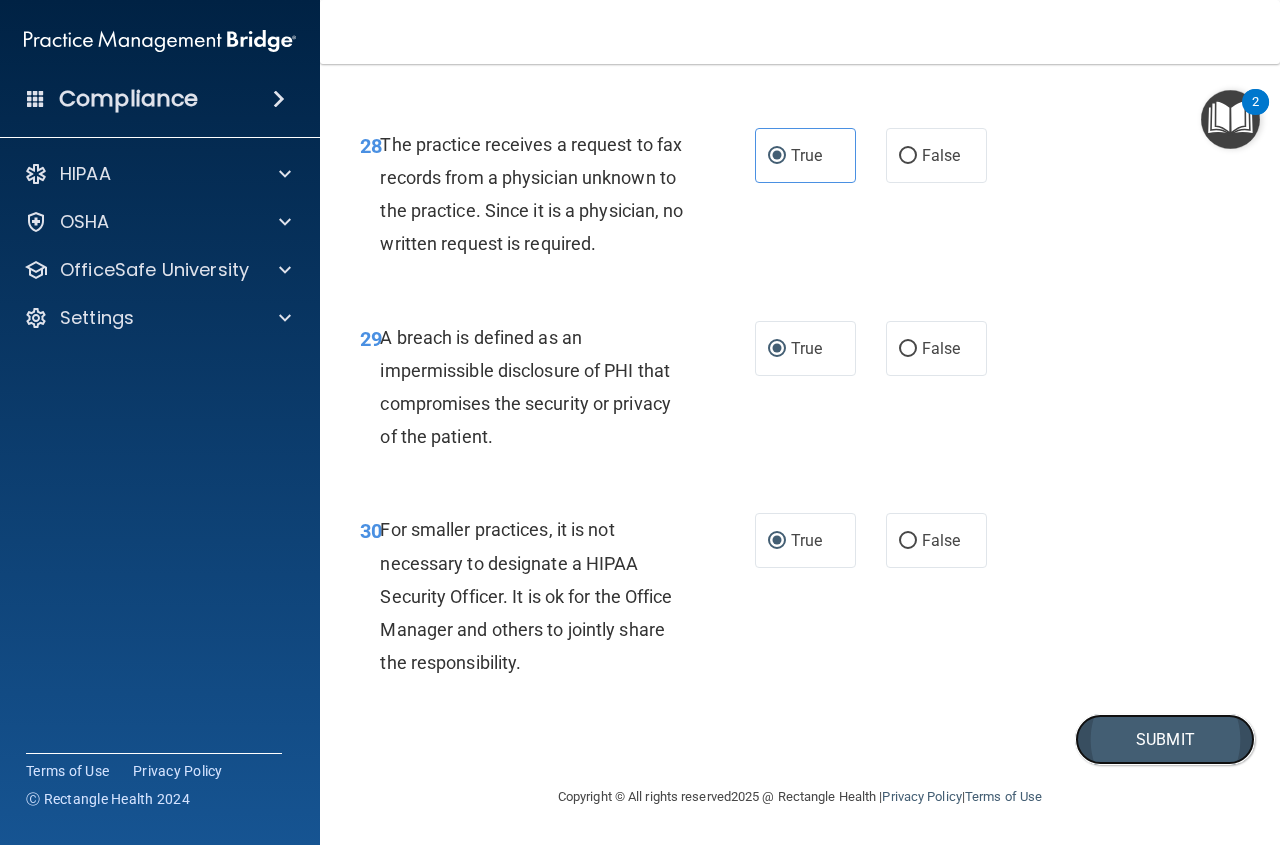 click on "Submit" at bounding box center [1165, 739] 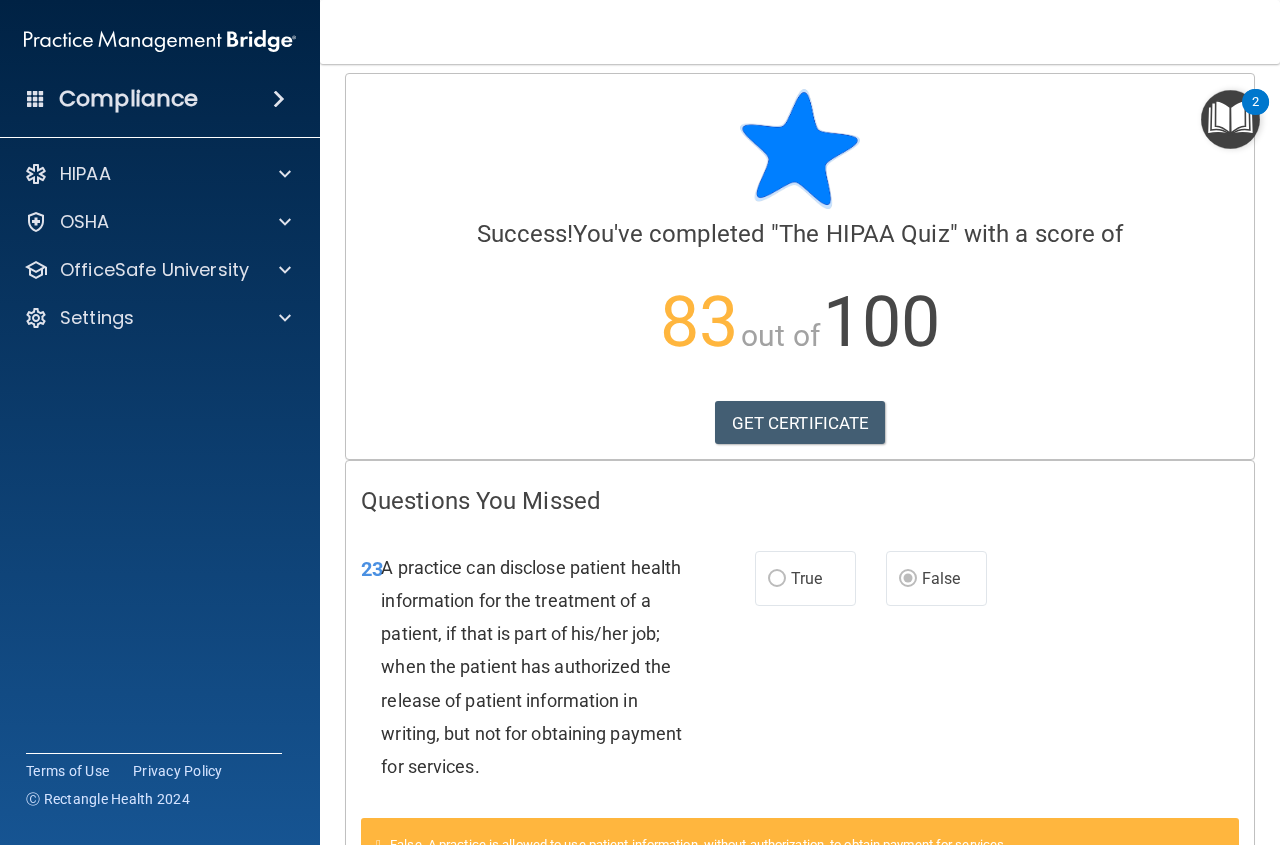 scroll, scrollTop: 0, scrollLeft: 0, axis: both 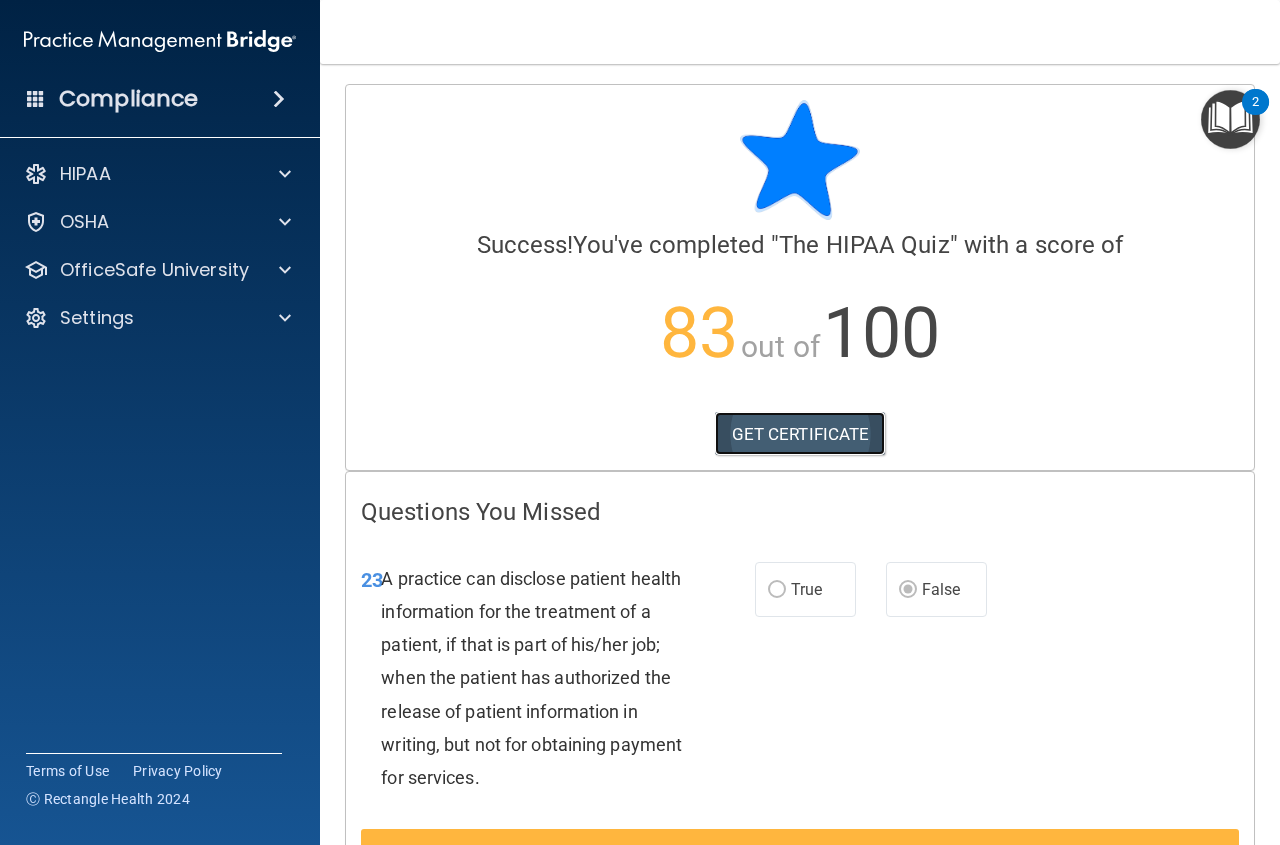 click on "GET CERTIFICATE" at bounding box center [800, 434] 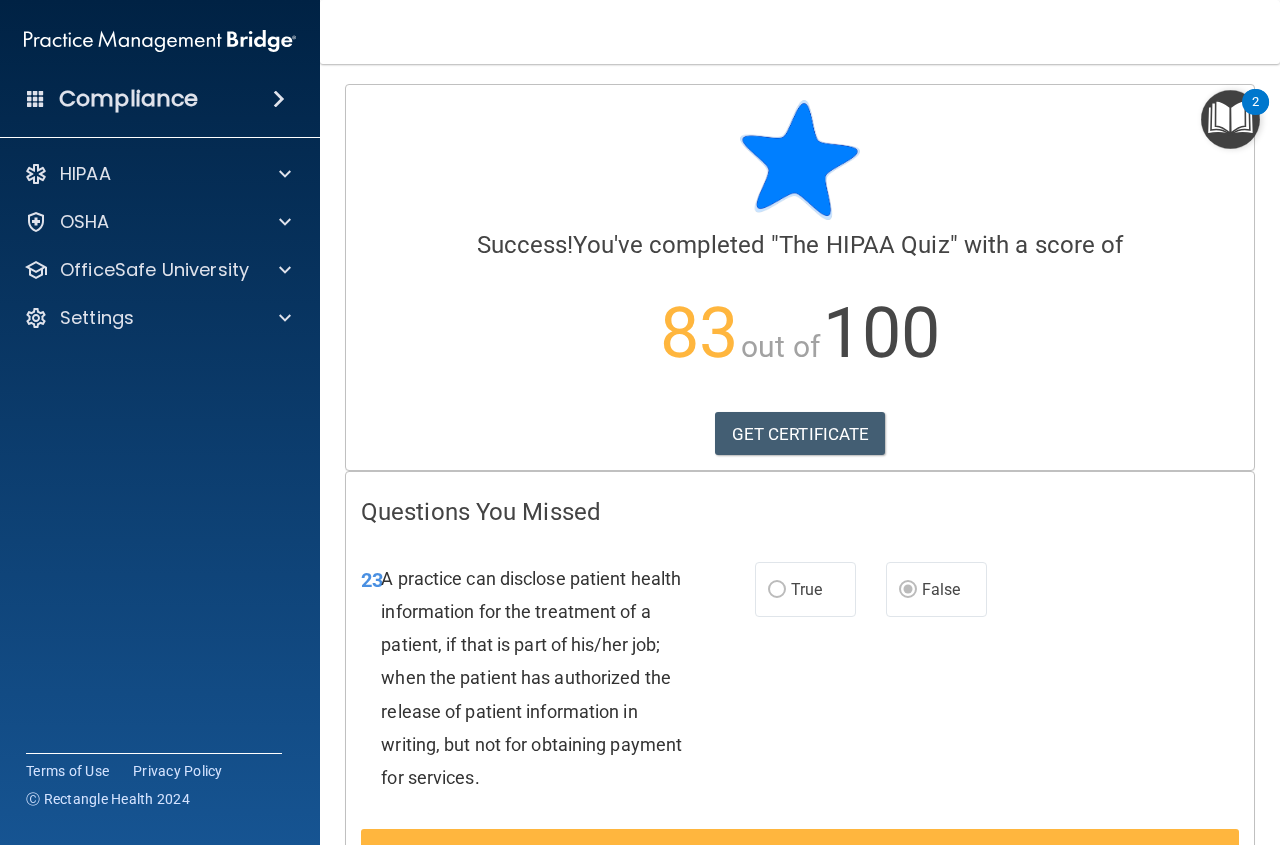 click at bounding box center (279, 99) 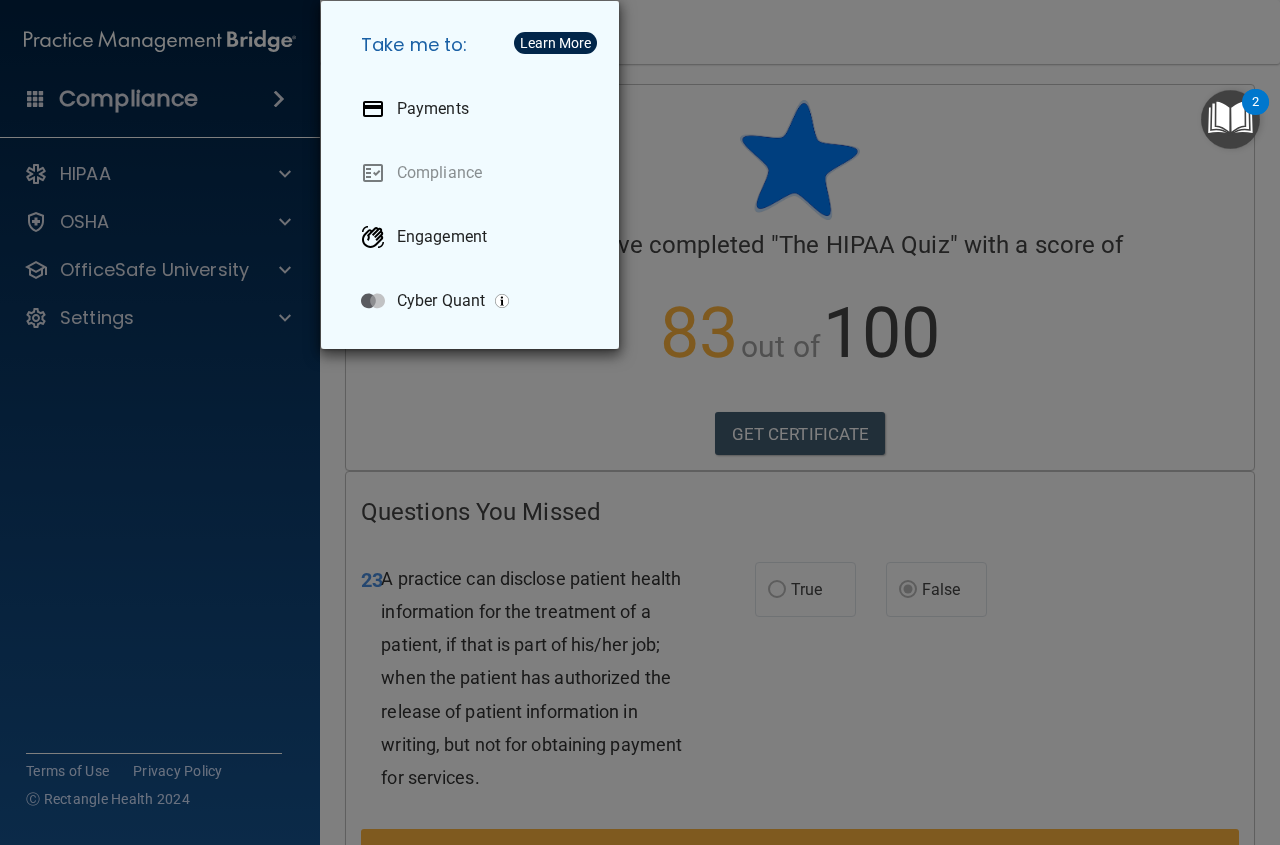 click on "Take me to:             Payments                   Compliance                     Engagement                     Cyber Quant" at bounding box center [640, 422] 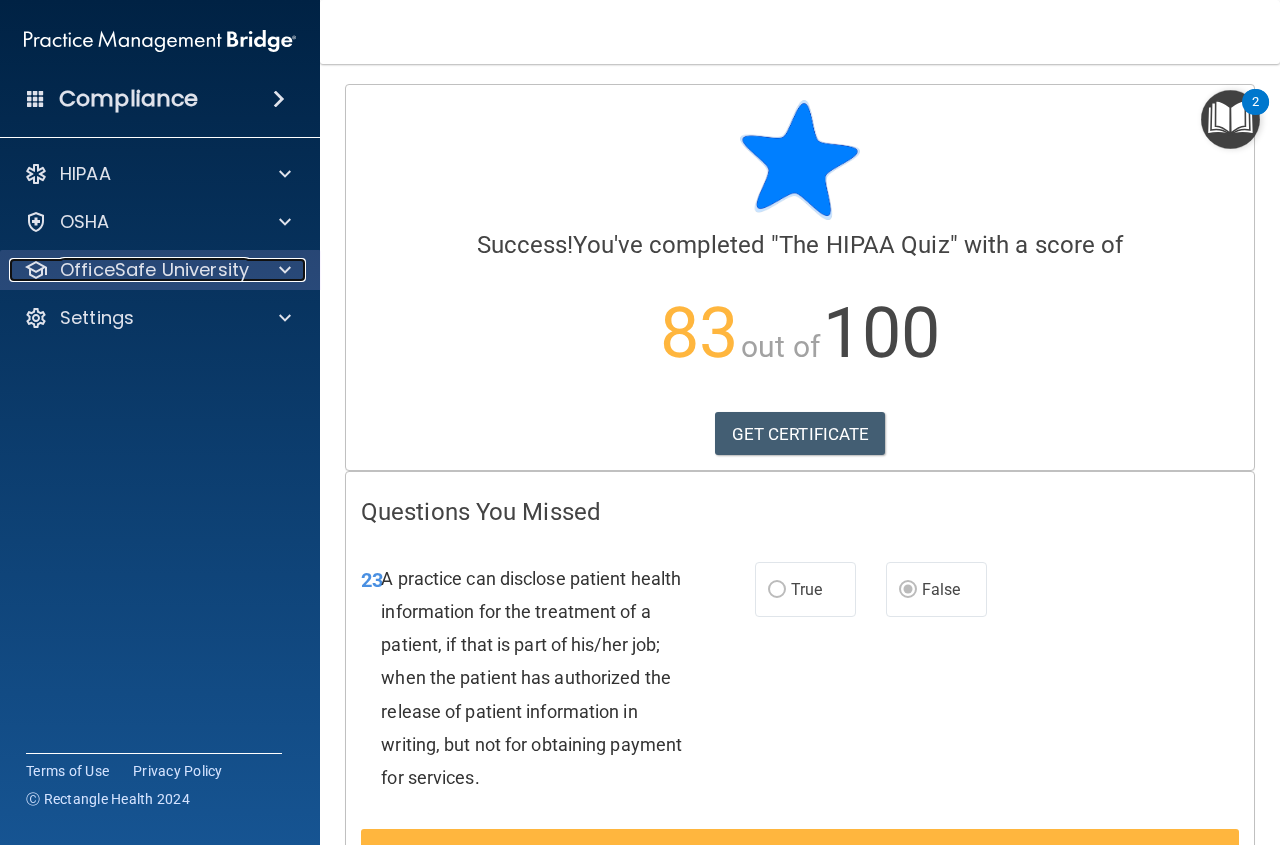 click at bounding box center [282, 270] 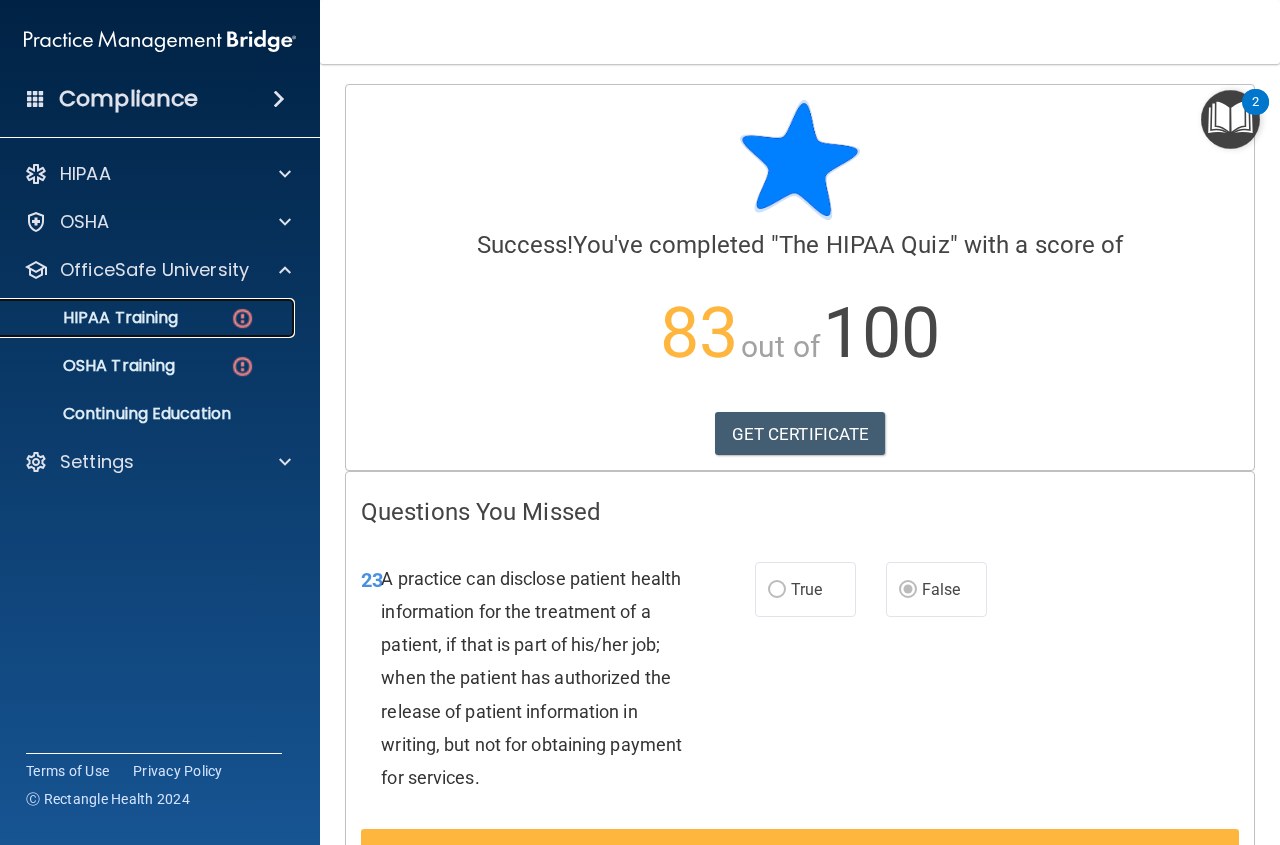 click on "HIPAA Training" at bounding box center (149, 318) 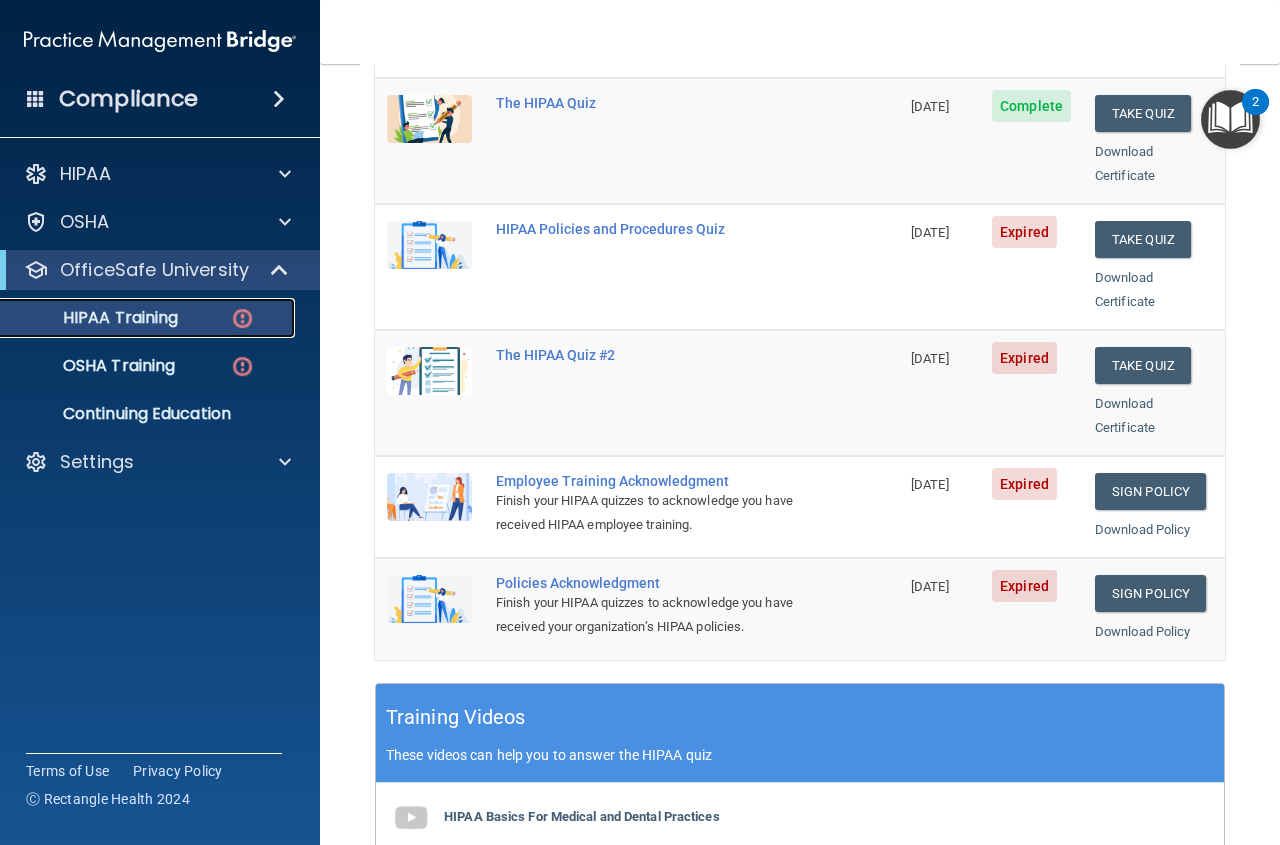 scroll, scrollTop: 300, scrollLeft: 0, axis: vertical 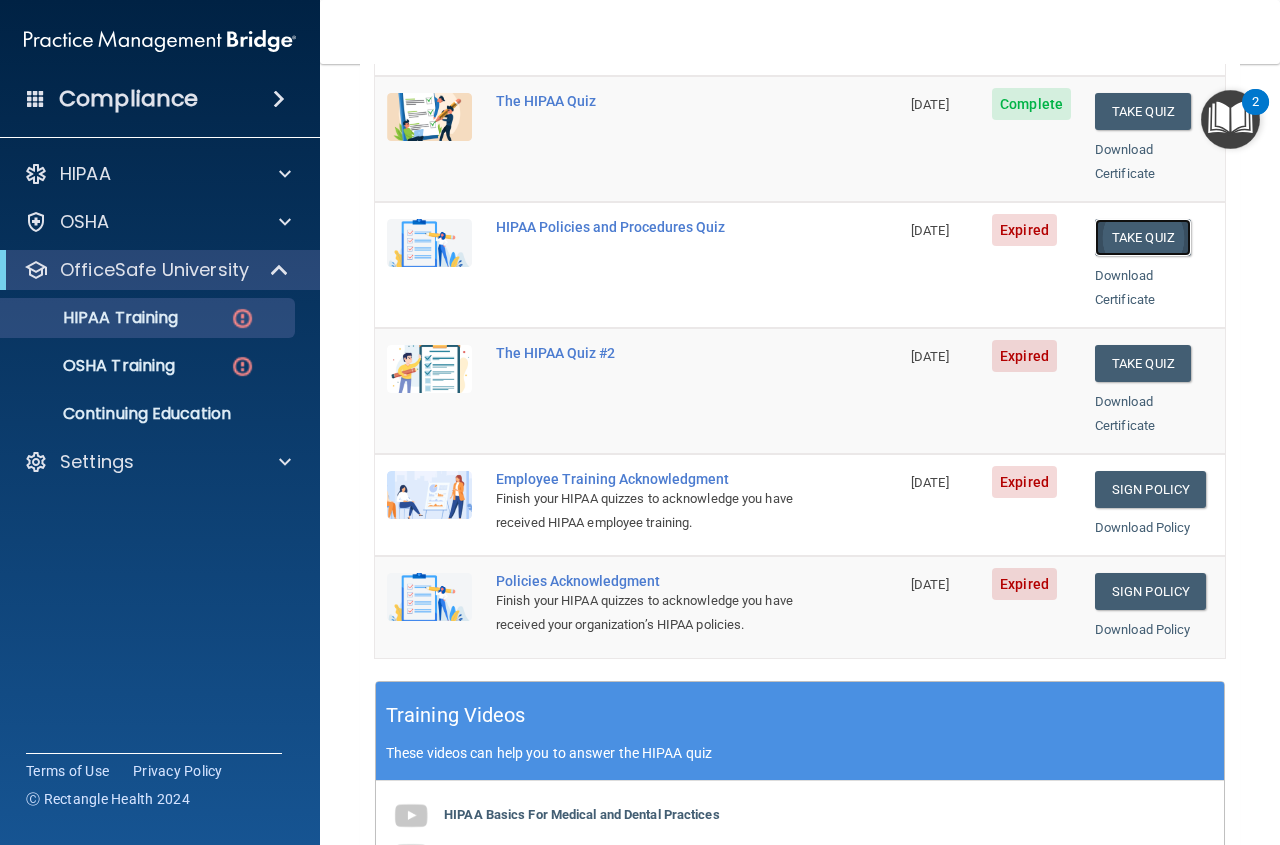 click on "Take Quiz" at bounding box center [1143, 237] 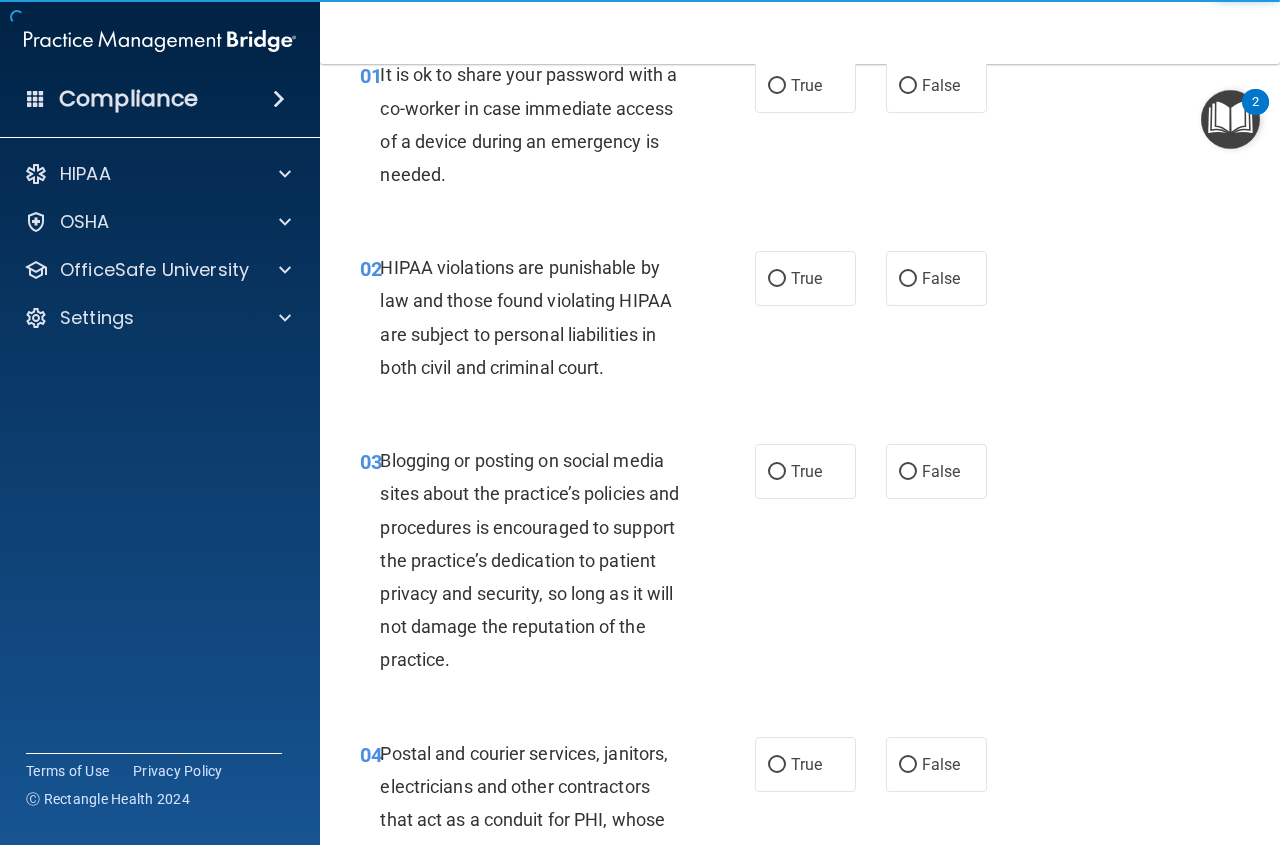 scroll, scrollTop: 0, scrollLeft: 0, axis: both 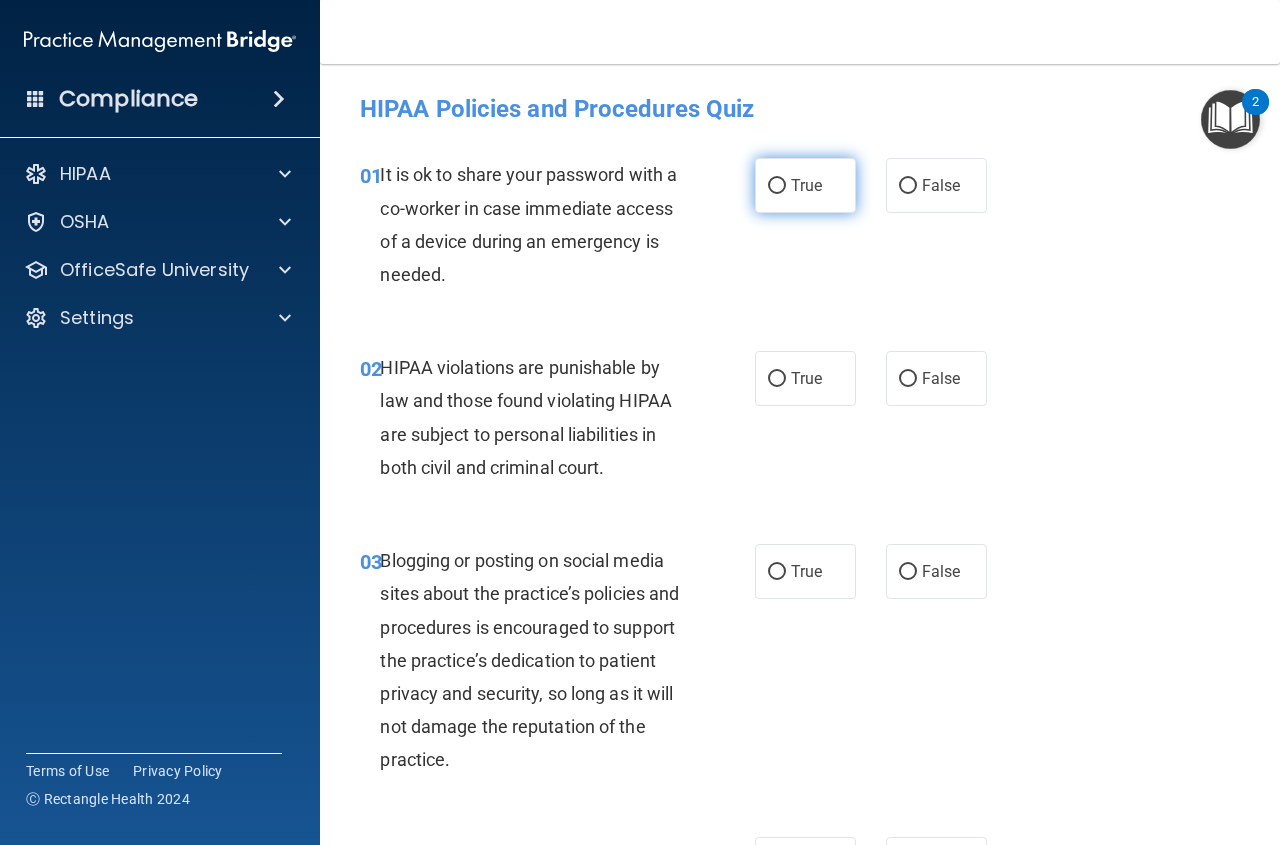 click on "True" at bounding box center (777, 186) 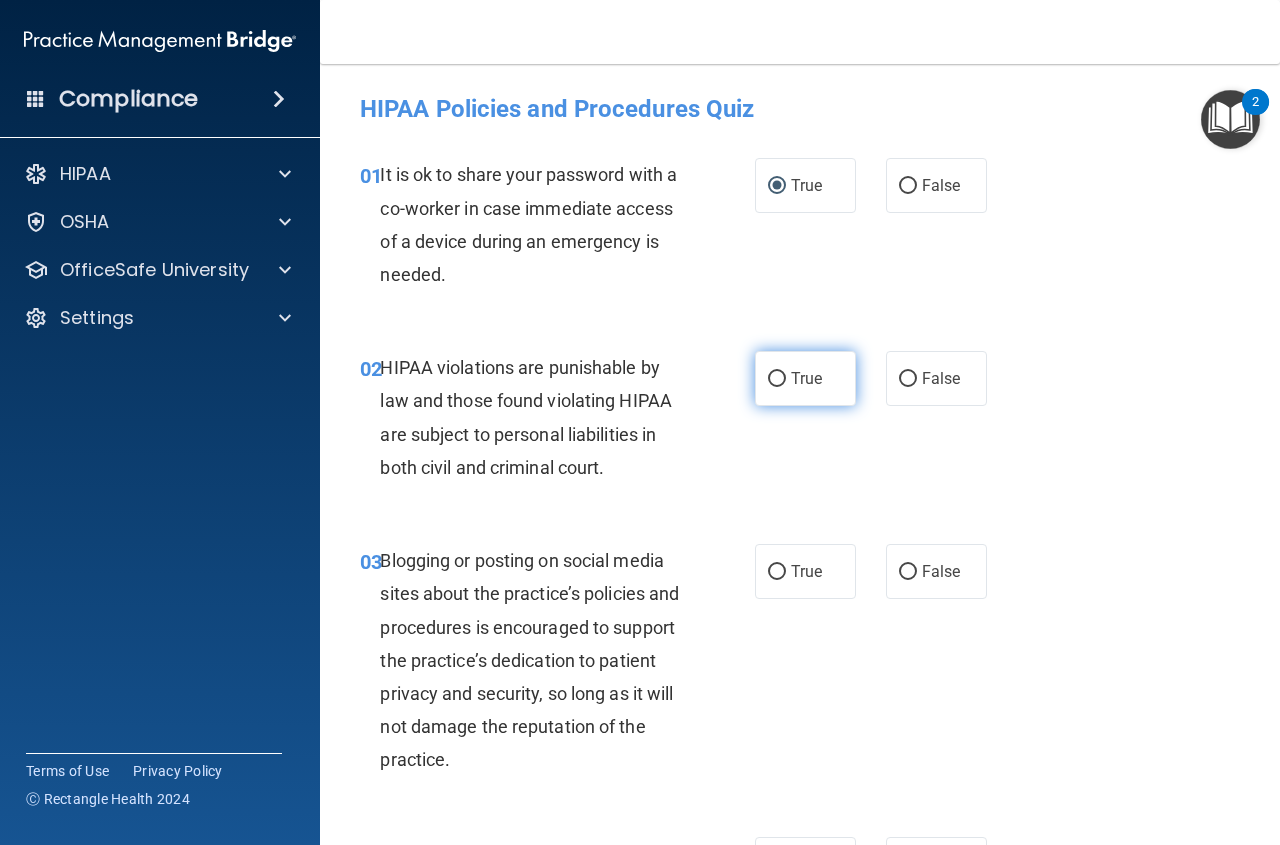 click on "True" at bounding box center [777, 379] 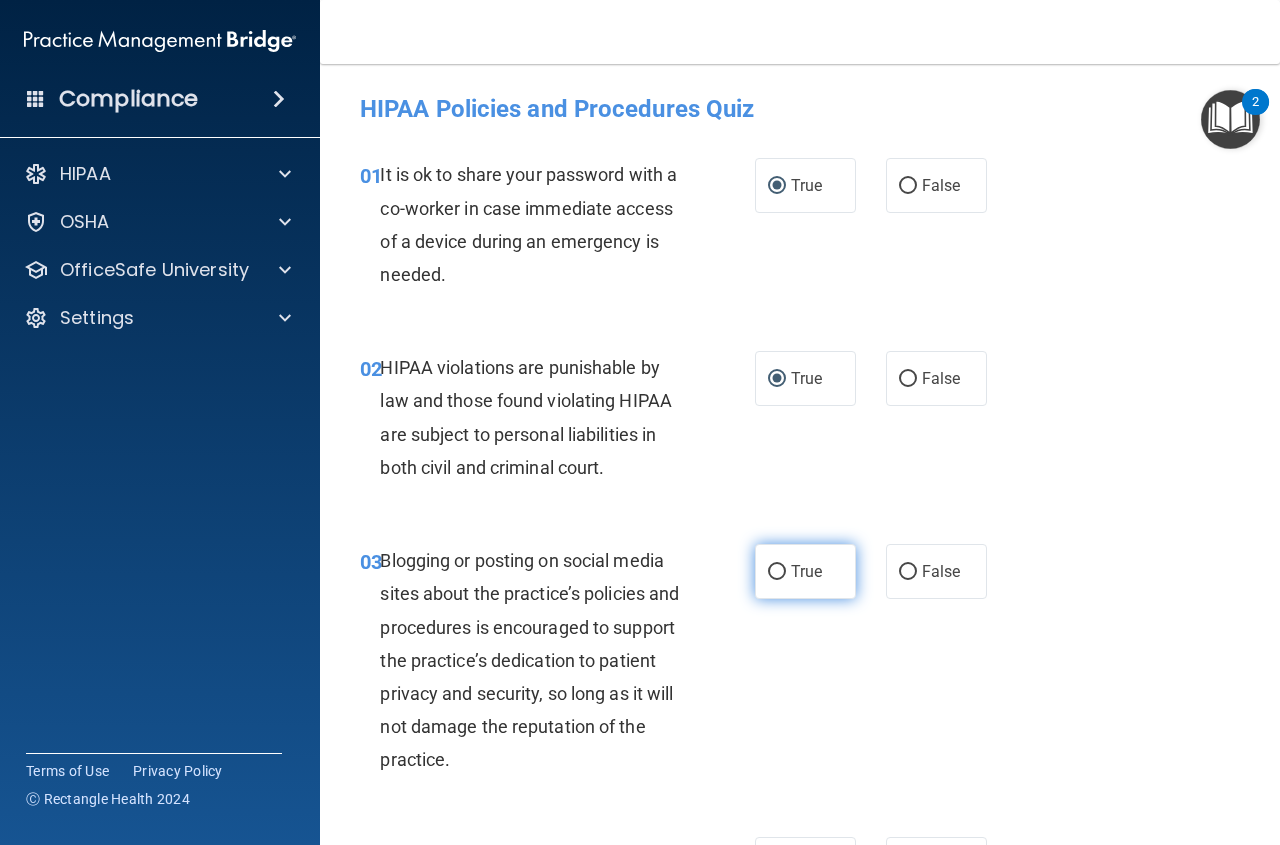 click on "True" at bounding box center [805, 571] 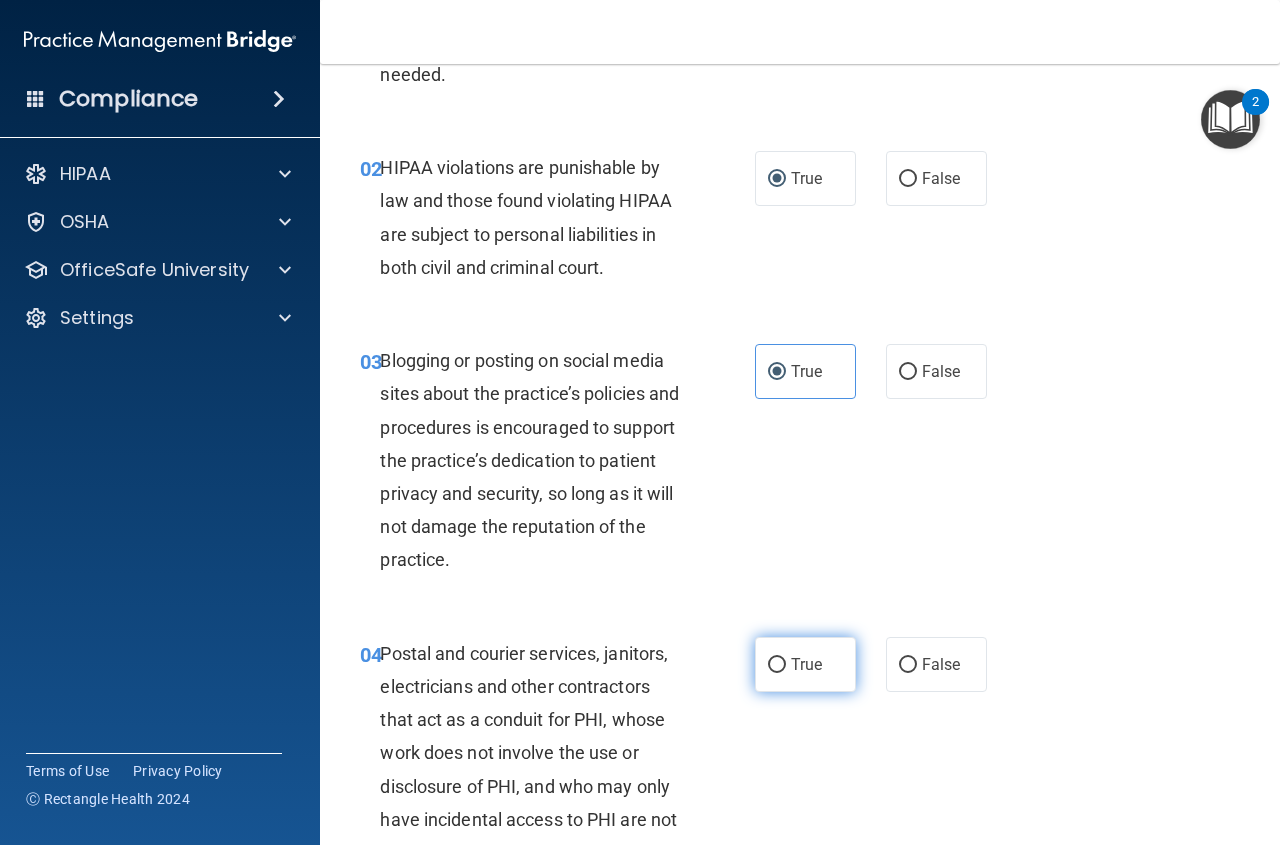 click on "True" at bounding box center [805, 664] 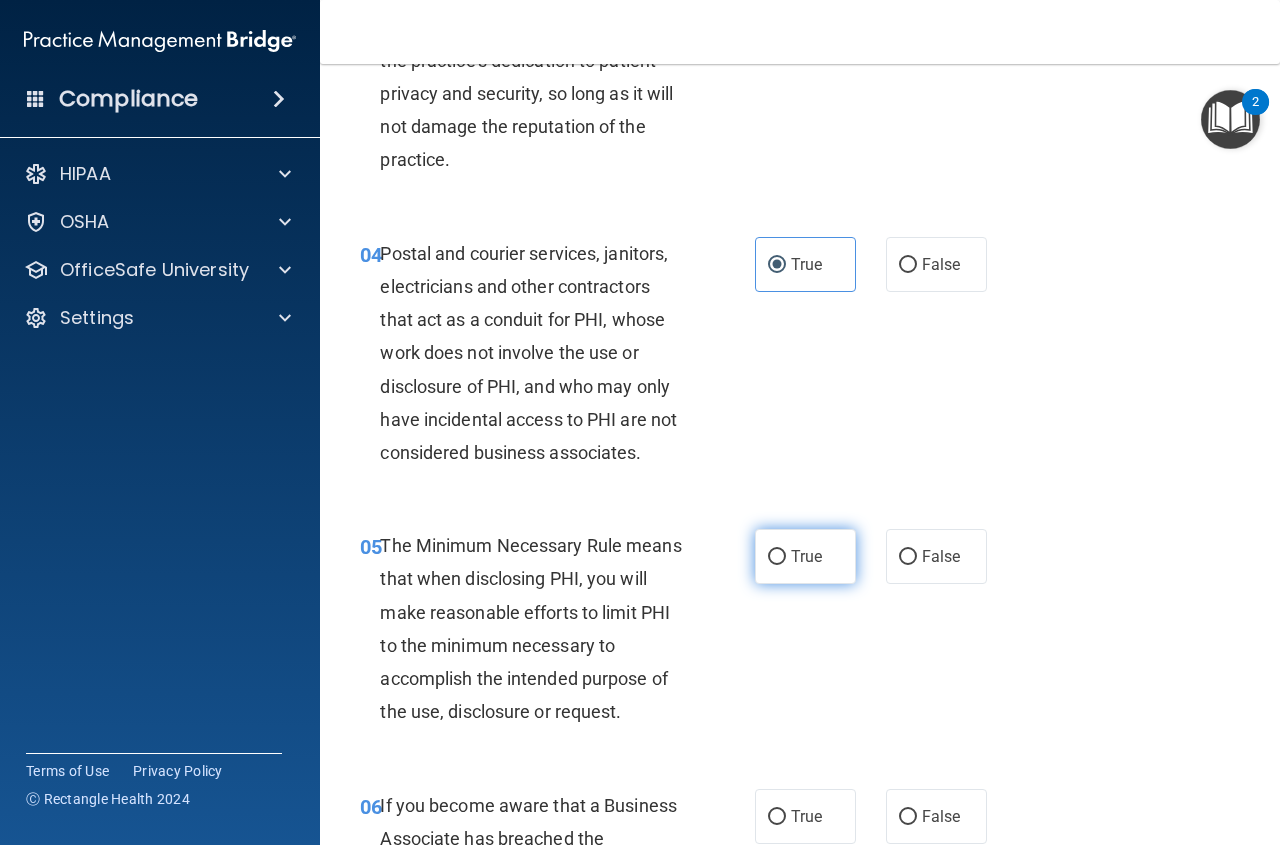 click on "True" at bounding box center [777, 557] 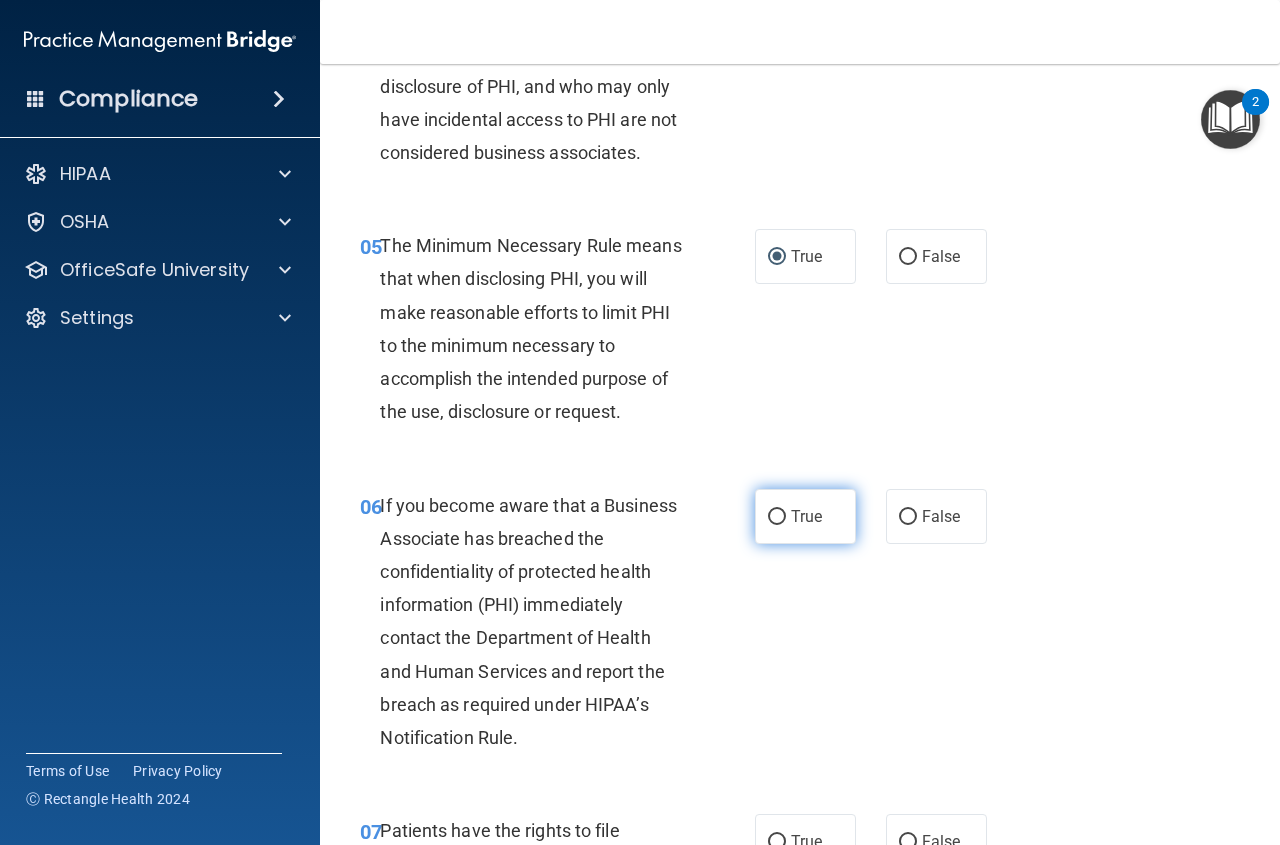 click on "True" at bounding box center [777, 517] 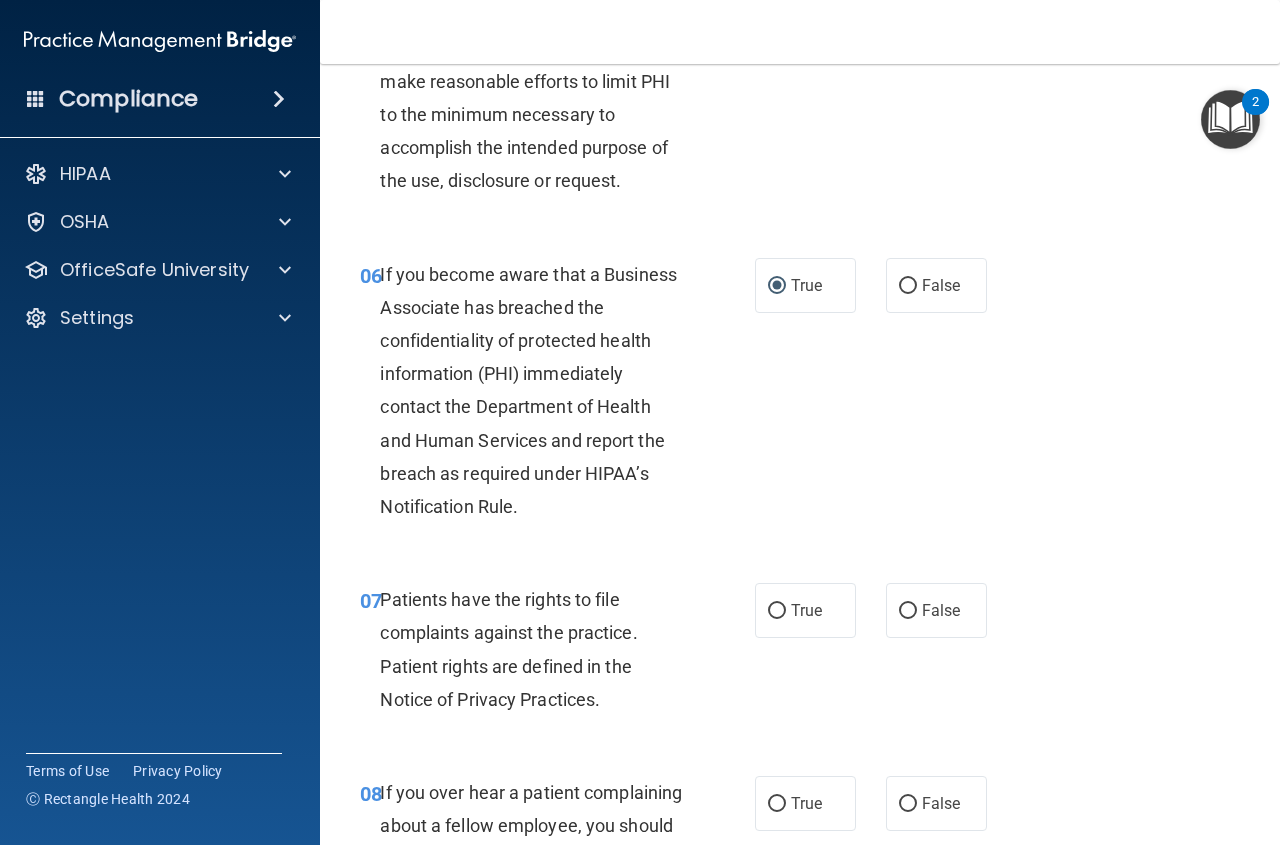 scroll, scrollTop: 1200, scrollLeft: 0, axis: vertical 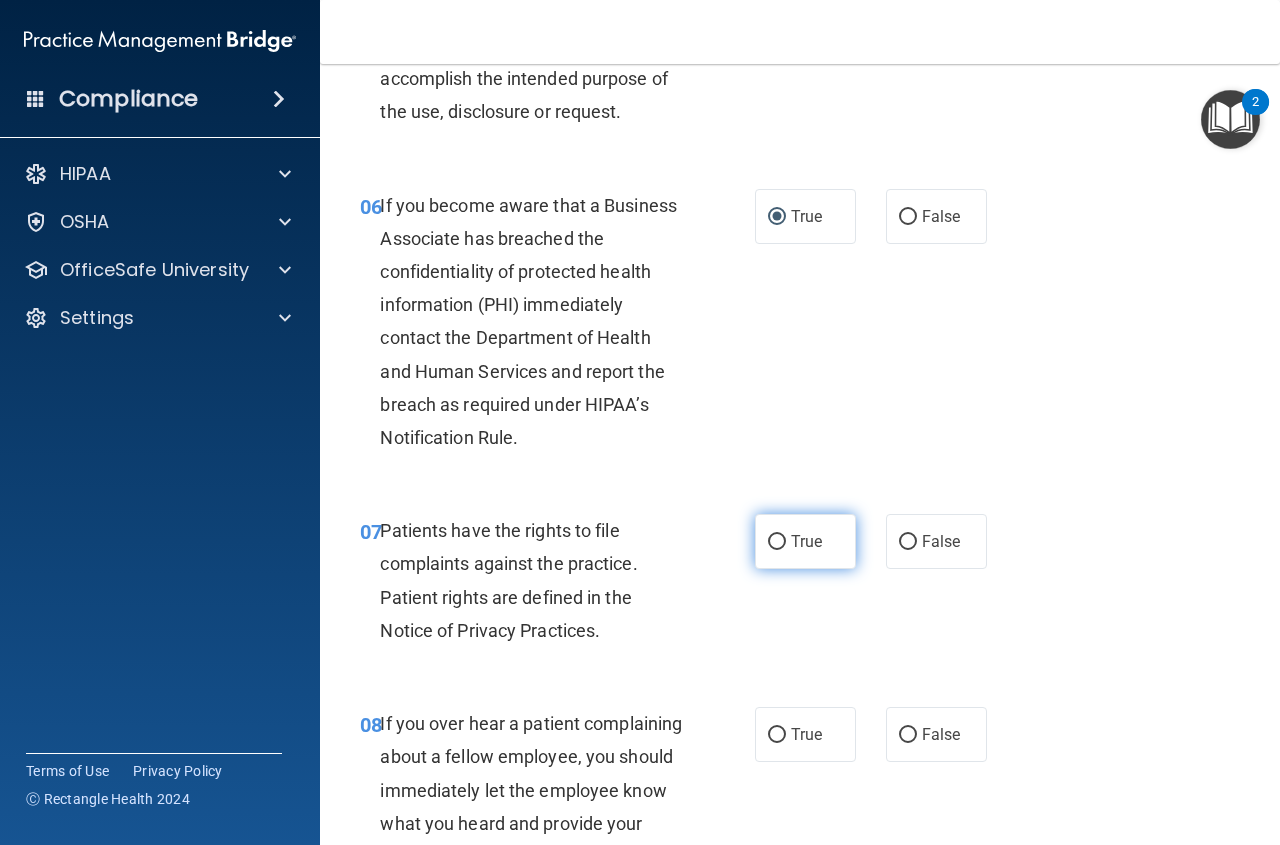 click on "True" at bounding box center [777, 542] 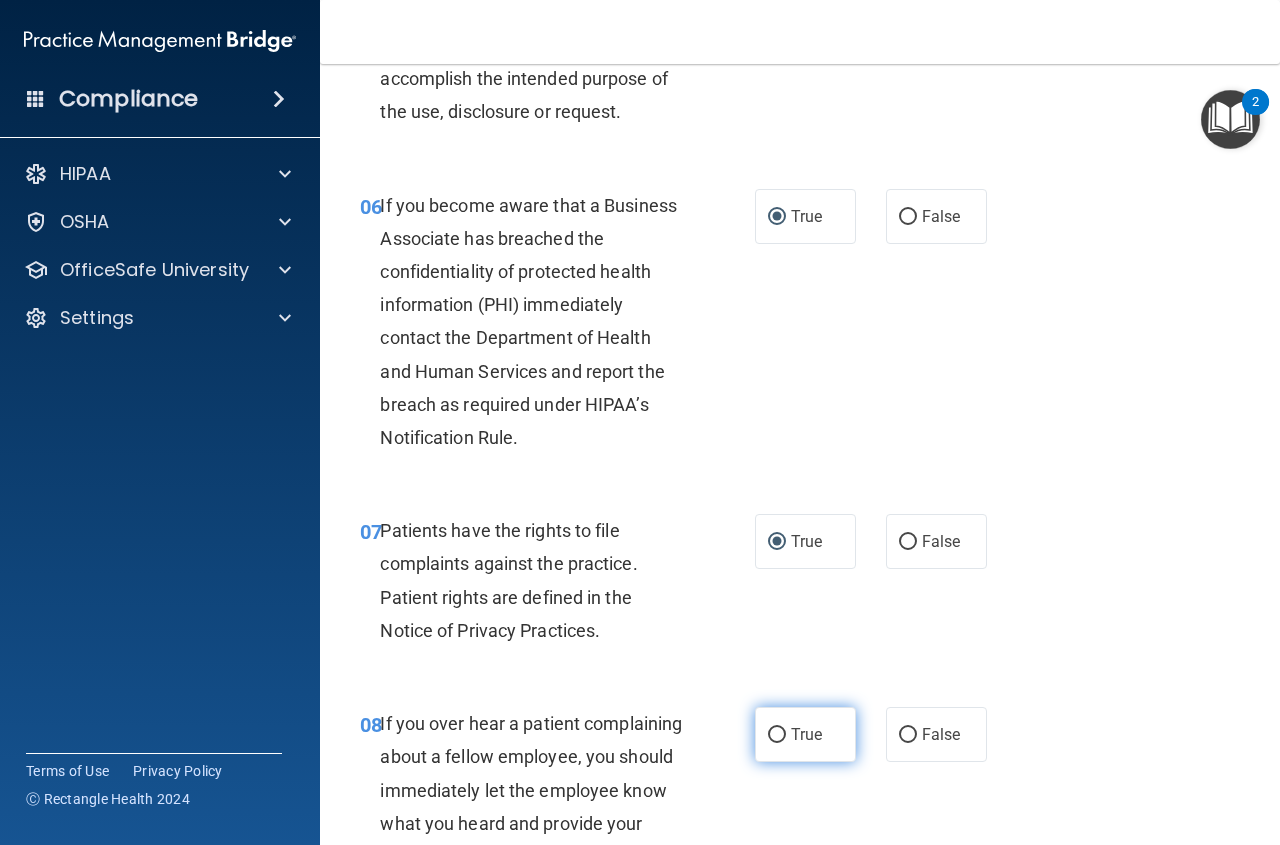 click on "True" at bounding box center [777, 735] 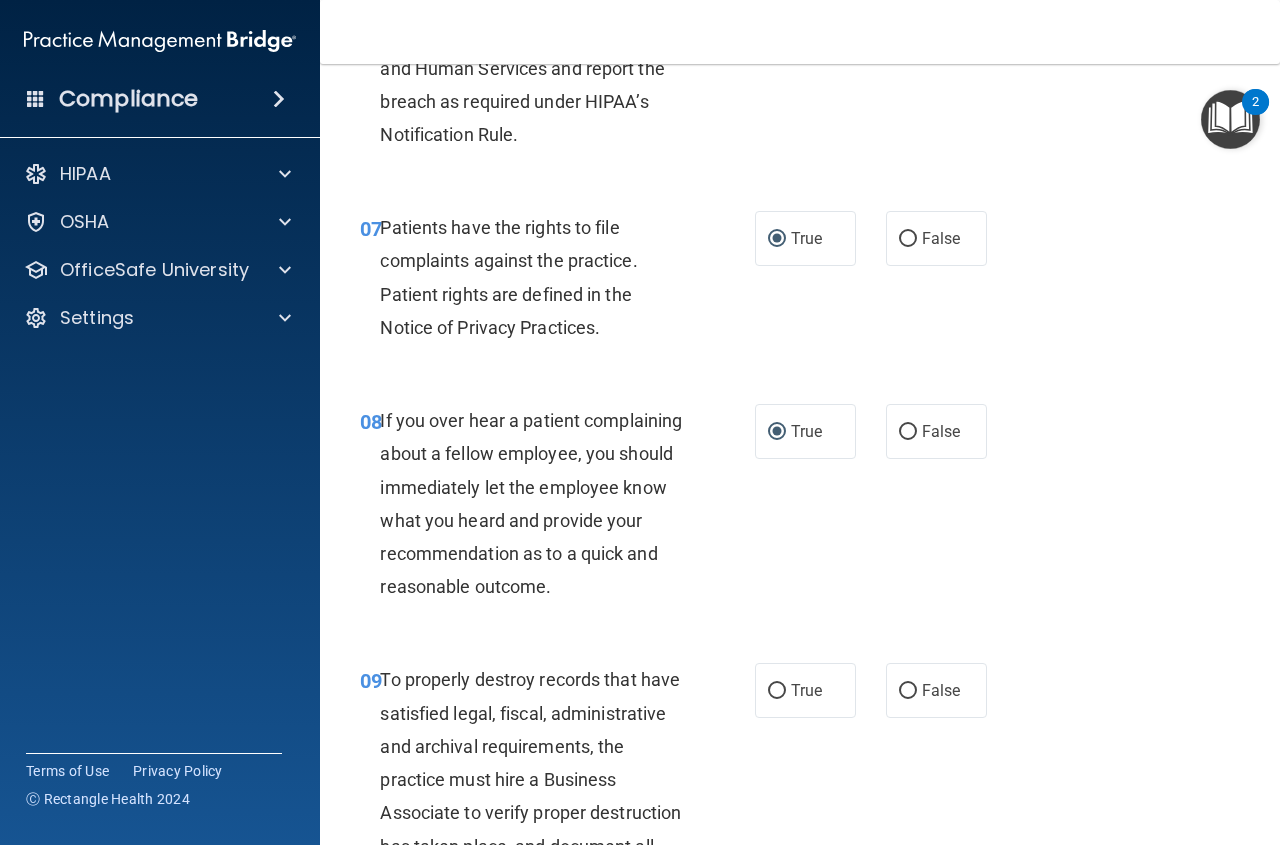 scroll, scrollTop: 1600, scrollLeft: 0, axis: vertical 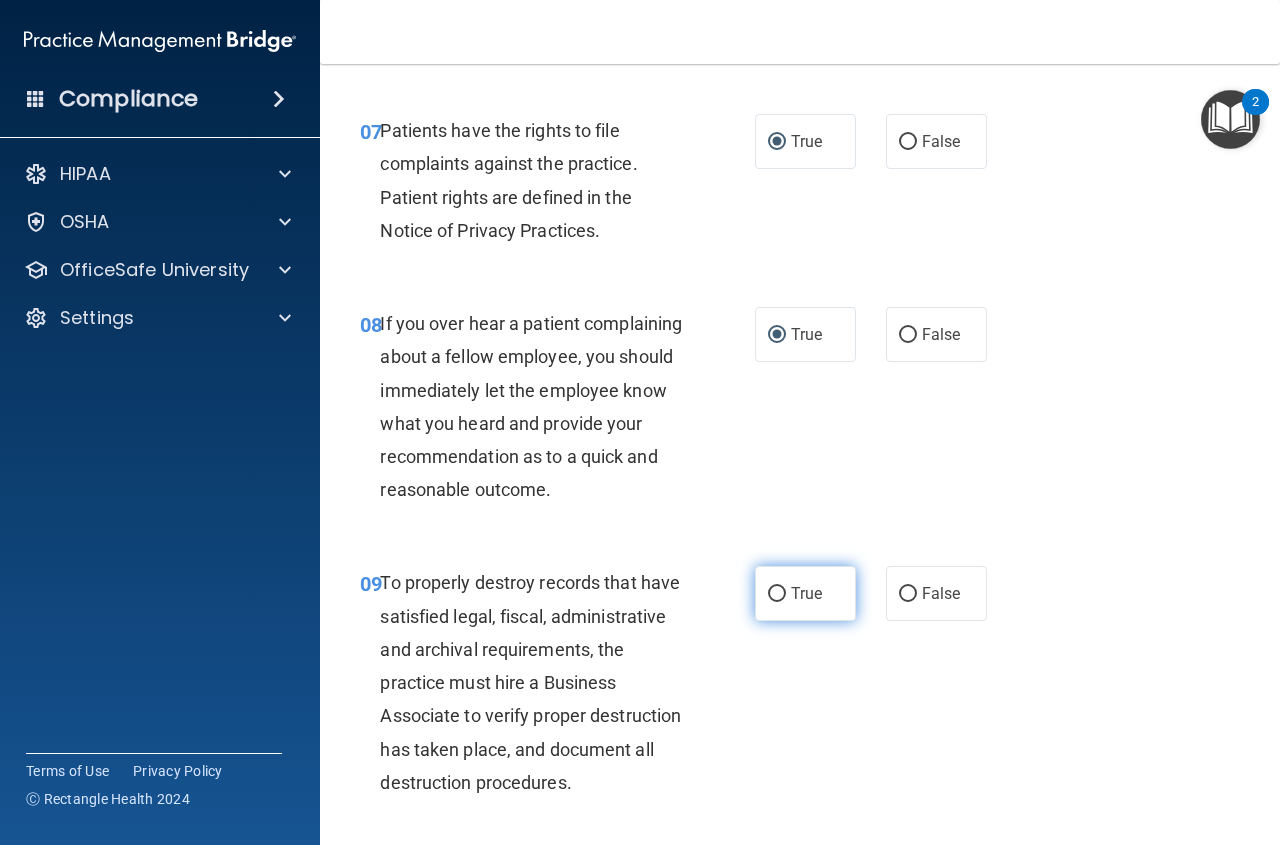 click on "True" at bounding box center (777, 594) 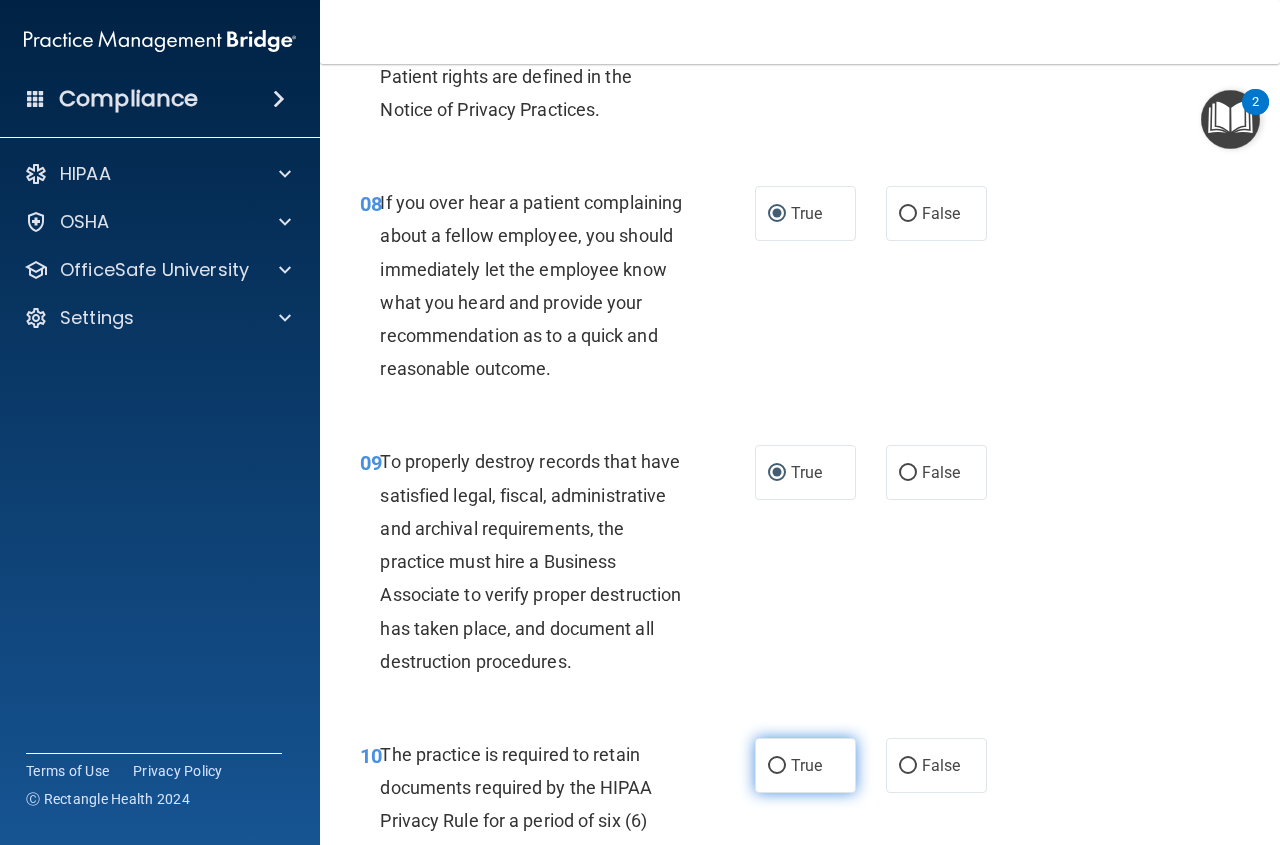 scroll, scrollTop: 1900, scrollLeft: 0, axis: vertical 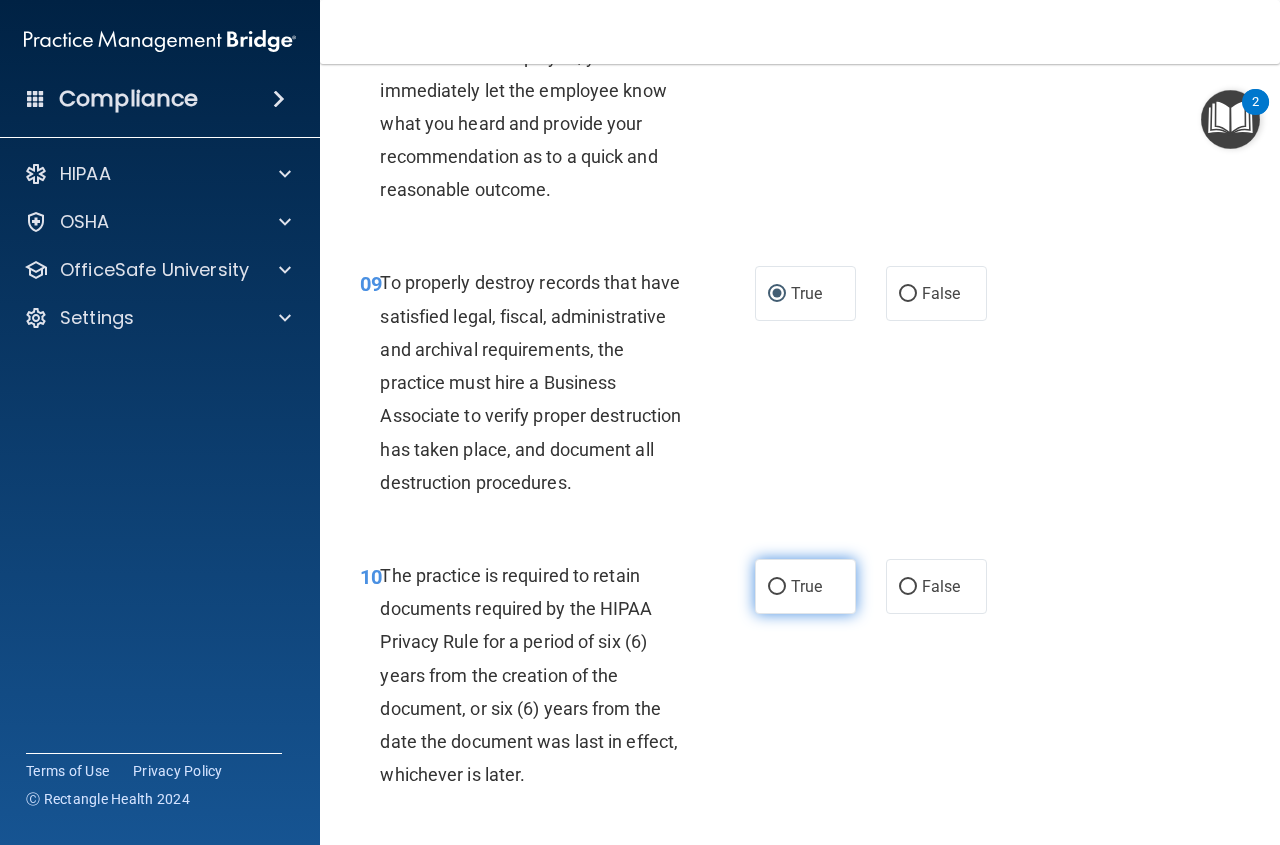 click on "True" at bounding box center (777, 587) 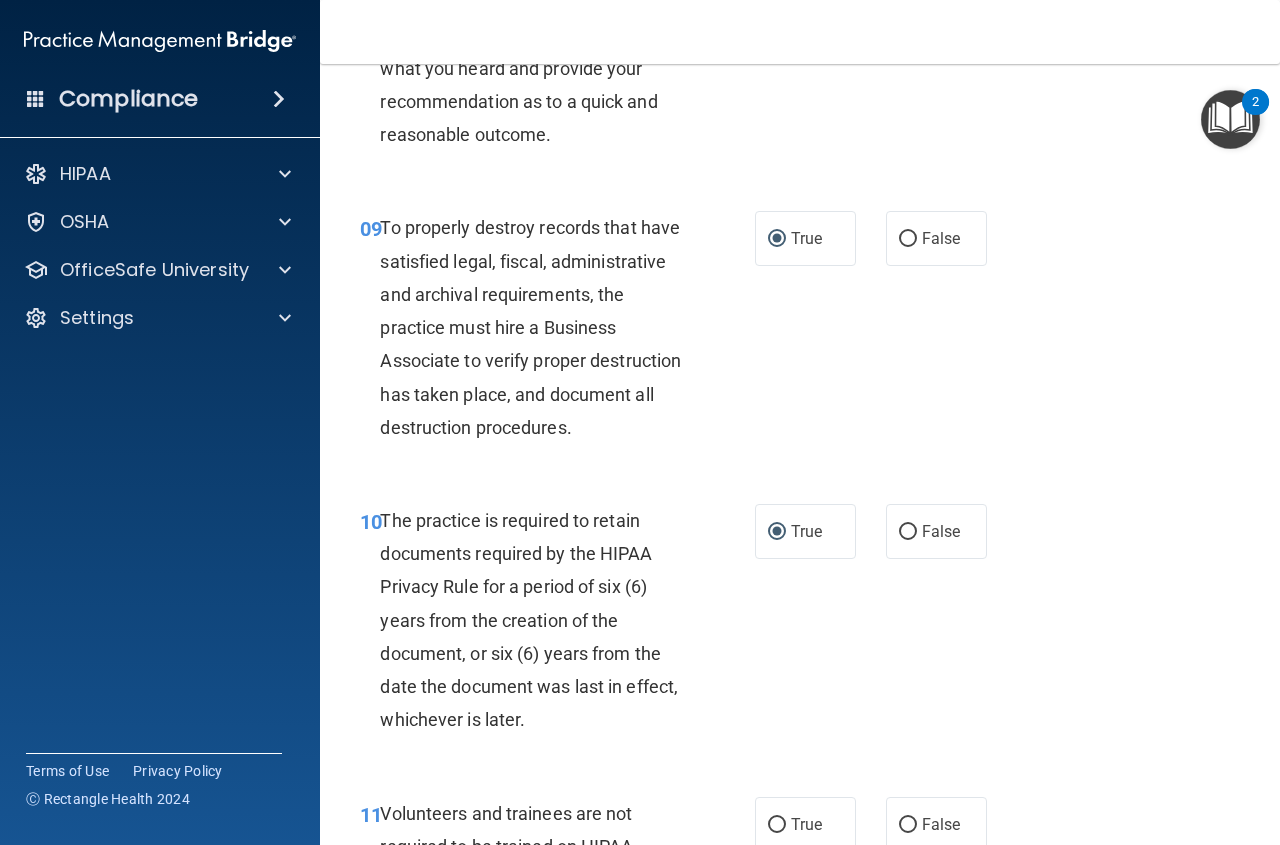 scroll, scrollTop: 2200, scrollLeft: 0, axis: vertical 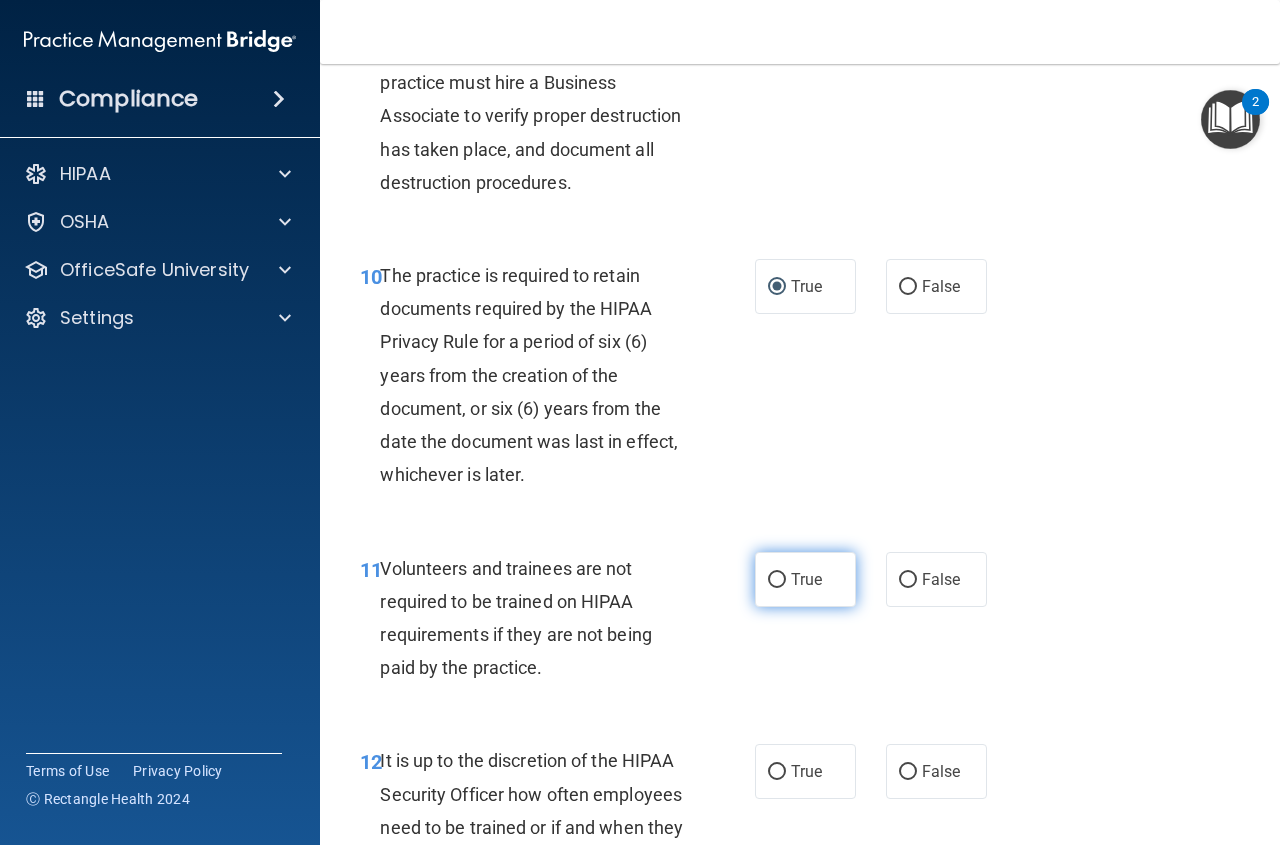 click on "True" at bounding box center [777, 580] 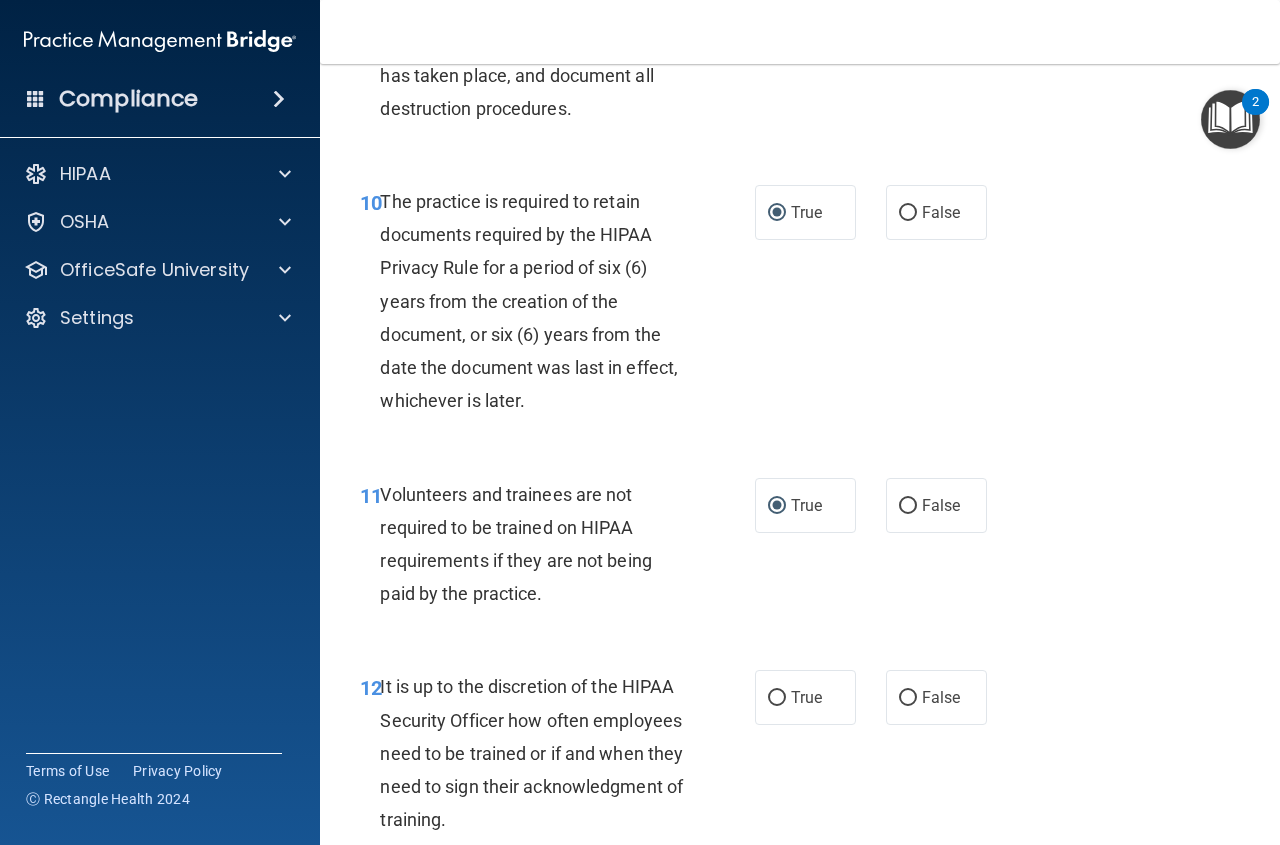 scroll, scrollTop: 2500, scrollLeft: 0, axis: vertical 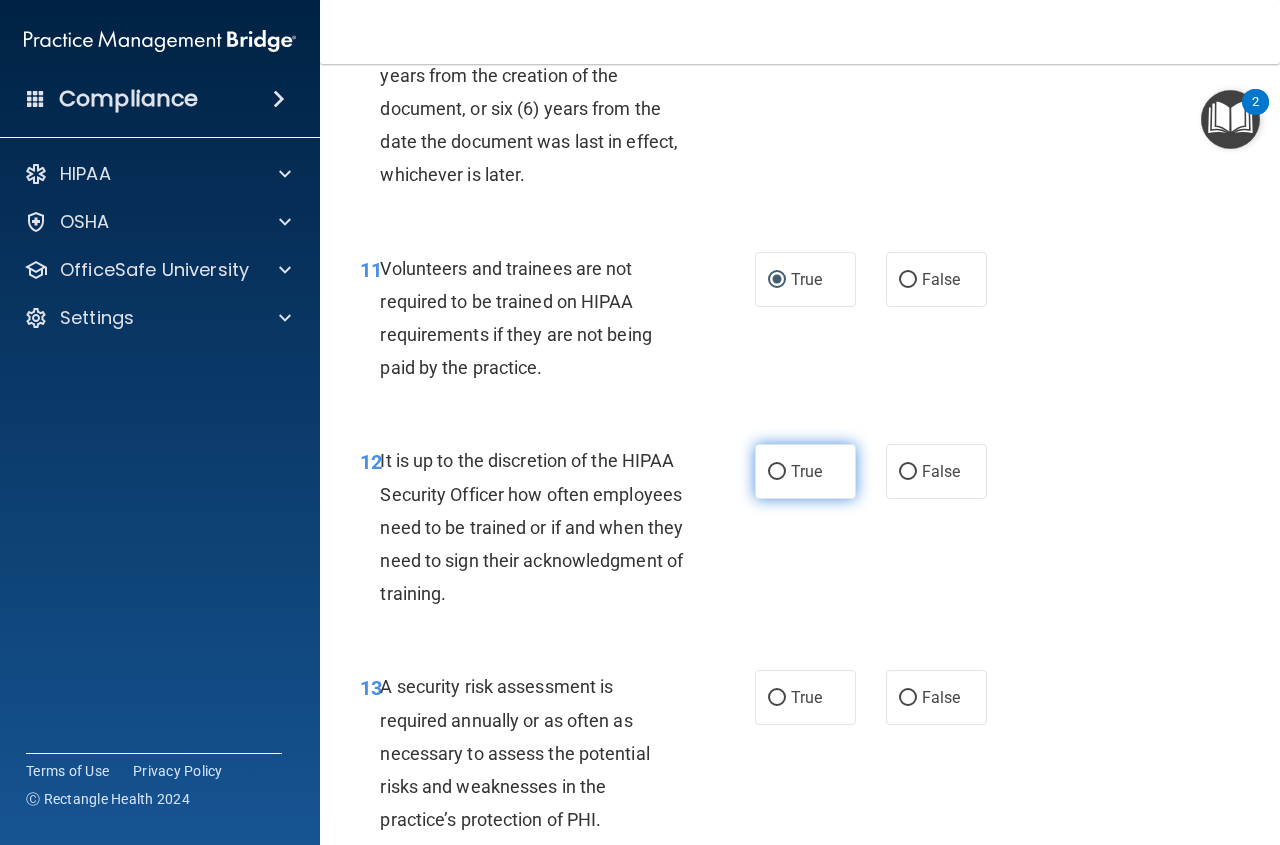 click on "True" at bounding box center [777, 472] 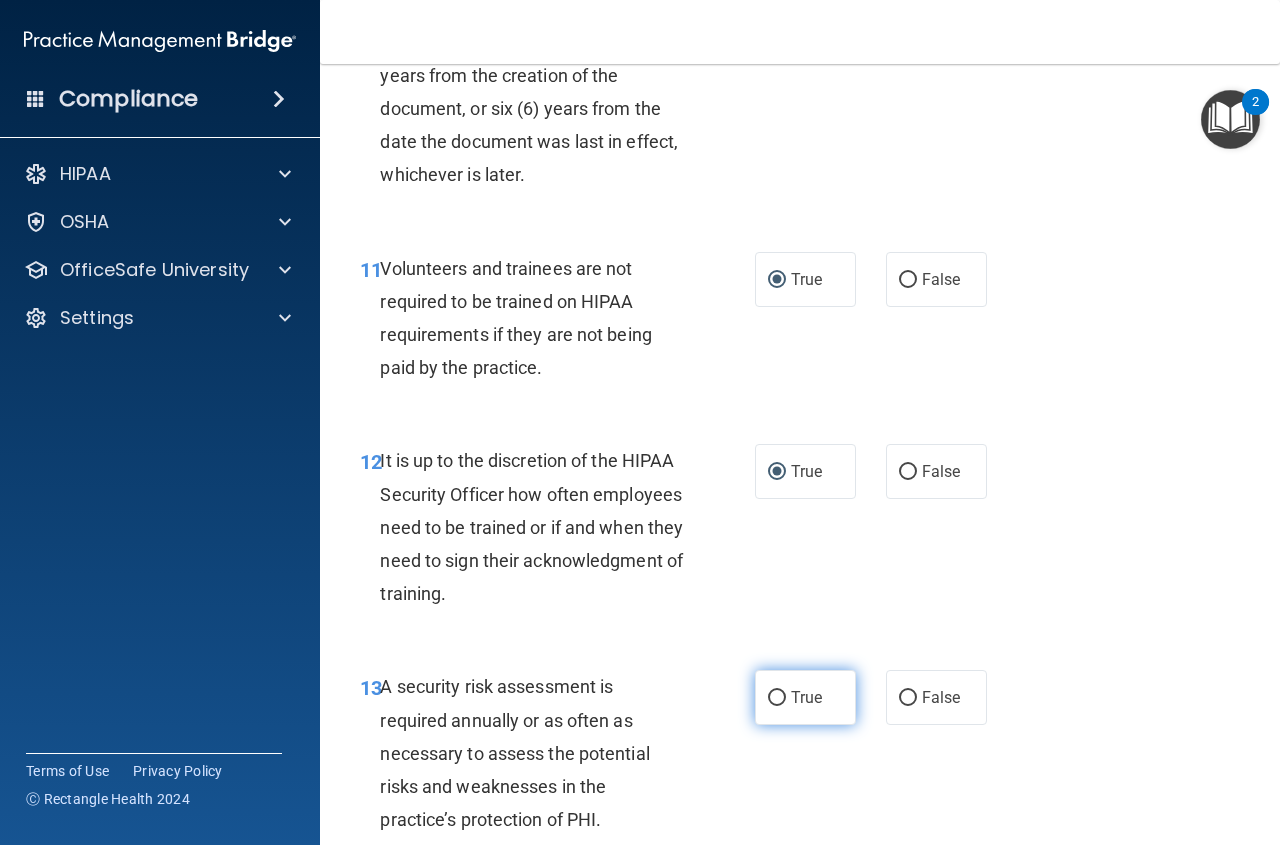 click on "True" at bounding box center [777, 698] 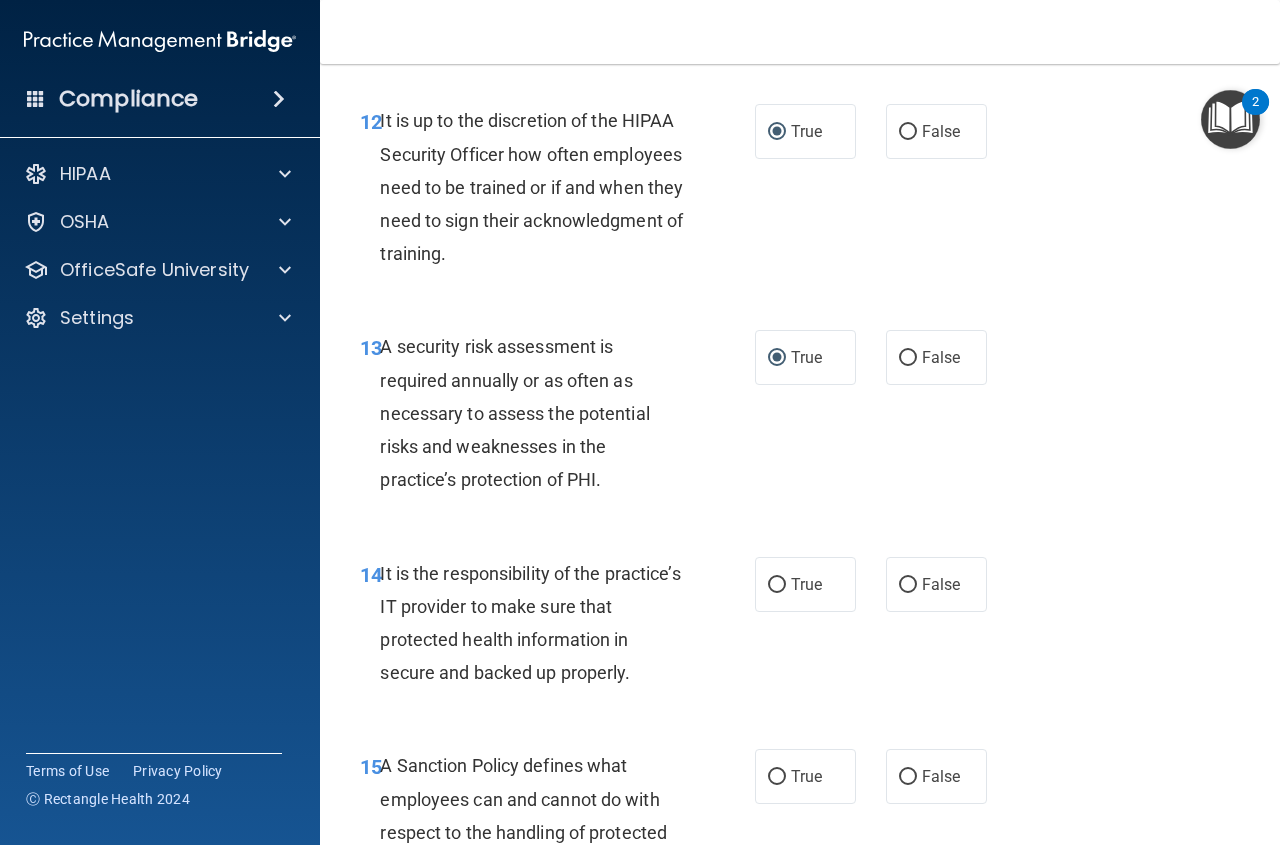 scroll, scrollTop: 2900, scrollLeft: 0, axis: vertical 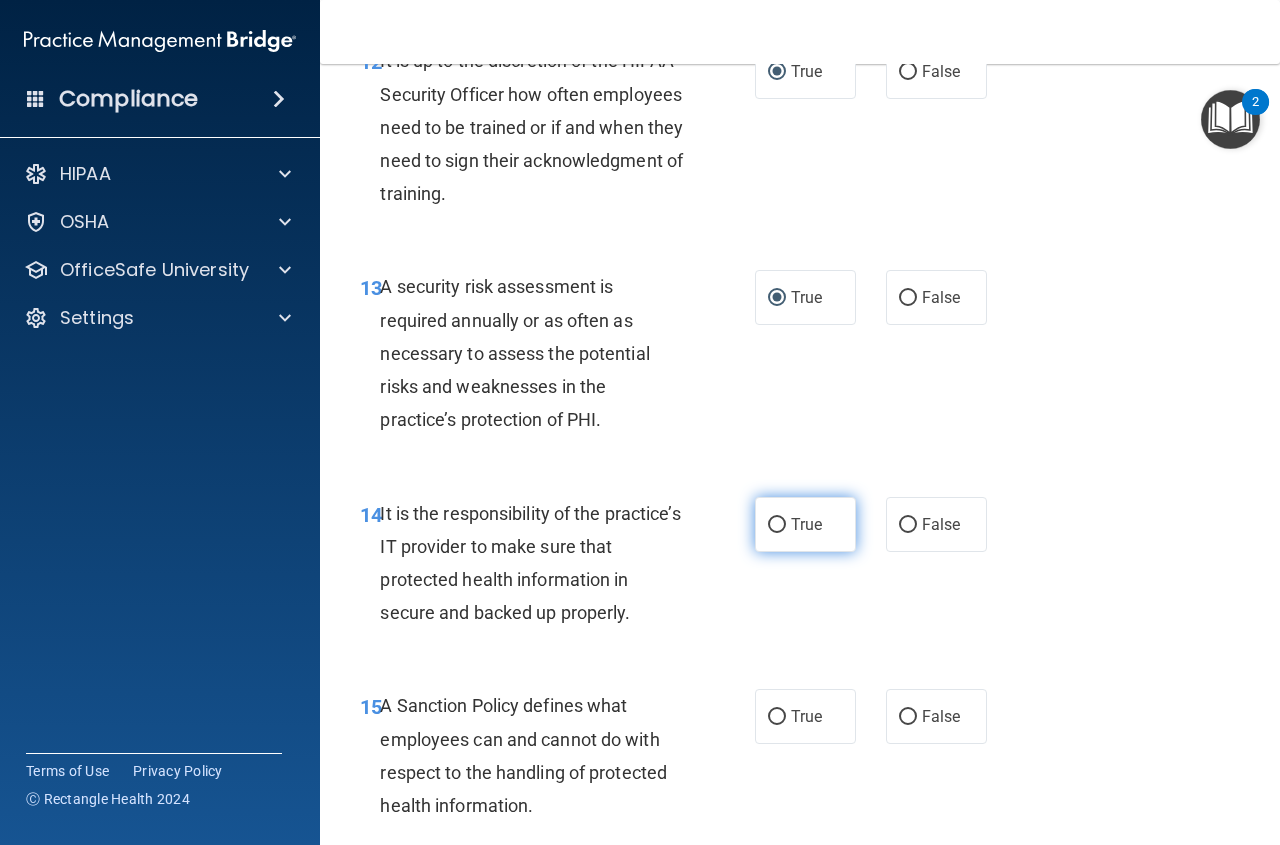 click on "True" at bounding box center [777, 525] 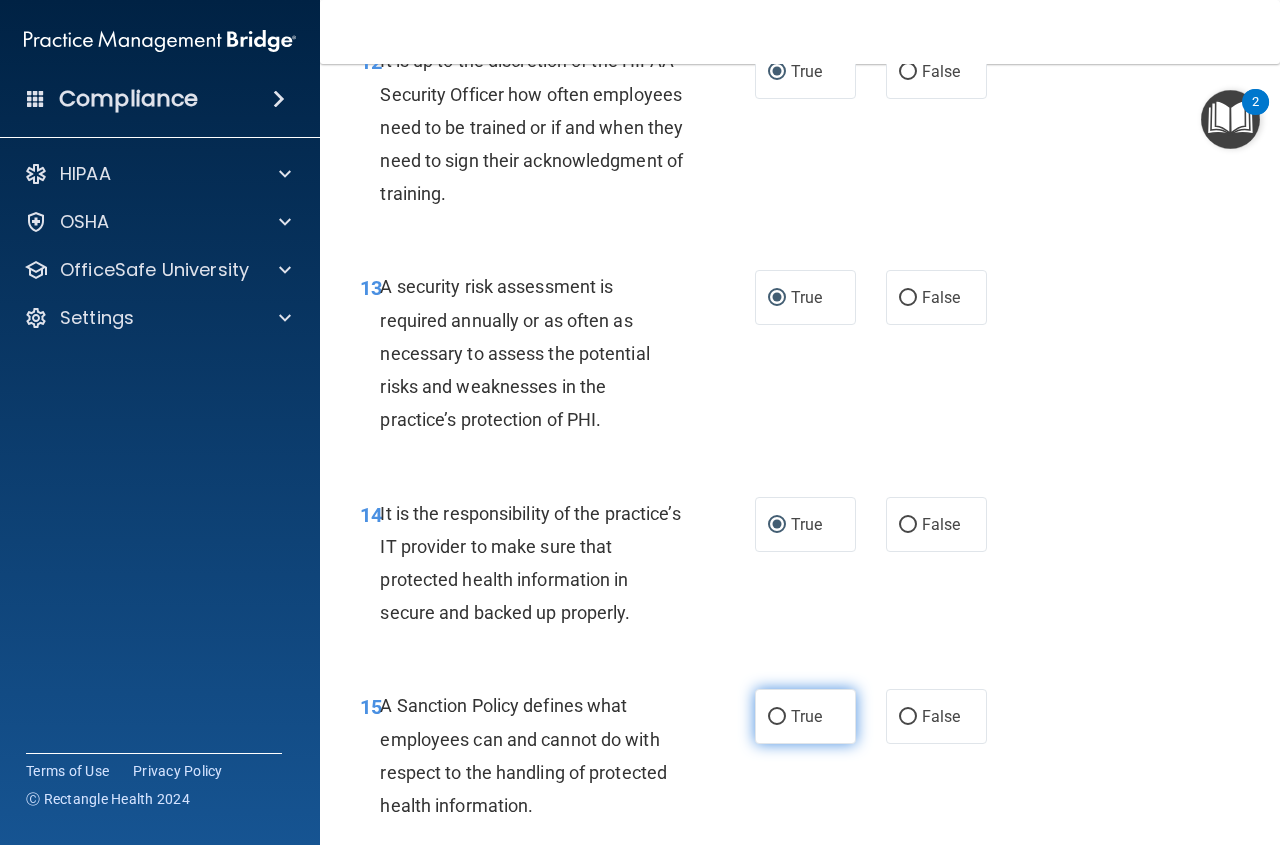 click on "True" at bounding box center (777, 717) 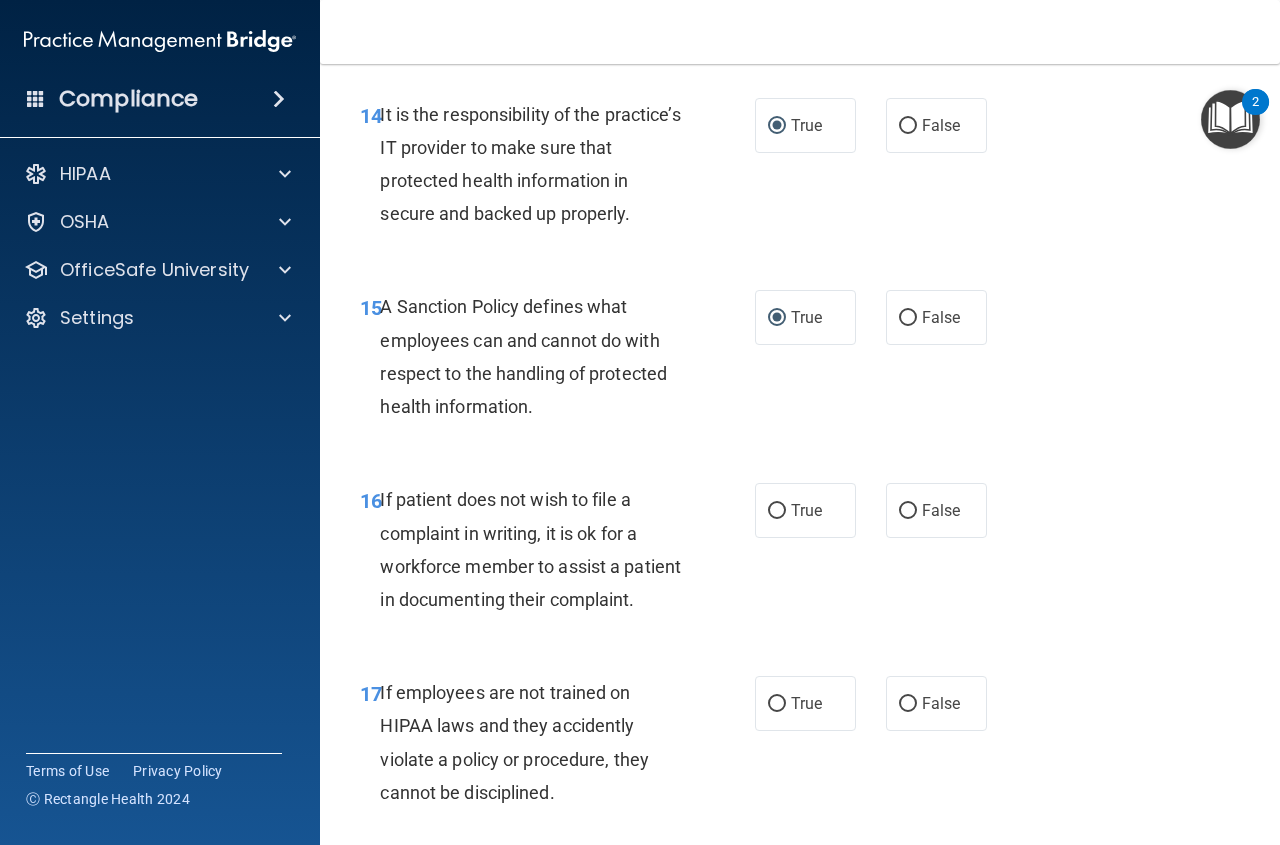 scroll, scrollTop: 3300, scrollLeft: 0, axis: vertical 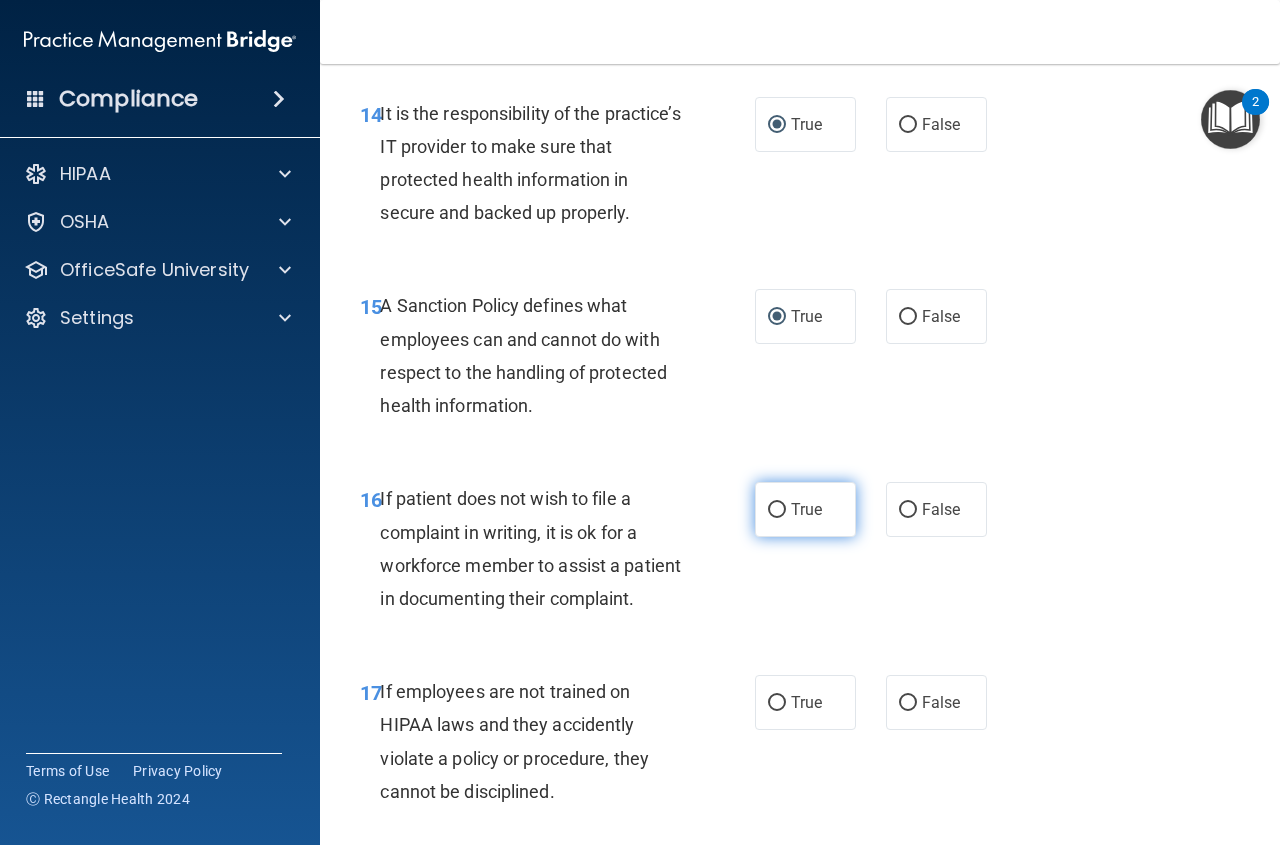 click on "True" at bounding box center [777, 510] 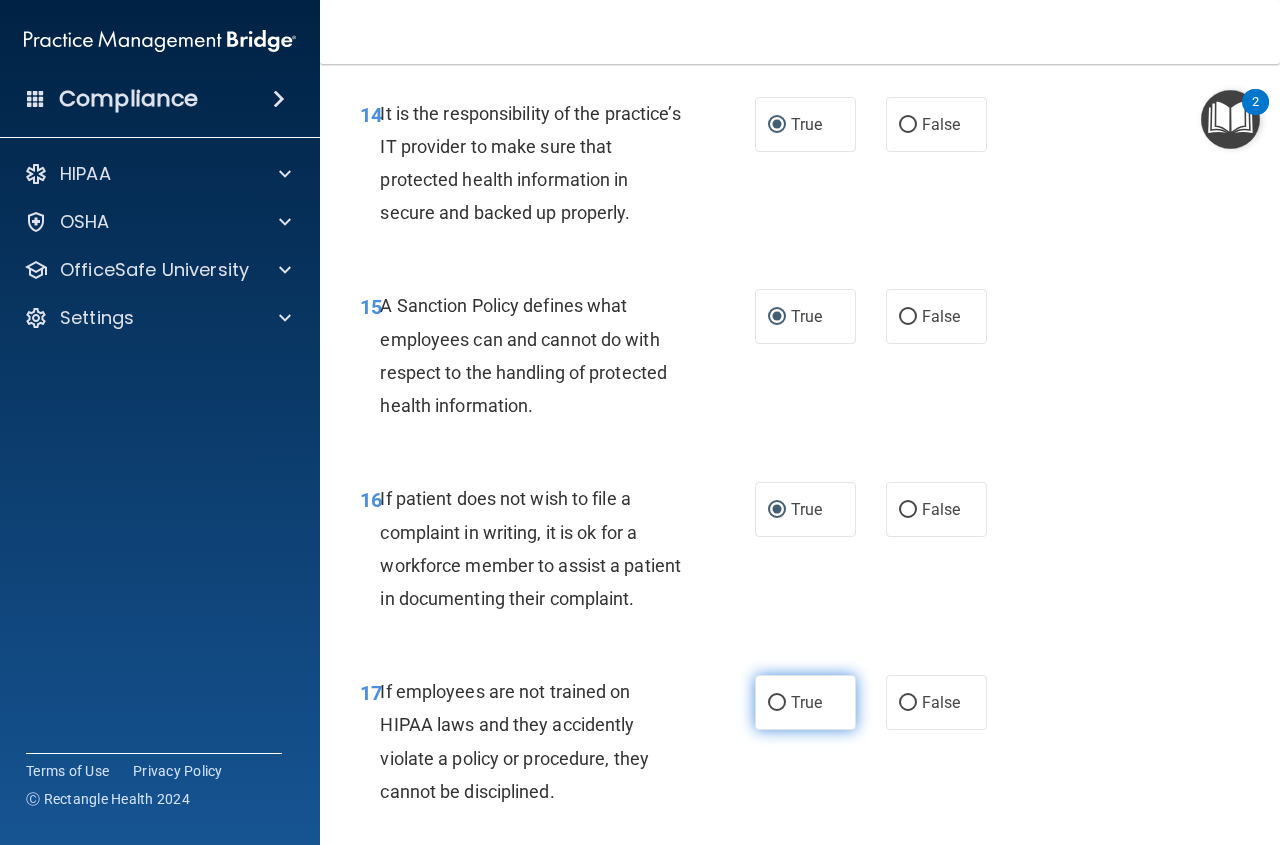 click on "True" at bounding box center [777, 703] 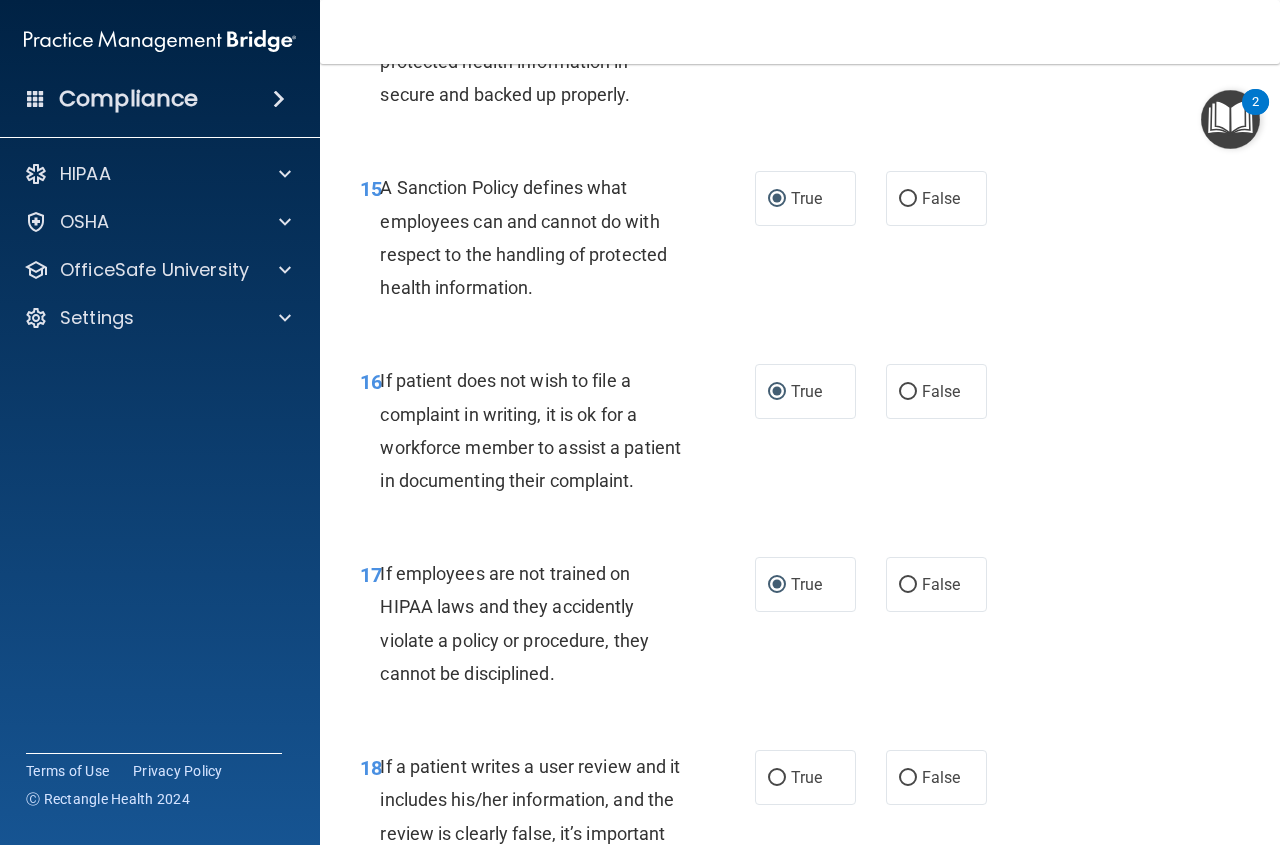 scroll, scrollTop: 3700, scrollLeft: 0, axis: vertical 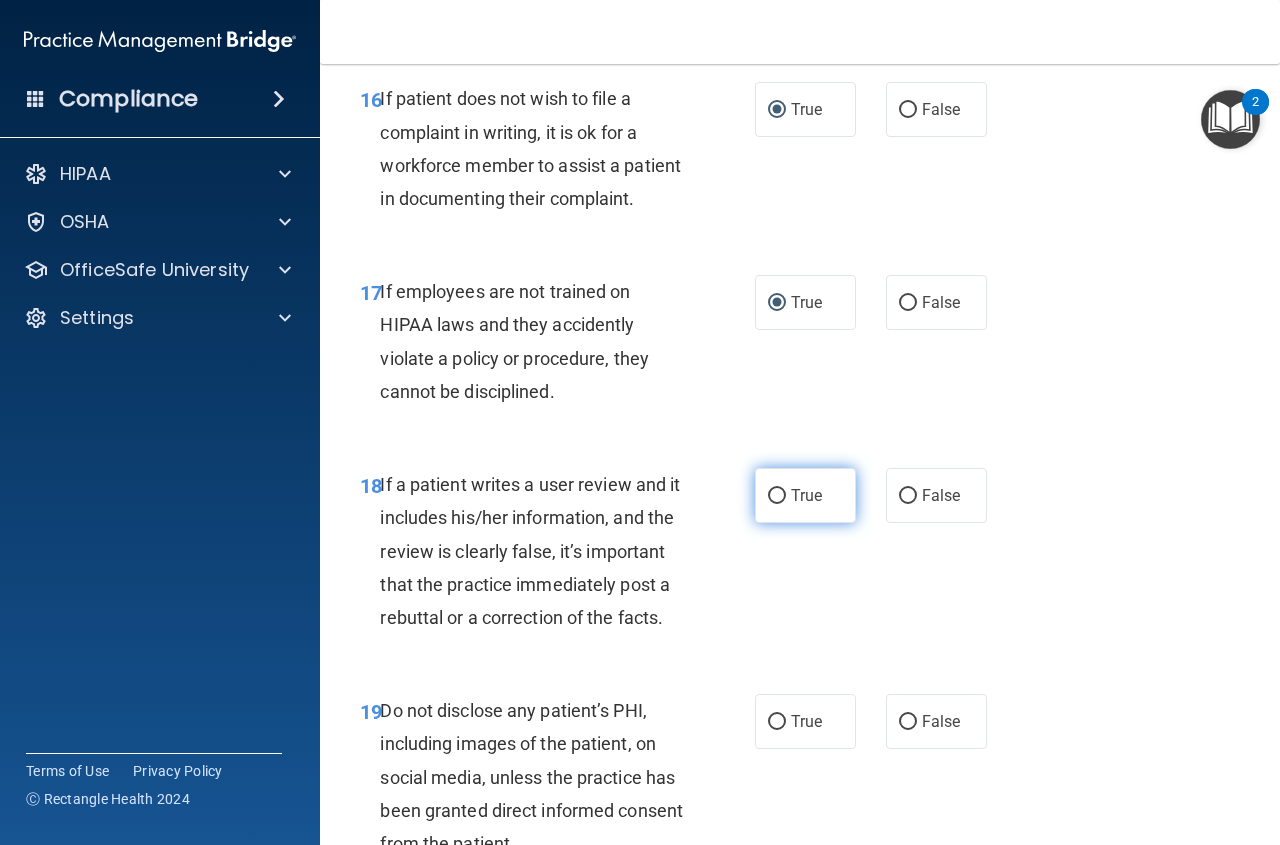 click on "True" at bounding box center (777, 496) 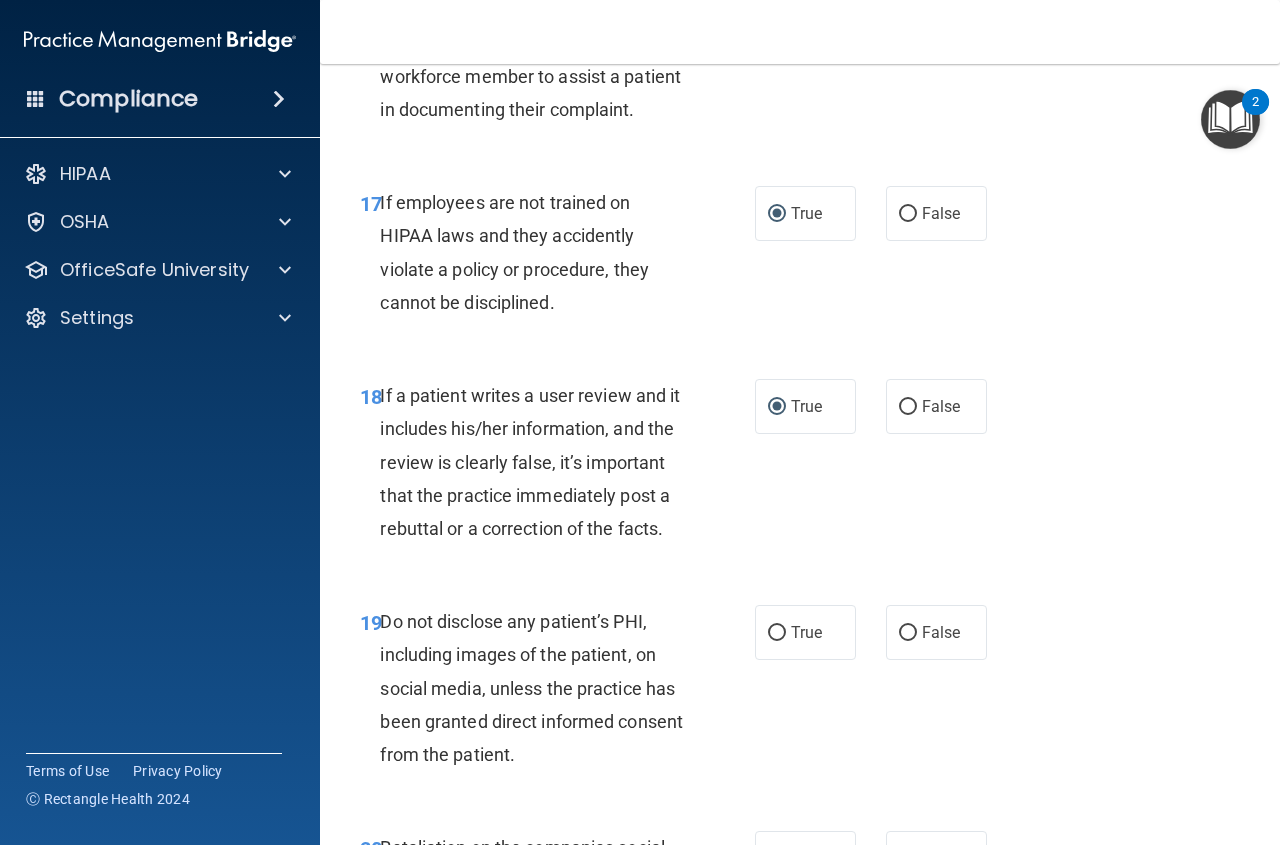 scroll, scrollTop: 4000, scrollLeft: 0, axis: vertical 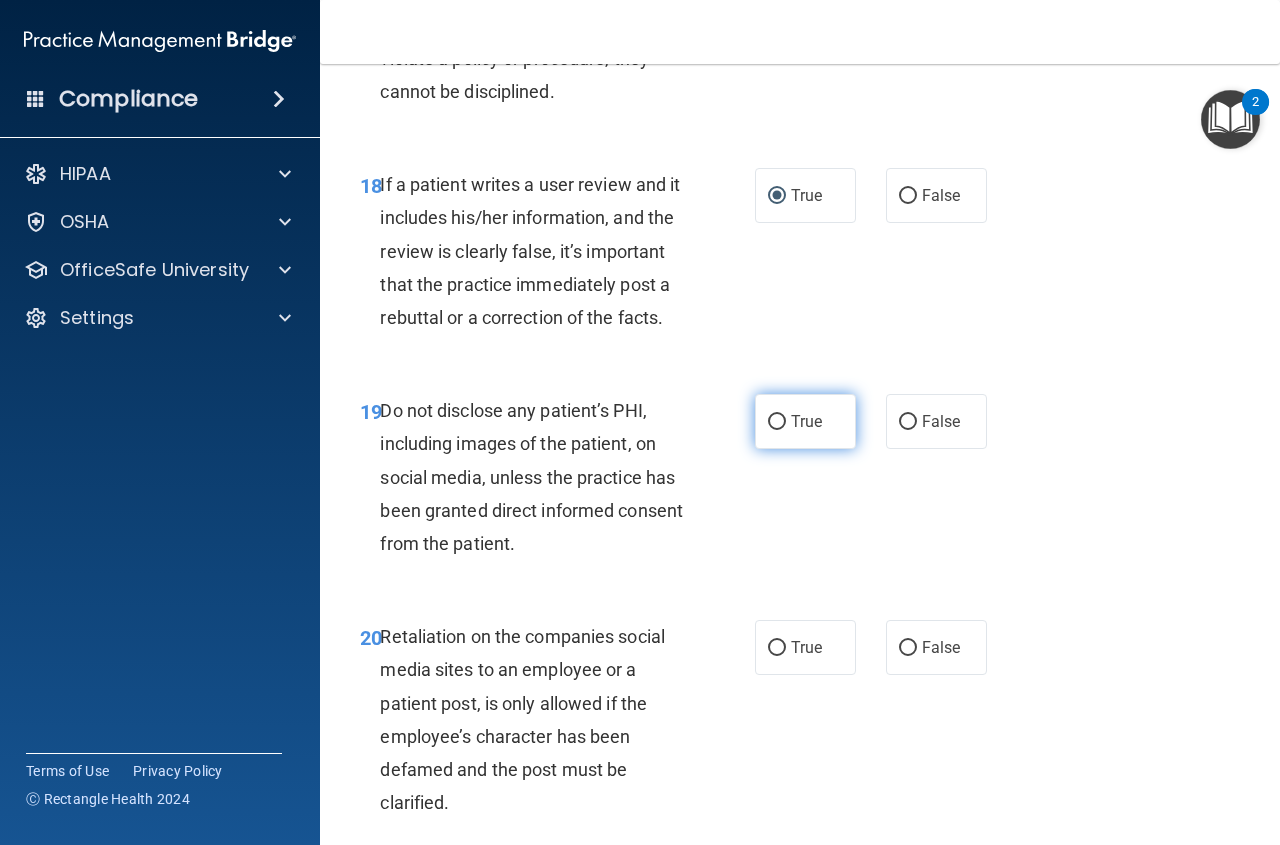 click on "True" at bounding box center [805, 421] 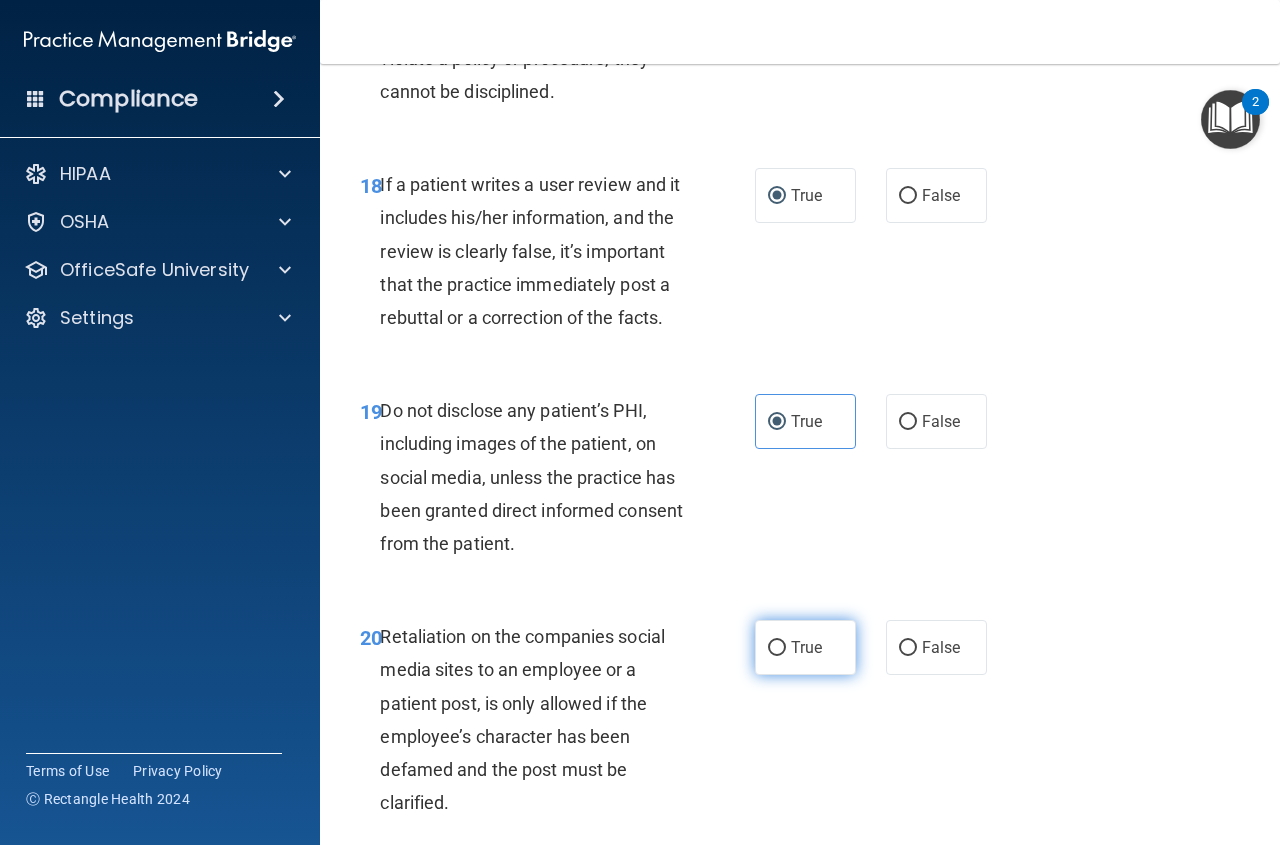 click on "True" at bounding box center (777, 648) 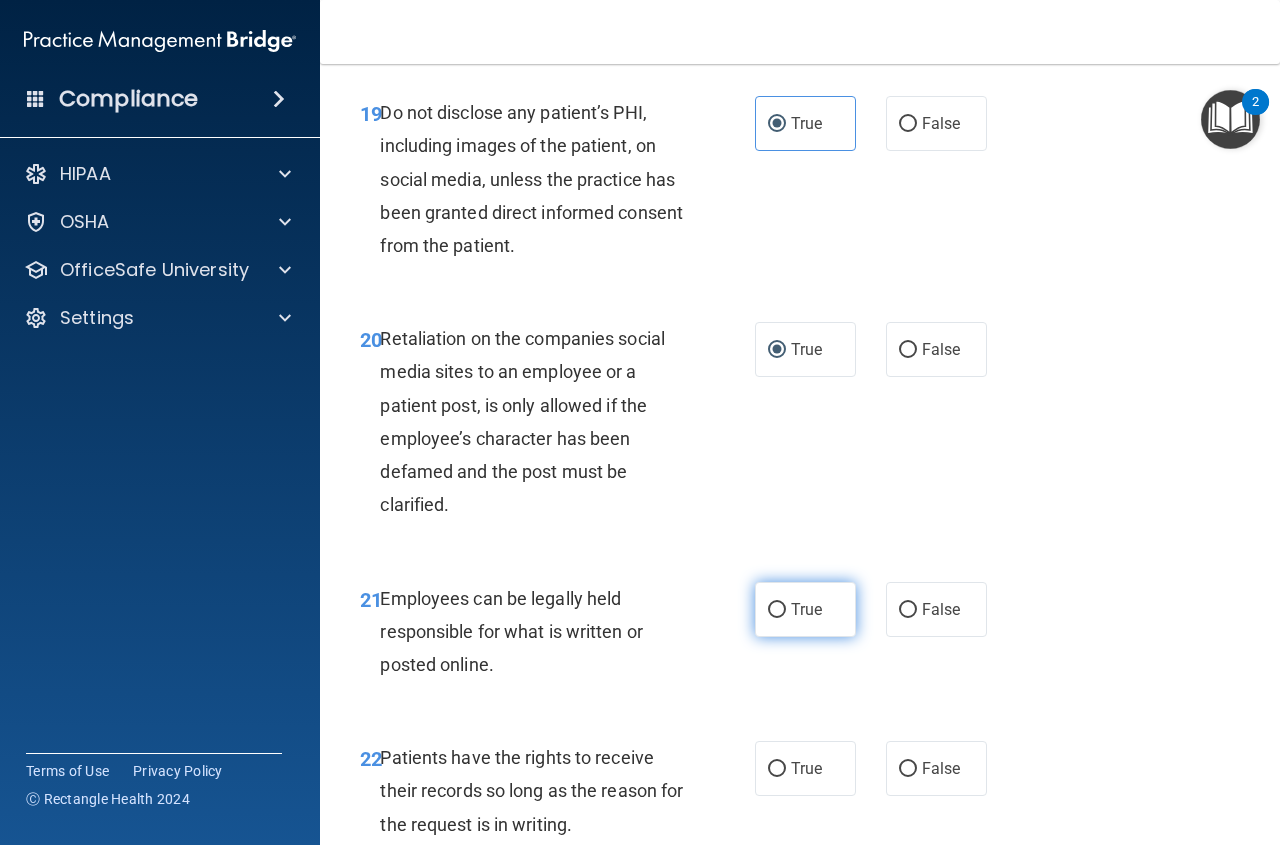 scroll, scrollTop: 4300, scrollLeft: 0, axis: vertical 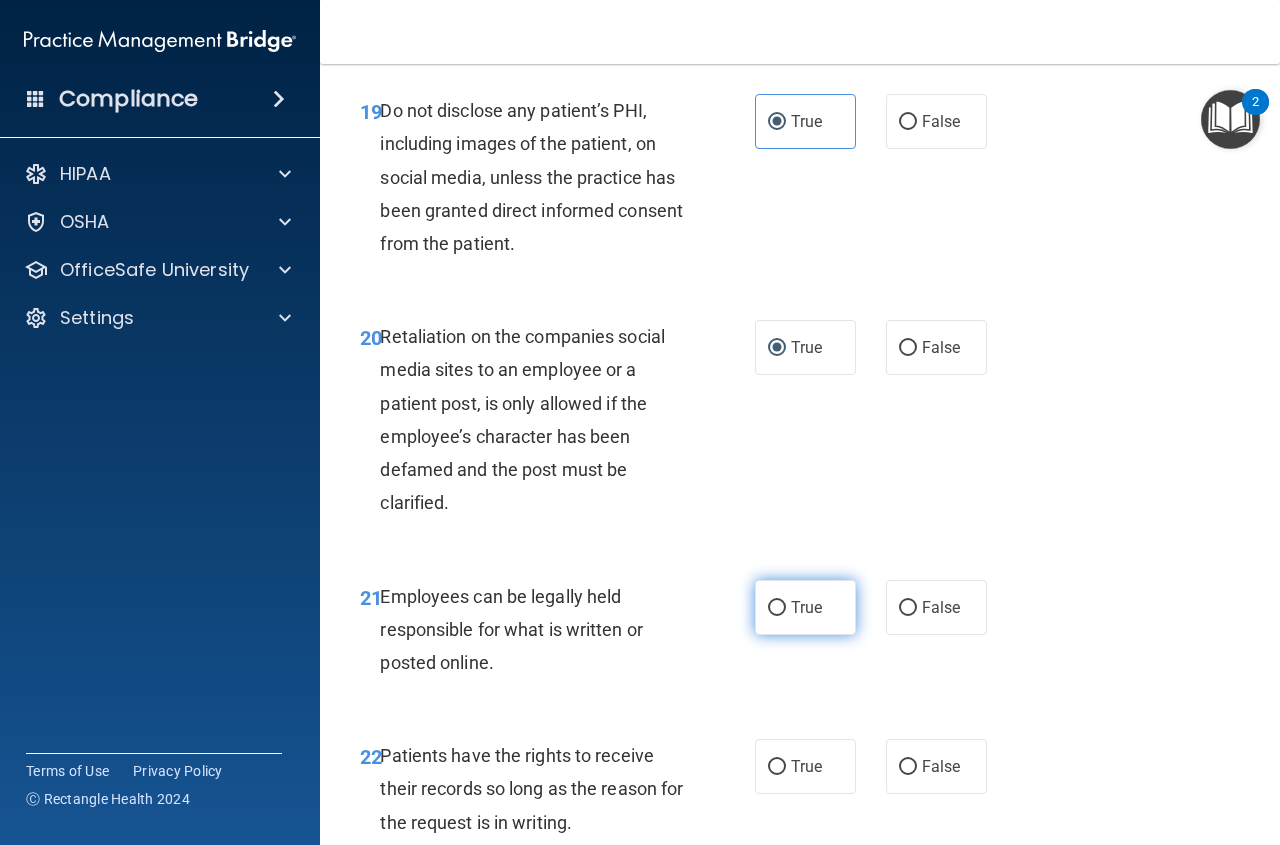 drag, startPoint x: 762, startPoint y: 757, endPoint x: 771, endPoint y: 738, distance: 21.023796 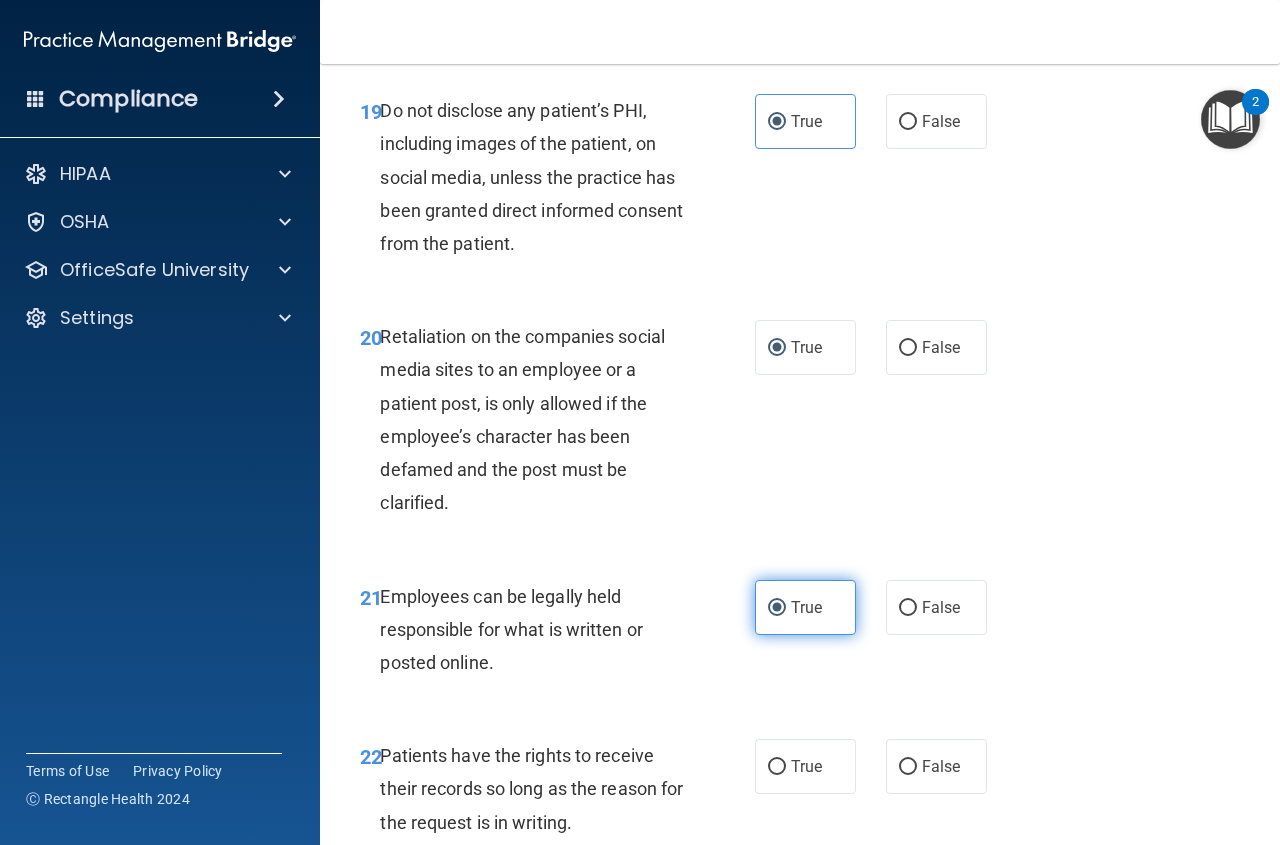 click on "True" at bounding box center [805, 607] 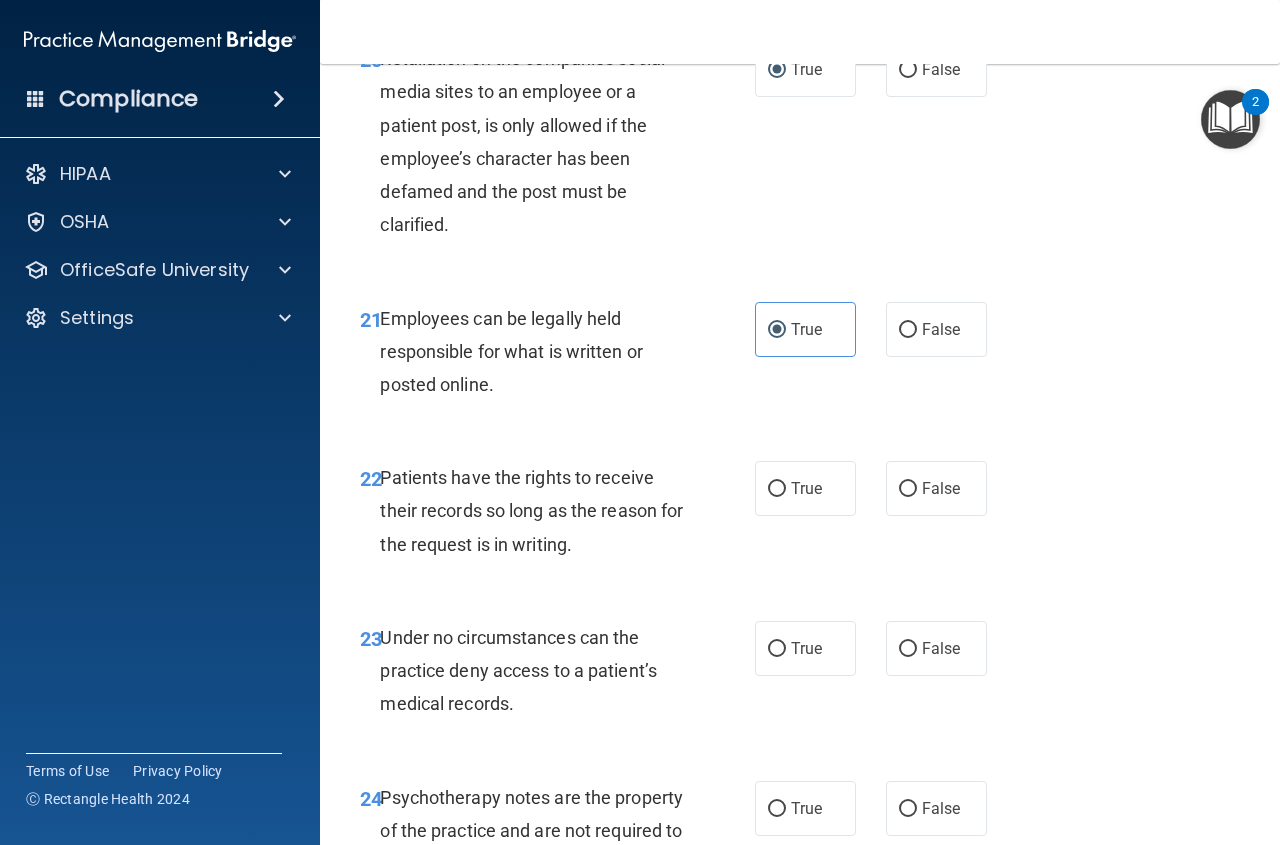 scroll, scrollTop: 4600, scrollLeft: 0, axis: vertical 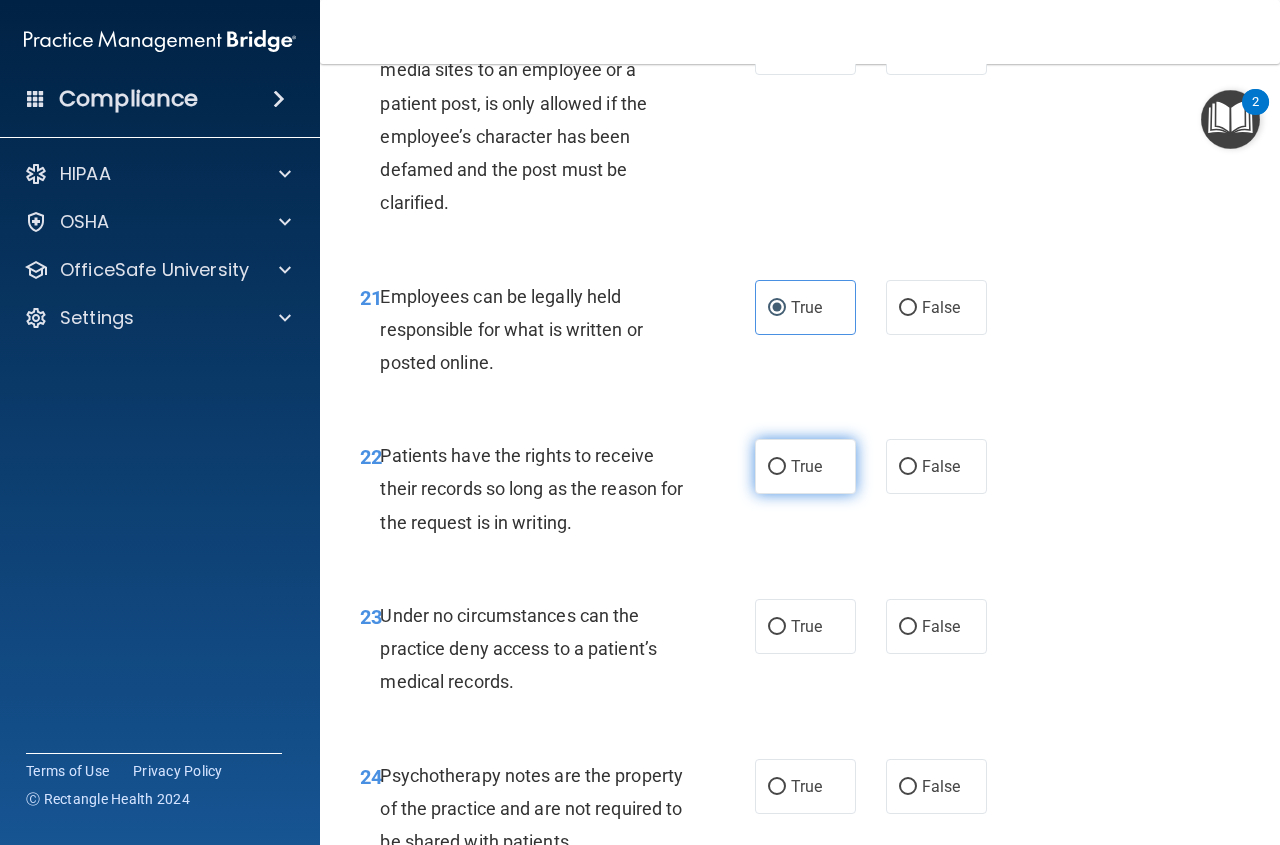 click on "True" at bounding box center [777, 467] 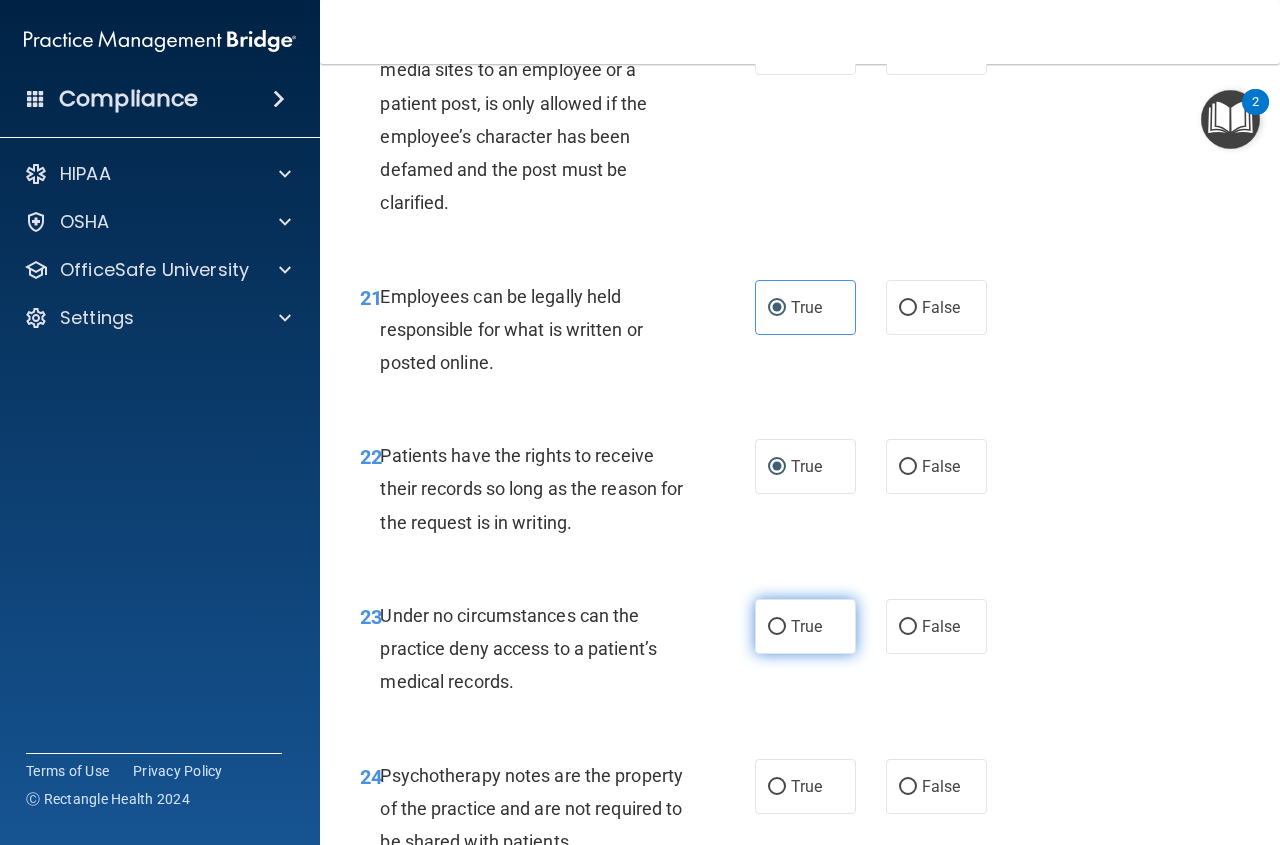 click on "True" at bounding box center (777, 627) 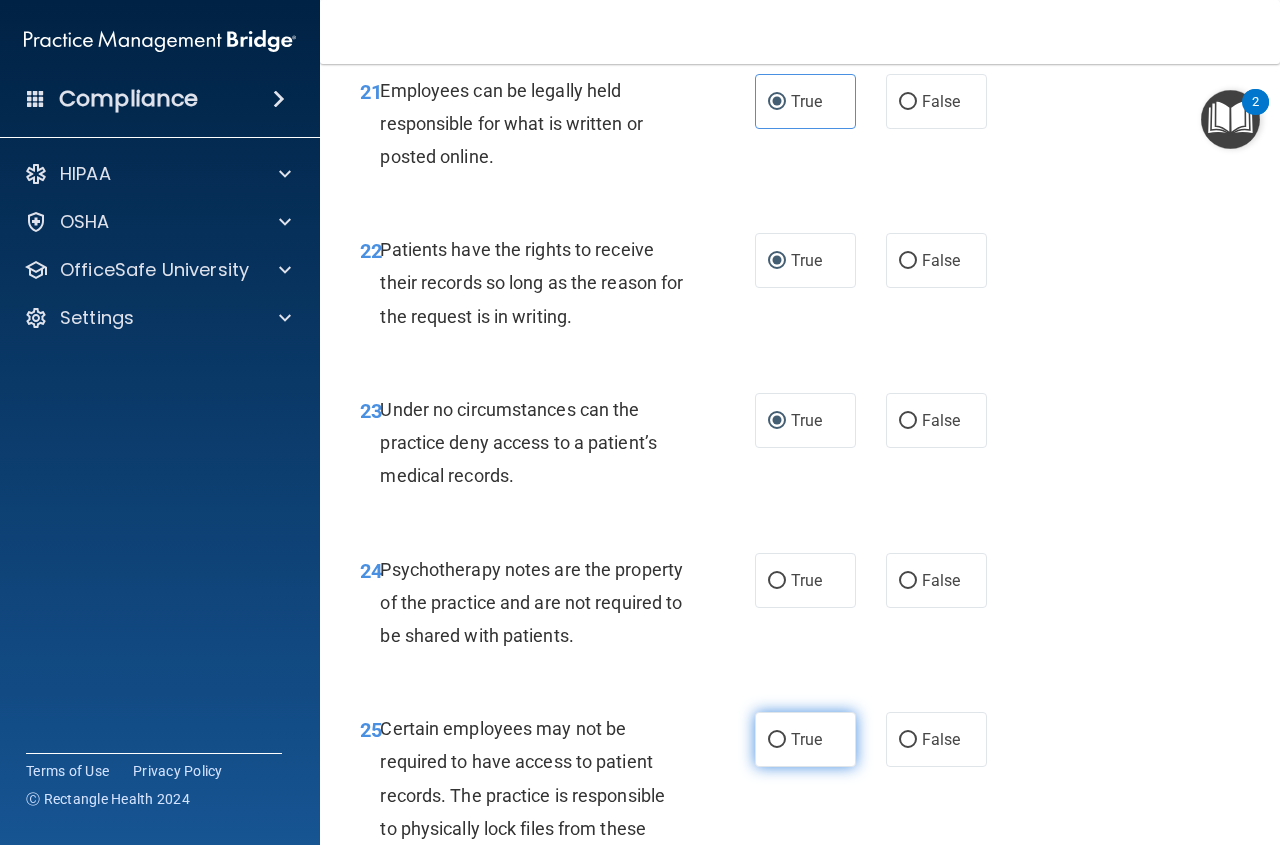 scroll, scrollTop: 5000, scrollLeft: 0, axis: vertical 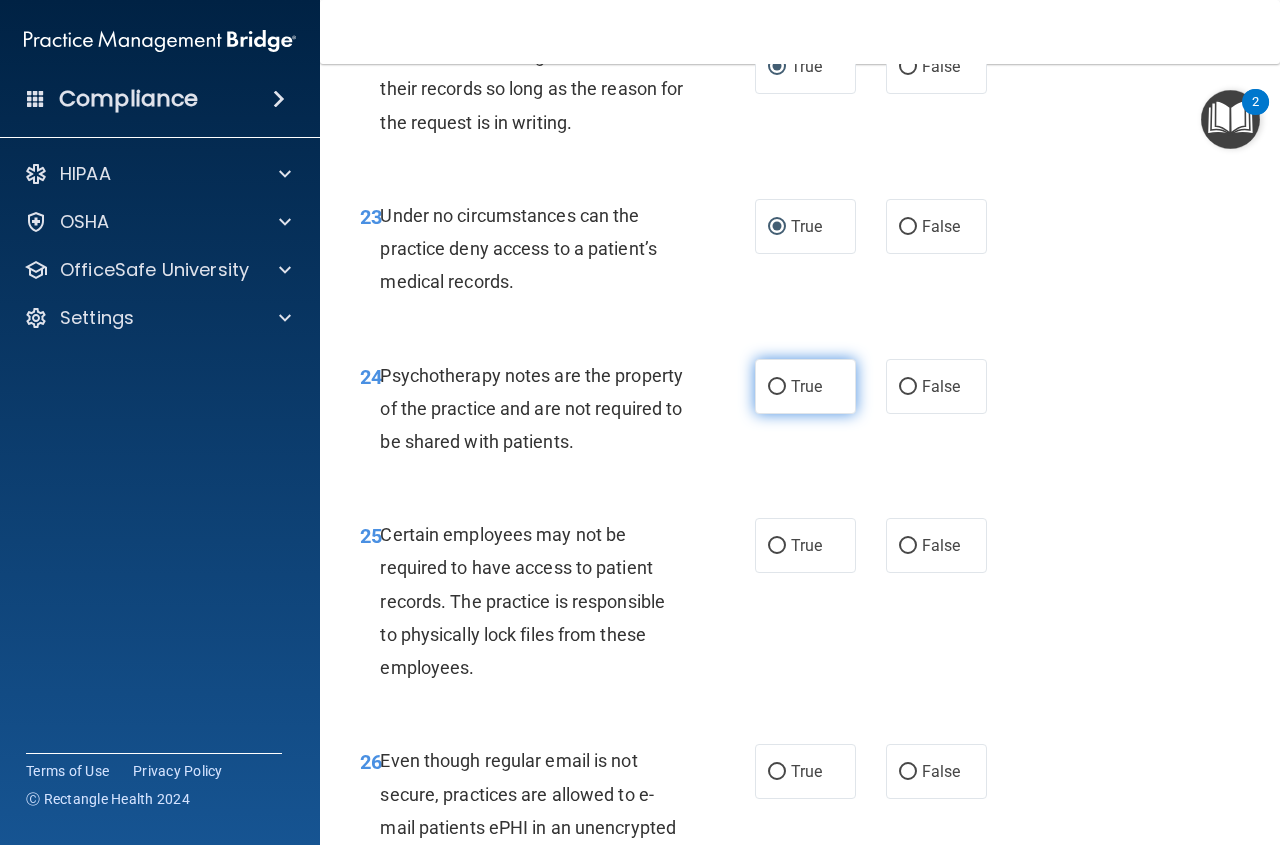 click on "True" at bounding box center (777, 387) 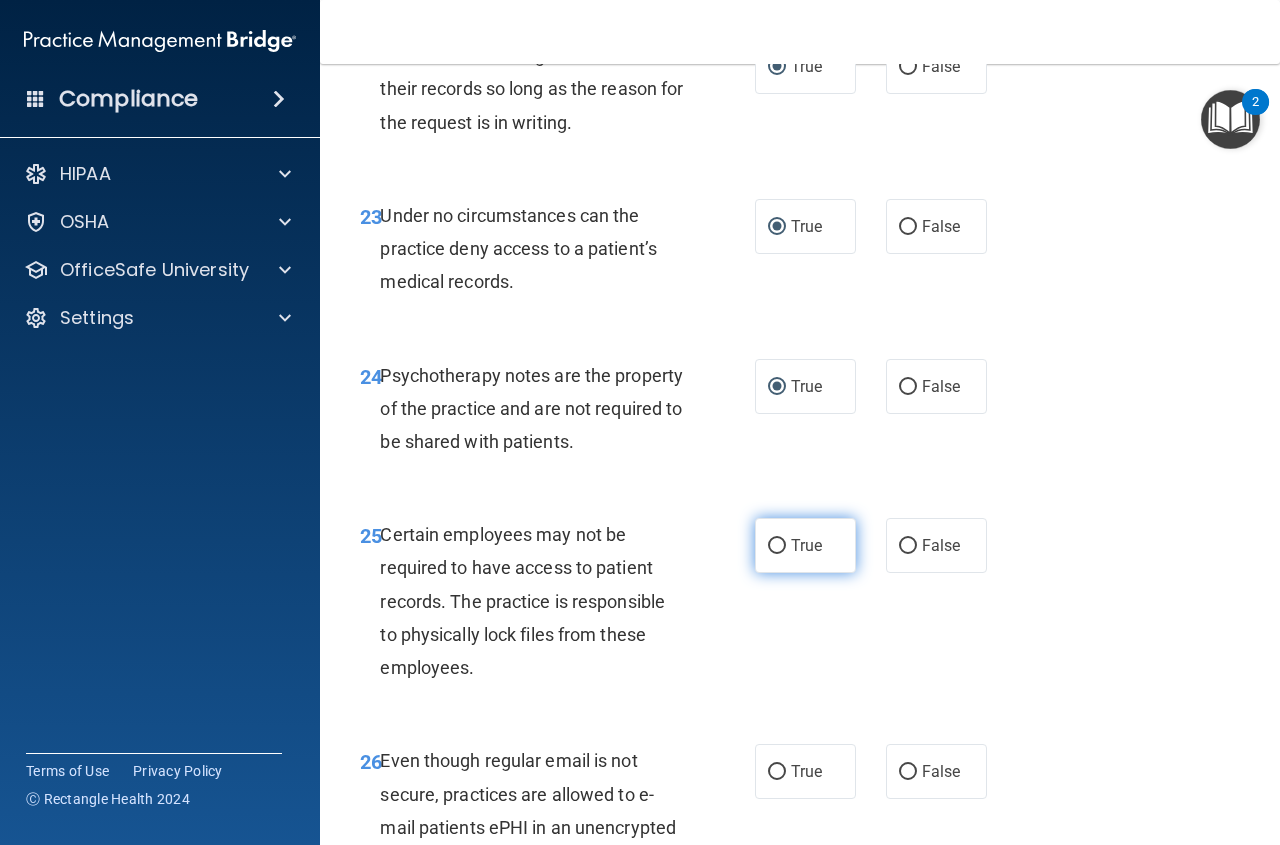 click on "True" at bounding box center (777, 546) 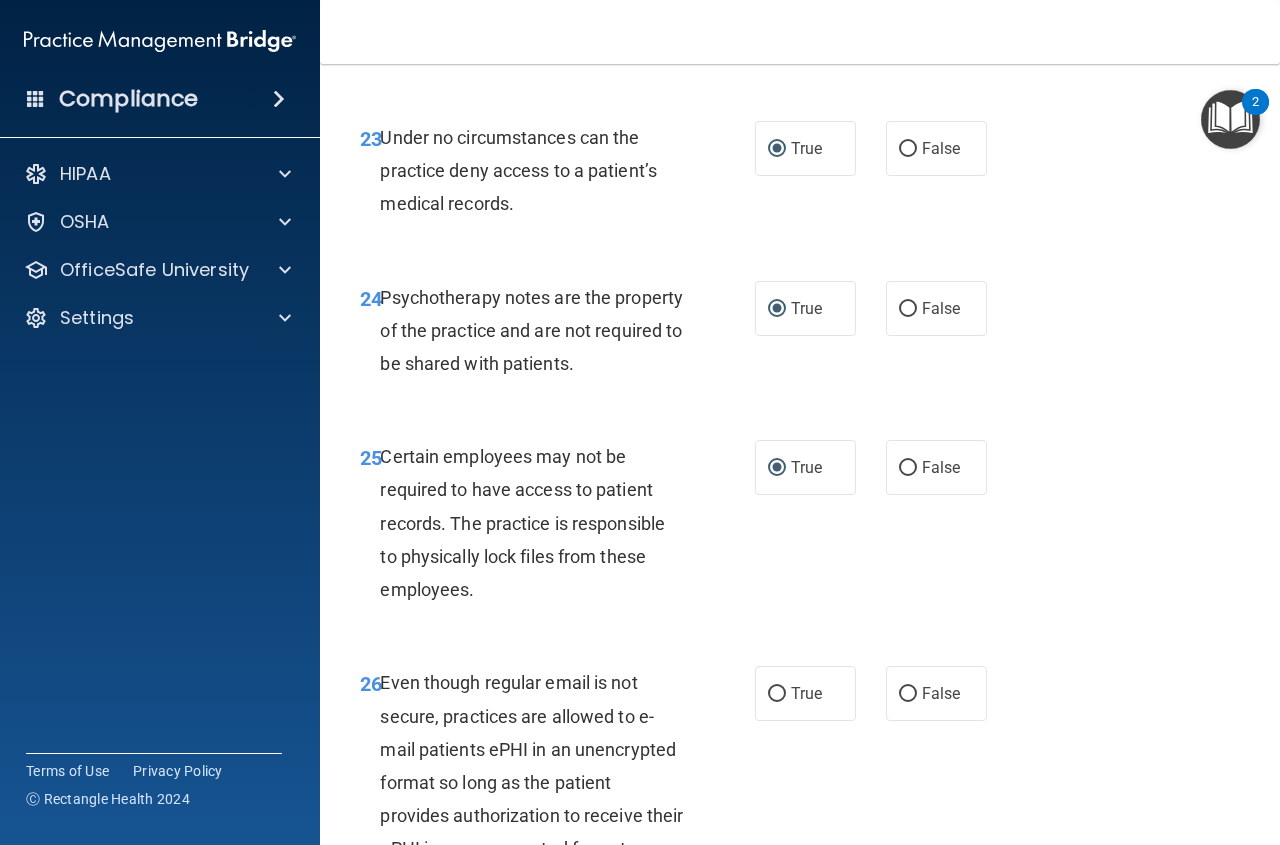 scroll, scrollTop: 5300, scrollLeft: 0, axis: vertical 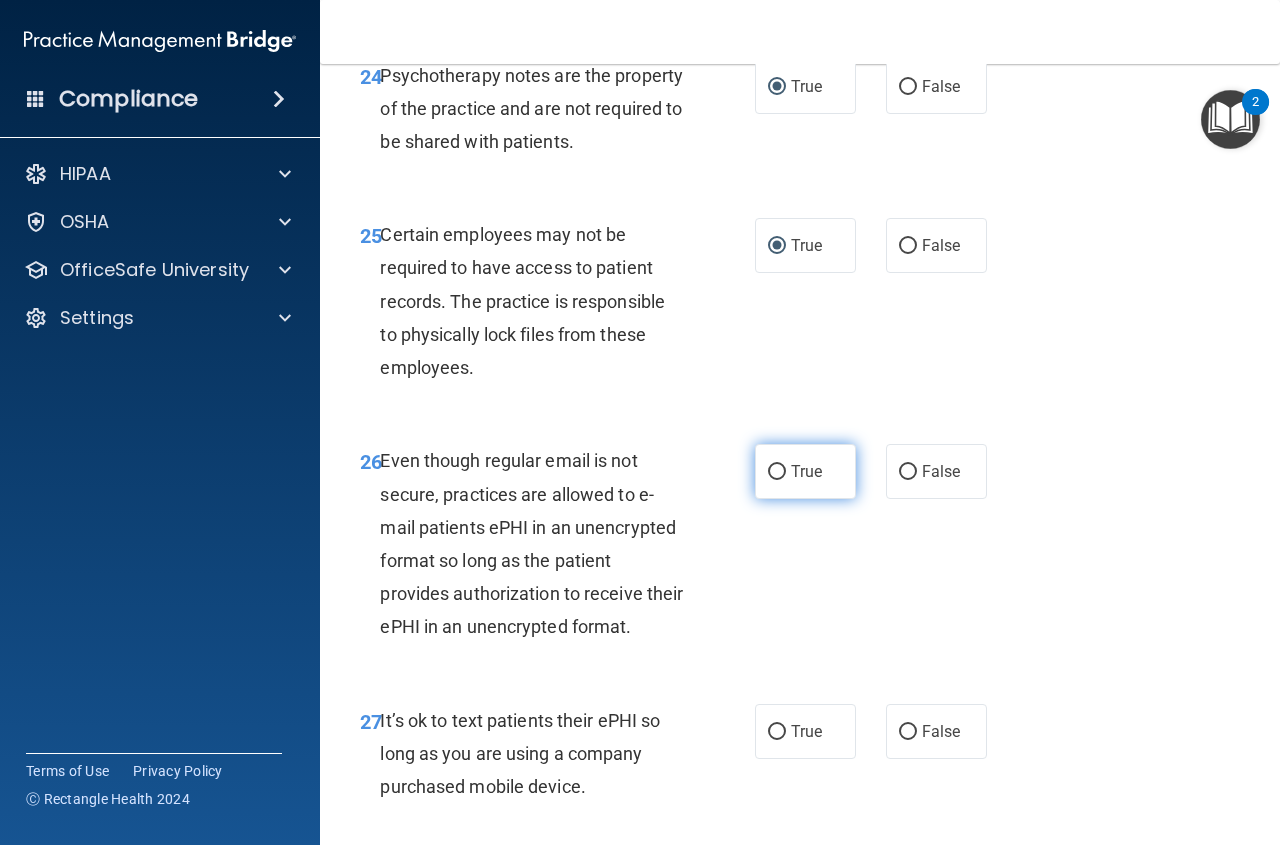 click on "True" at bounding box center [805, 471] 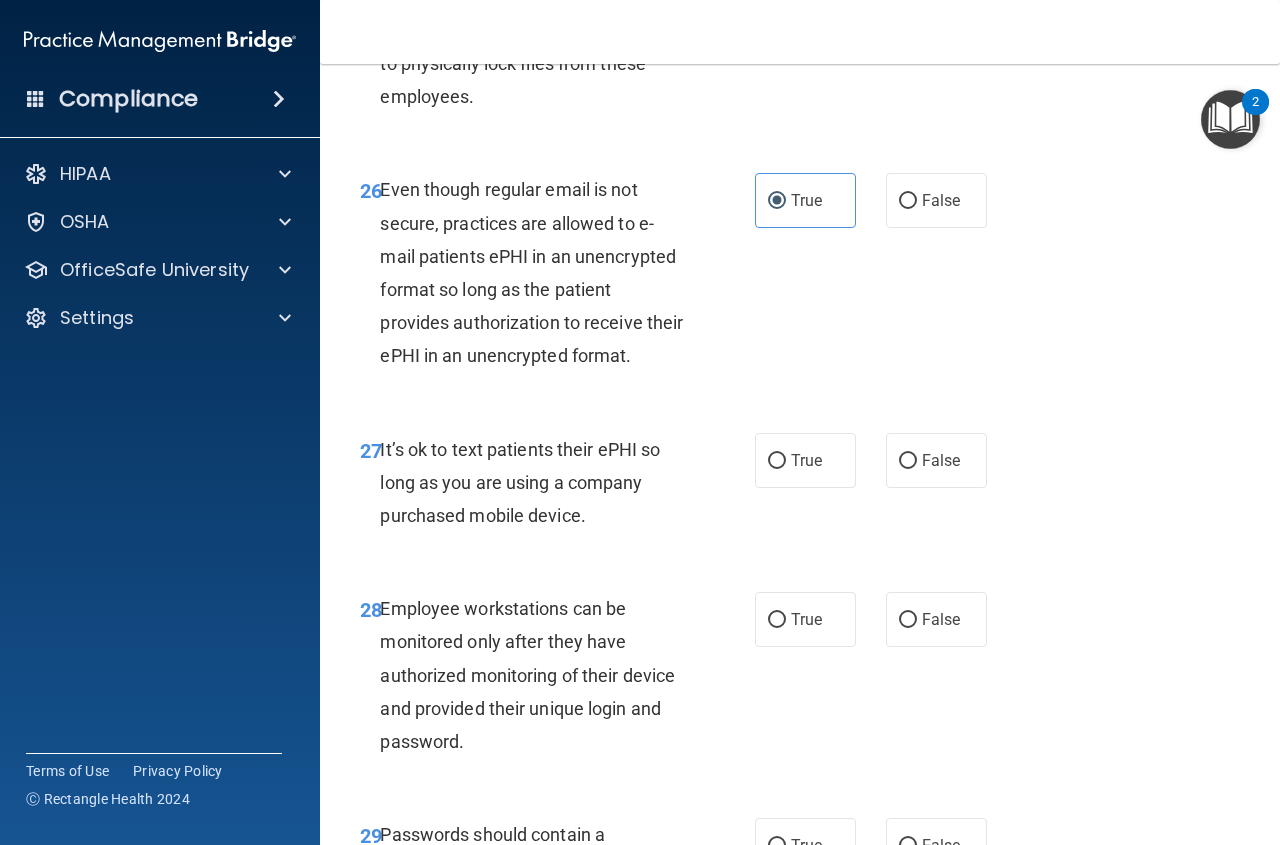 scroll, scrollTop: 5600, scrollLeft: 0, axis: vertical 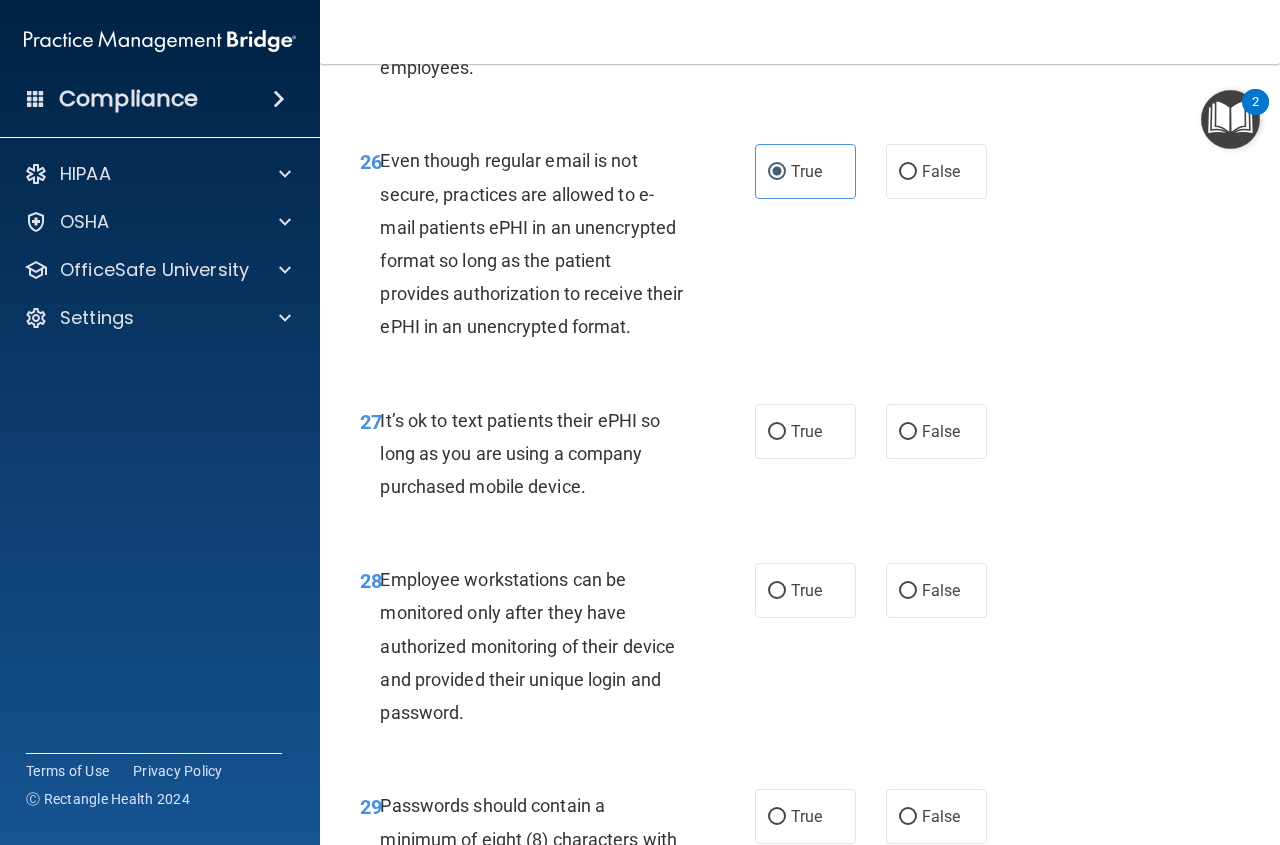 drag, startPoint x: 769, startPoint y: 564, endPoint x: 768, endPoint y: 603, distance: 39.012817 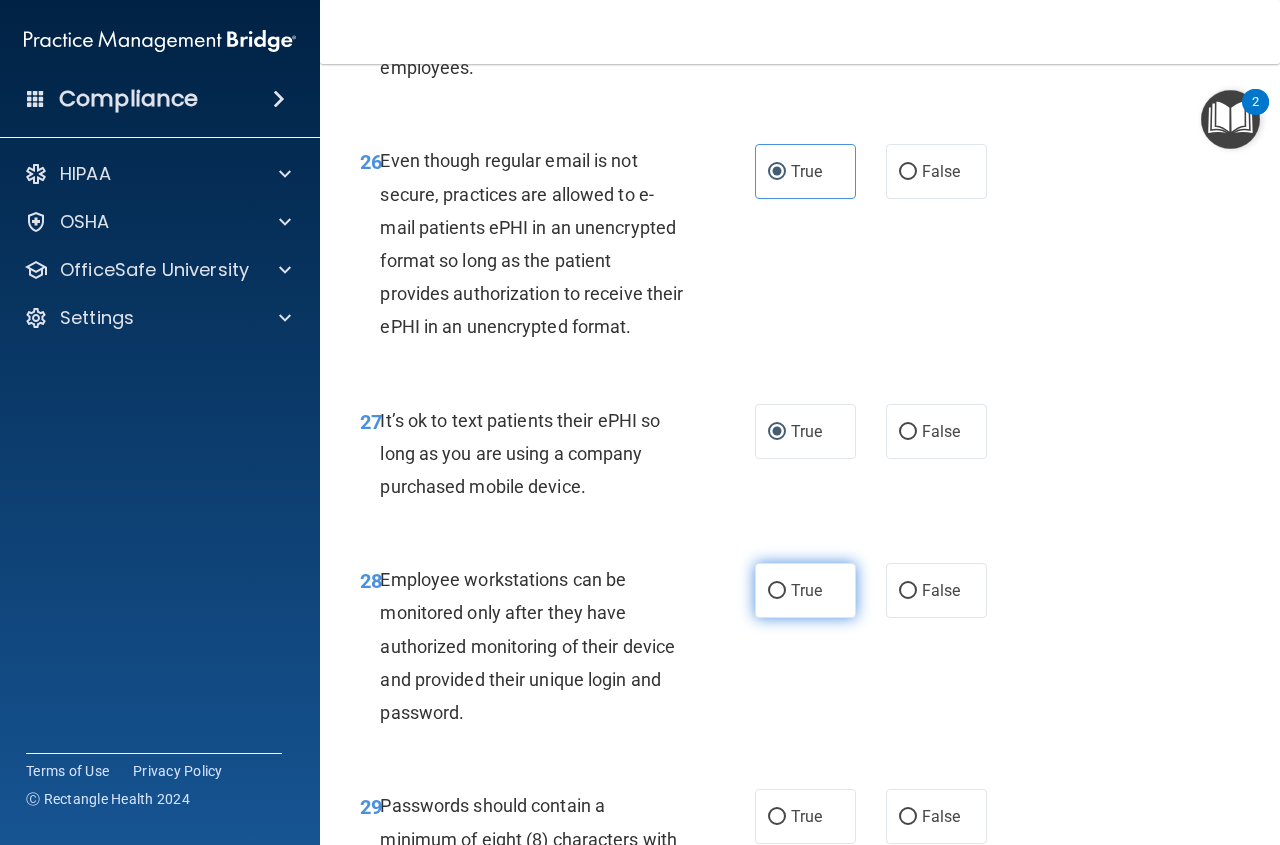 click on "True" at bounding box center (777, 591) 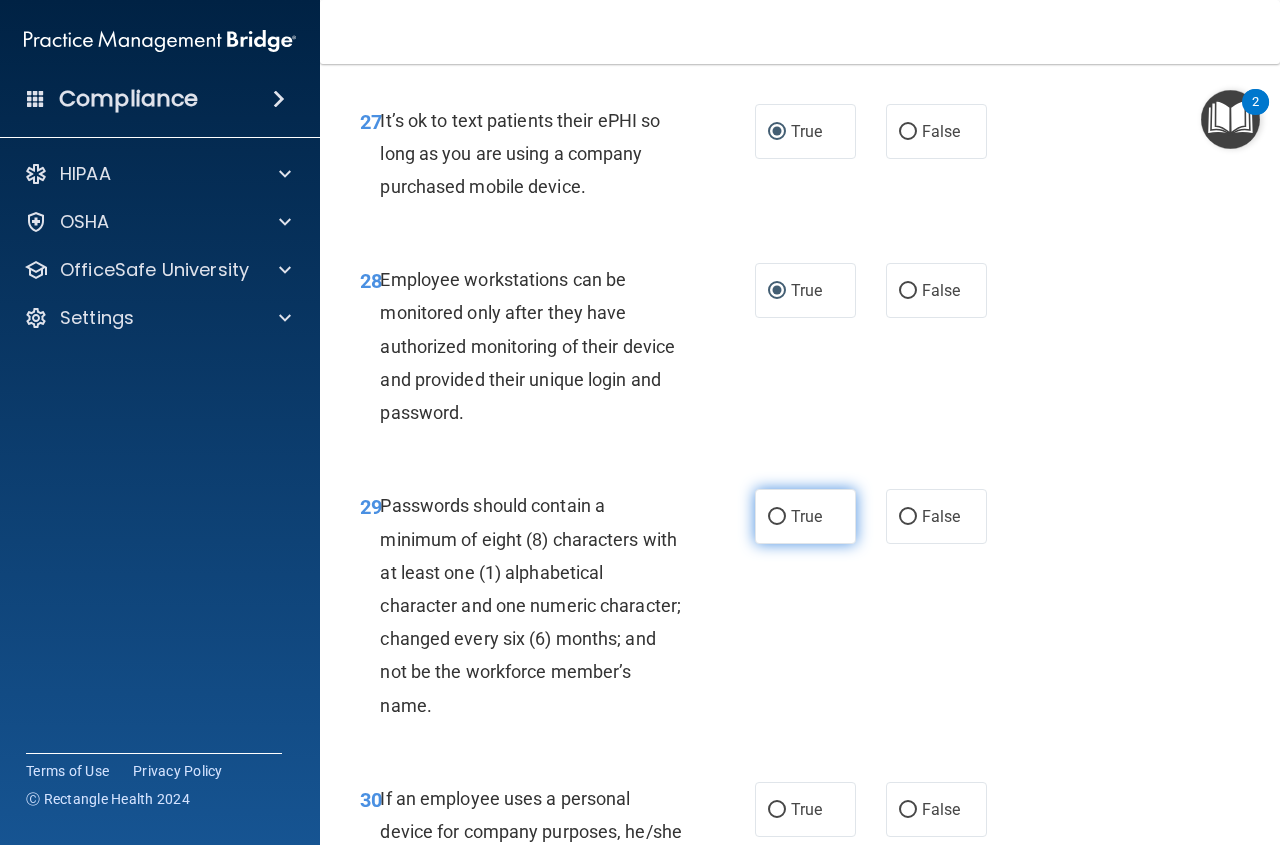 click on "True" at bounding box center (777, 517) 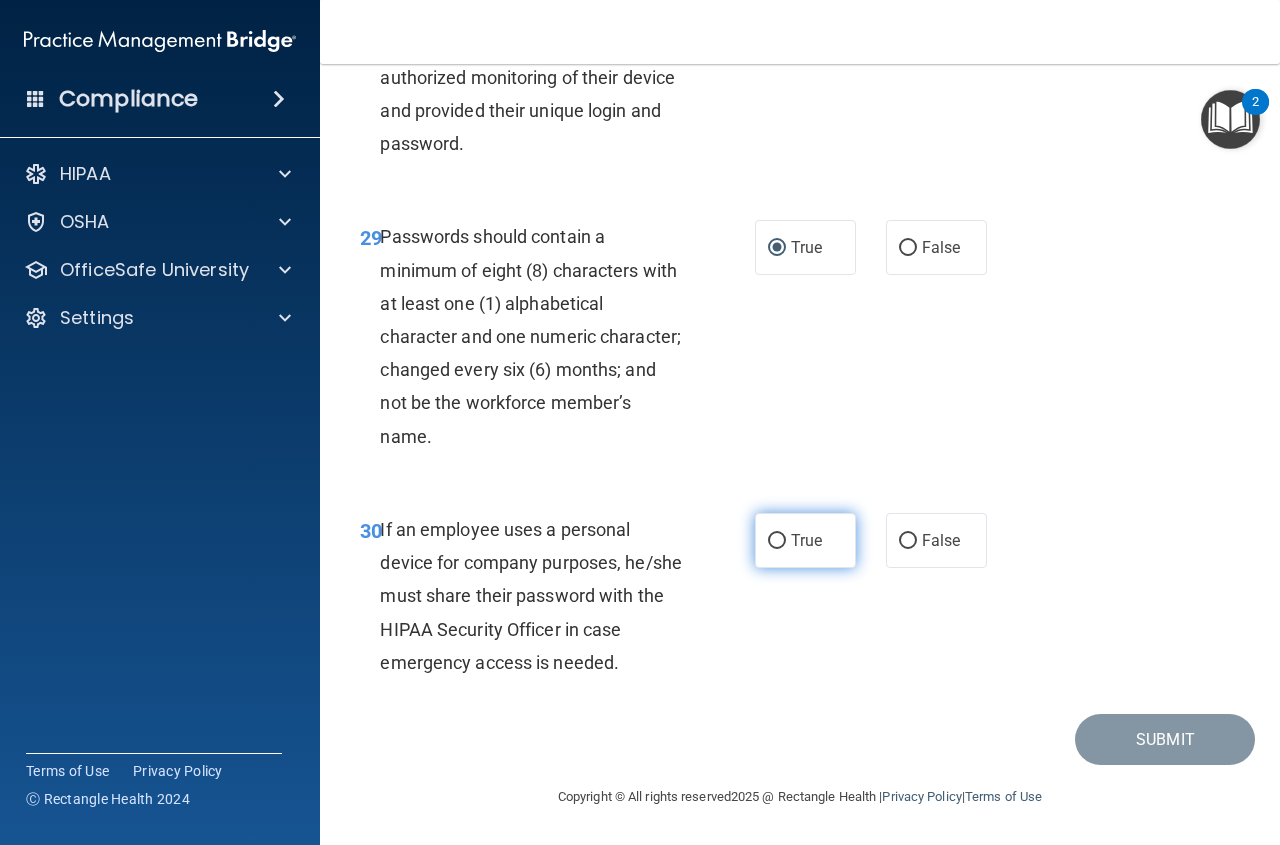 drag, startPoint x: 766, startPoint y: 635, endPoint x: 768, endPoint y: 646, distance: 11.18034 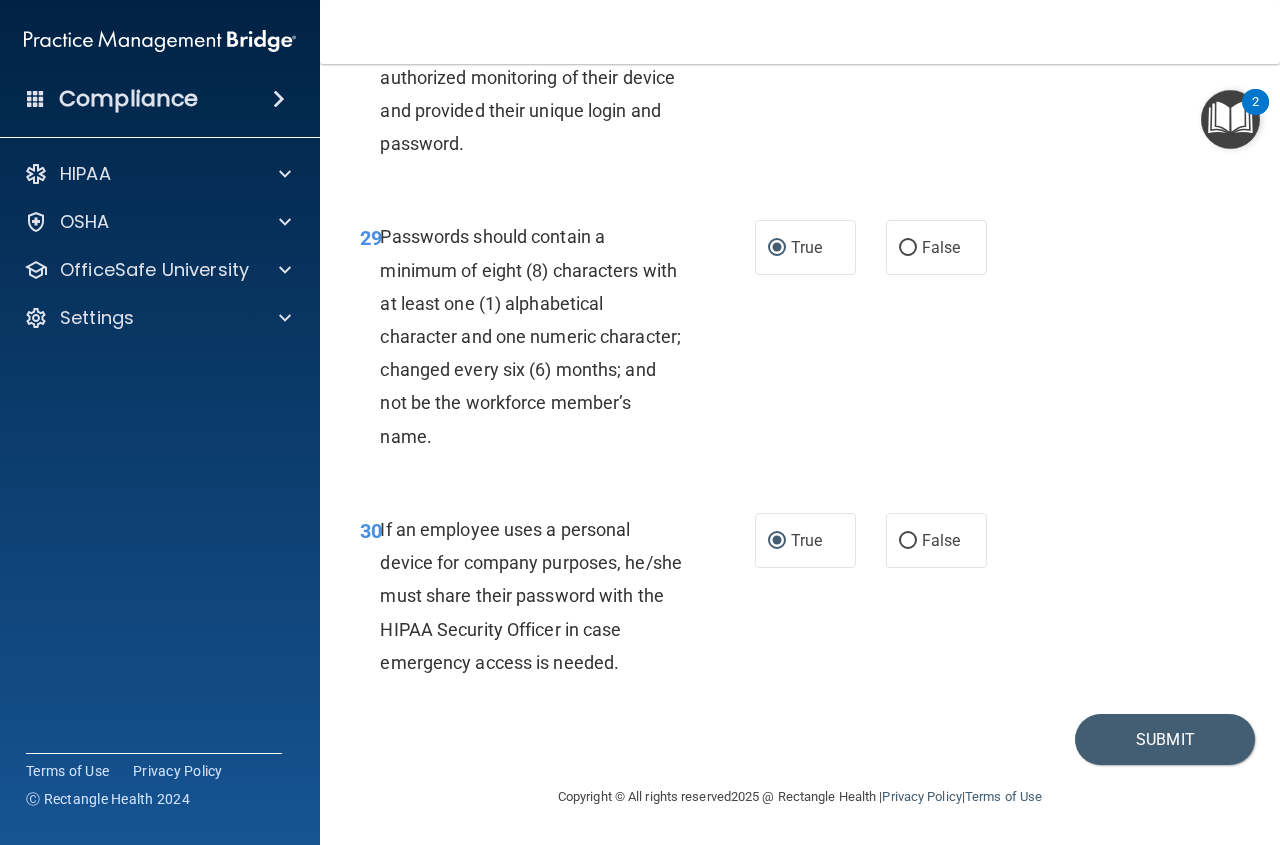 scroll, scrollTop: 6301, scrollLeft: 0, axis: vertical 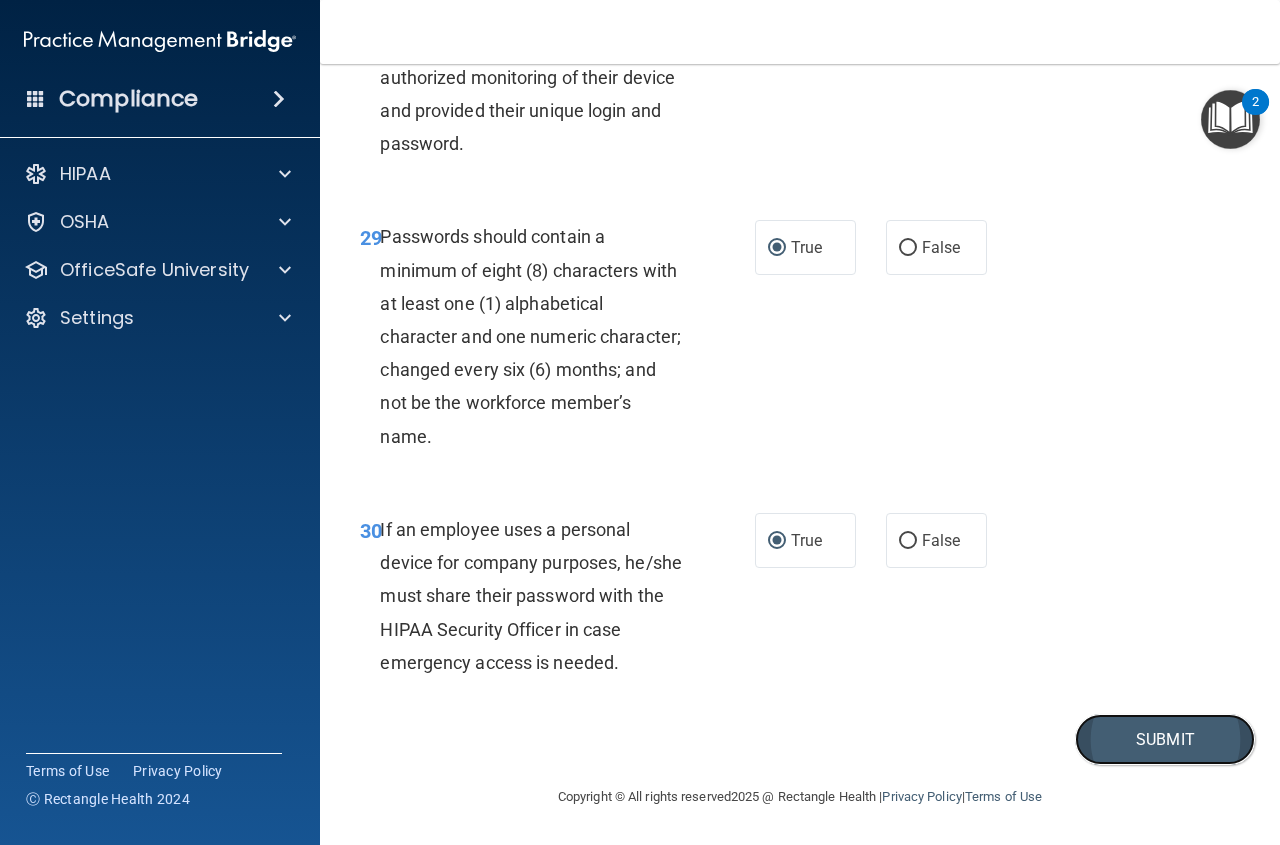 drag, startPoint x: 1111, startPoint y: 745, endPoint x: 1099, endPoint y: 741, distance: 12.649111 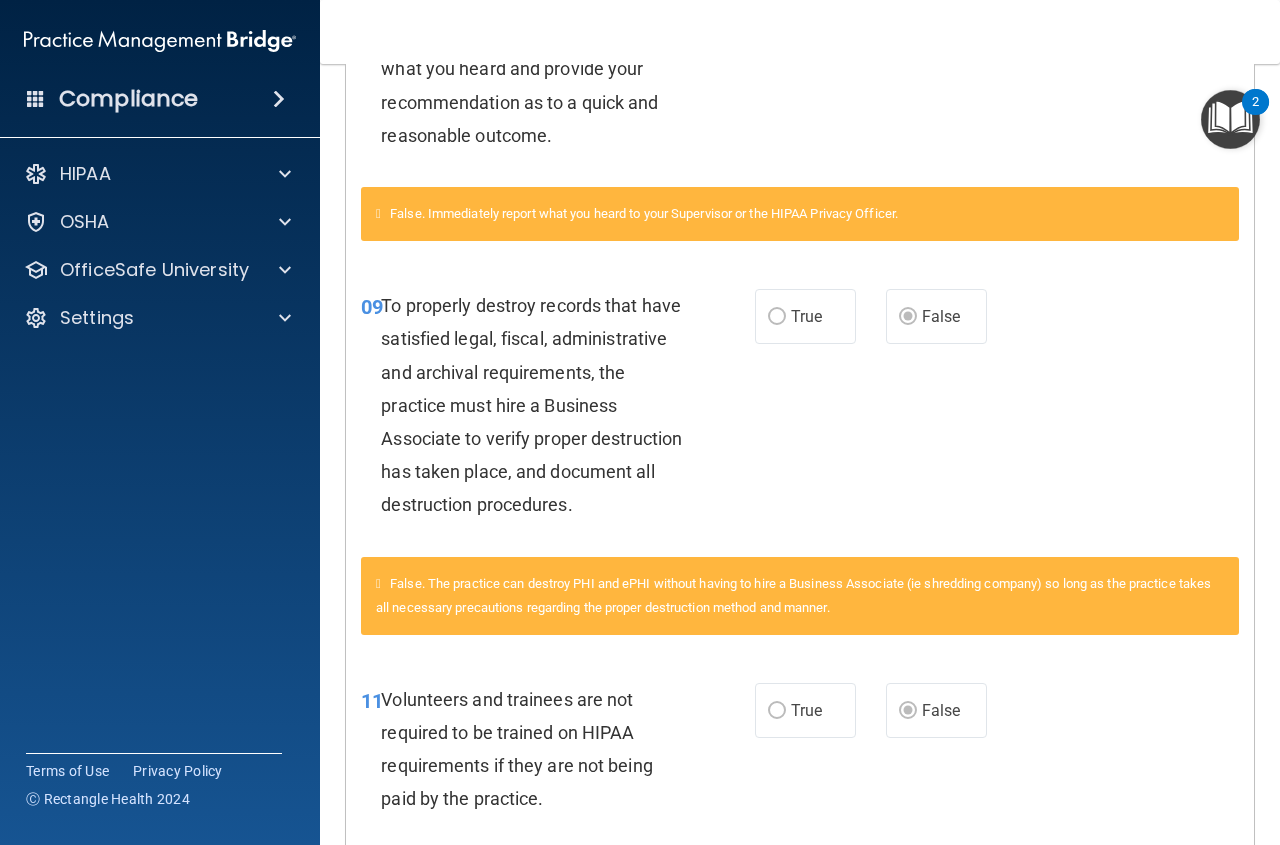 scroll, scrollTop: 1500, scrollLeft: 0, axis: vertical 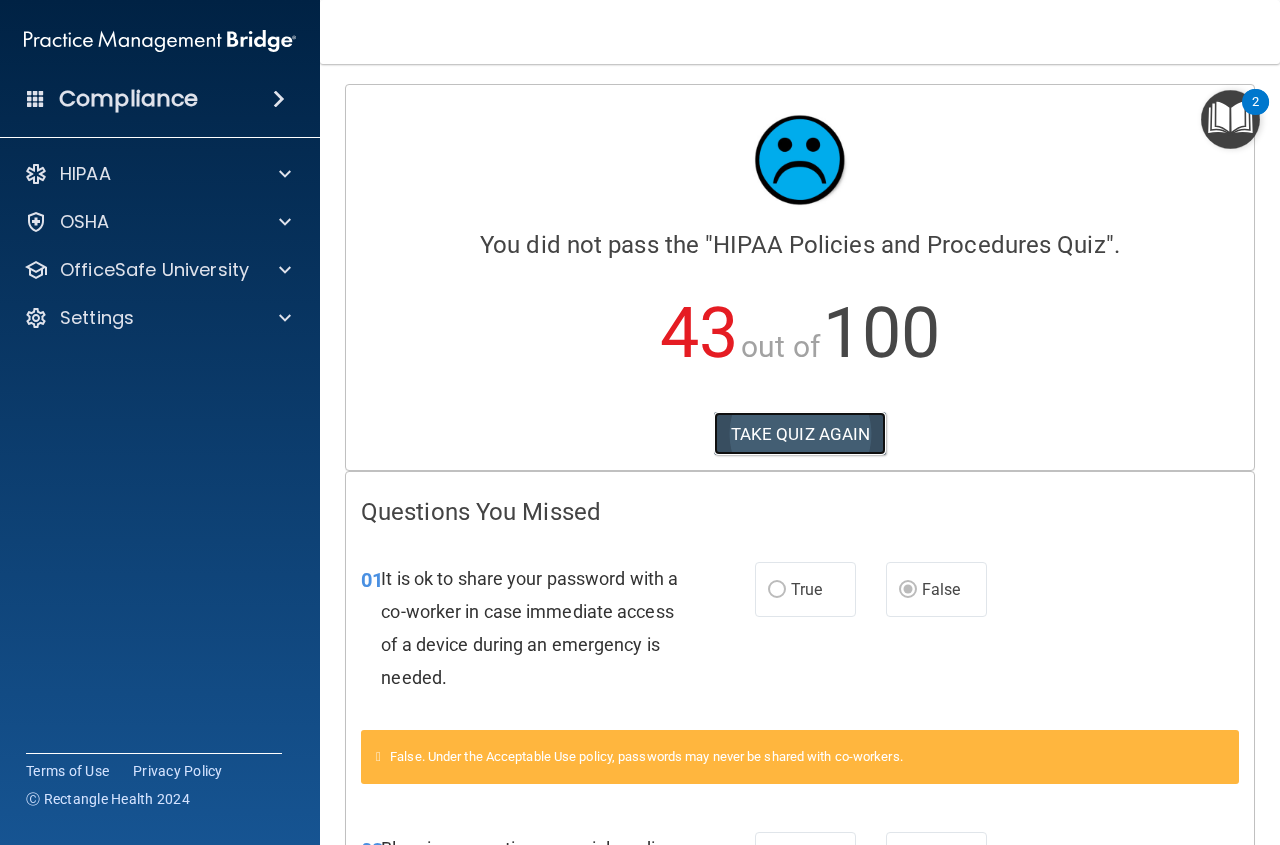 click on "TAKE QUIZ AGAIN" at bounding box center (800, 434) 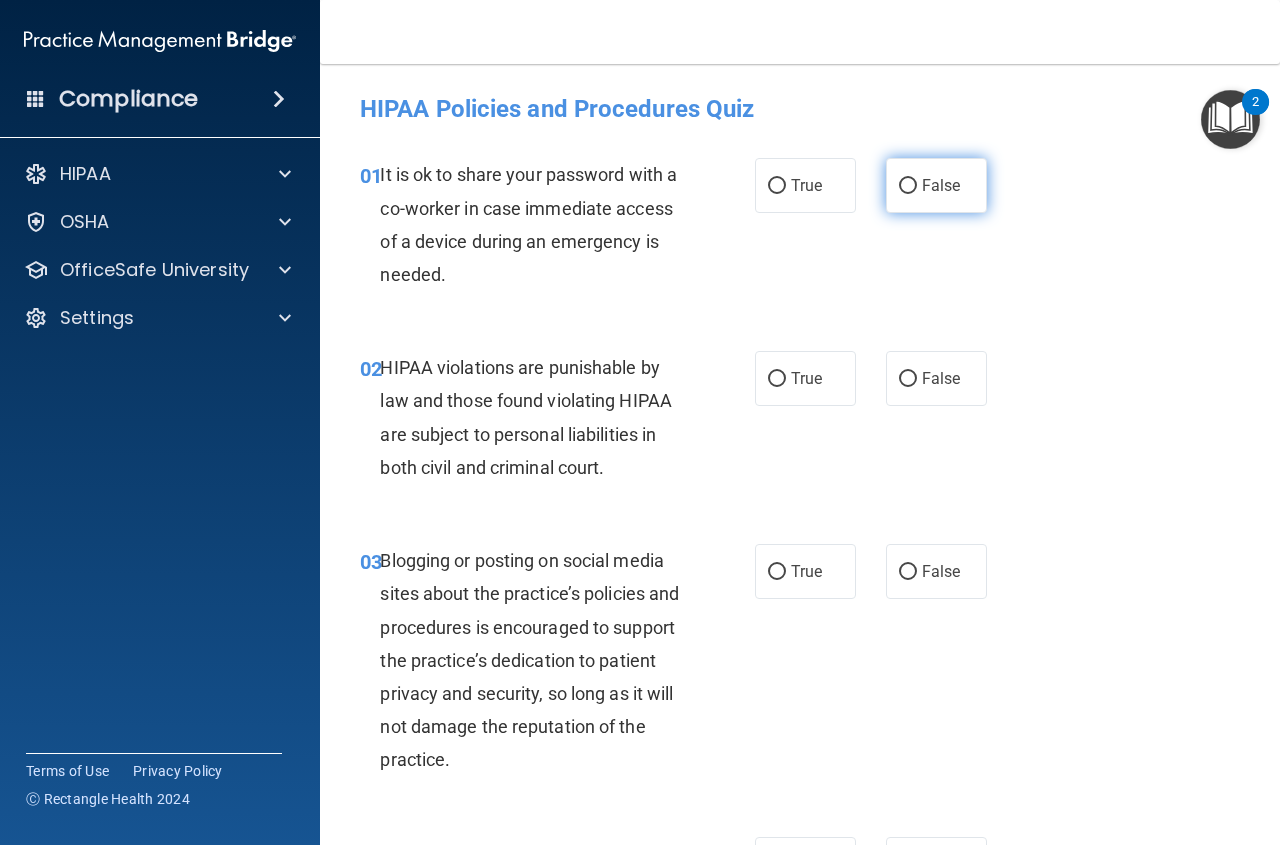 click on "False" at bounding box center [941, 185] 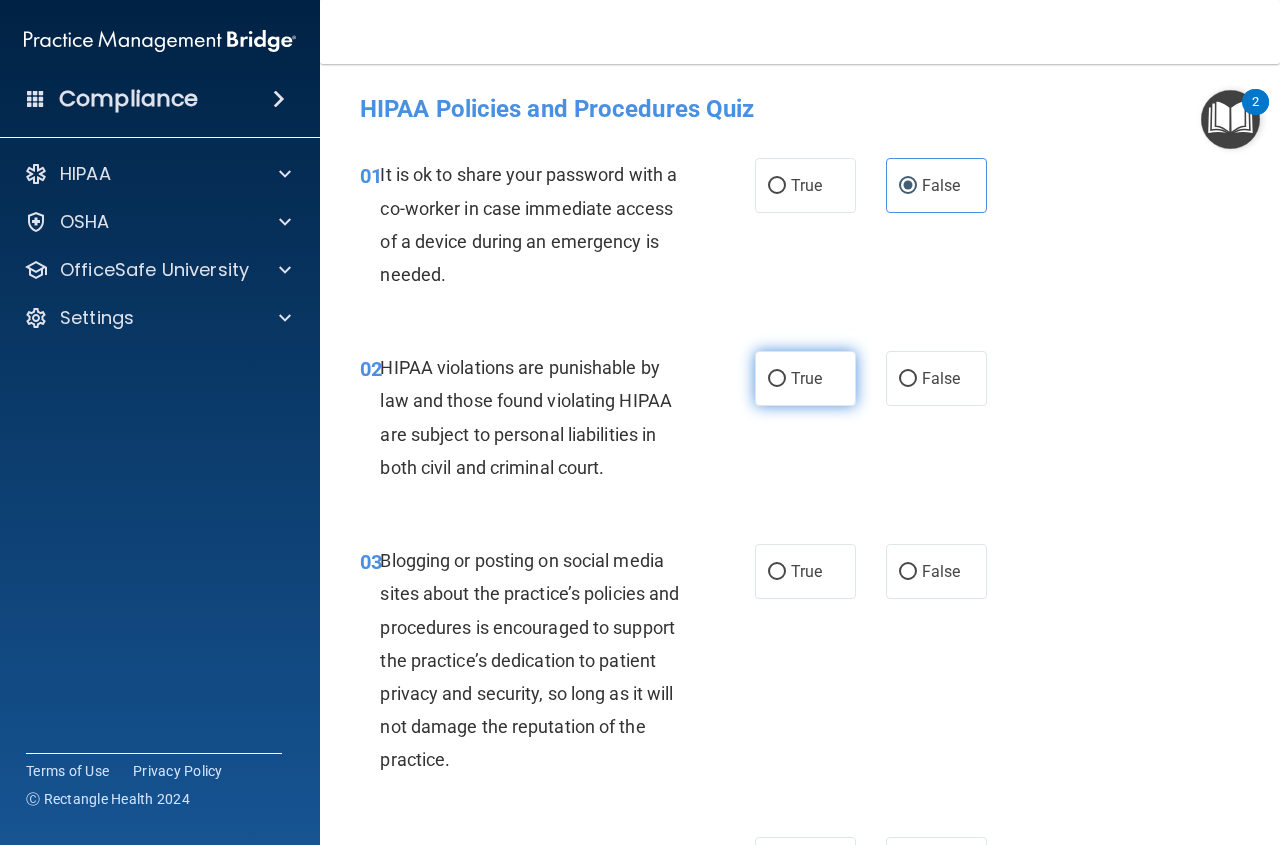 click on "True" at bounding box center (777, 379) 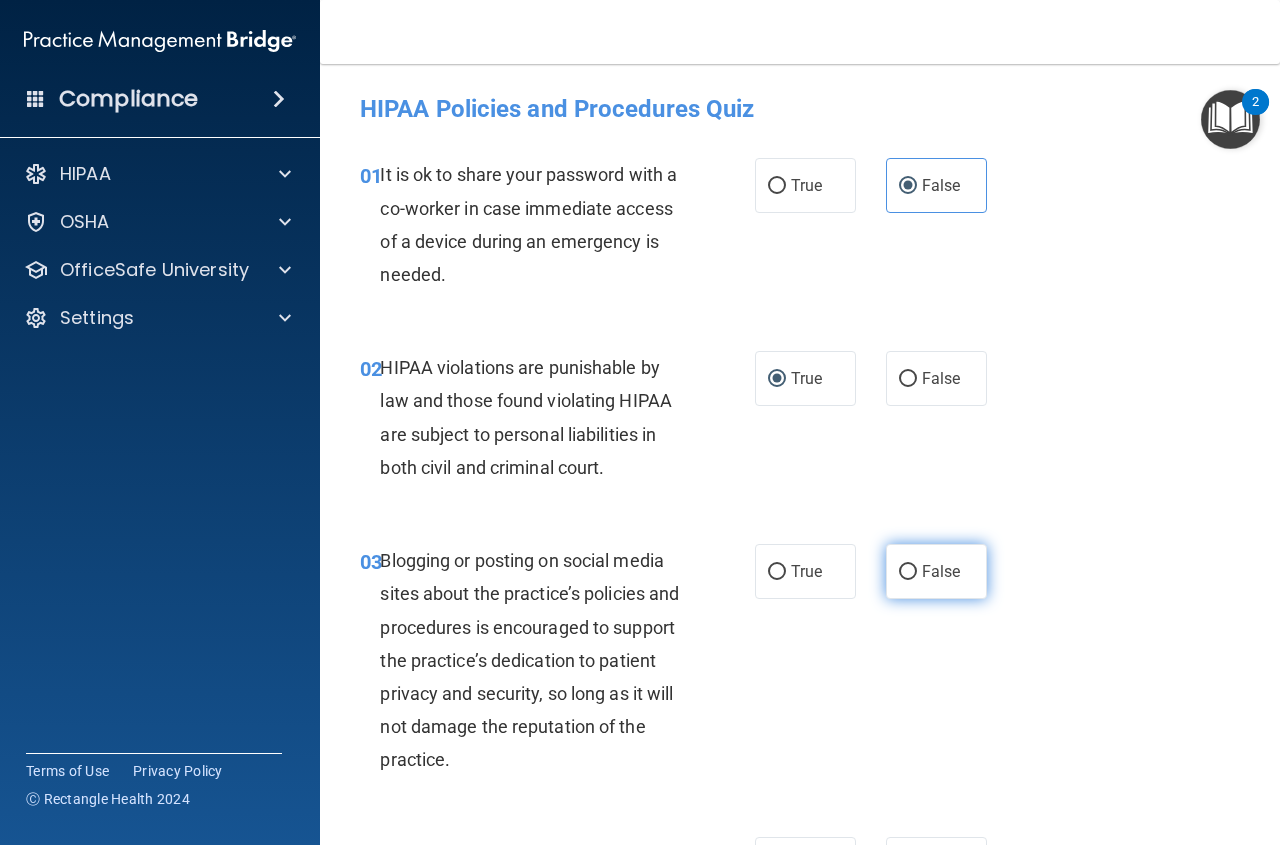 click on "False" at bounding box center [908, 572] 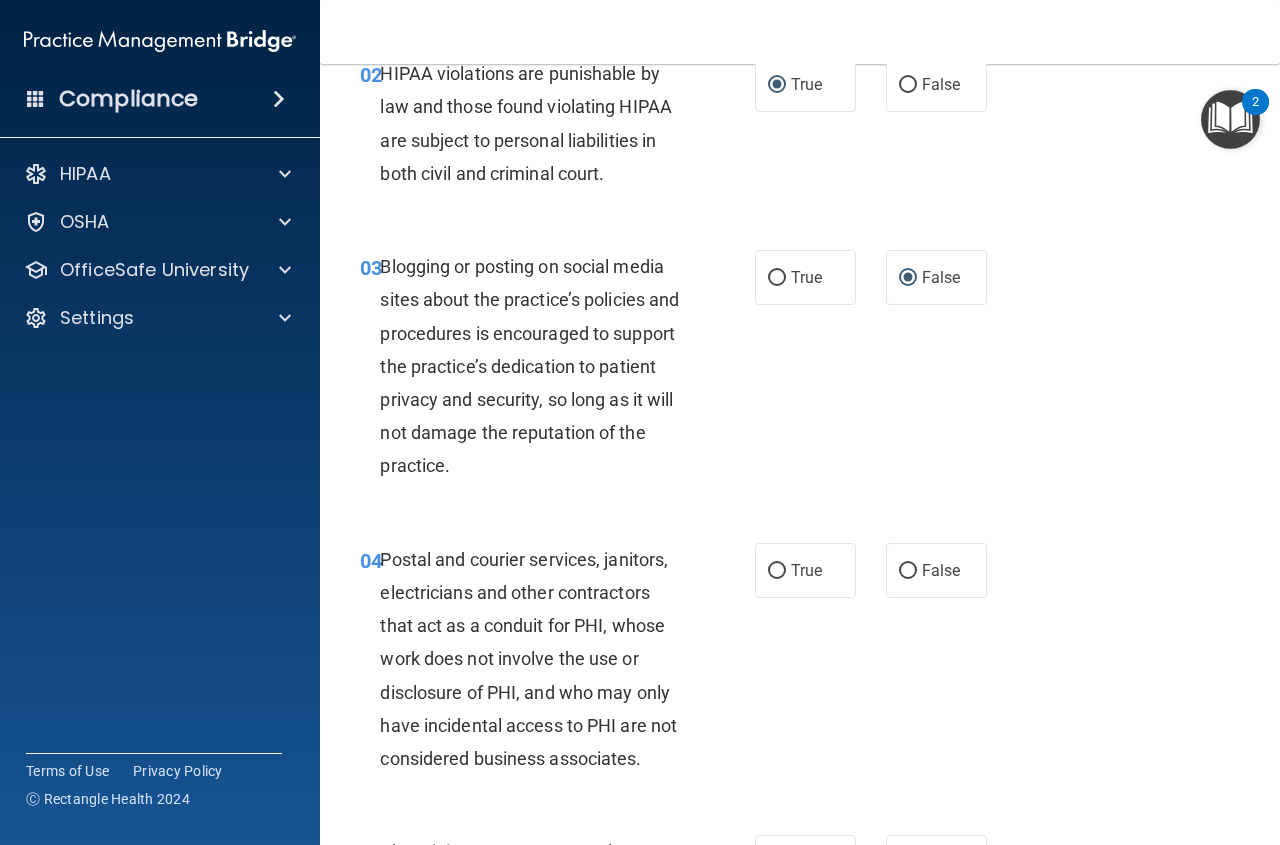 scroll, scrollTop: 300, scrollLeft: 0, axis: vertical 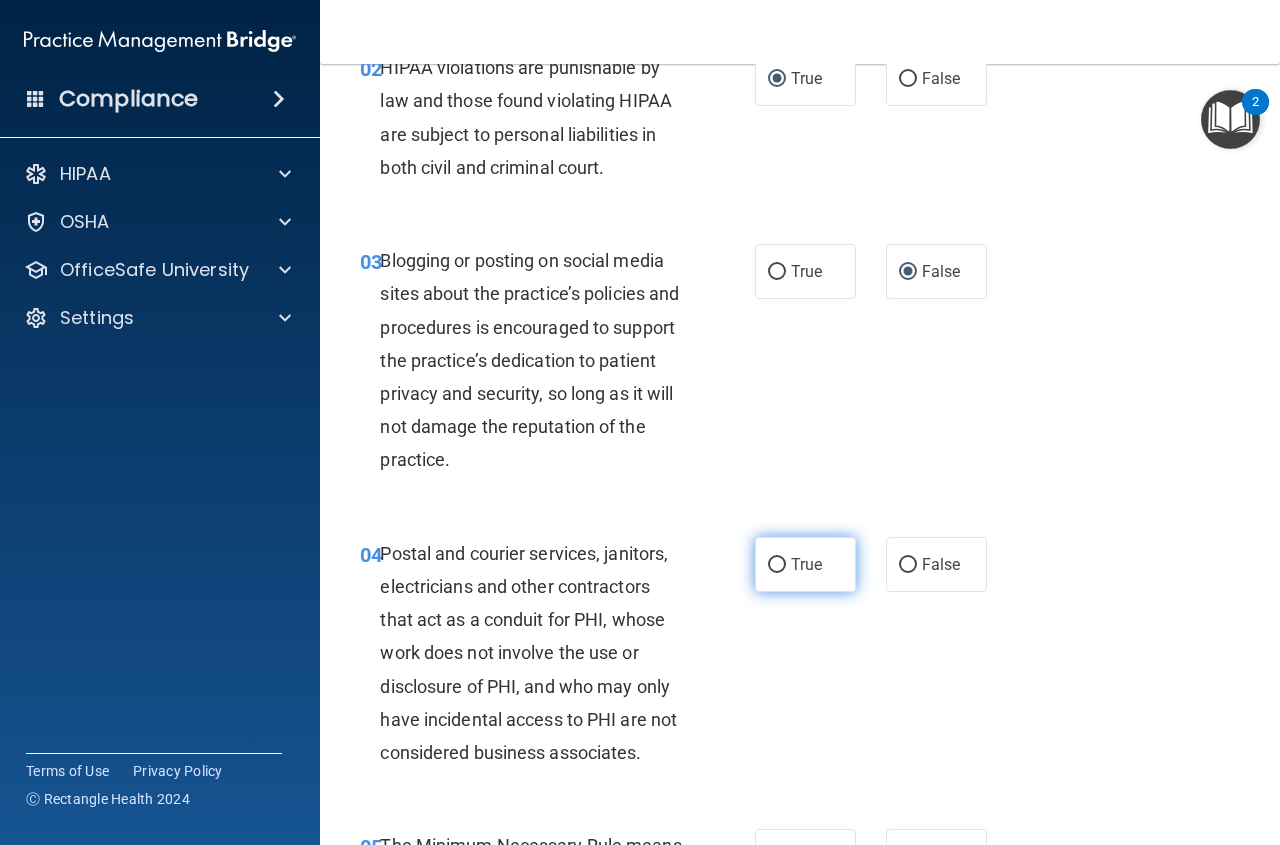 click on "True" at bounding box center (777, 565) 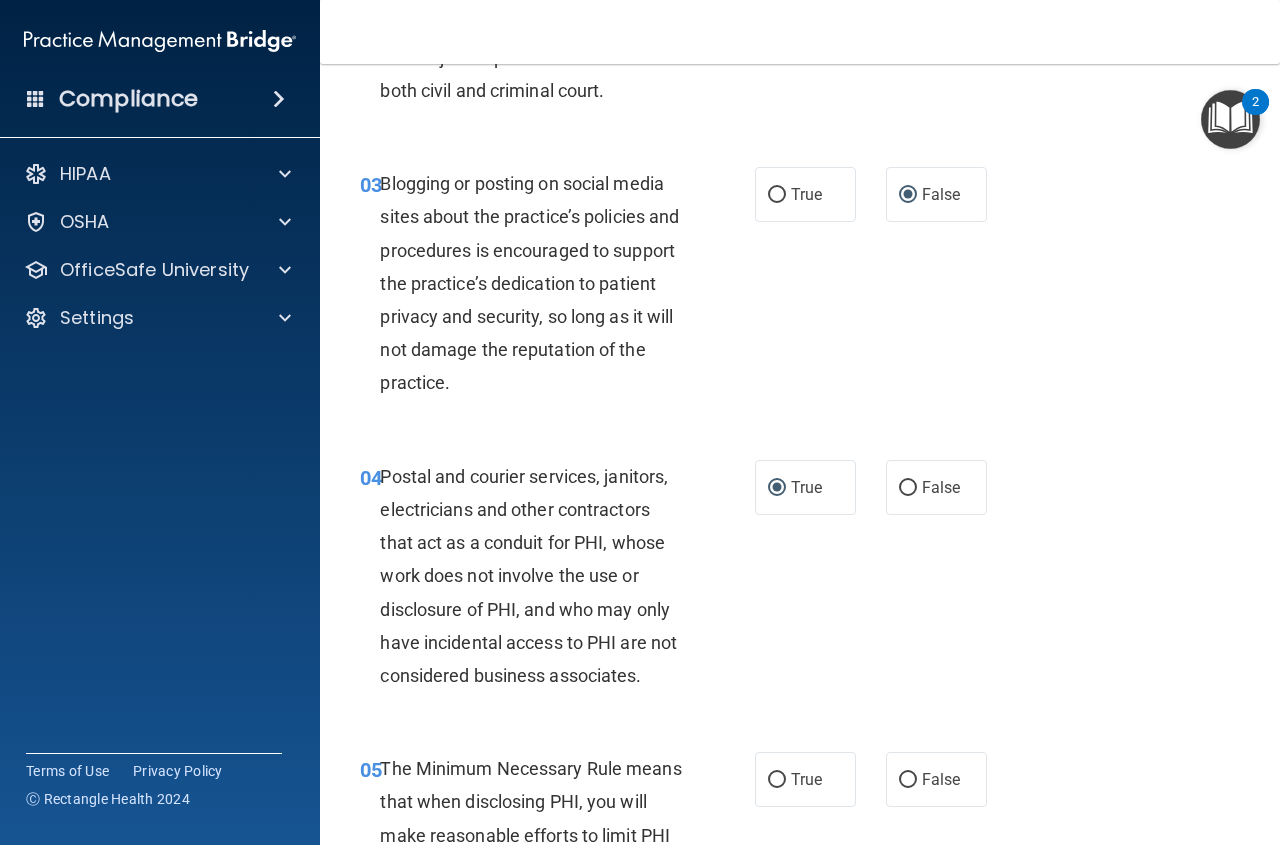 scroll, scrollTop: 600, scrollLeft: 0, axis: vertical 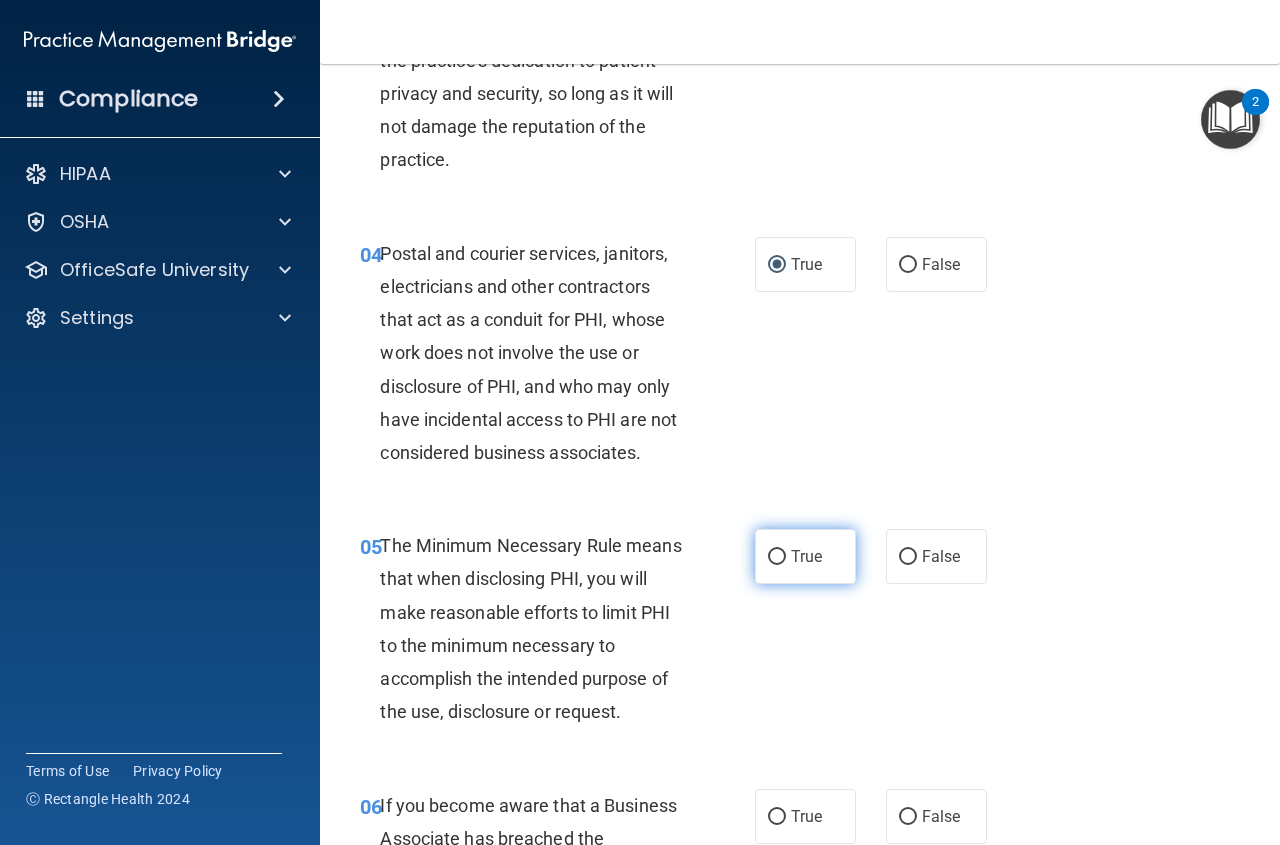 click on "True" at bounding box center (777, 557) 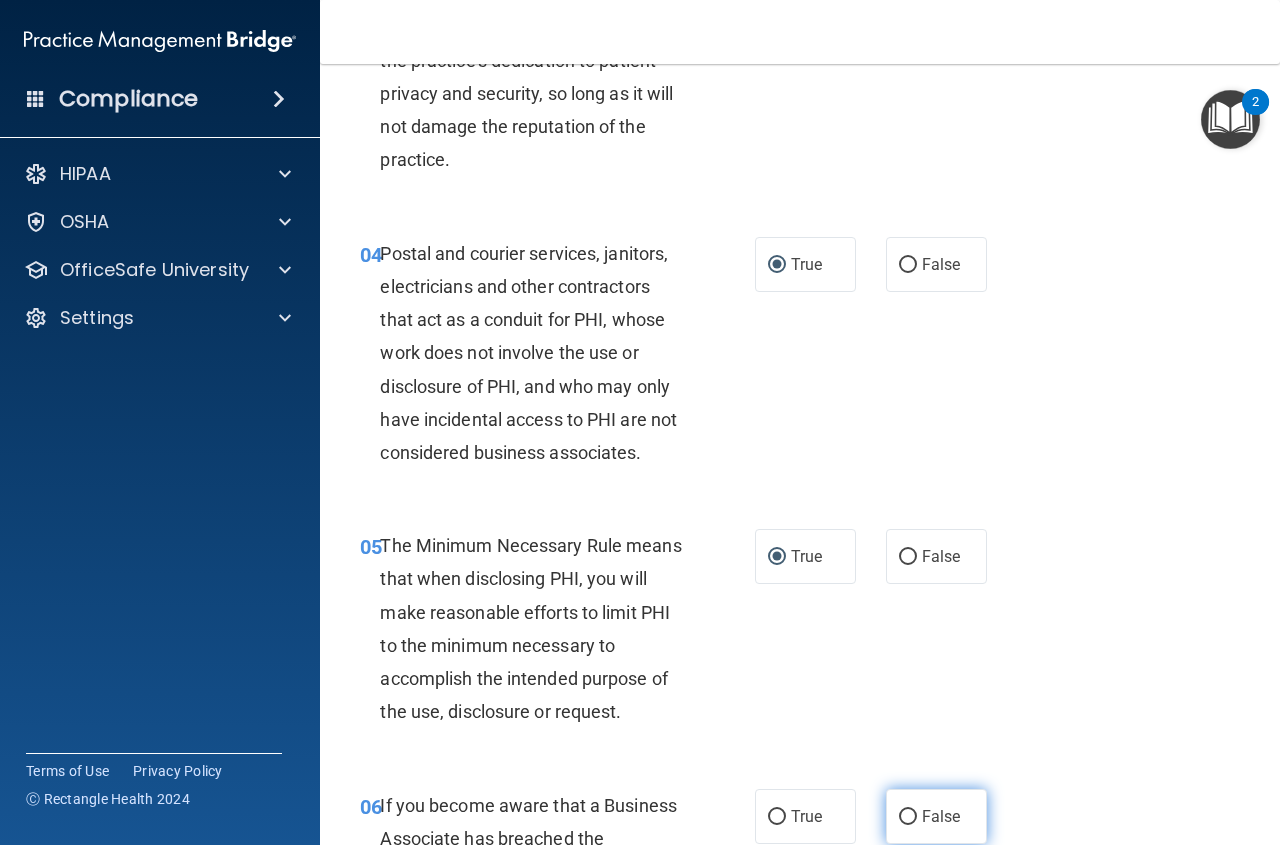 click on "False" at bounding box center [908, 817] 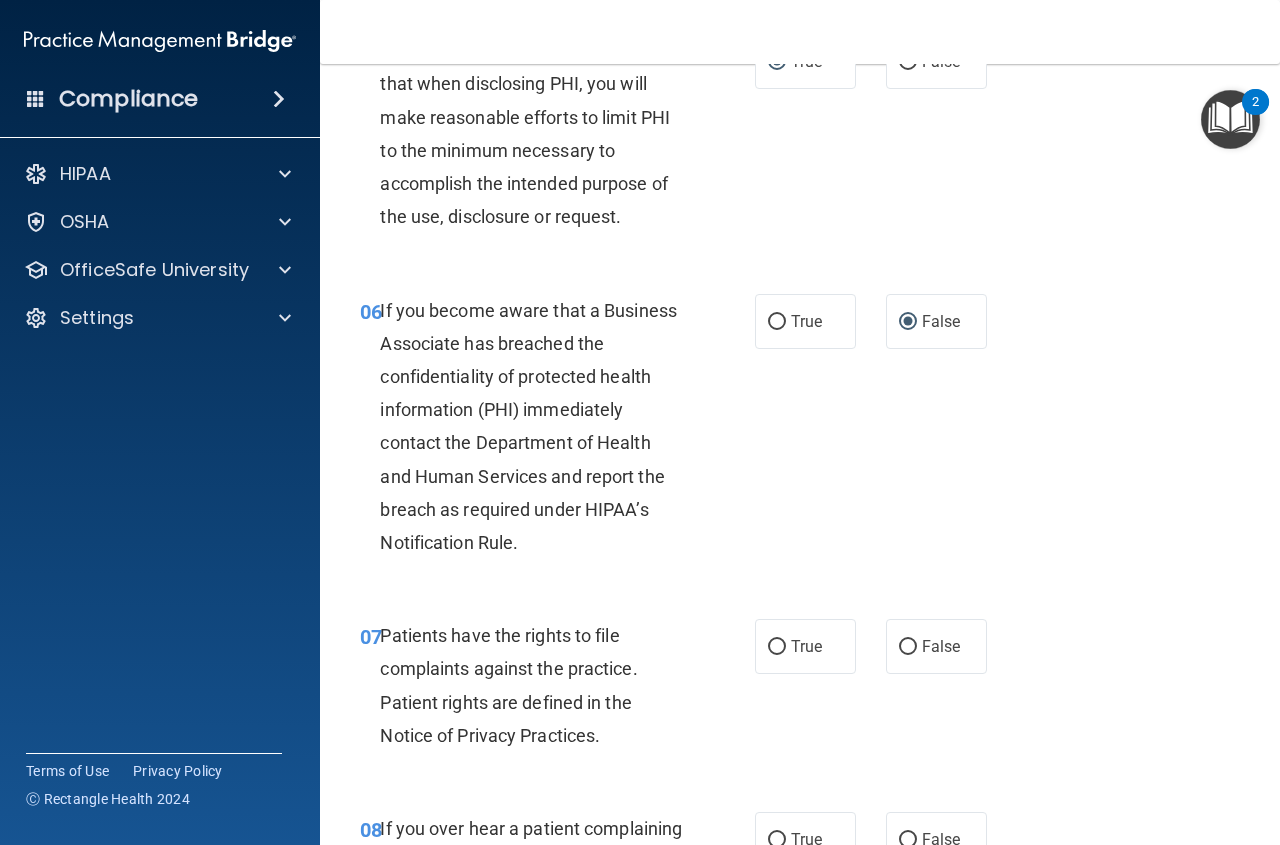 scroll, scrollTop: 1100, scrollLeft: 0, axis: vertical 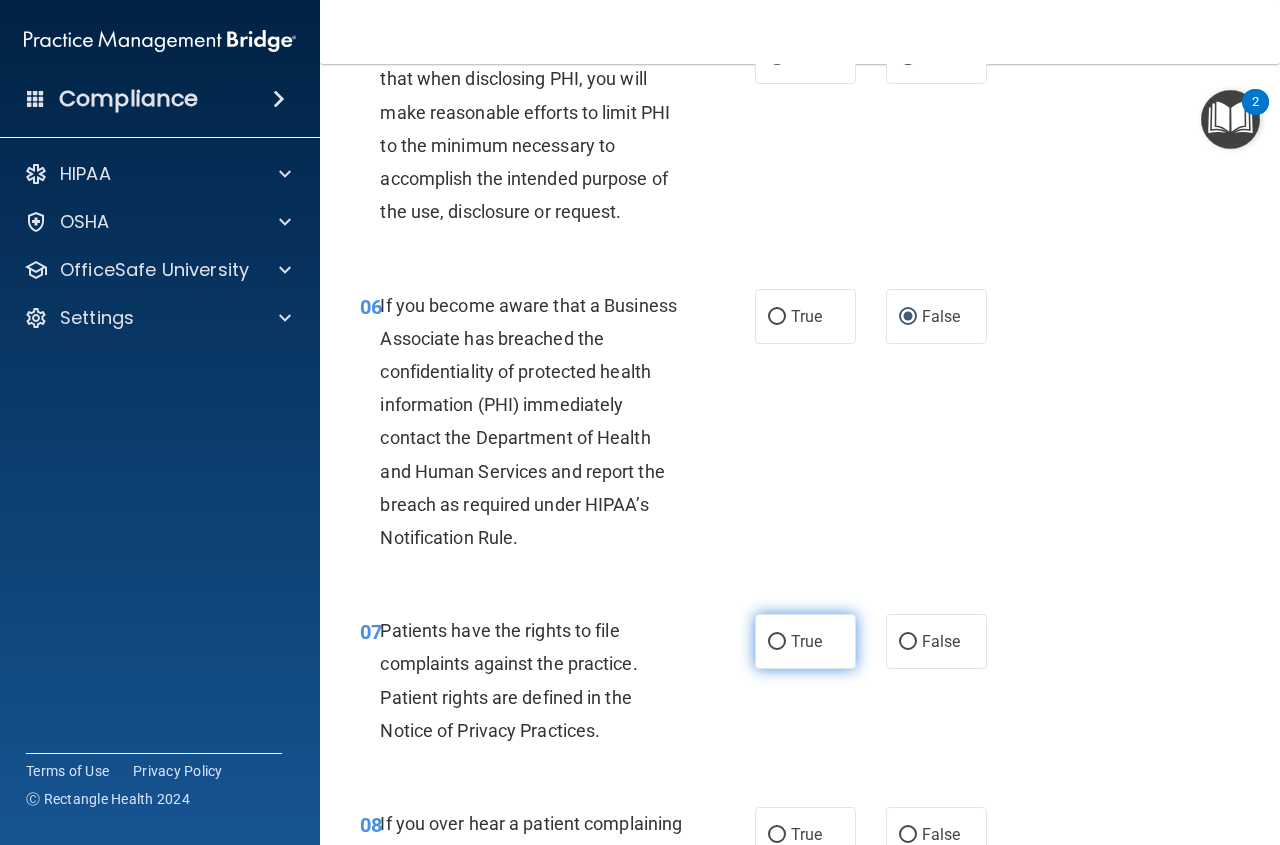 click on "True" at bounding box center (777, 642) 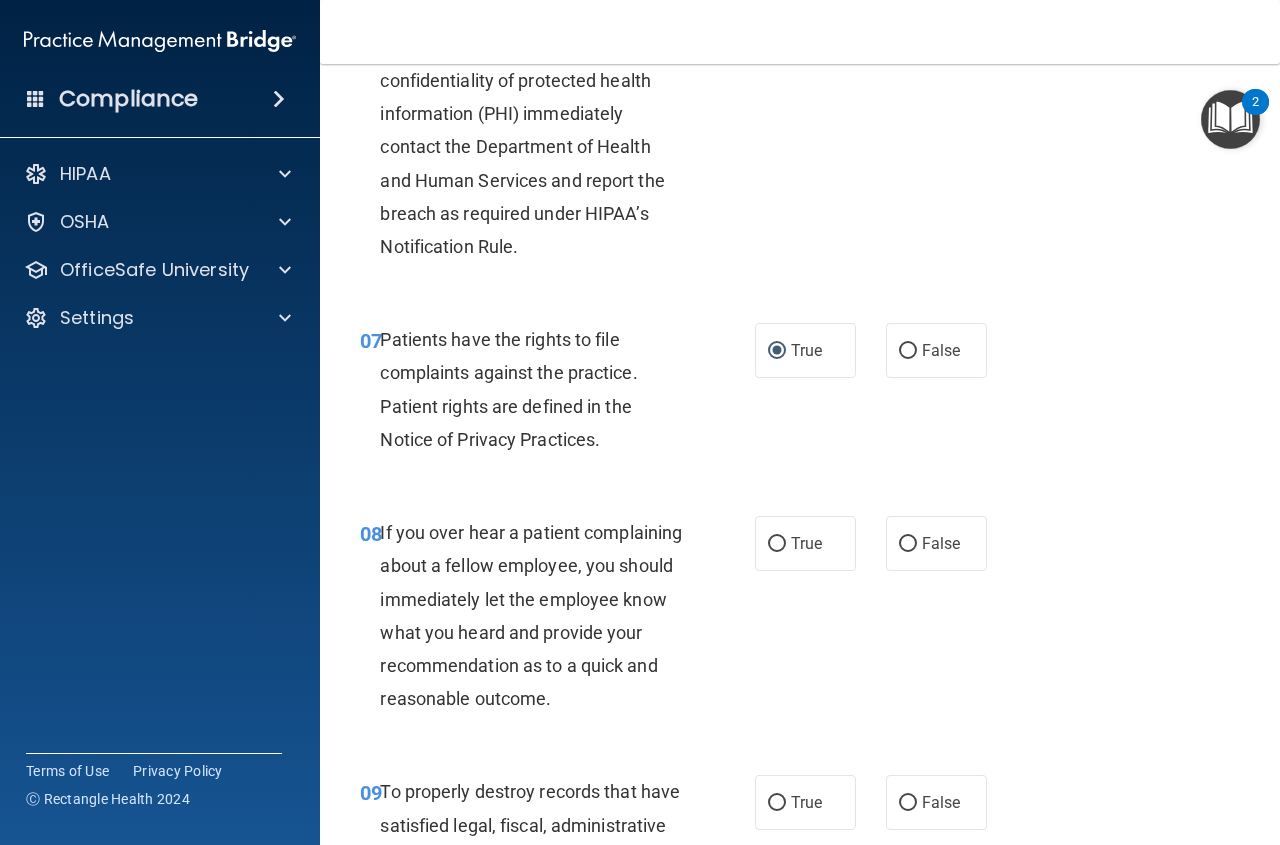 scroll, scrollTop: 1400, scrollLeft: 0, axis: vertical 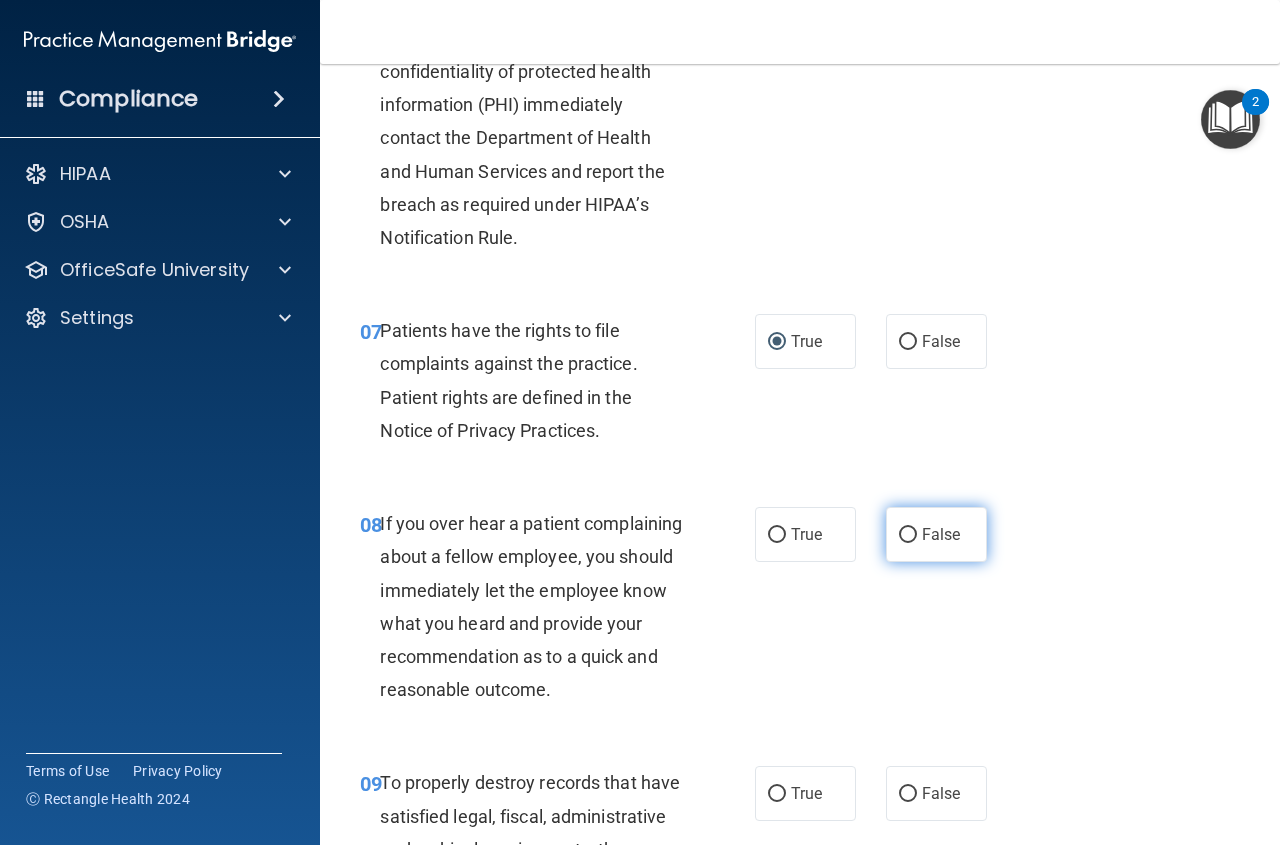 click on "False" at bounding box center [908, 535] 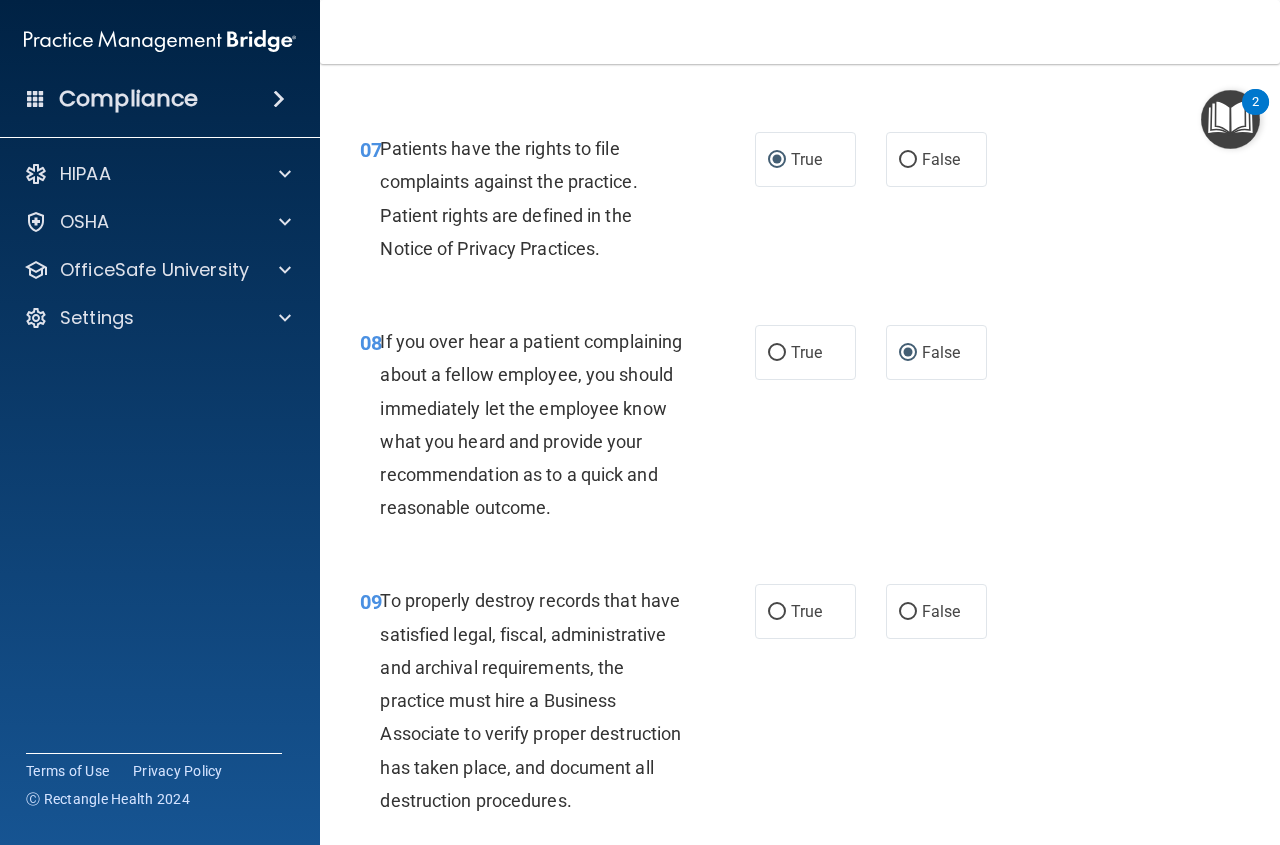 scroll, scrollTop: 1600, scrollLeft: 0, axis: vertical 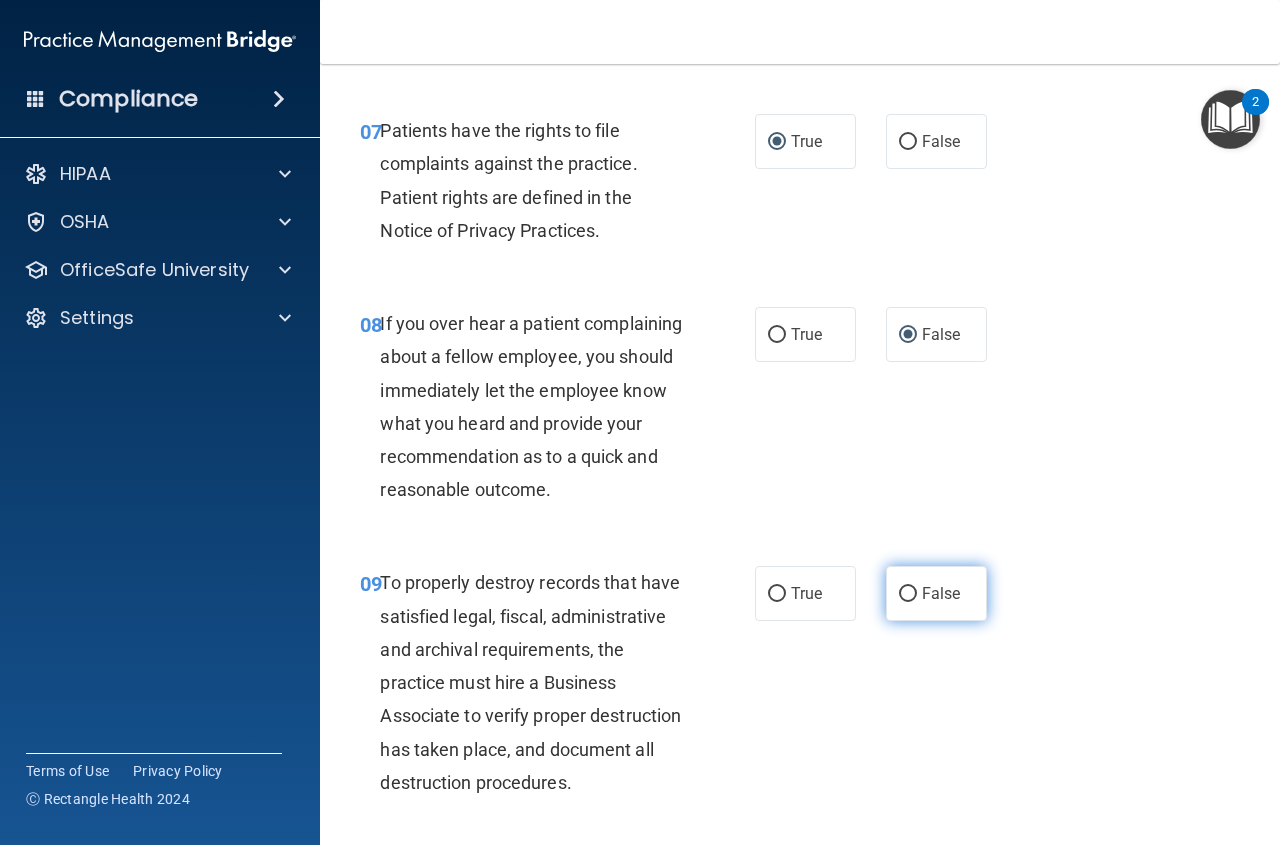 click on "False" at bounding box center (908, 594) 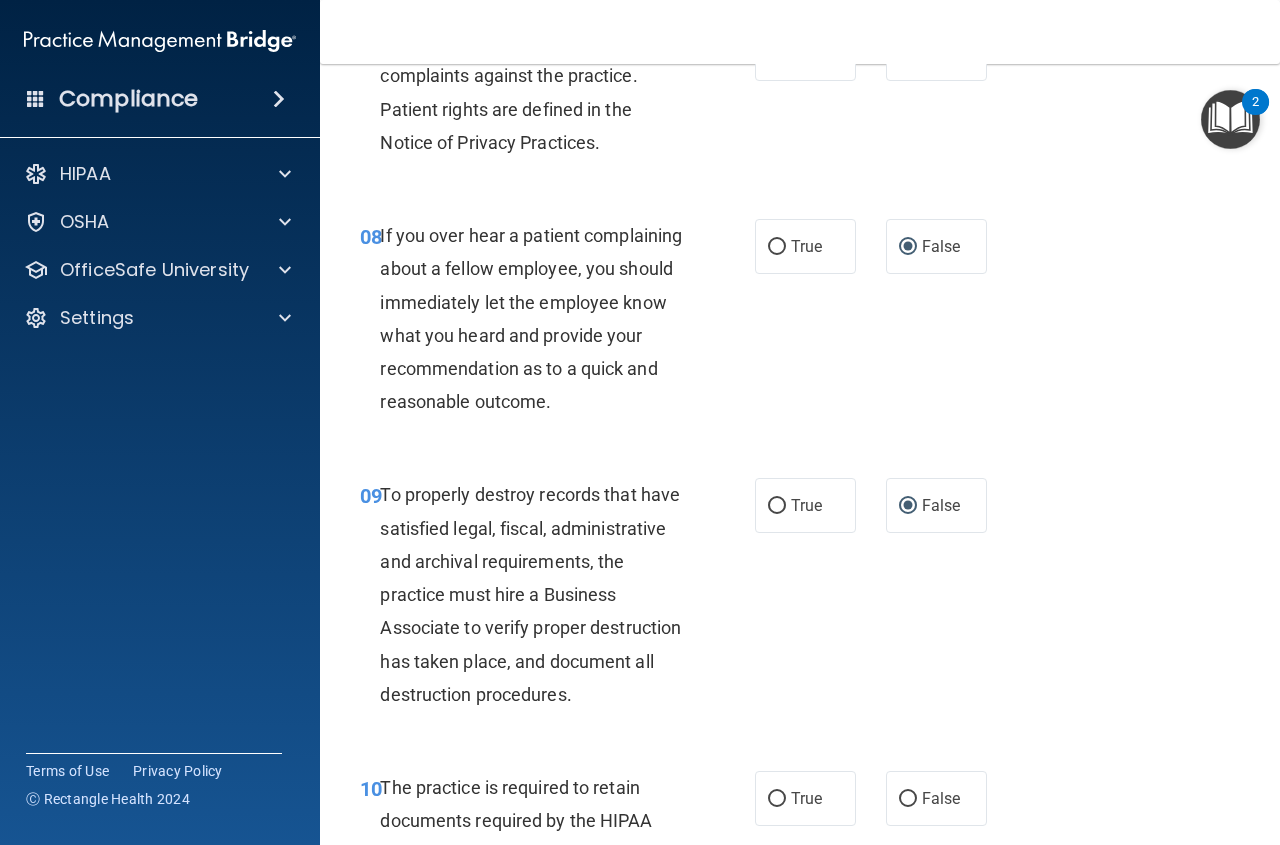 scroll, scrollTop: 1900, scrollLeft: 0, axis: vertical 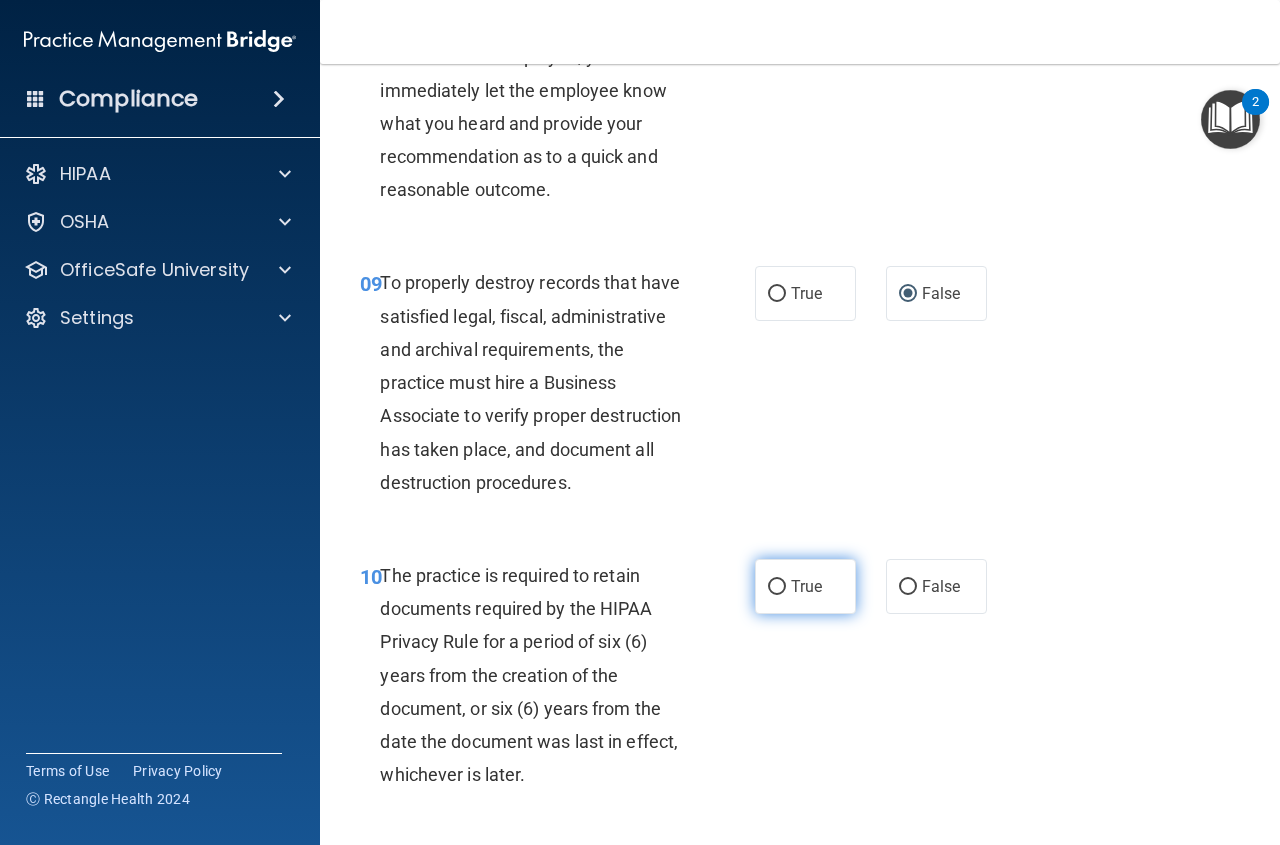 click on "True" at bounding box center (777, 587) 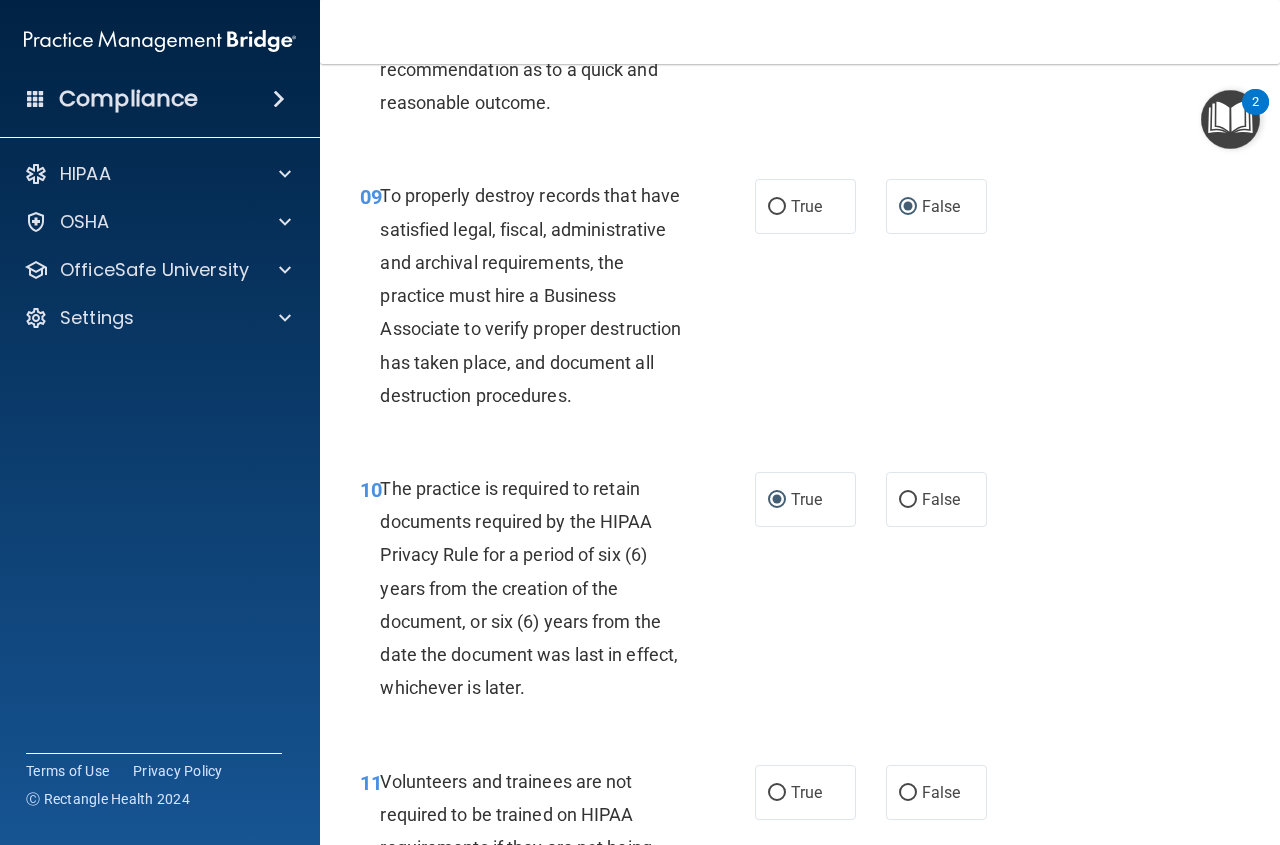 scroll, scrollTop: 2300, scrollLeft: 0, axis: vertical 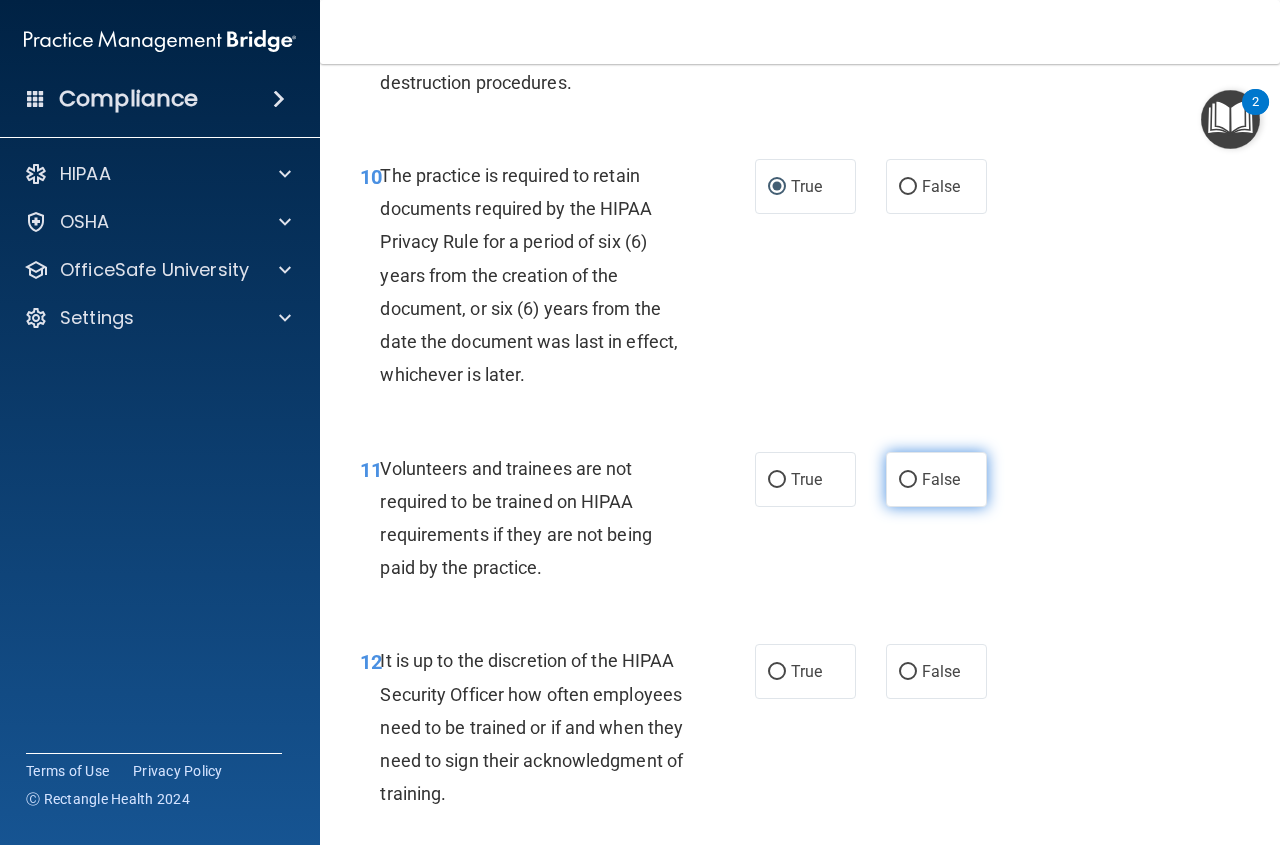 click on "False" at bounding box center [908, 480] 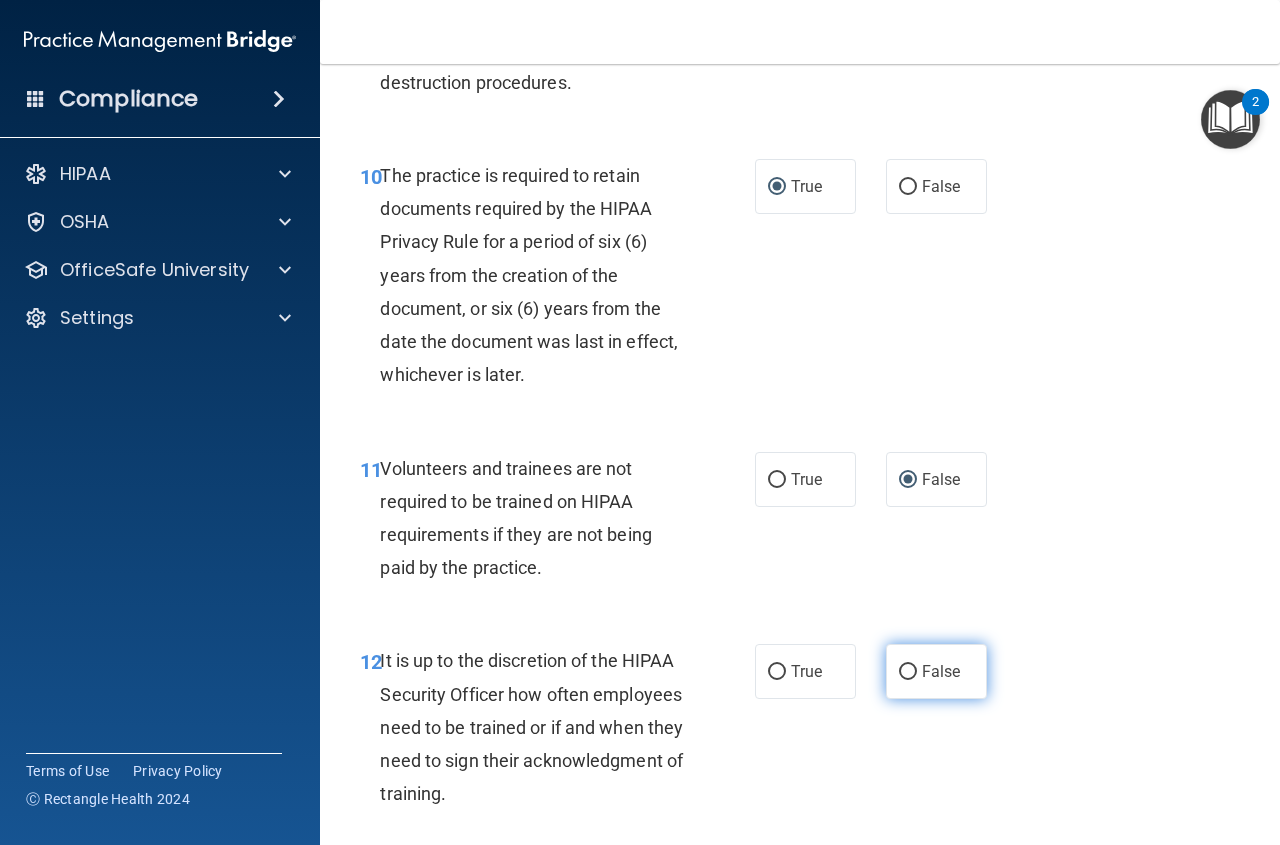 click on "False" at bounding box center (908, 672) 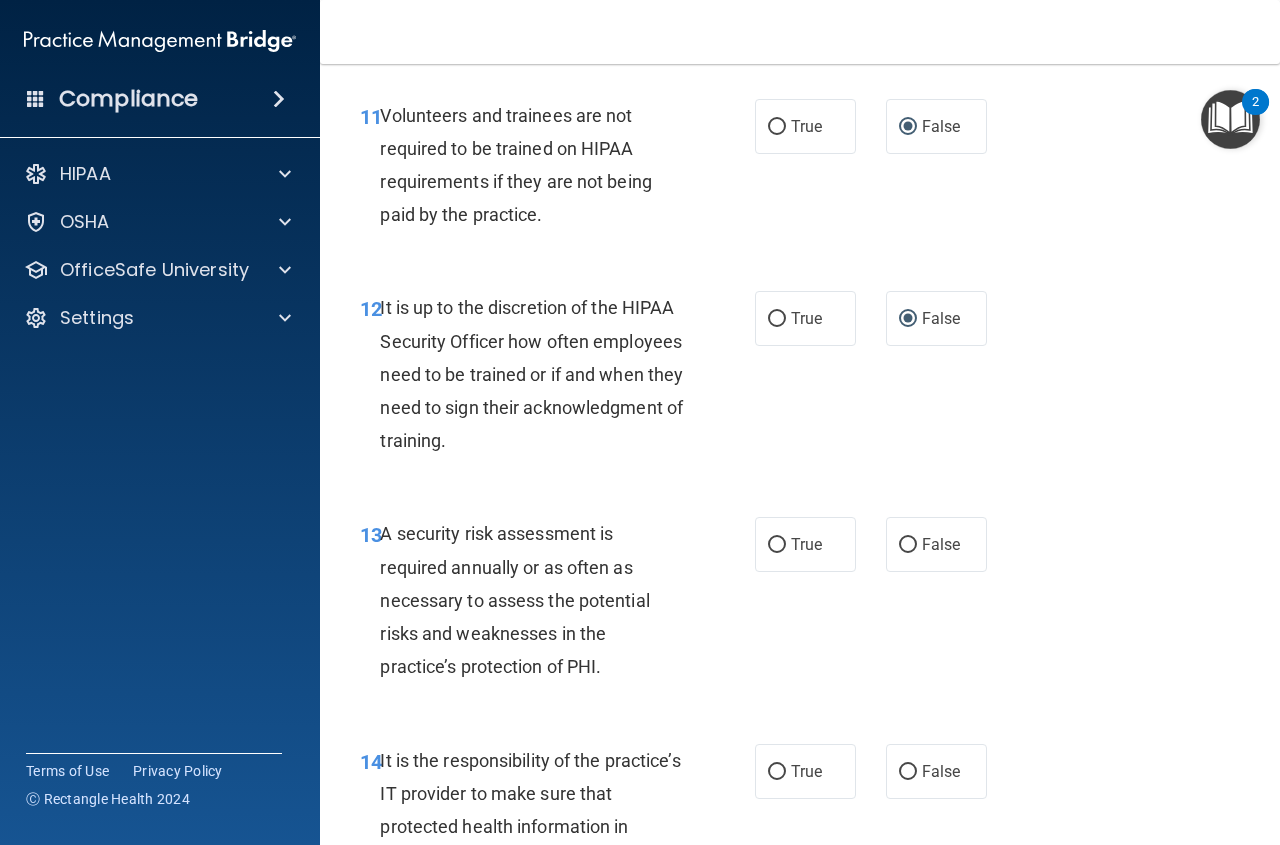 scroll, scrollTop: 2700, scrollLeft: 0, axis: vertical 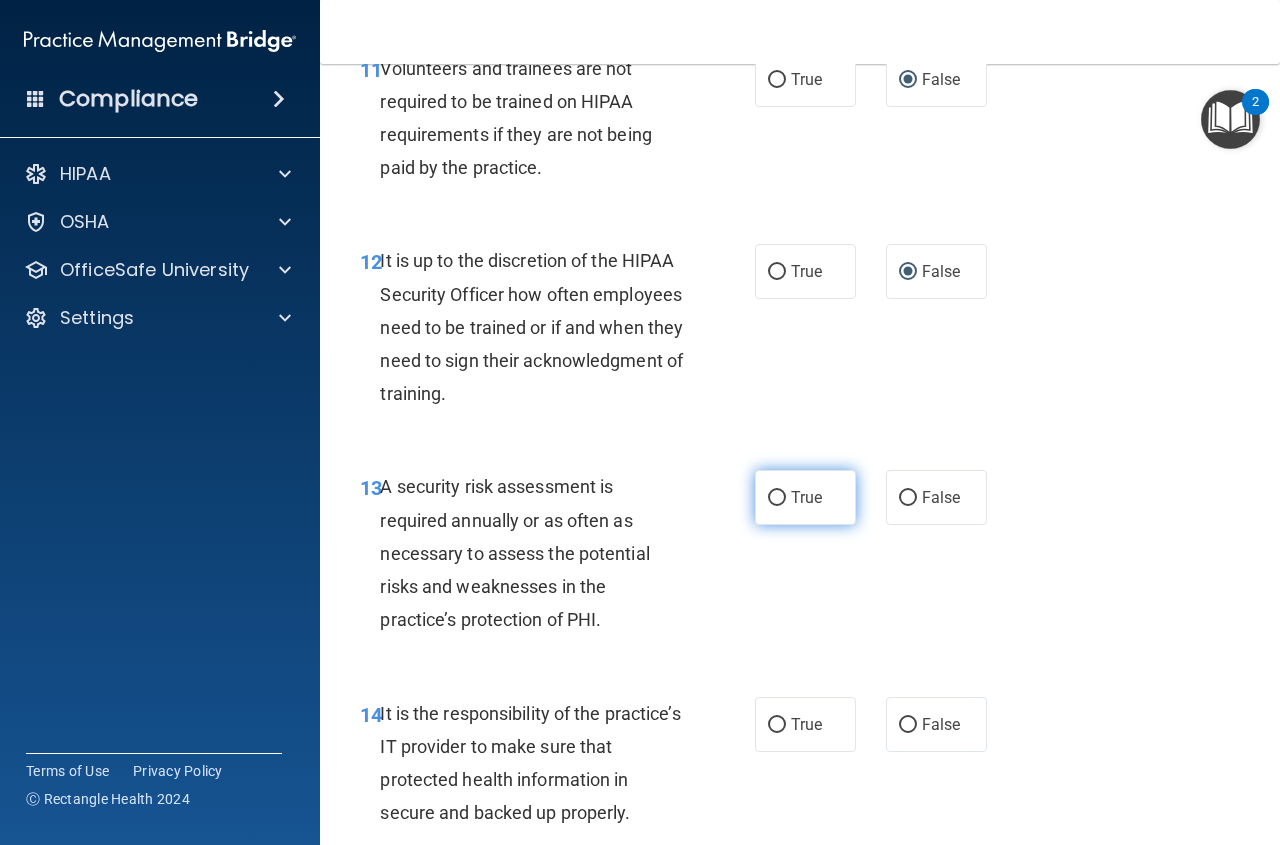 click on "True" at bounding box center [777, 498] 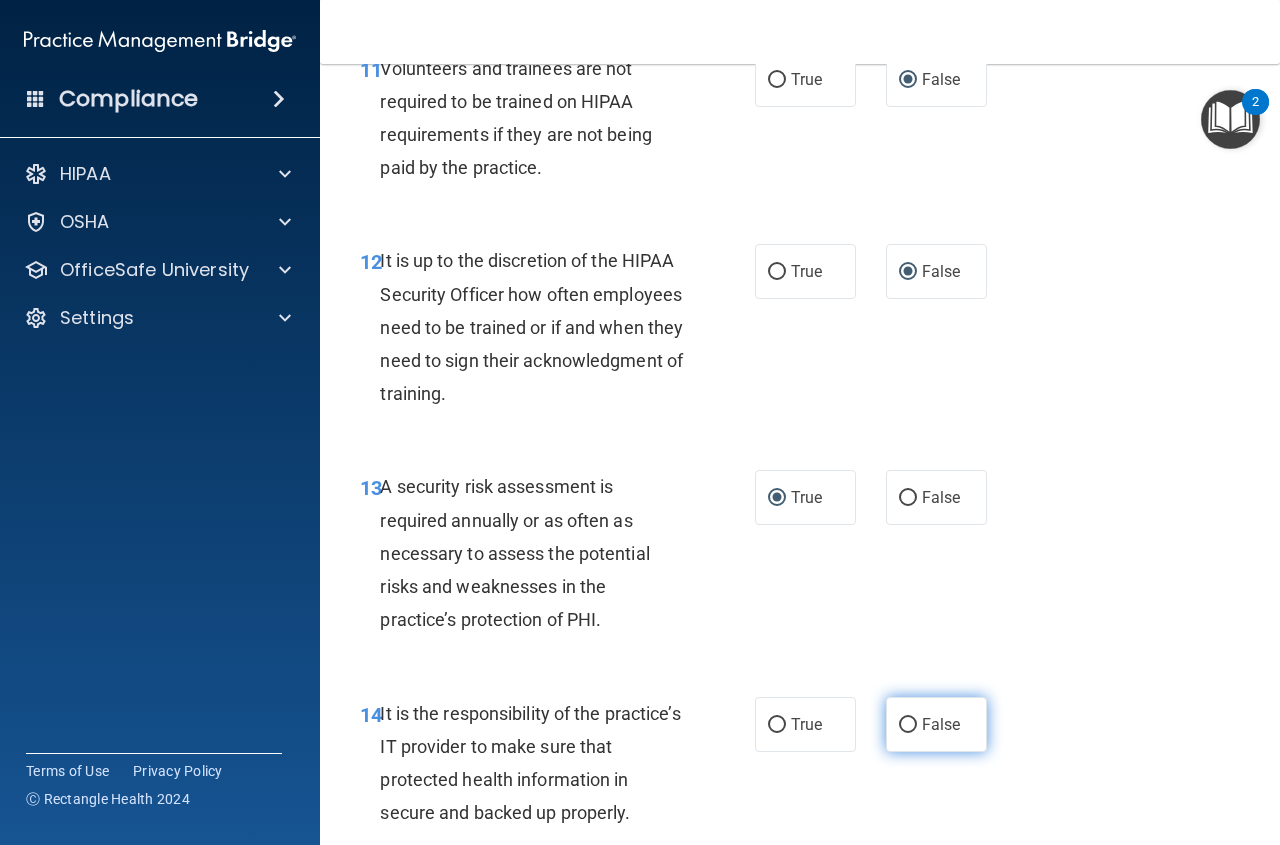 click on "False" at bounding box center [936, 724] 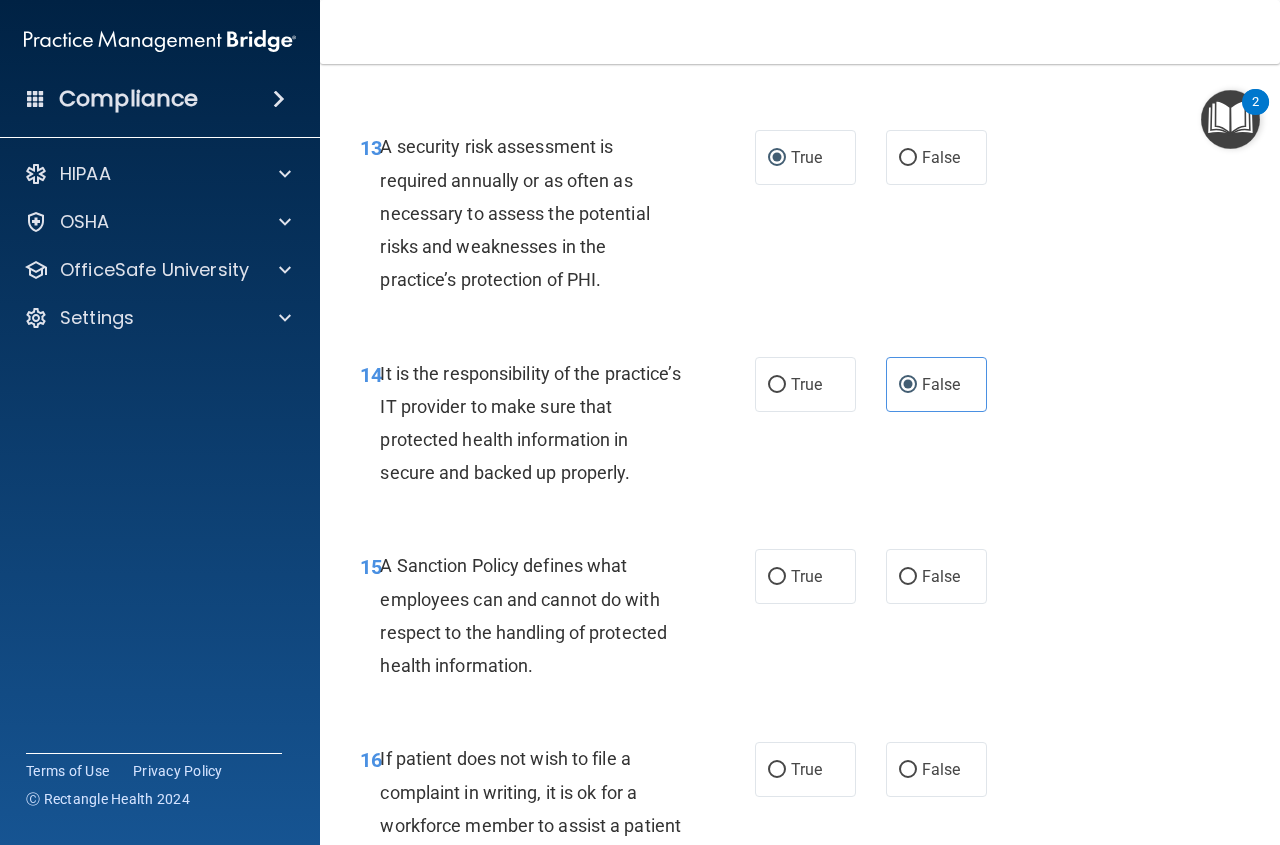 scroll, scrollTop: 3100, scrollLeft: 0, axis: vertical 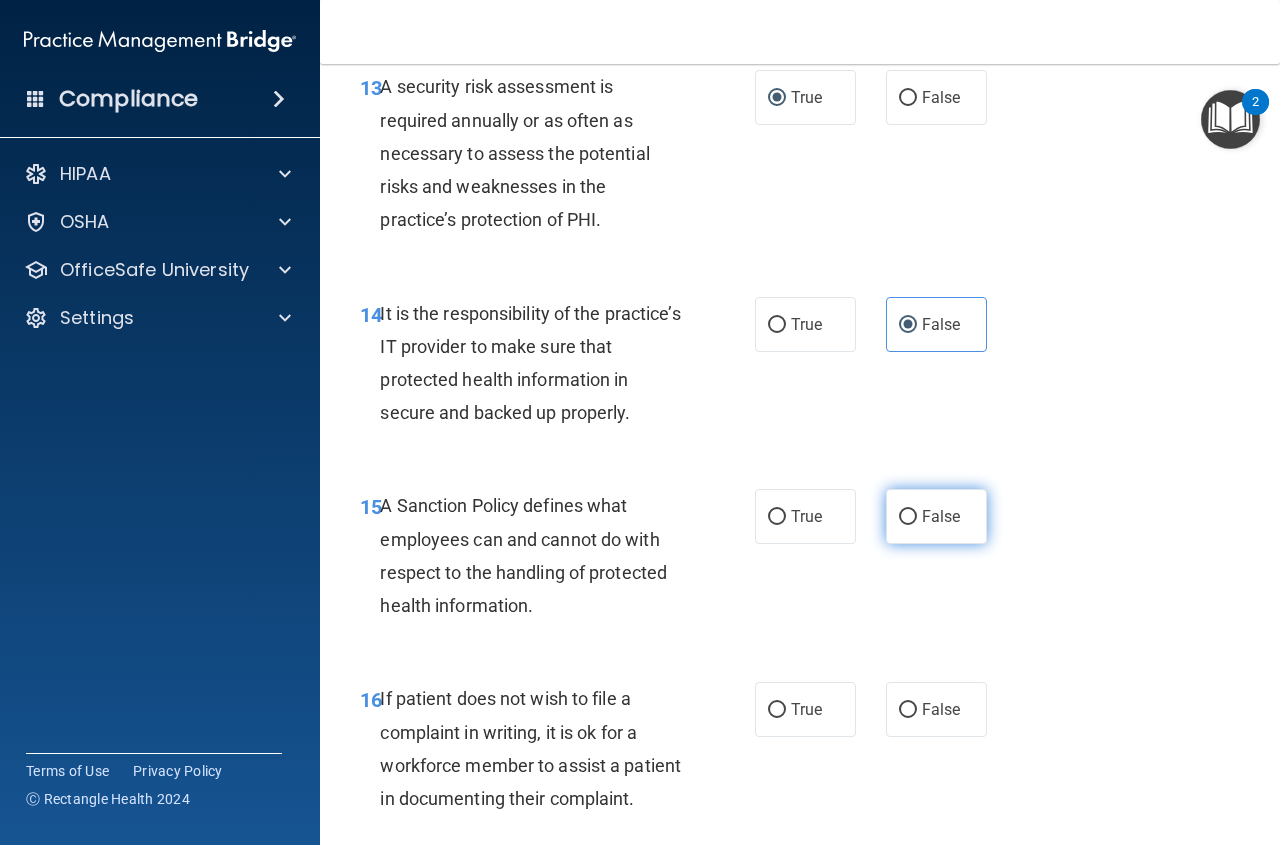 click on "False" at bounding box center [908, 517] 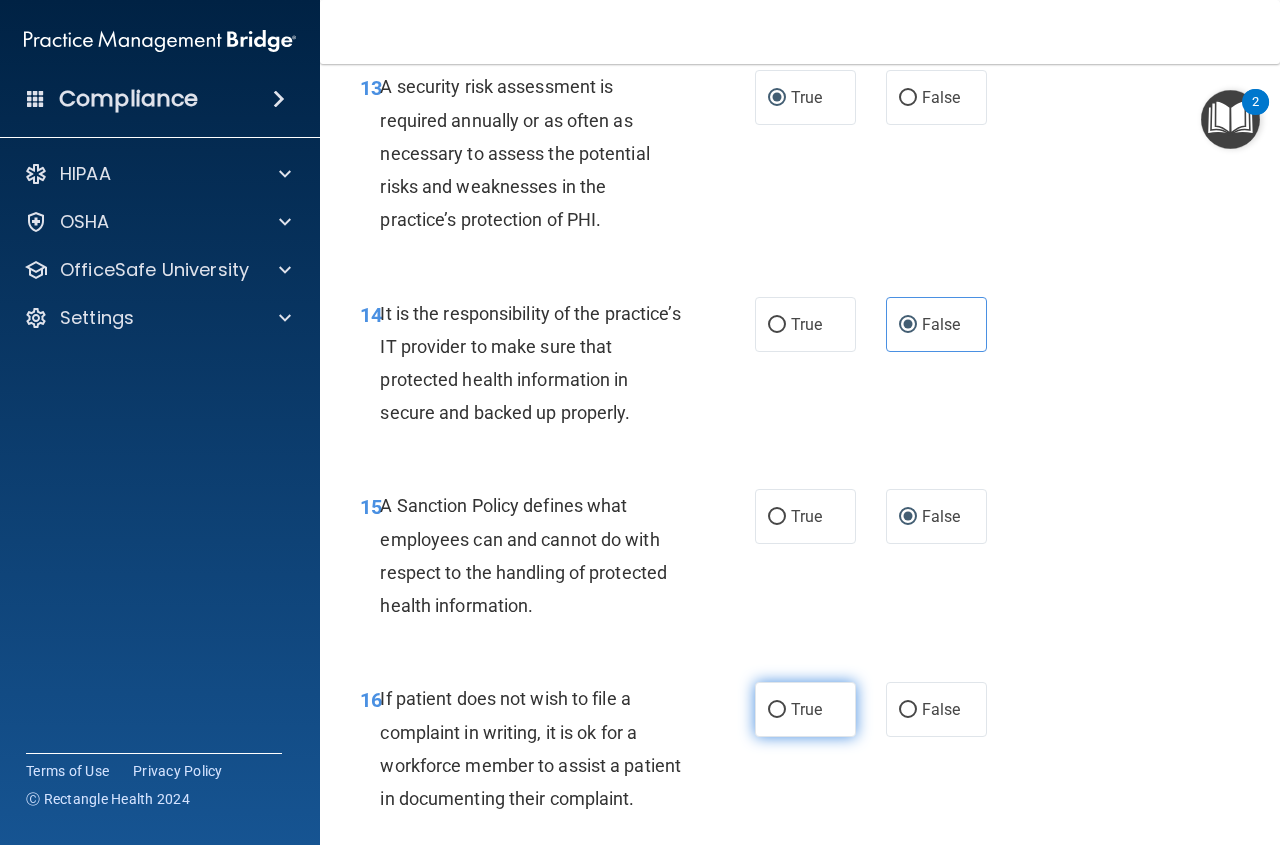 click on "True" at bounding box center (805, 709) 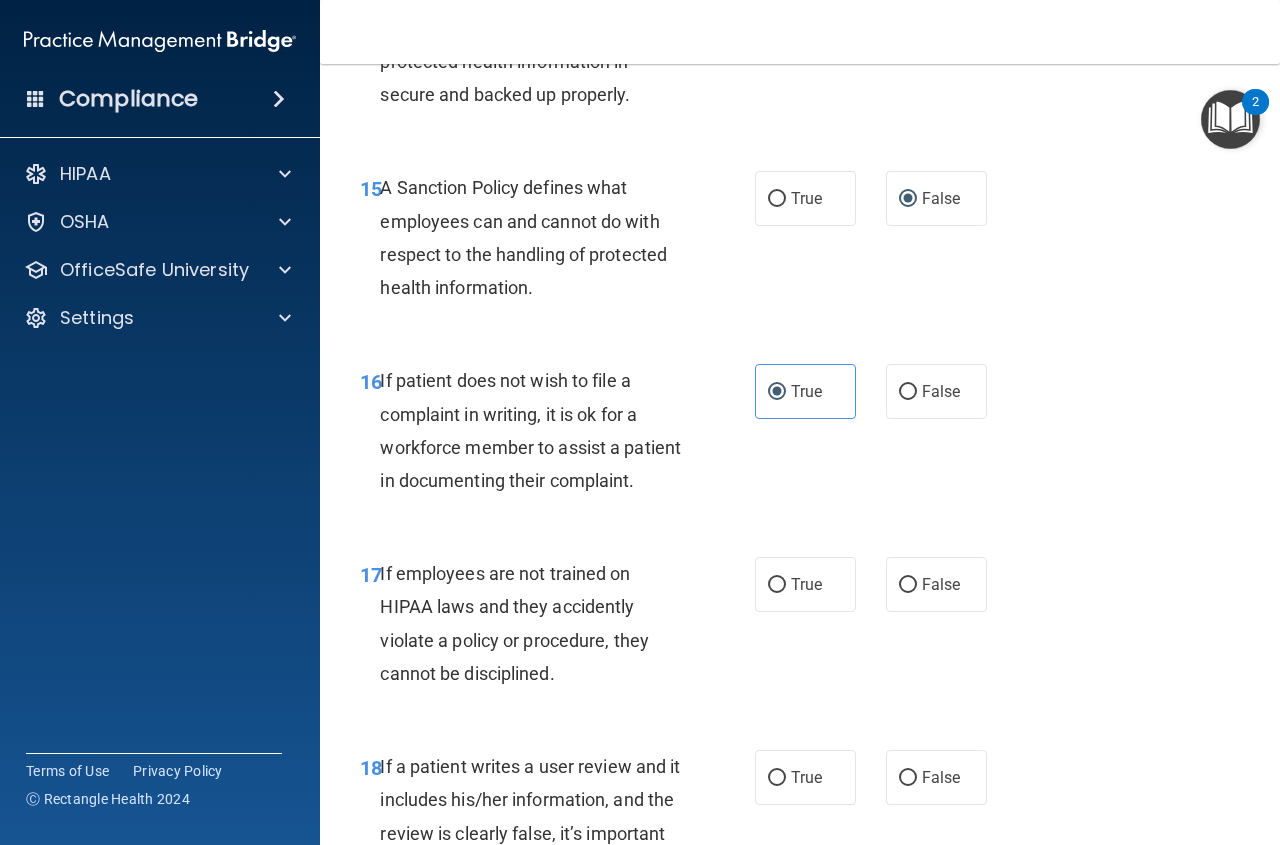 scroll, scrollTop: 3500, scrollLeft: 0, axis: vertical 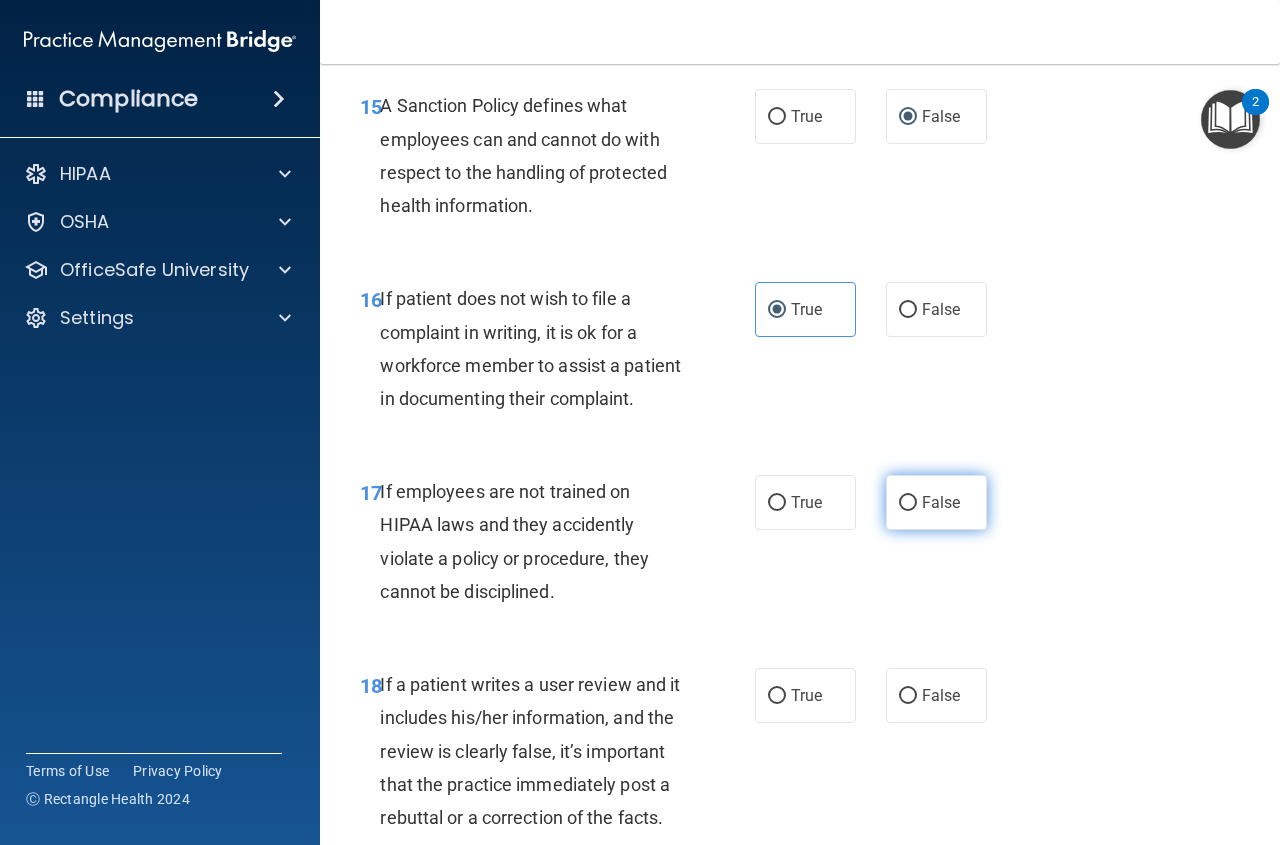 click on "False" at bounding box center (908, 503) 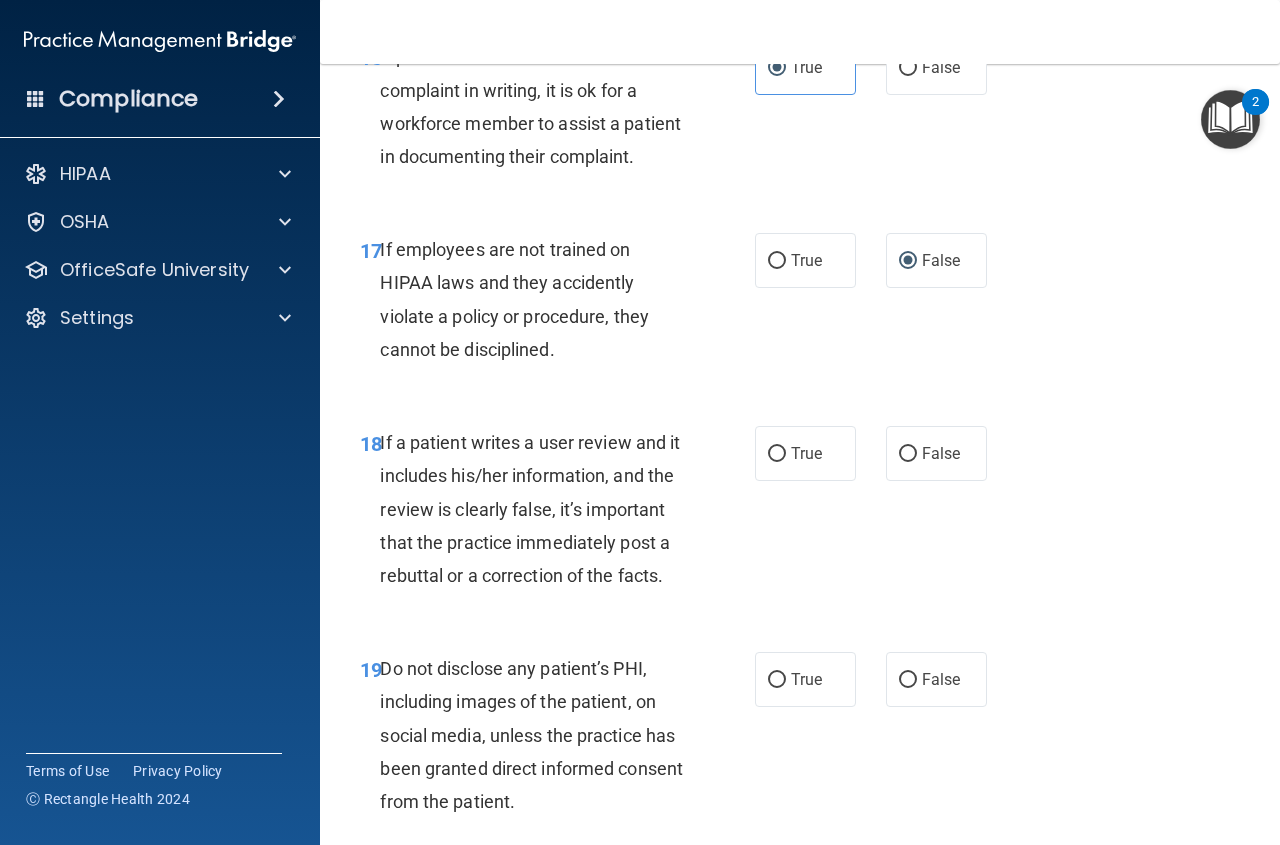 scroll, scrollTop: 3800, scrollLeft: 0, axis: vertical 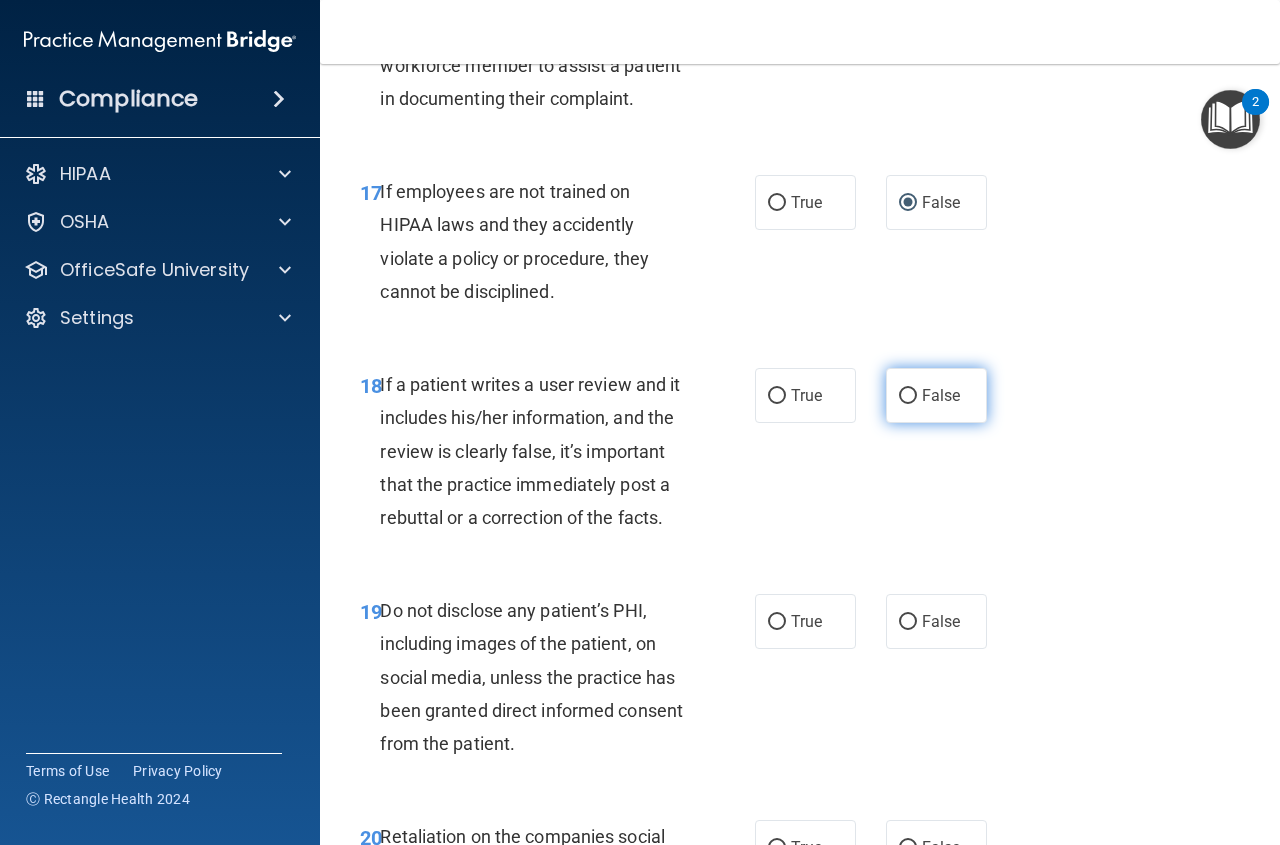drag, startPoint x: 897, startPoint y: 486, endPoint x: 899, endPoint y: 506, distance: 20.09975 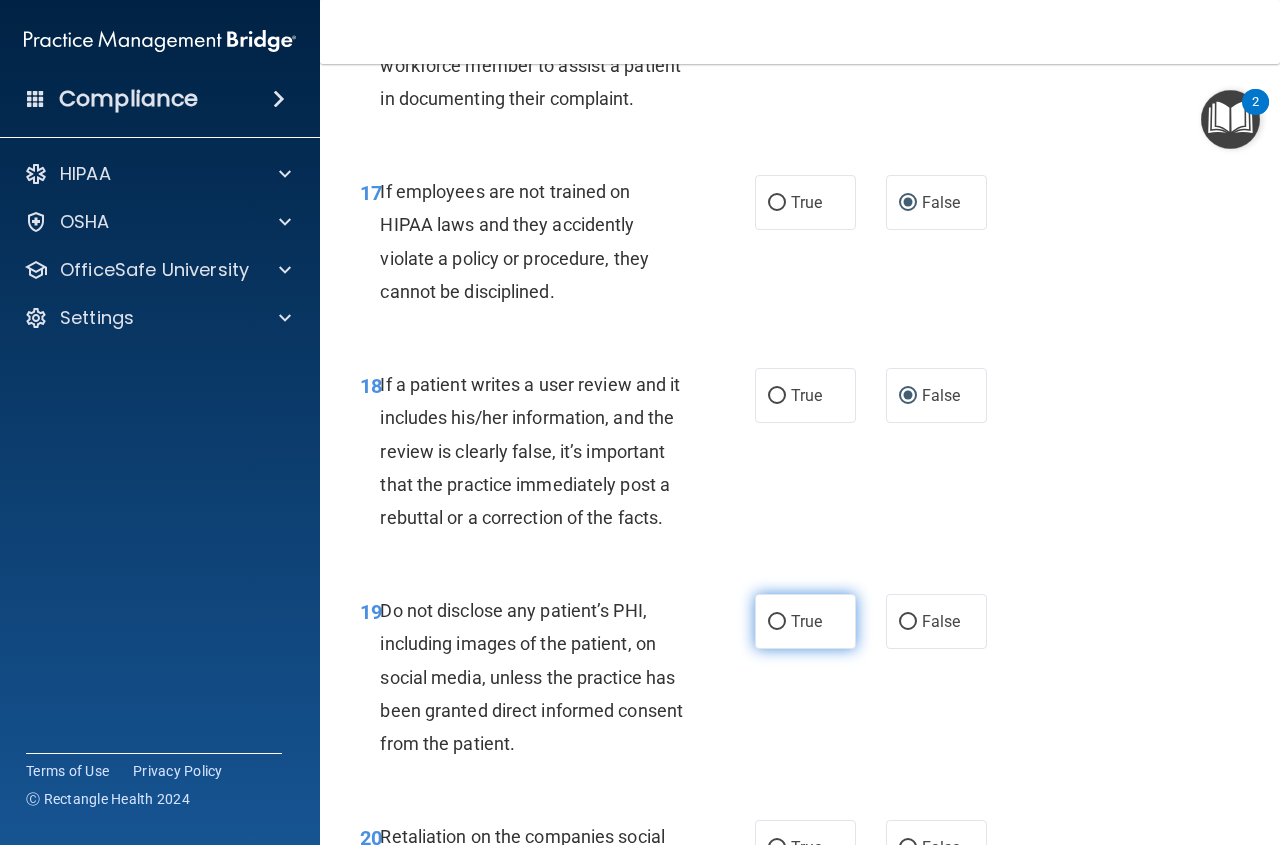 click on "True" at bounding box center [805, 621] 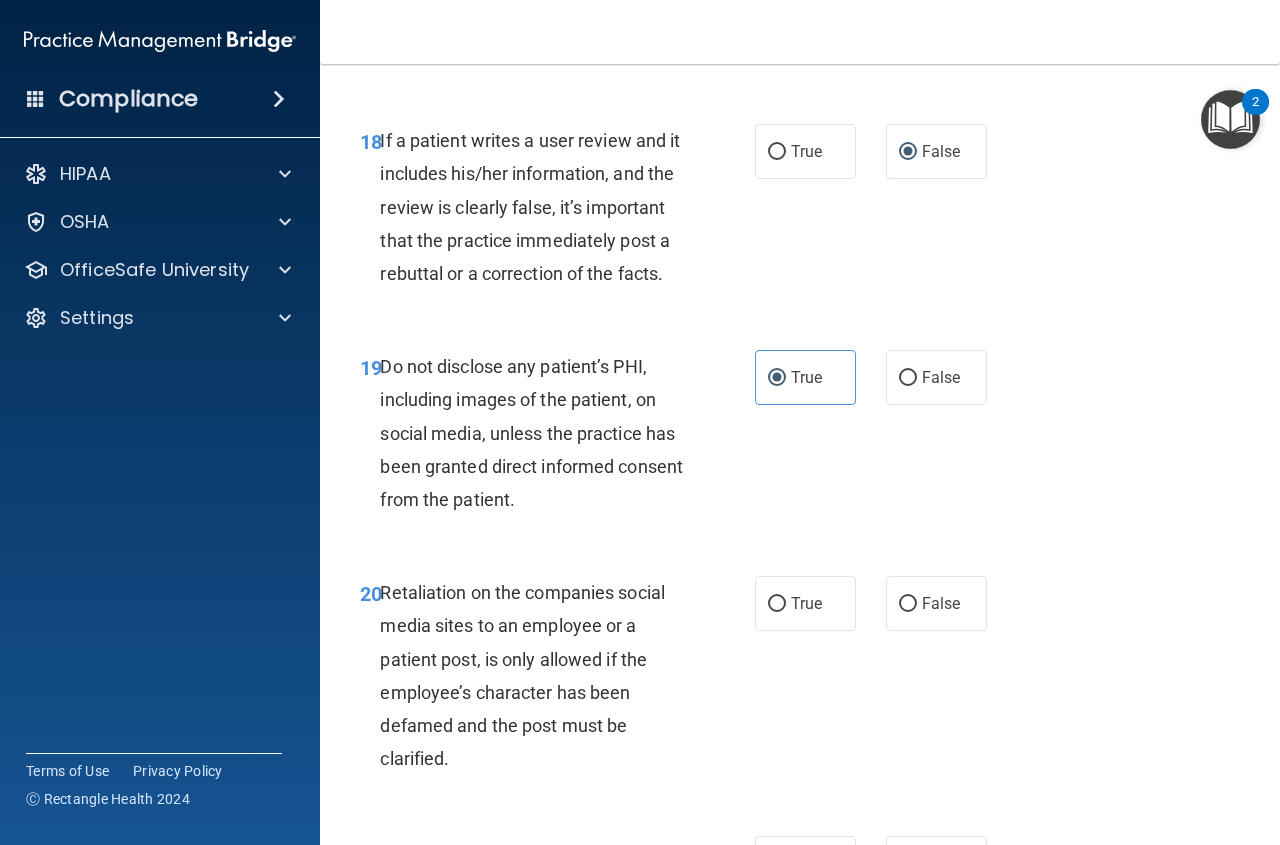 scroll, scrollTop: 4100, scrollLeft: 0, axis: vertical 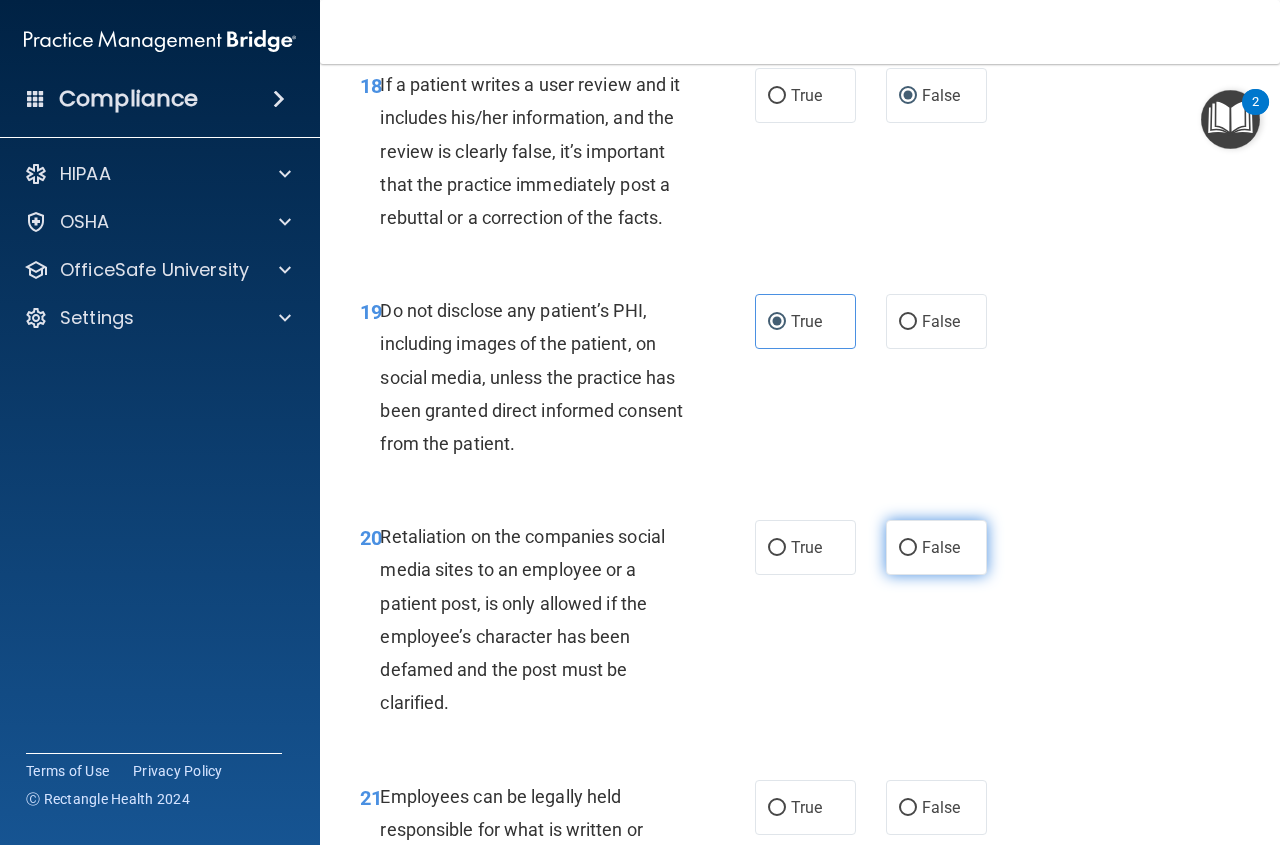 click on "False" at bounding box center [936, 547] 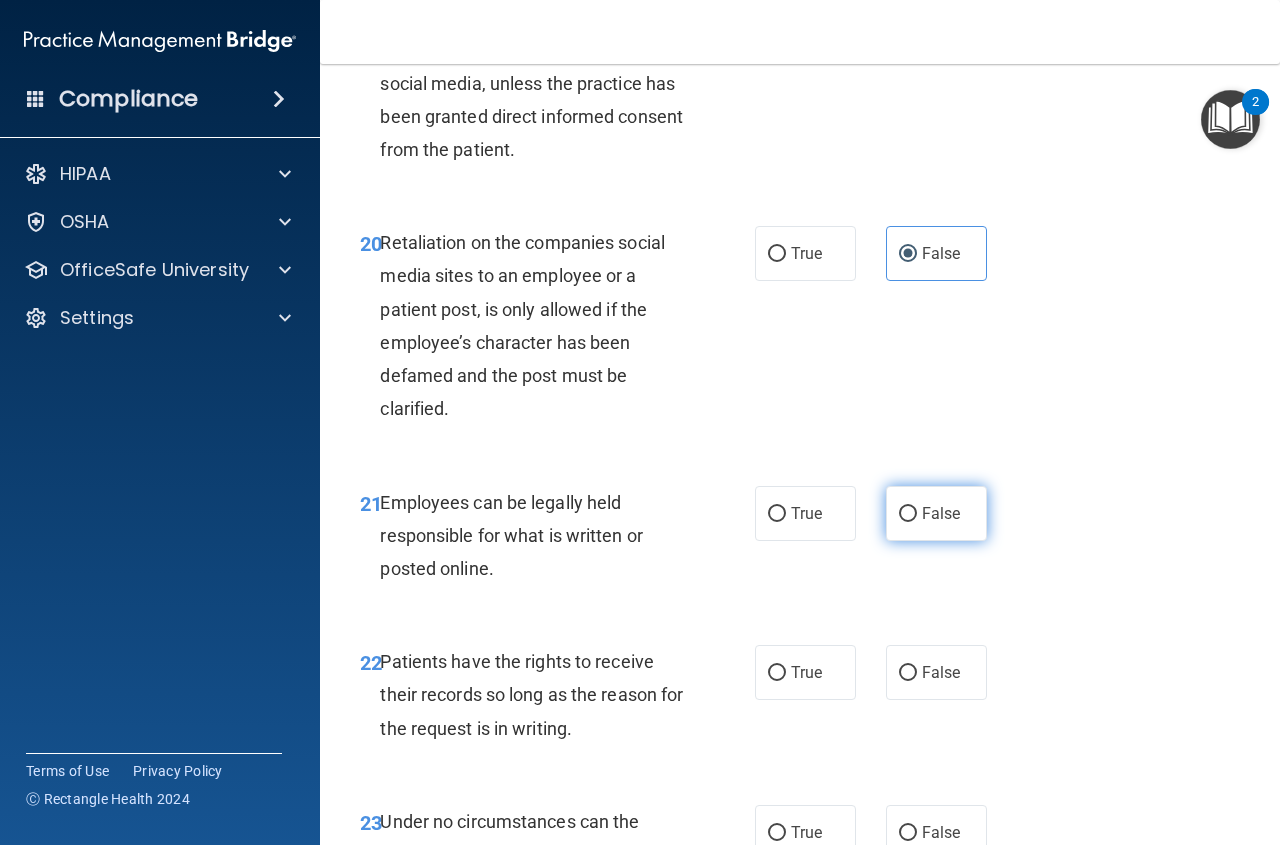 scroll, scrollTop: 4400, scrollLeft: 0, axis: vertical 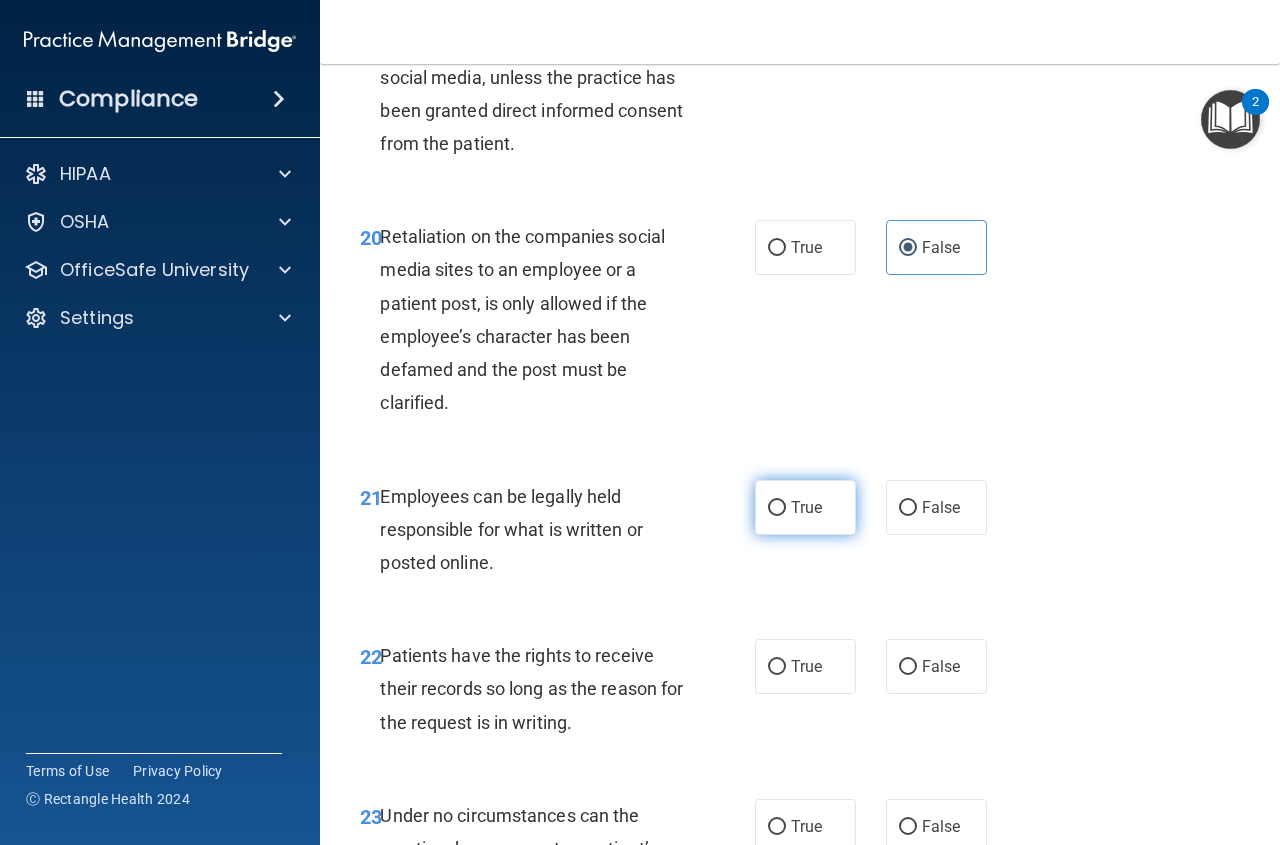 click on "True" at bounding box center [777, 508] 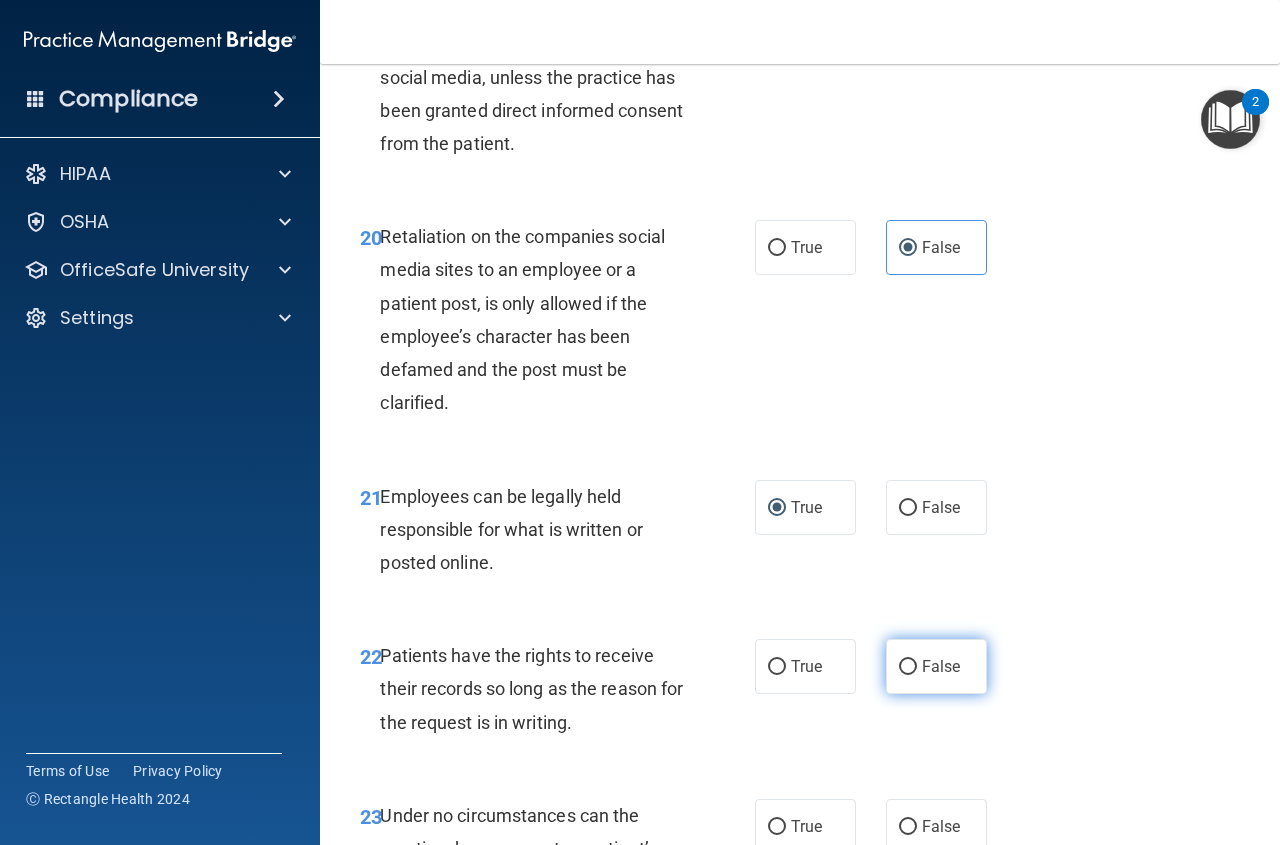 click on "False" at bounding box center [936, 666] 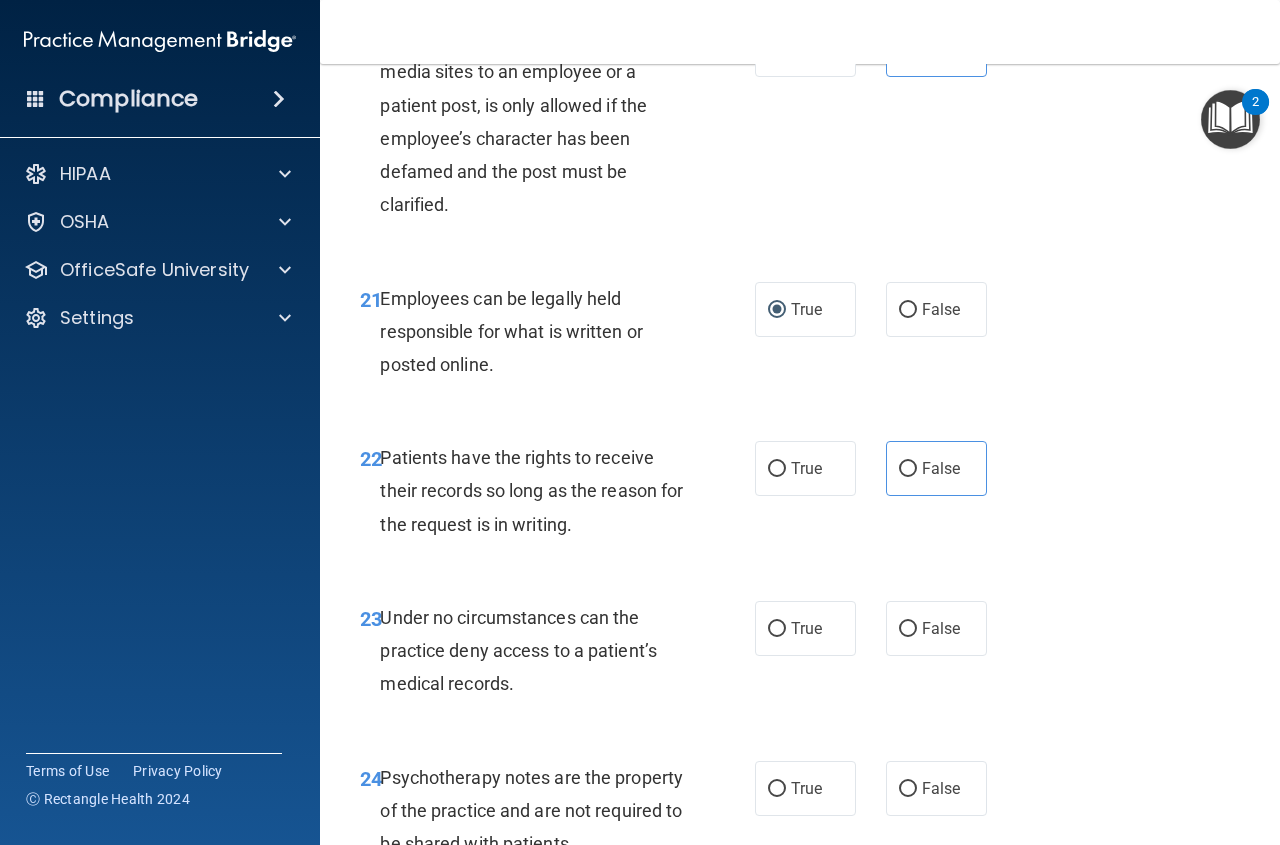 scroll, scrollTop: 4600, scrollLeft: 0, axis: vertical 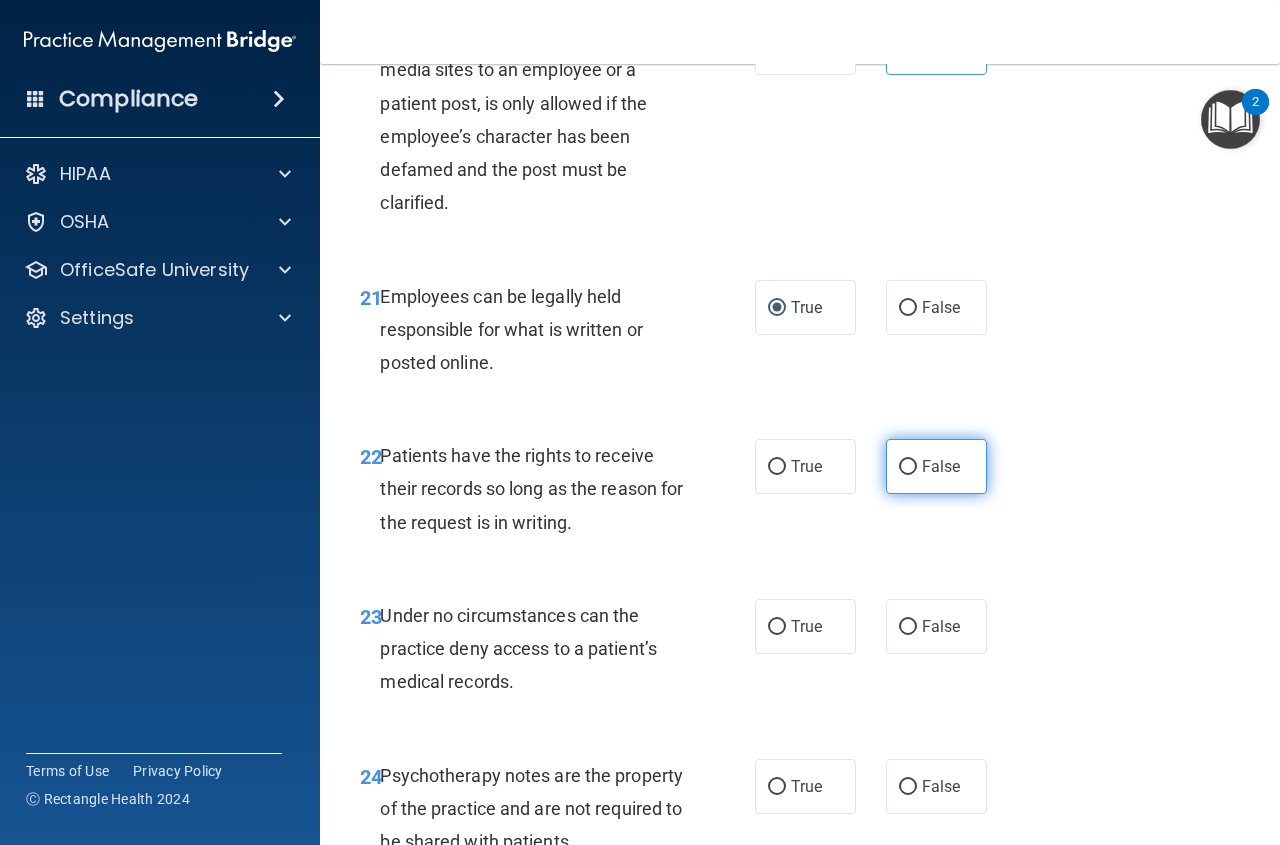 click on "False" at bounding box center [936, 466] 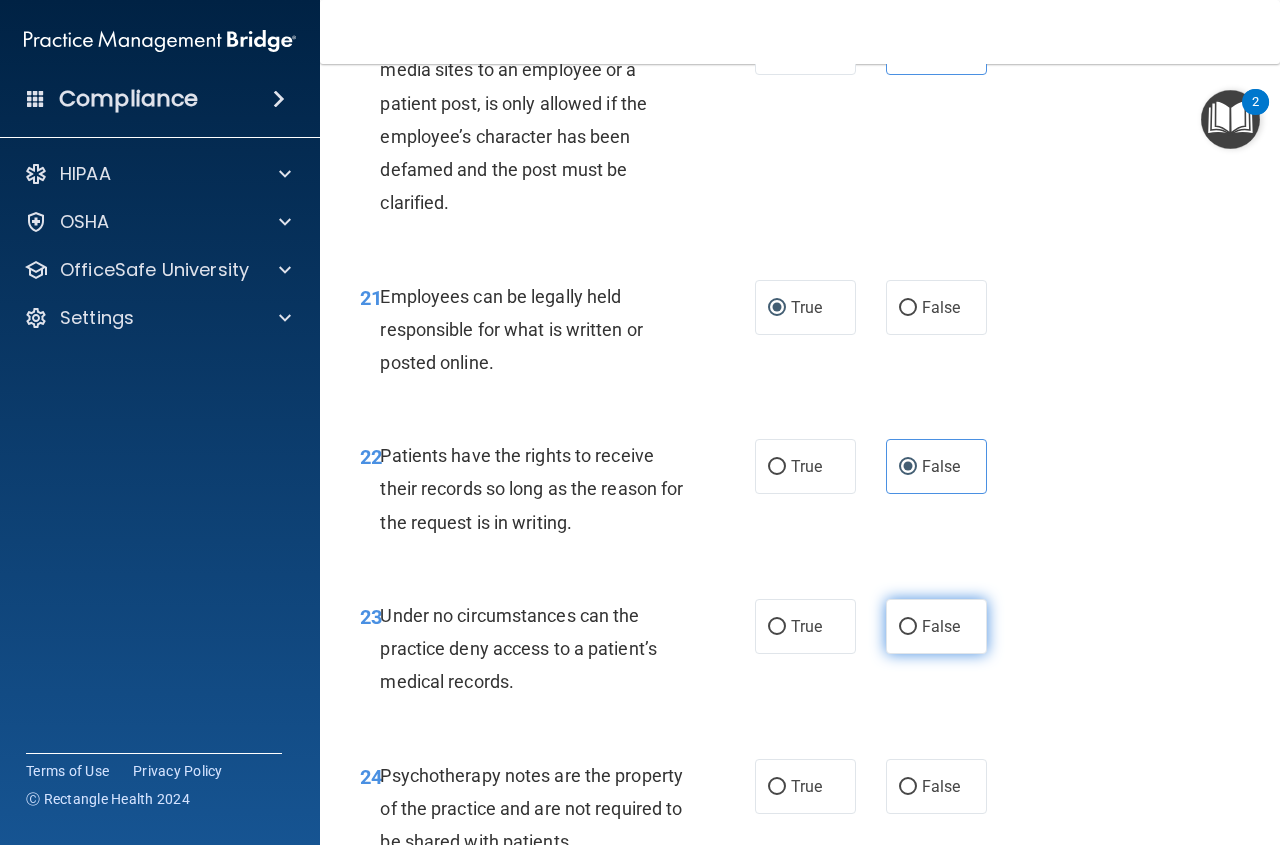 click on "False" at bounding box center [908, 627] 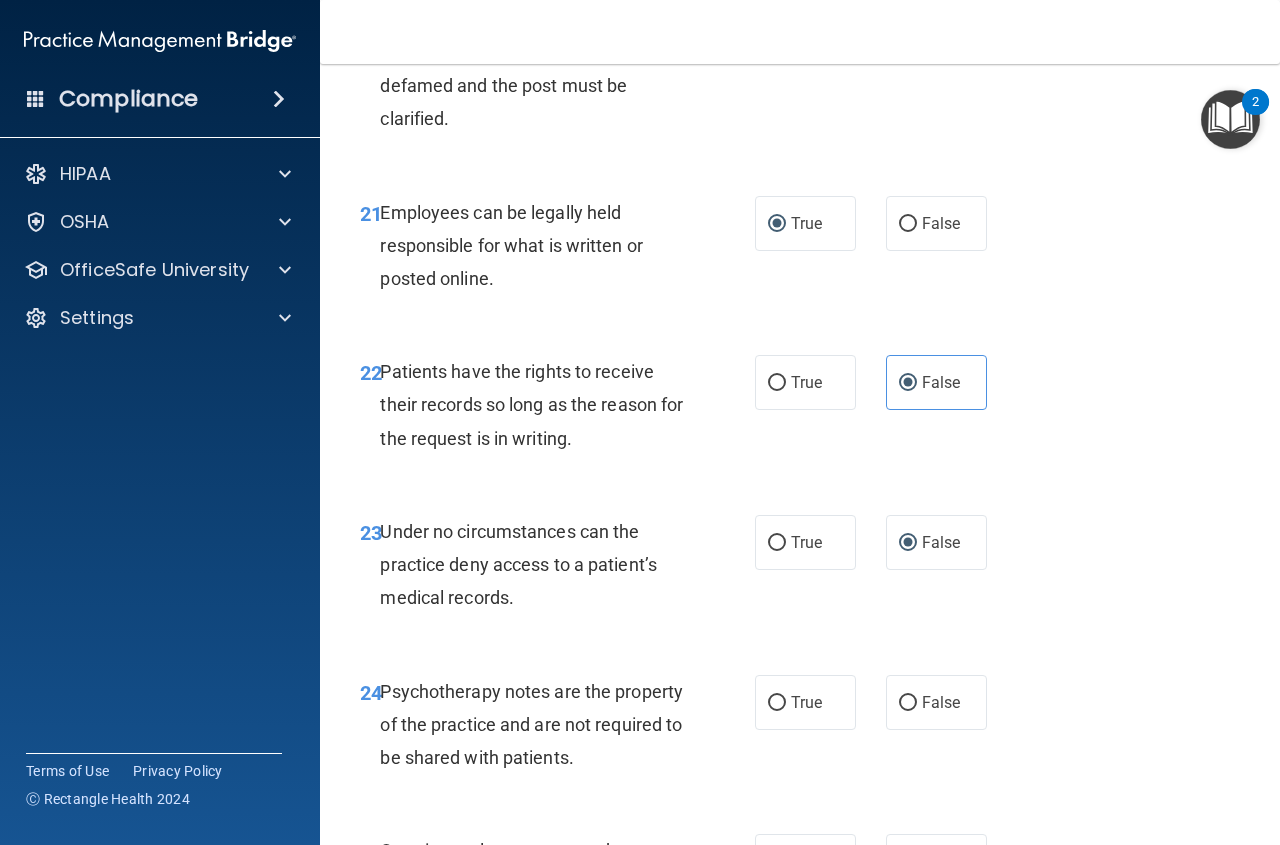 scroll, scrollTop: 4800, scrollLeft: 0, axis: vertical 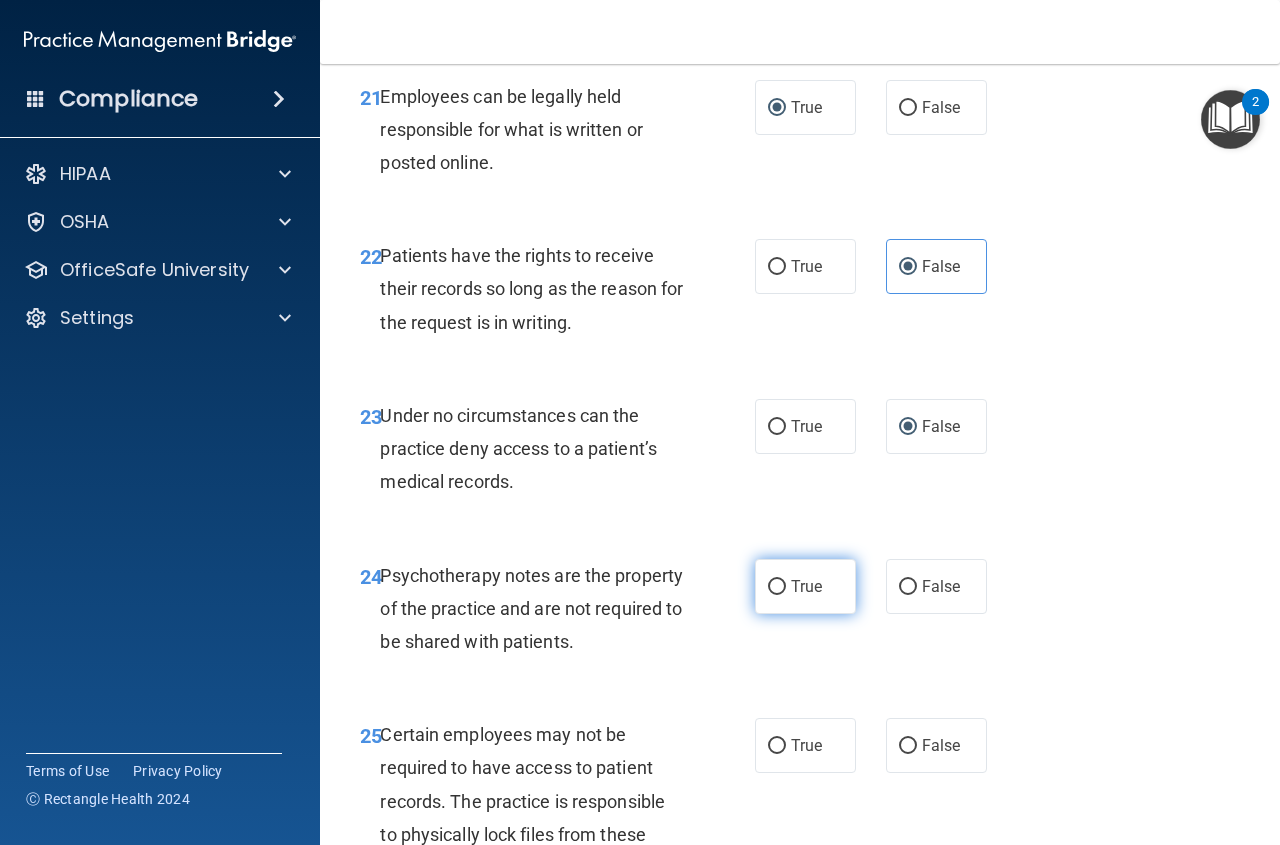 click on "True" at bounding box center (777, 587) 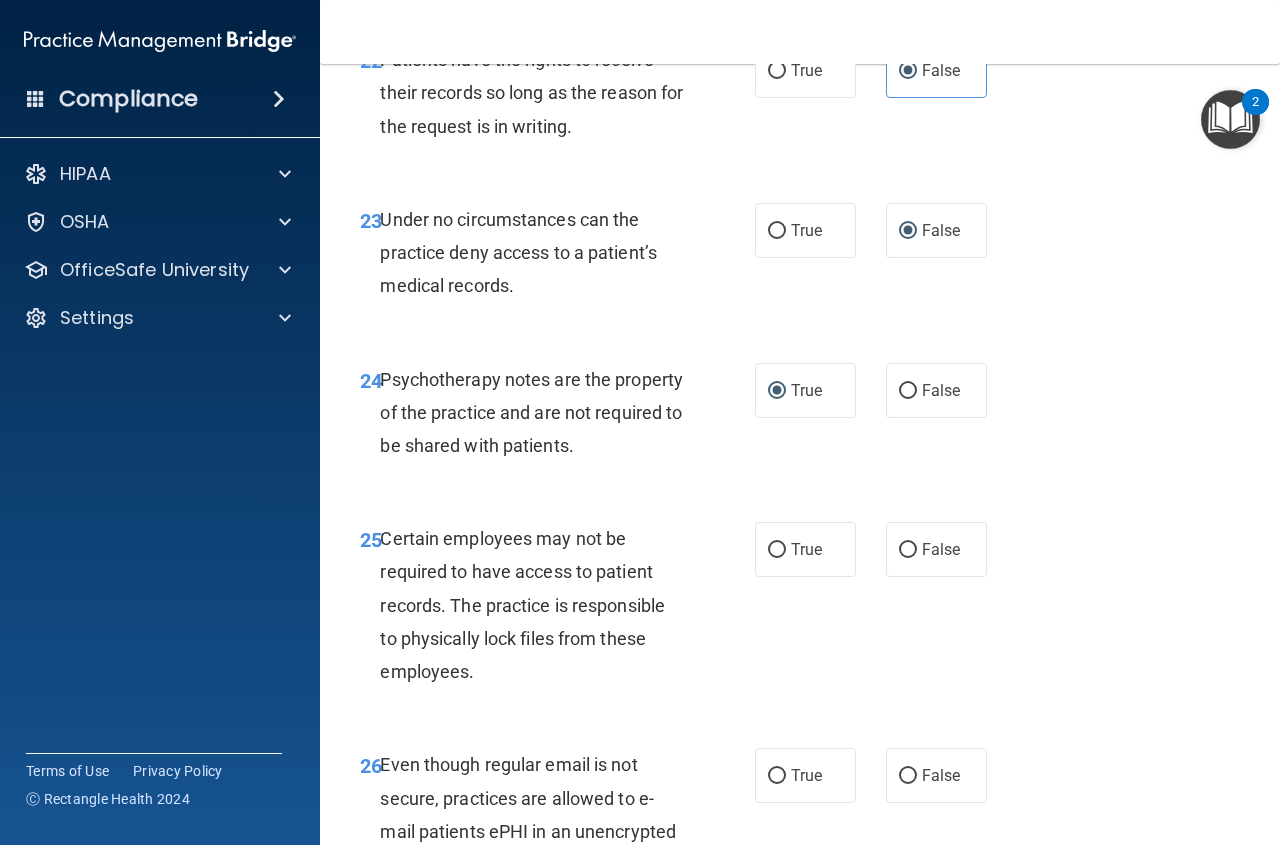 scroll, scrollTop: 5000, scrollLeft: 0, axis: vertical 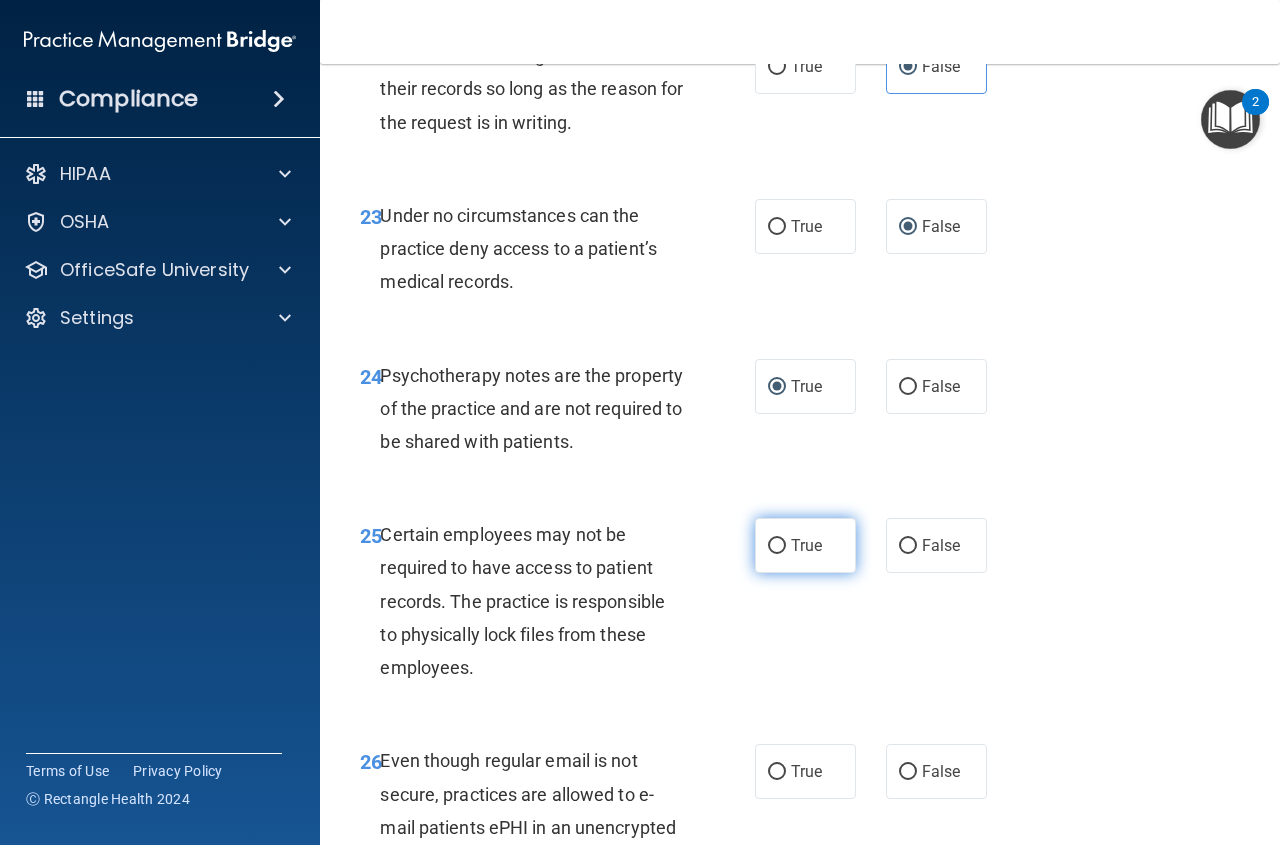 click on "True" at bounding box center [777, 546] 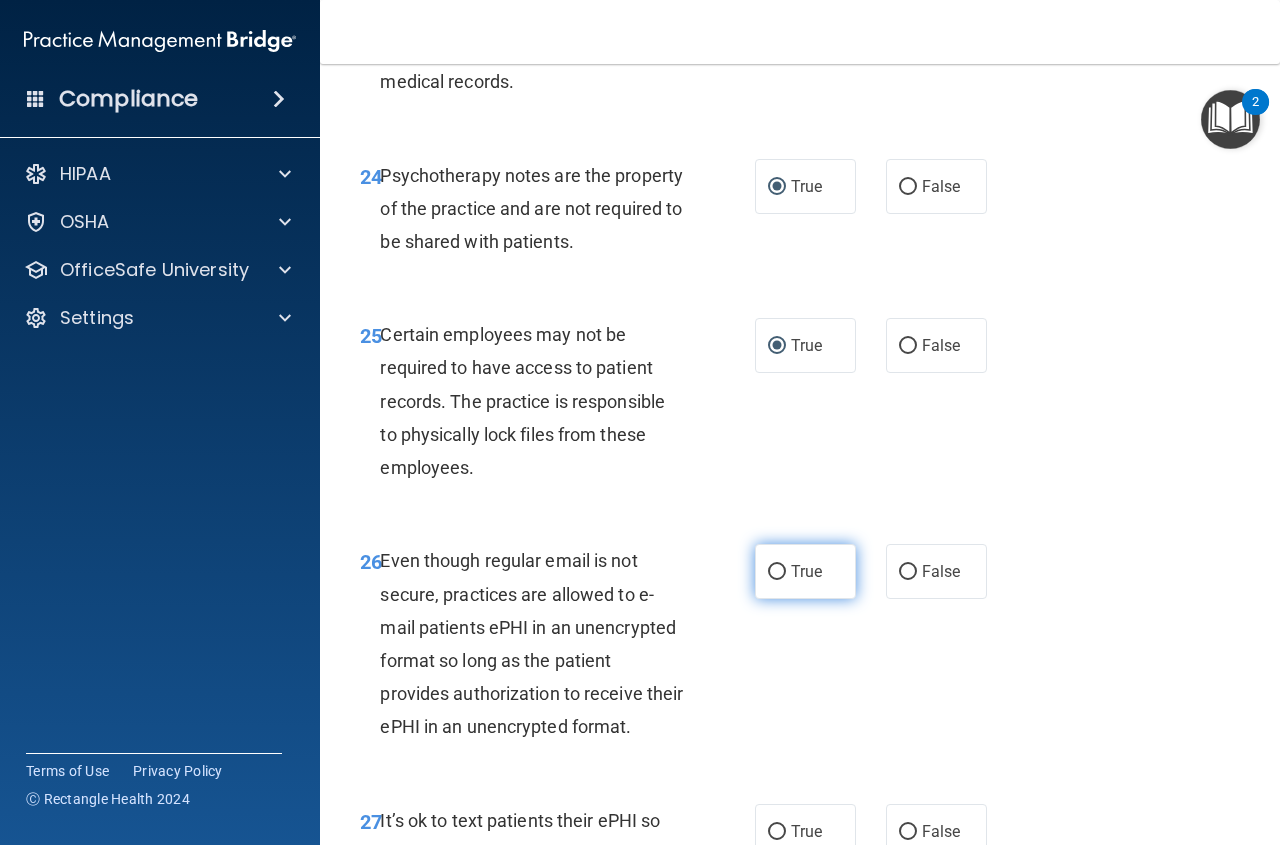 click on "True" at bounding box center (777, 572) 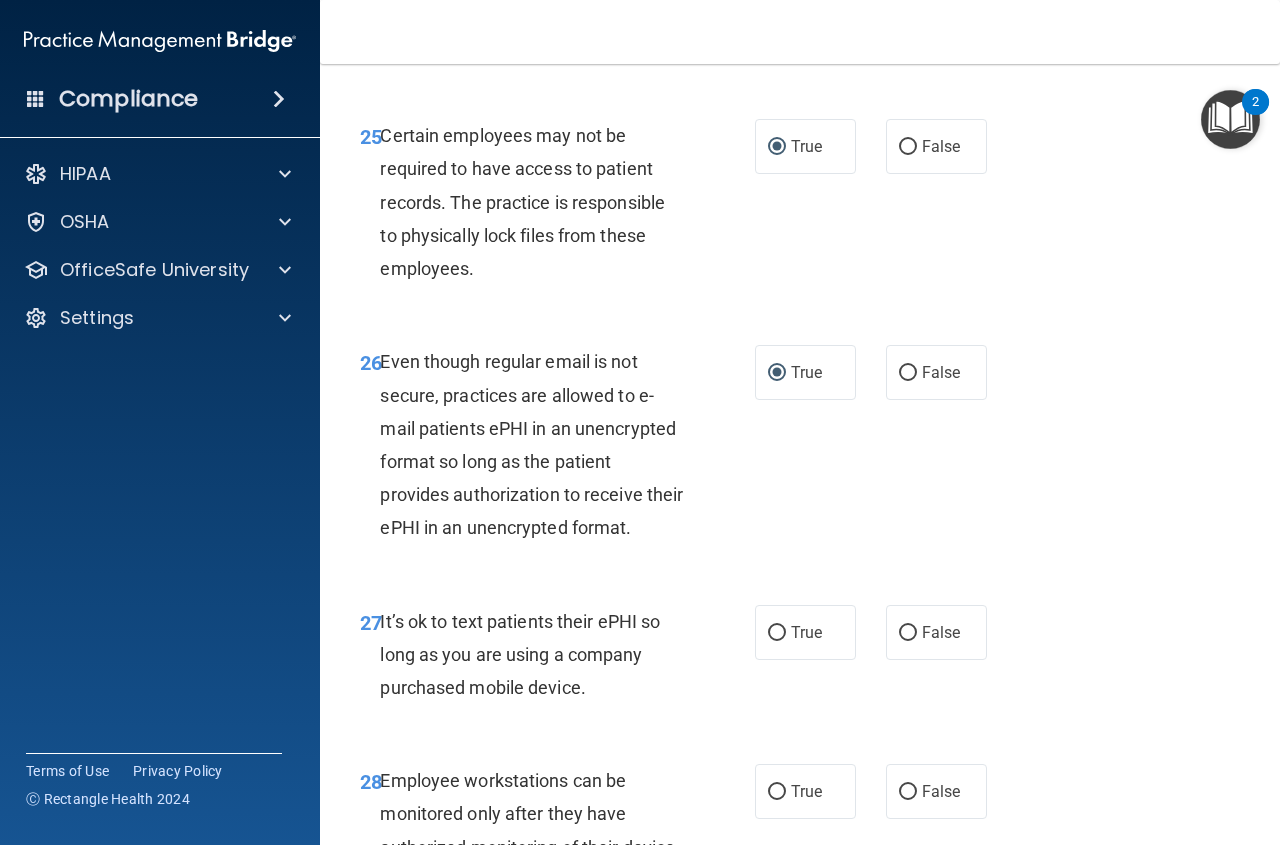 scroll, scrollTop: 5400, scrollLeft: 0, axis: vertical 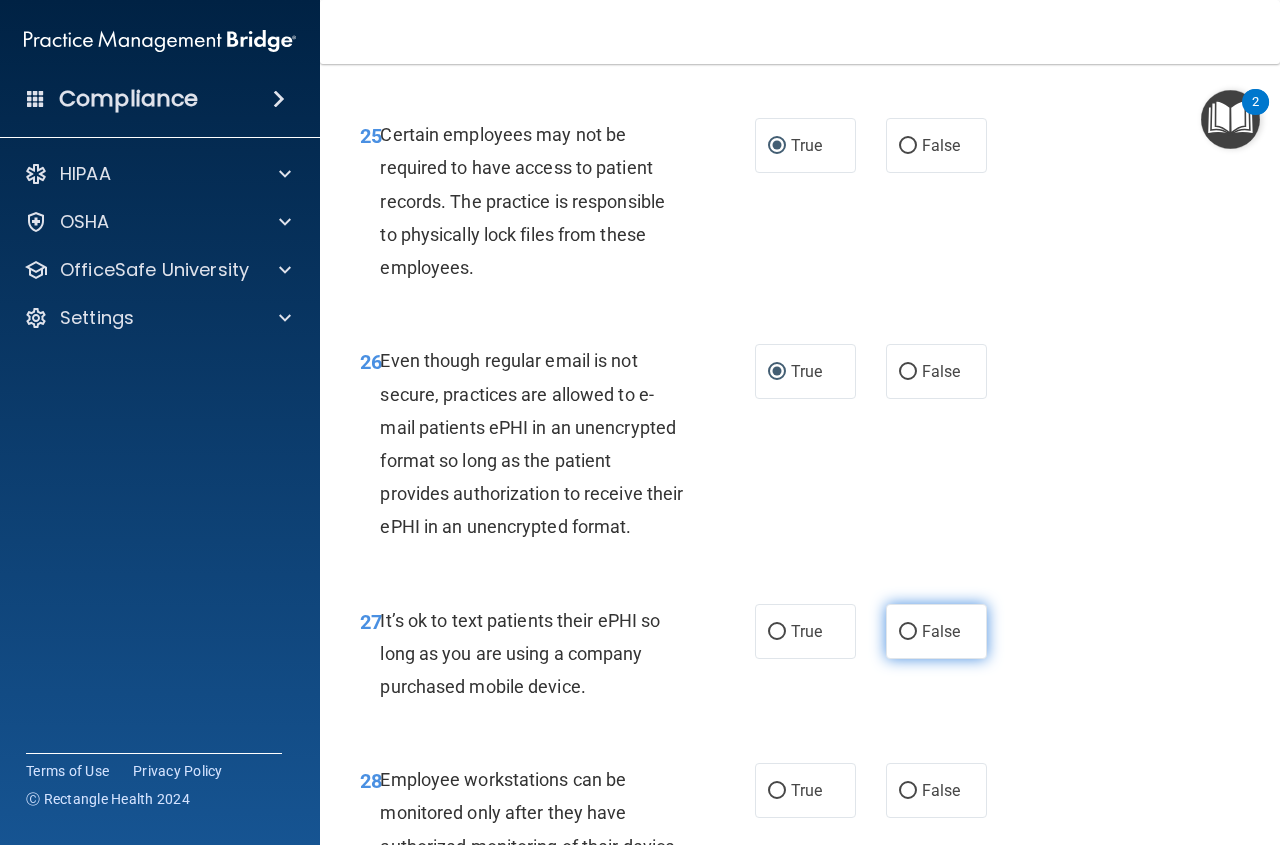 click on "False" at bounding box center (908, 632) 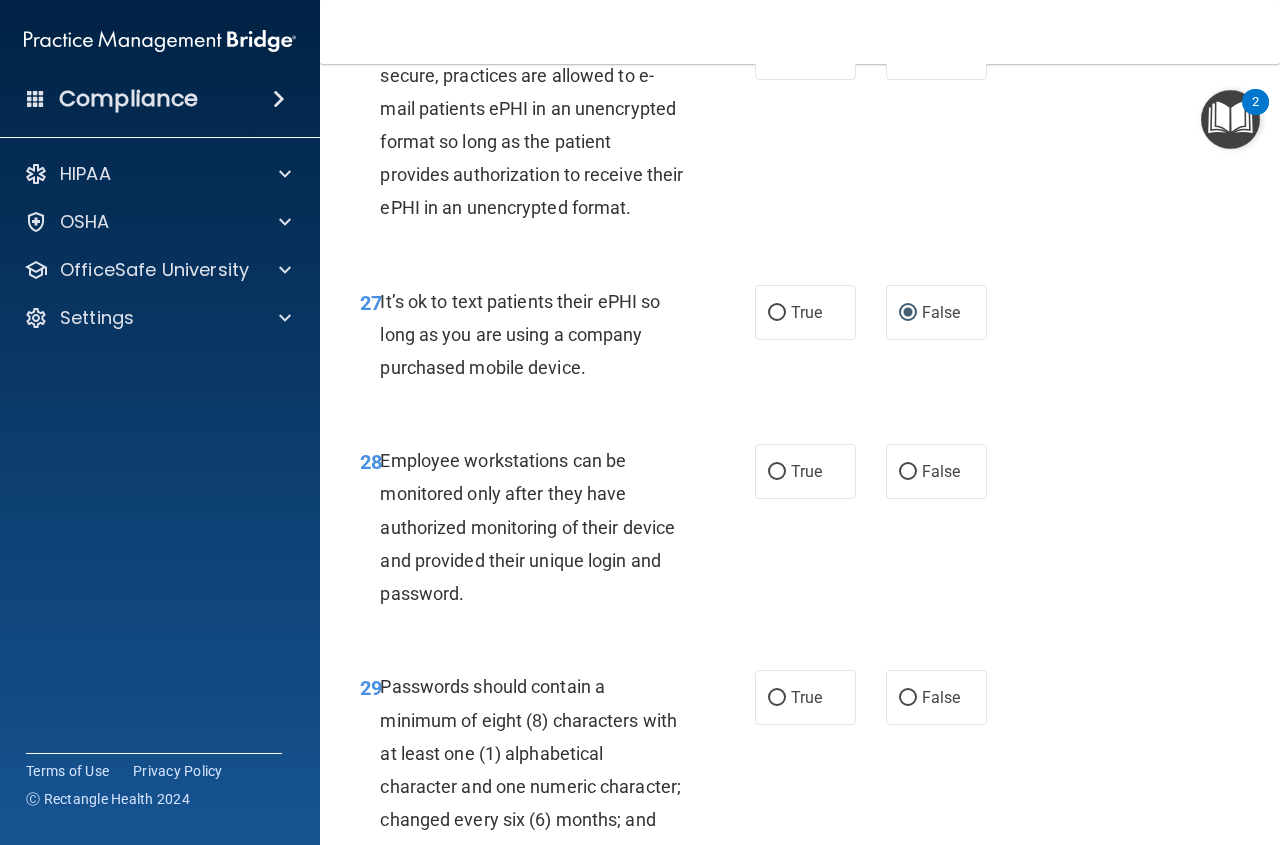 scroll, scrollTop: 5800, scrollLeft: 0, axis: vertical 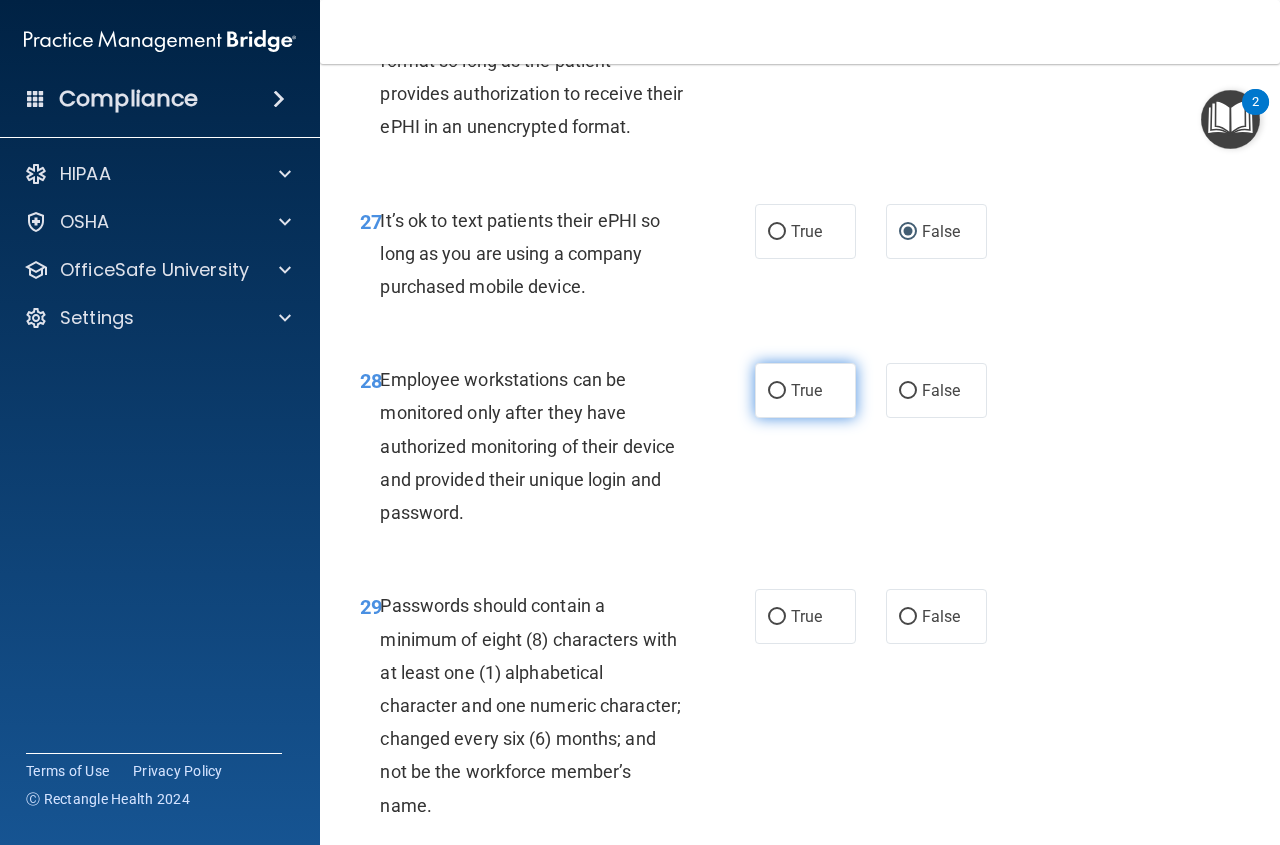 click on "True" at bounding box center (777, 391) 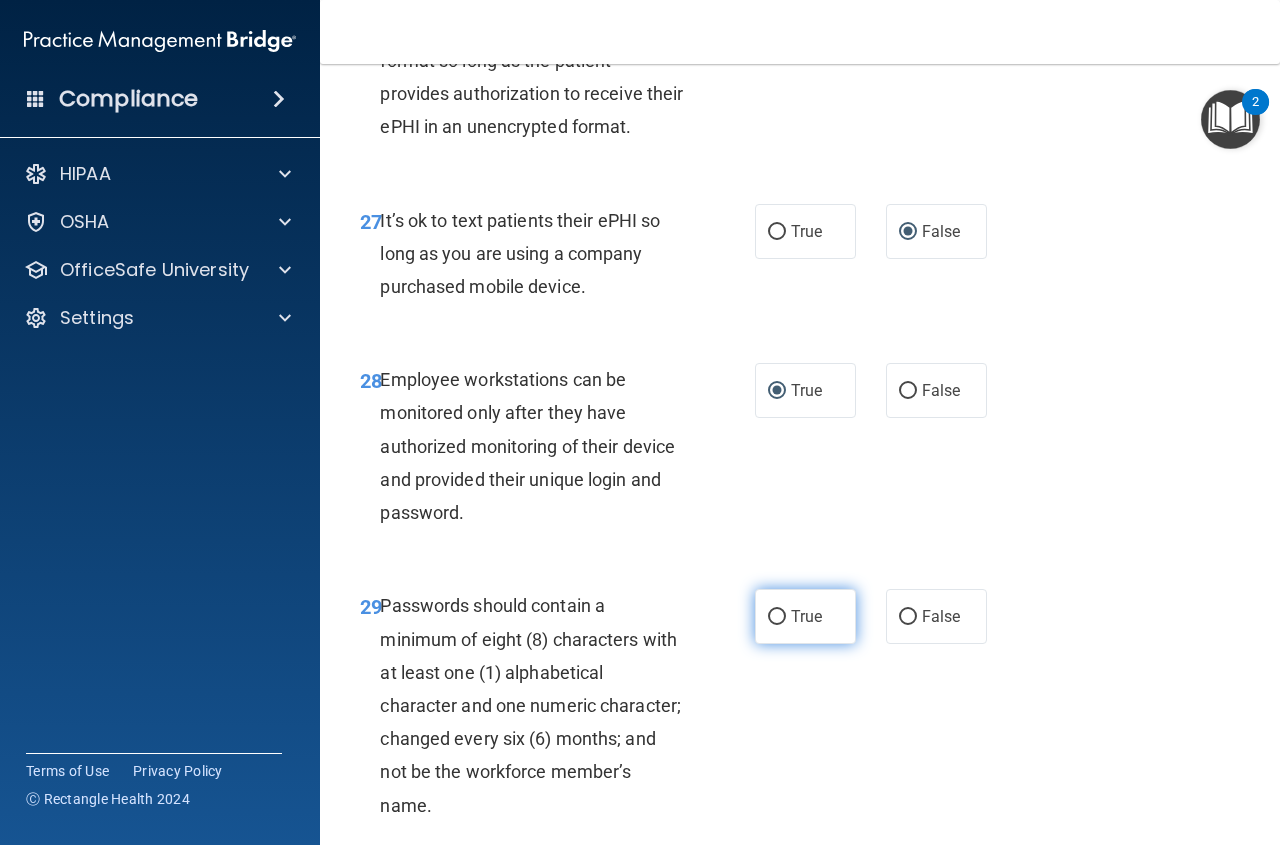 click on "True" at bounding box center (777, 617) 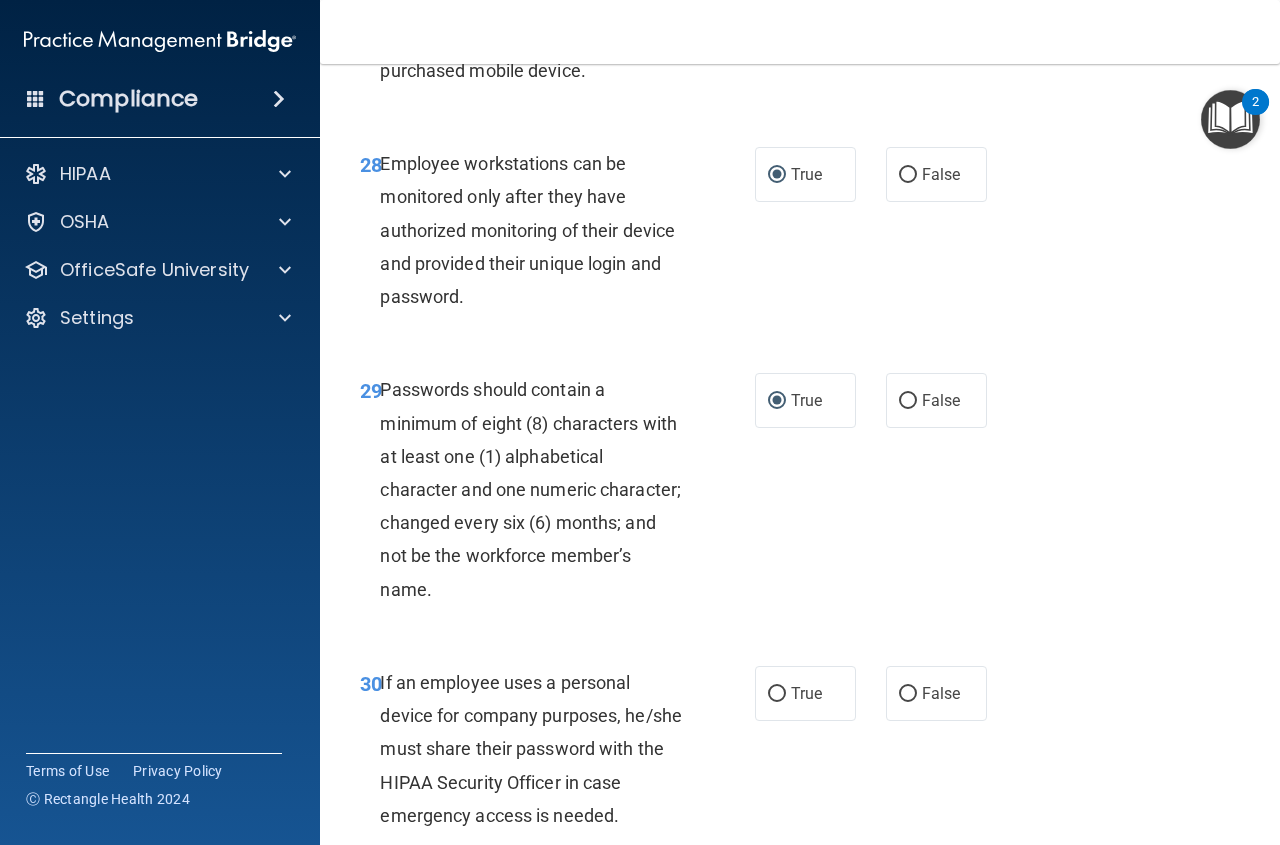 scroll, scrollTop: 6100, scrollLeft: 0, axis: vertical 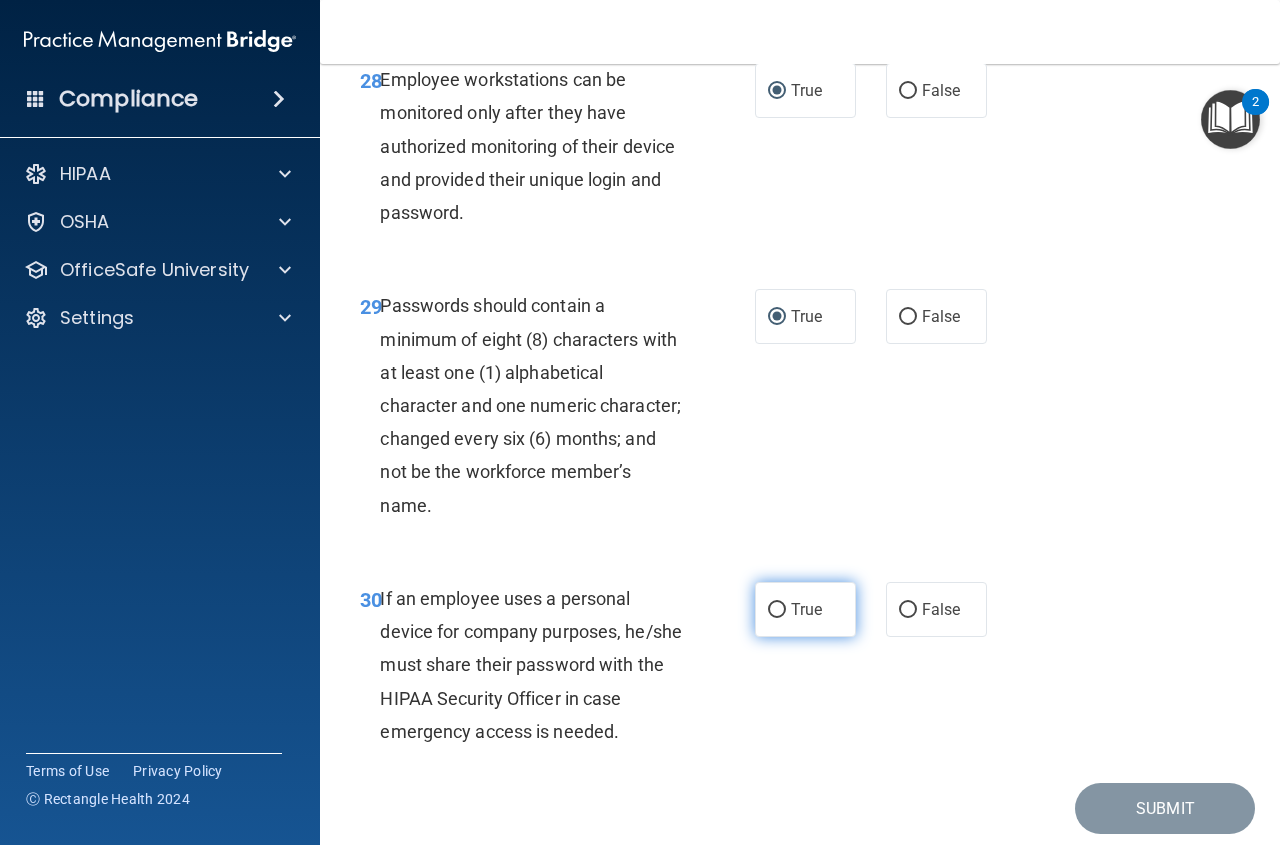 click on "True" at bounding box center [777, 610] 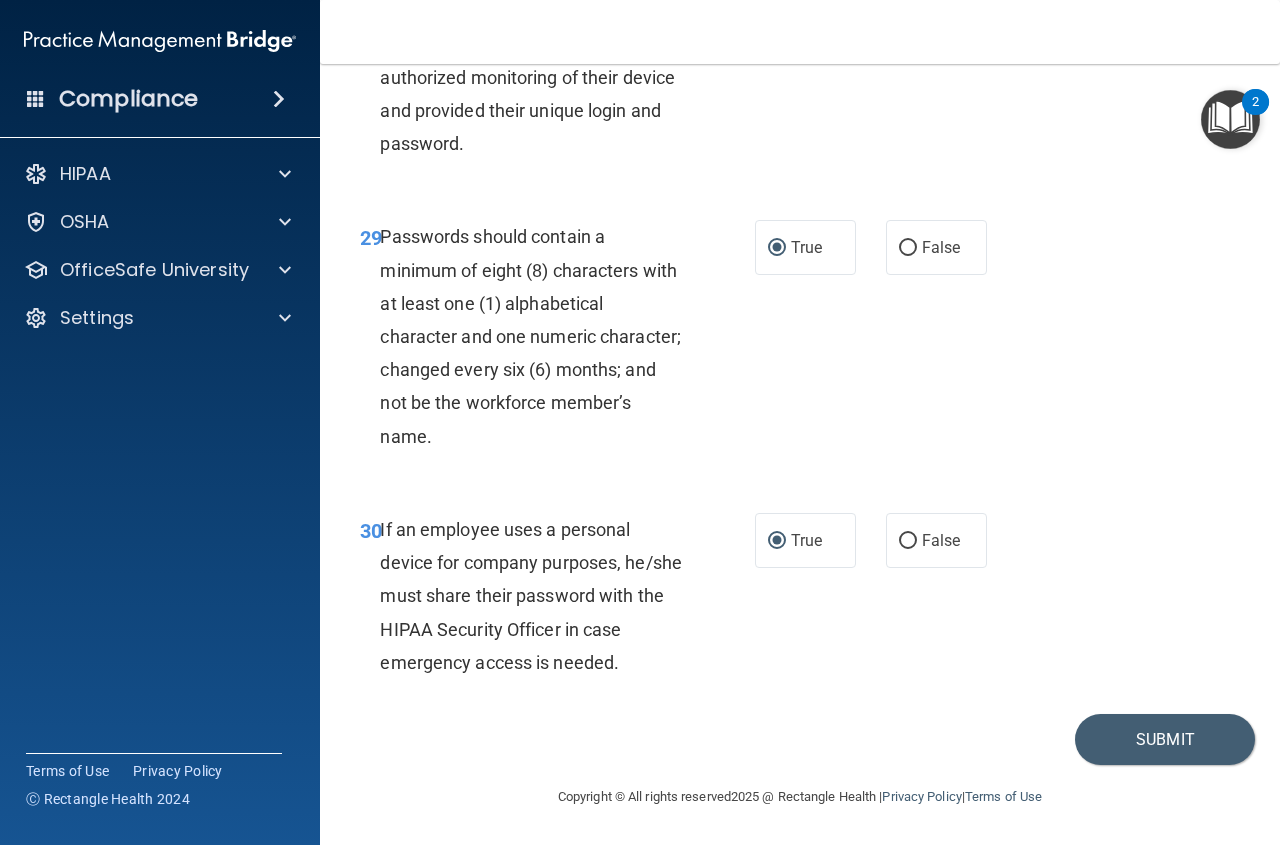scroll, scrollTop: 6301, scrollLeft: 0, axis: vertical 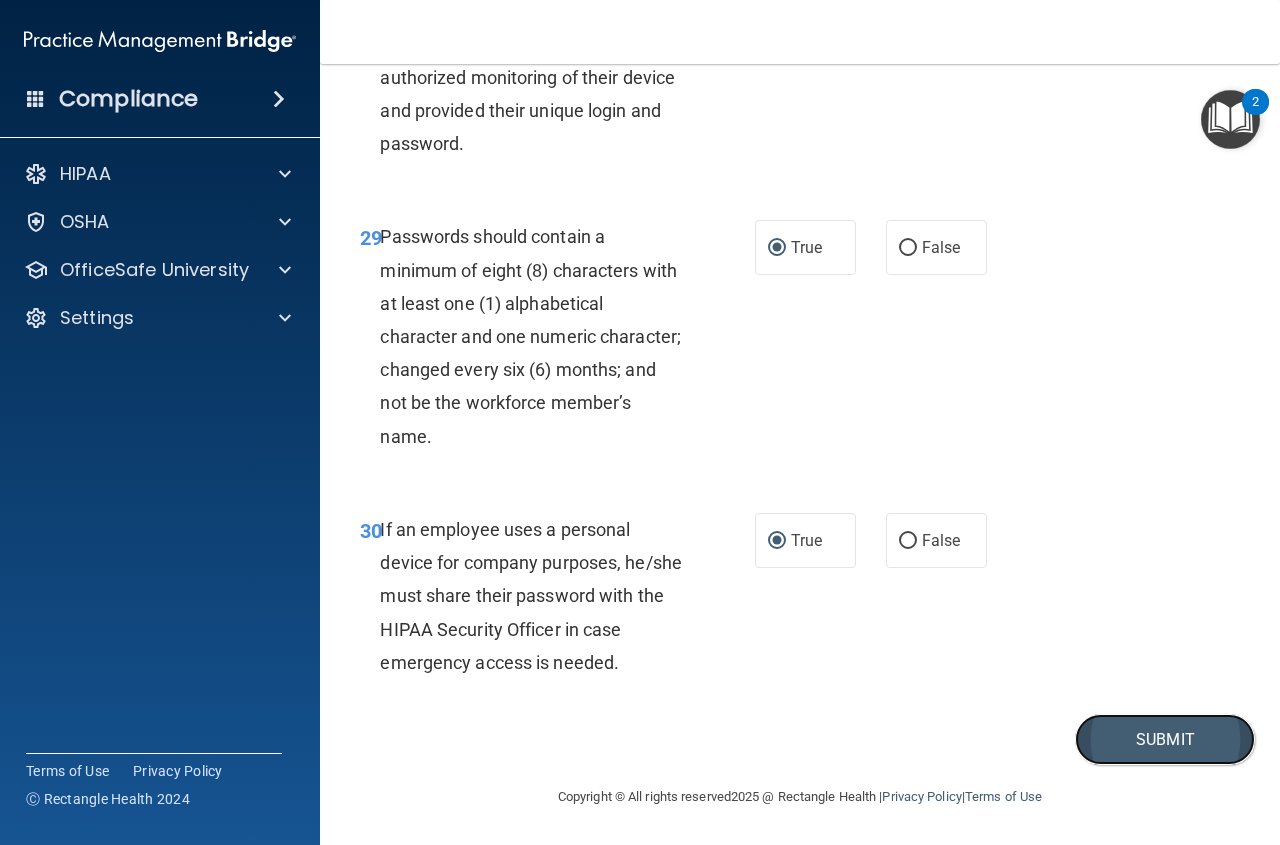click on "Submit" at bounding box center (1165, 739) 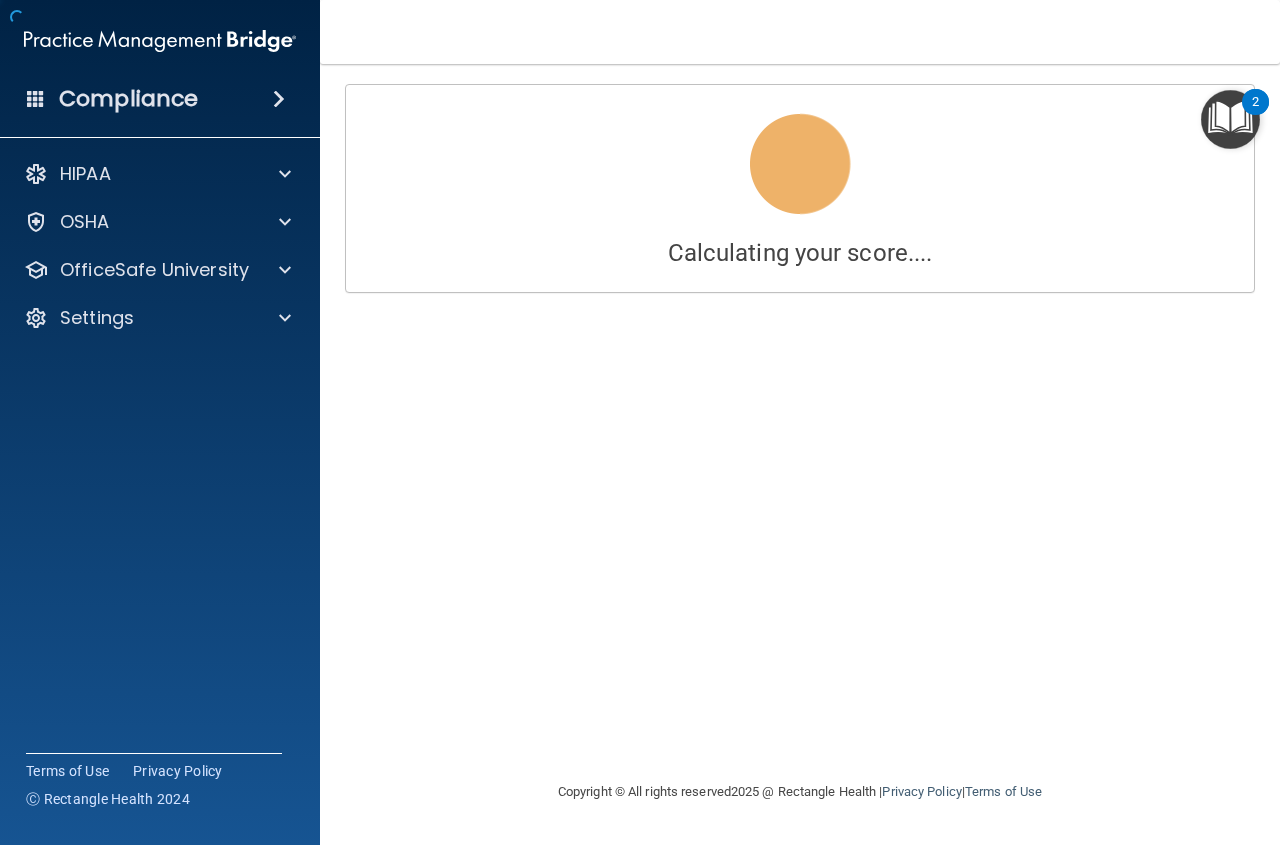 scroll, scrollTop: 0, scrollLeft: 0, axis: both 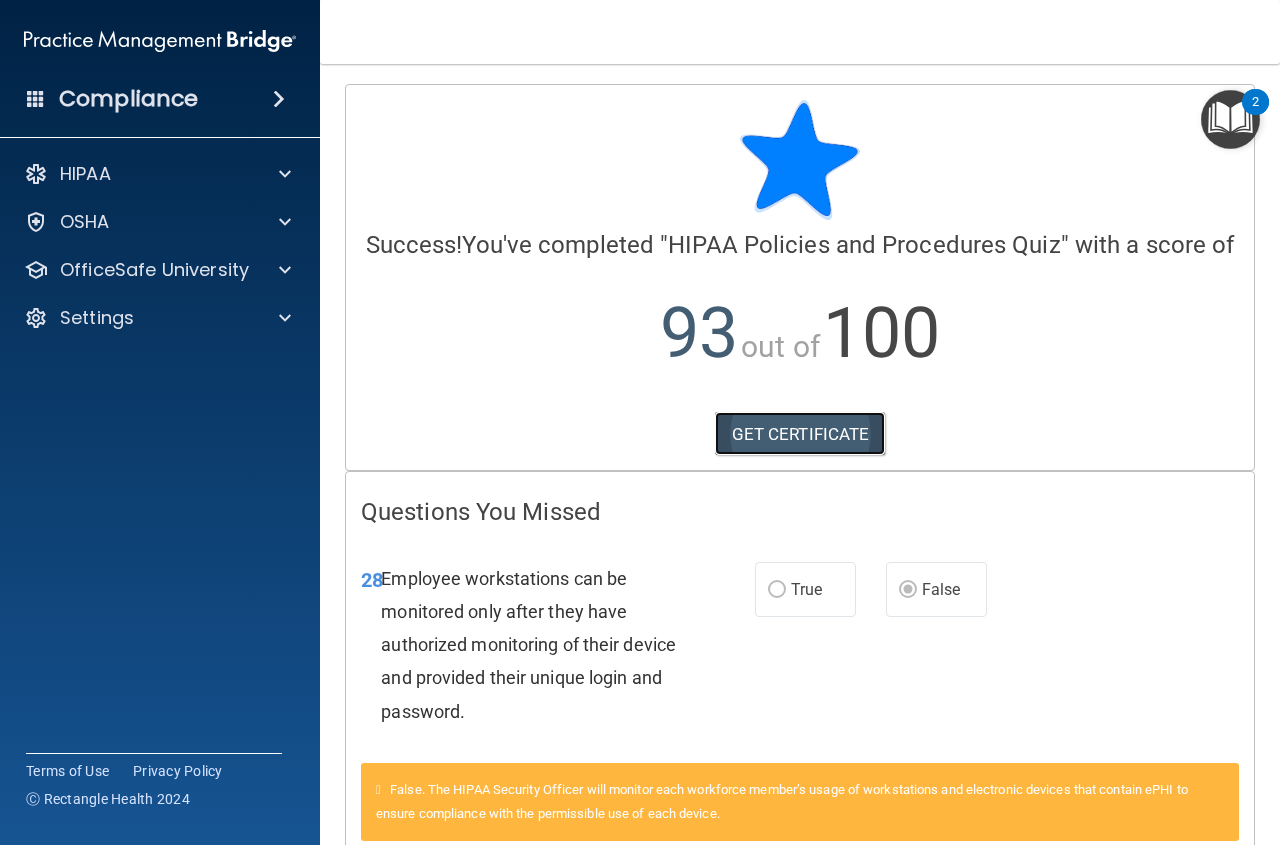 click on "GET CERTIFICATE" at bounding box center [800, 434] 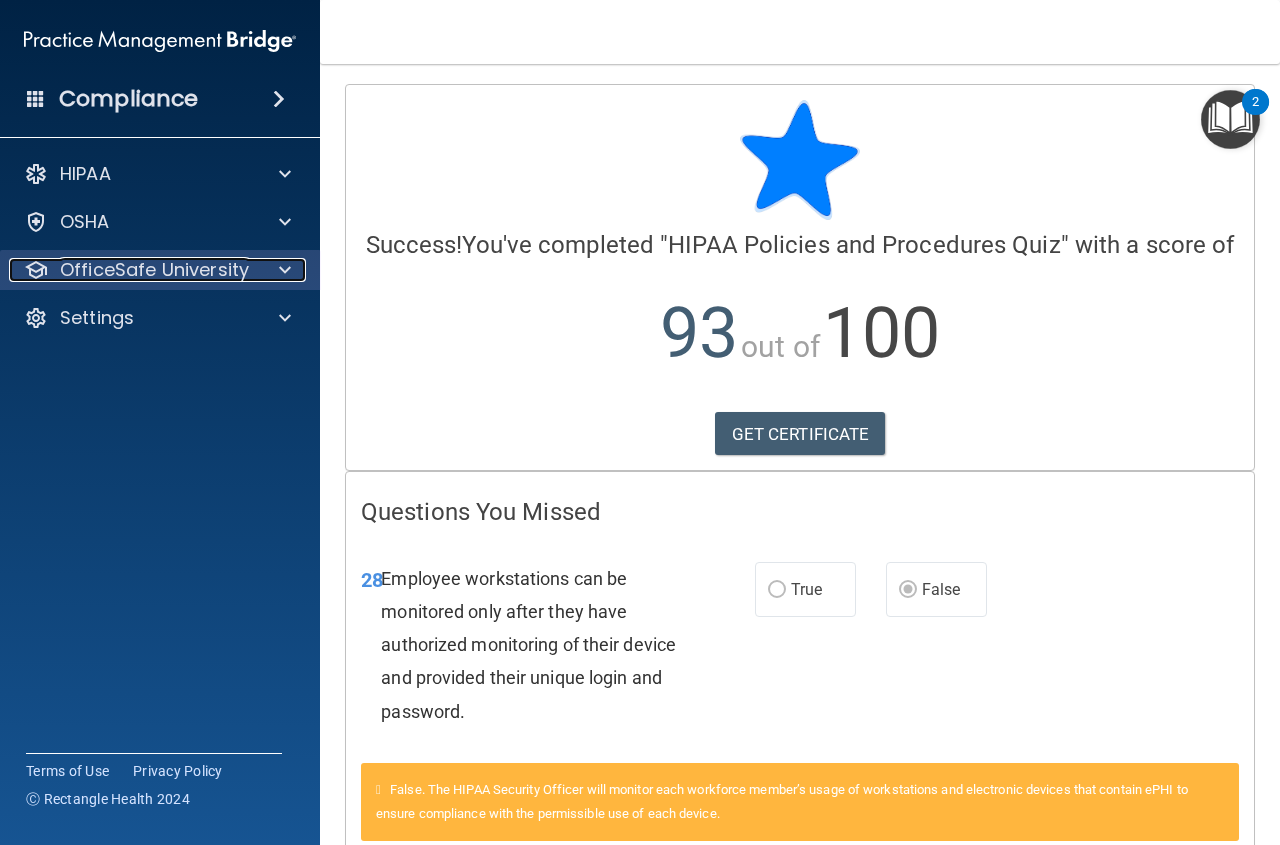 click at bounding box center [282, 270] 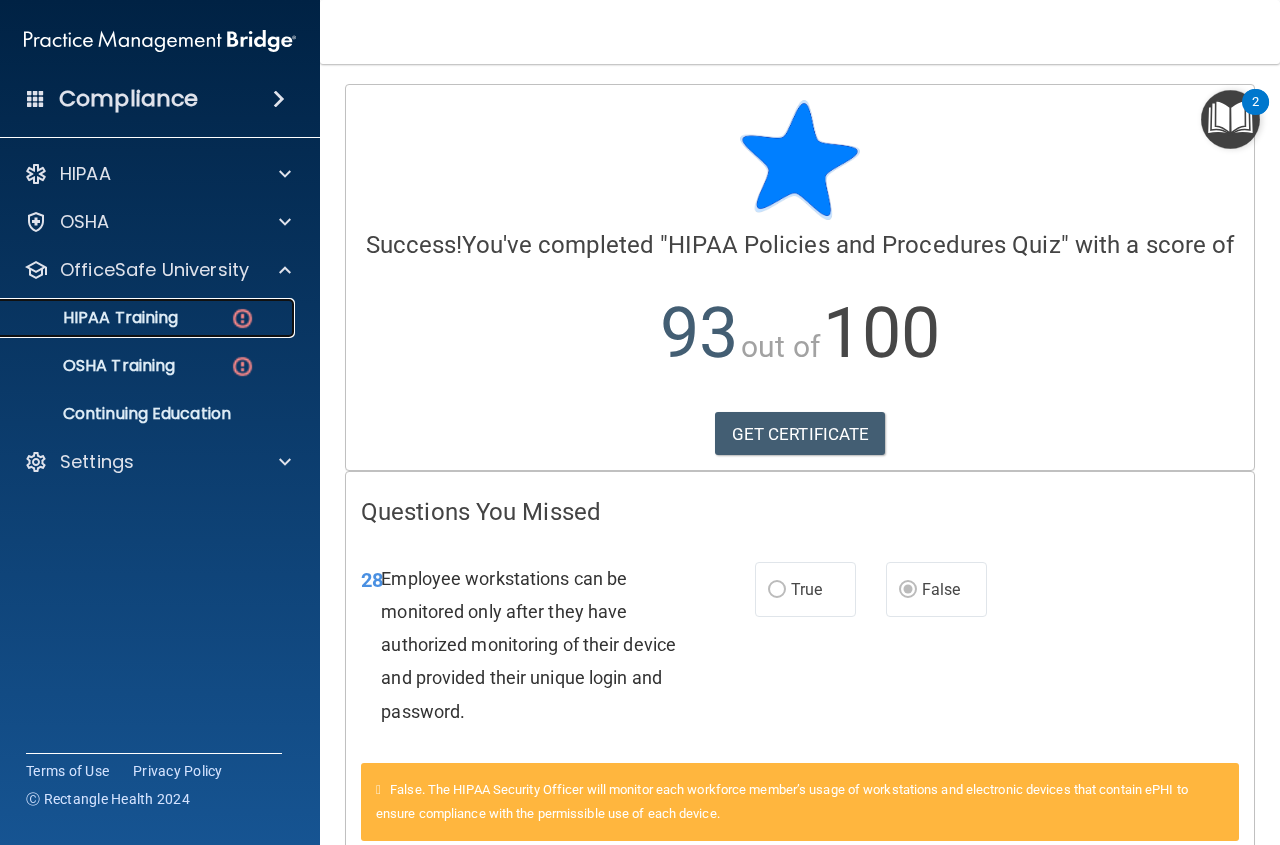 click at bounding box center (242, 318) 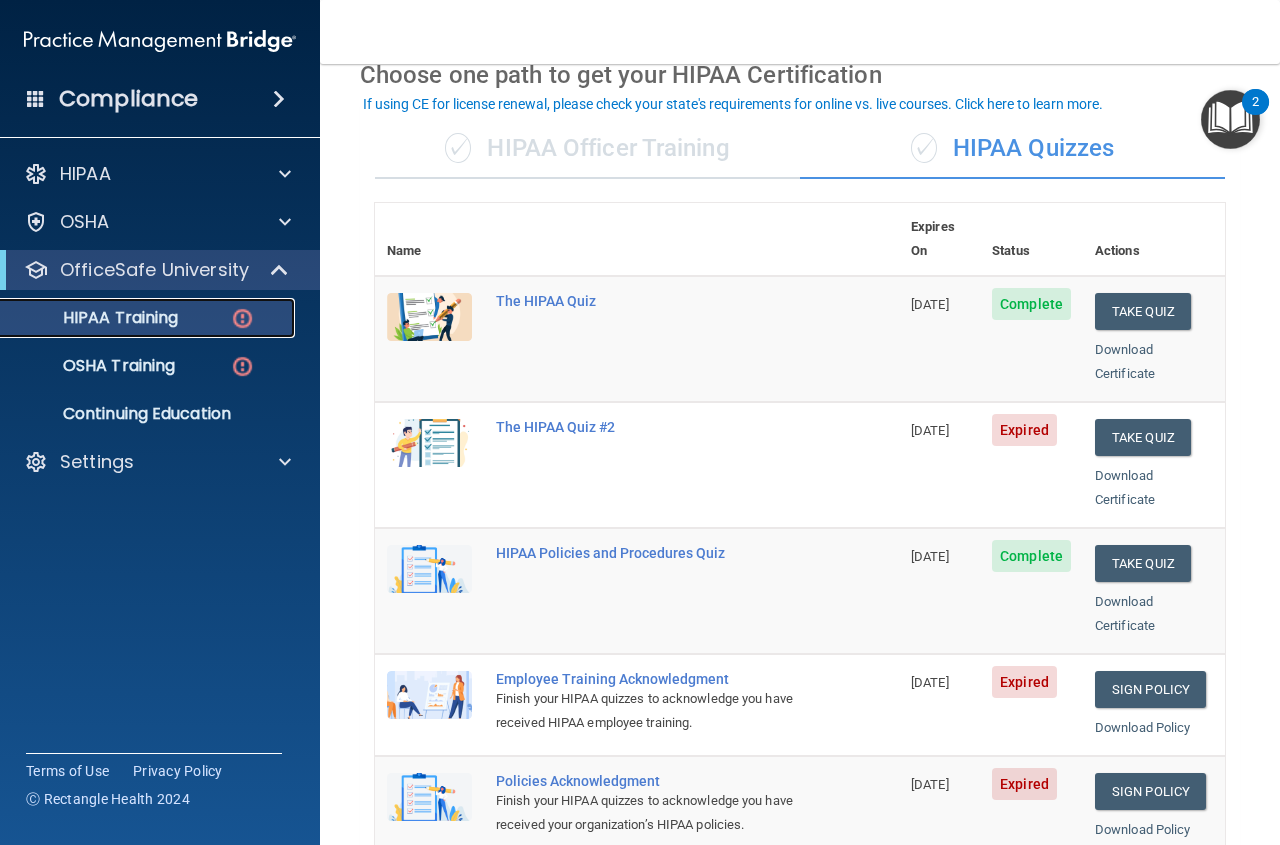 scroll, scrollTop: 0, scrollLeft: 0, axis: both 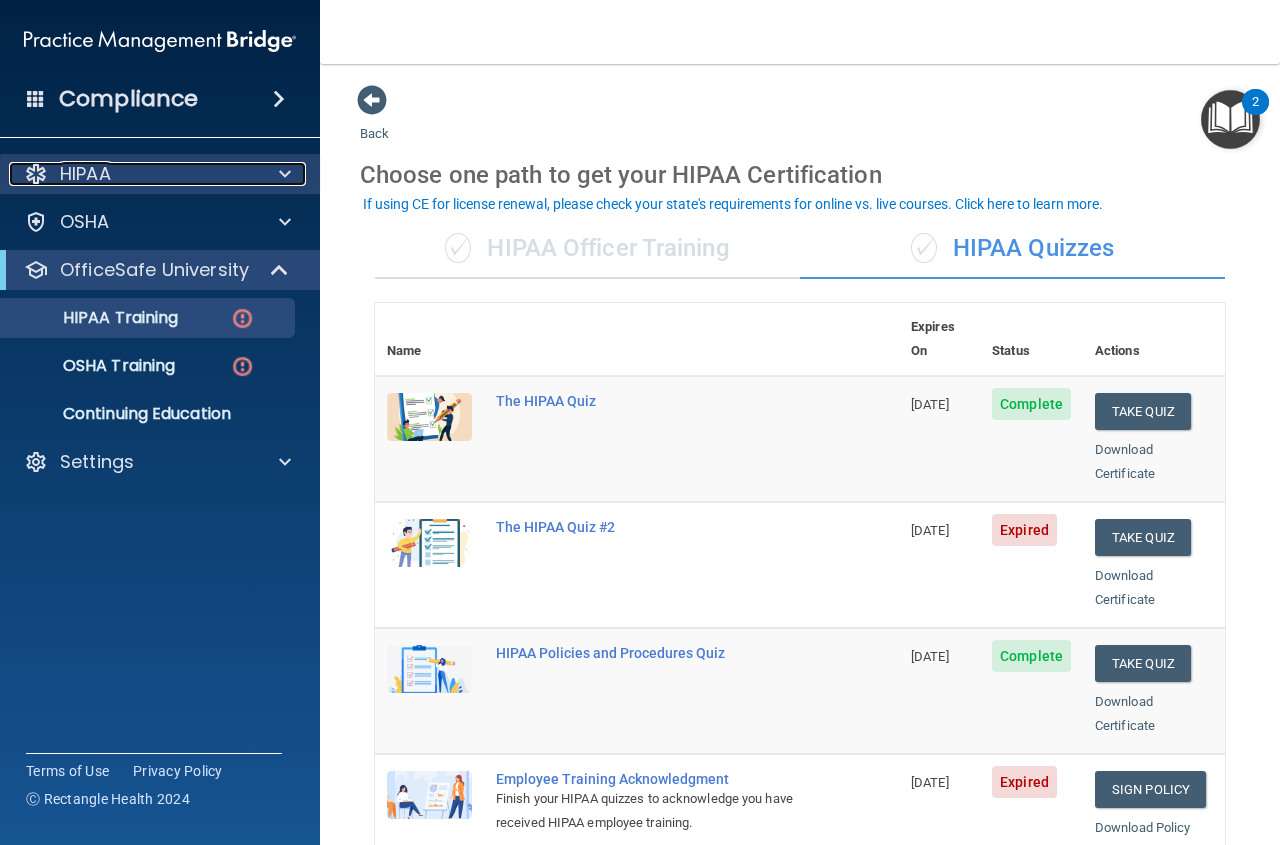 click at bounding box center [285, 174] 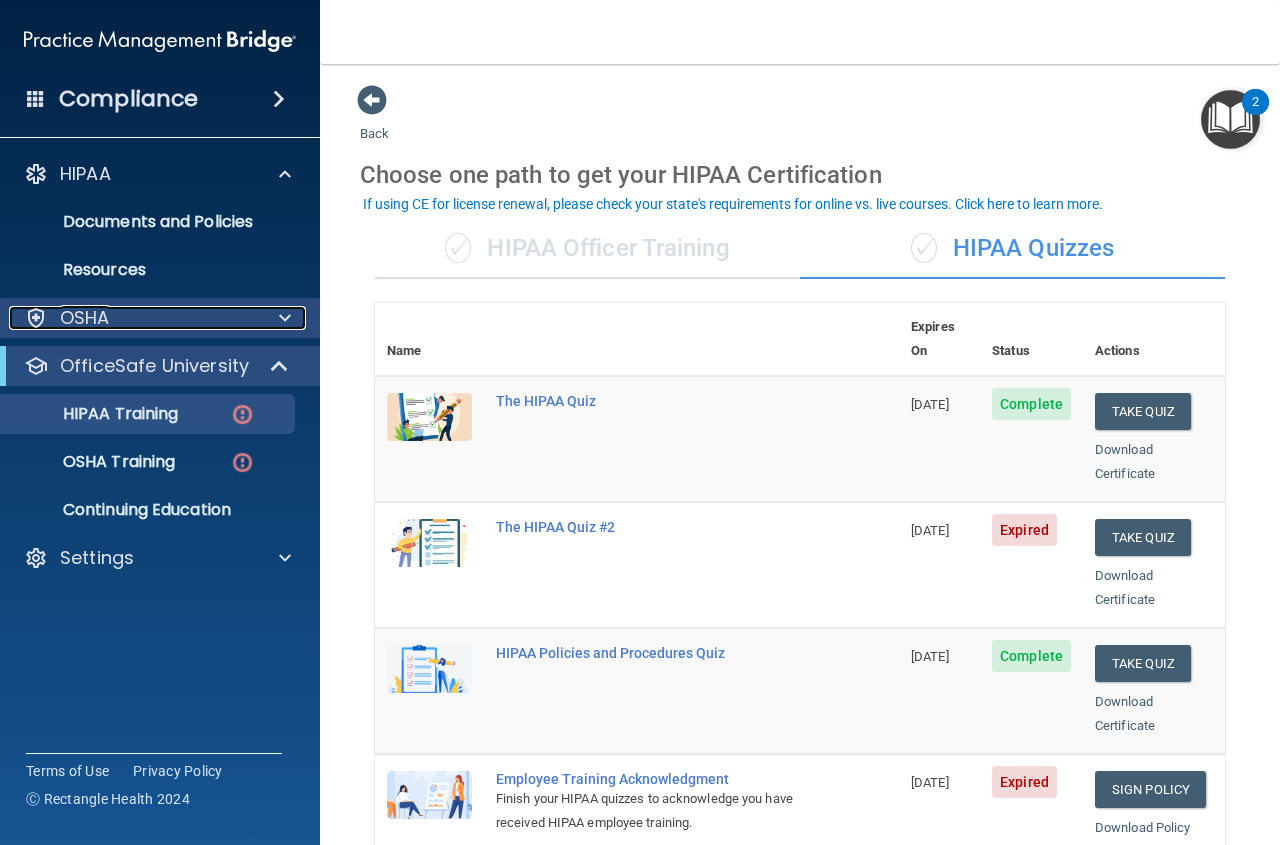 click at bounding box center (285, 318) 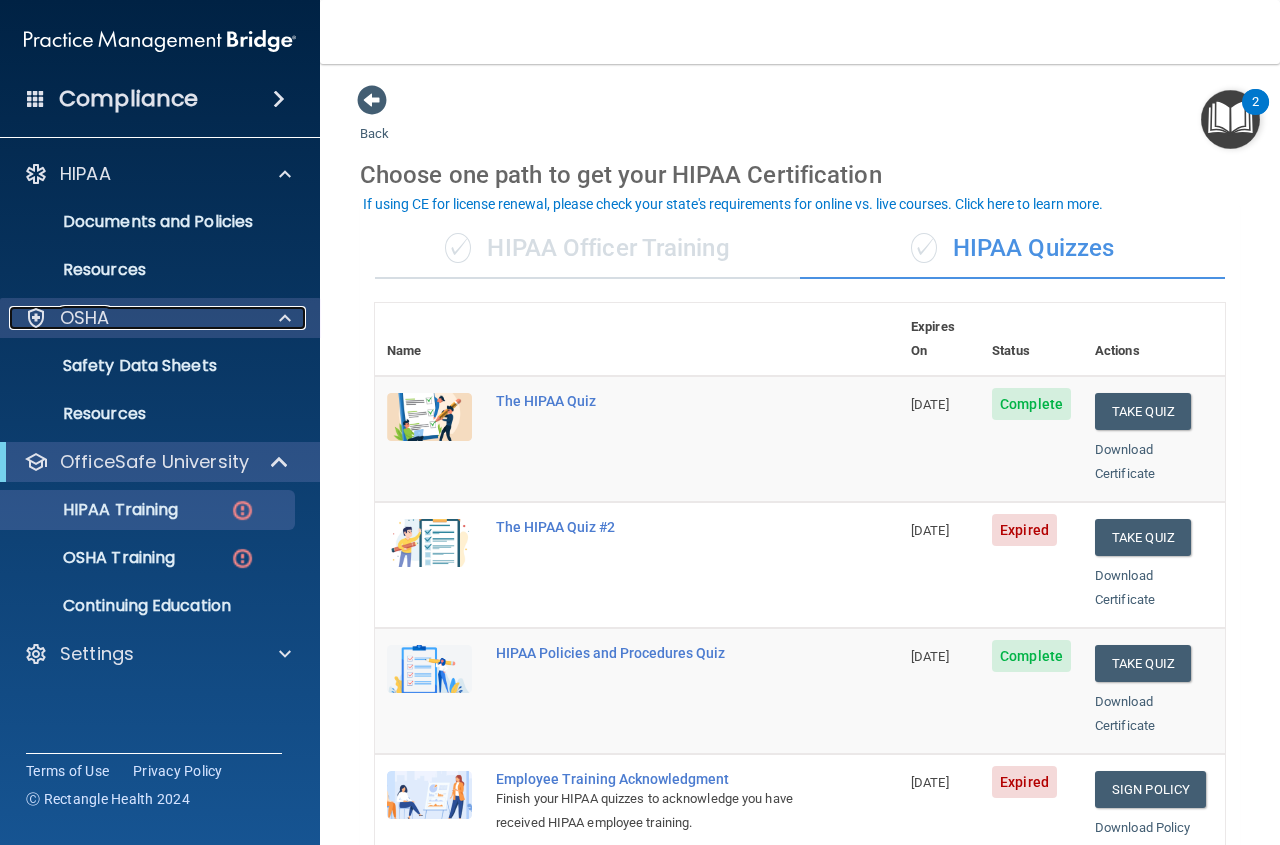 click at bounding box center (285, 318) 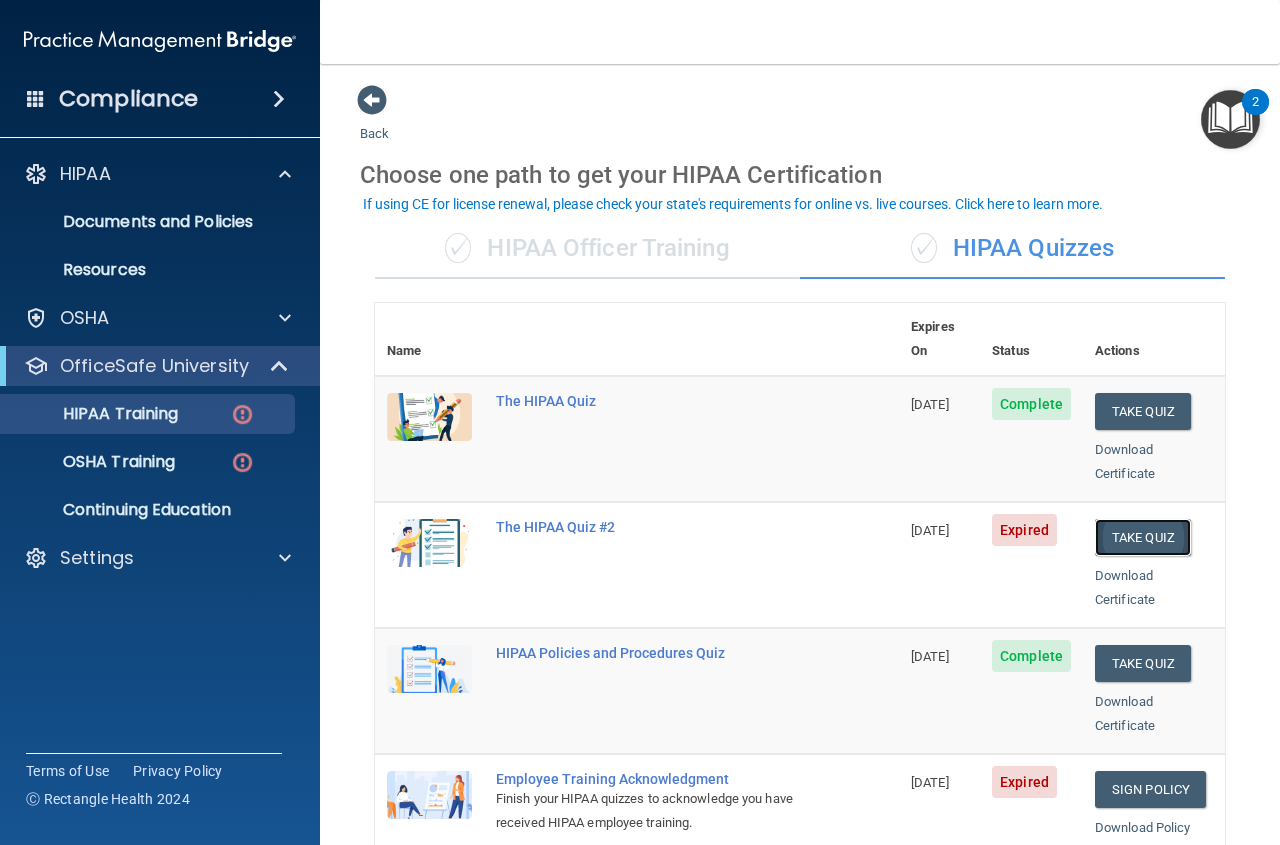 click on "Take Quiz" at bounding box center [1143, 537] 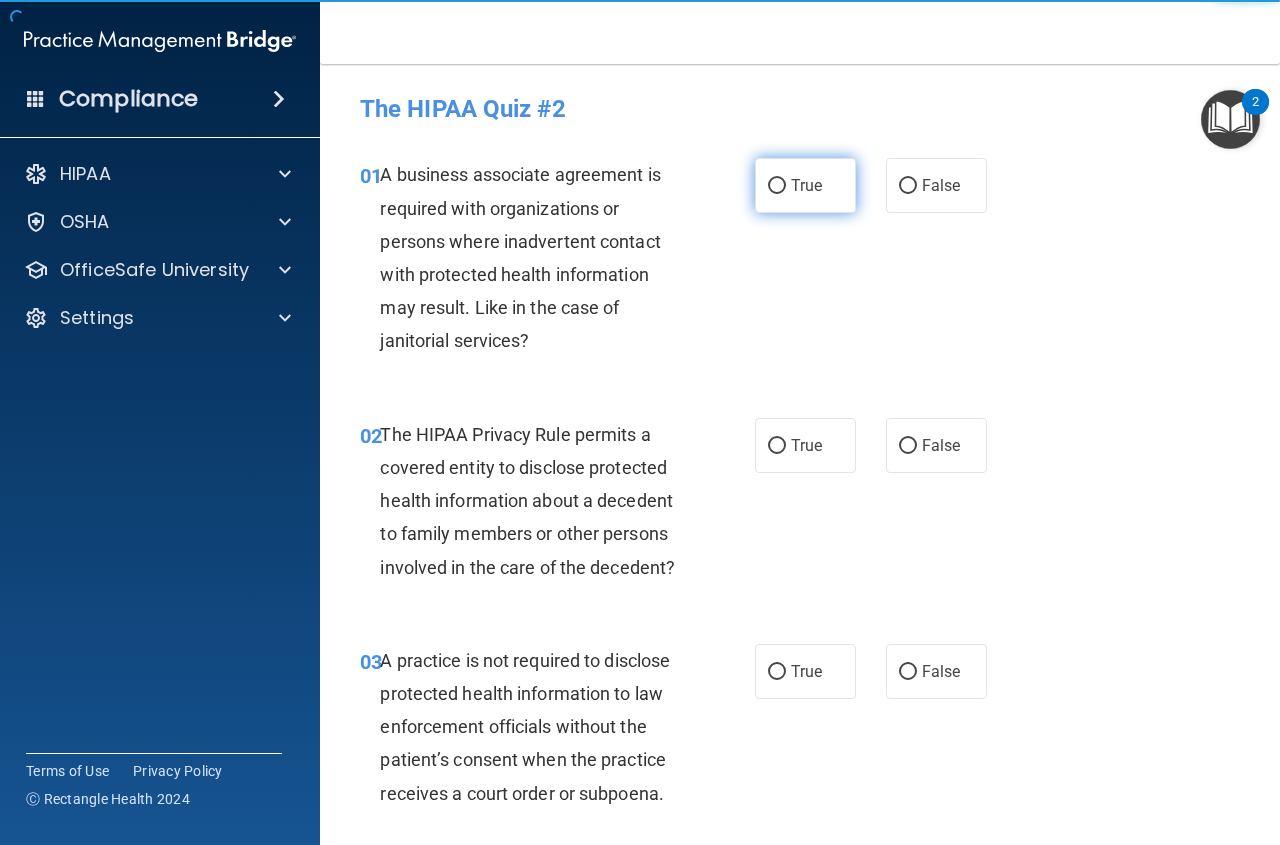 click on "True" at bounding box center (777, 186) 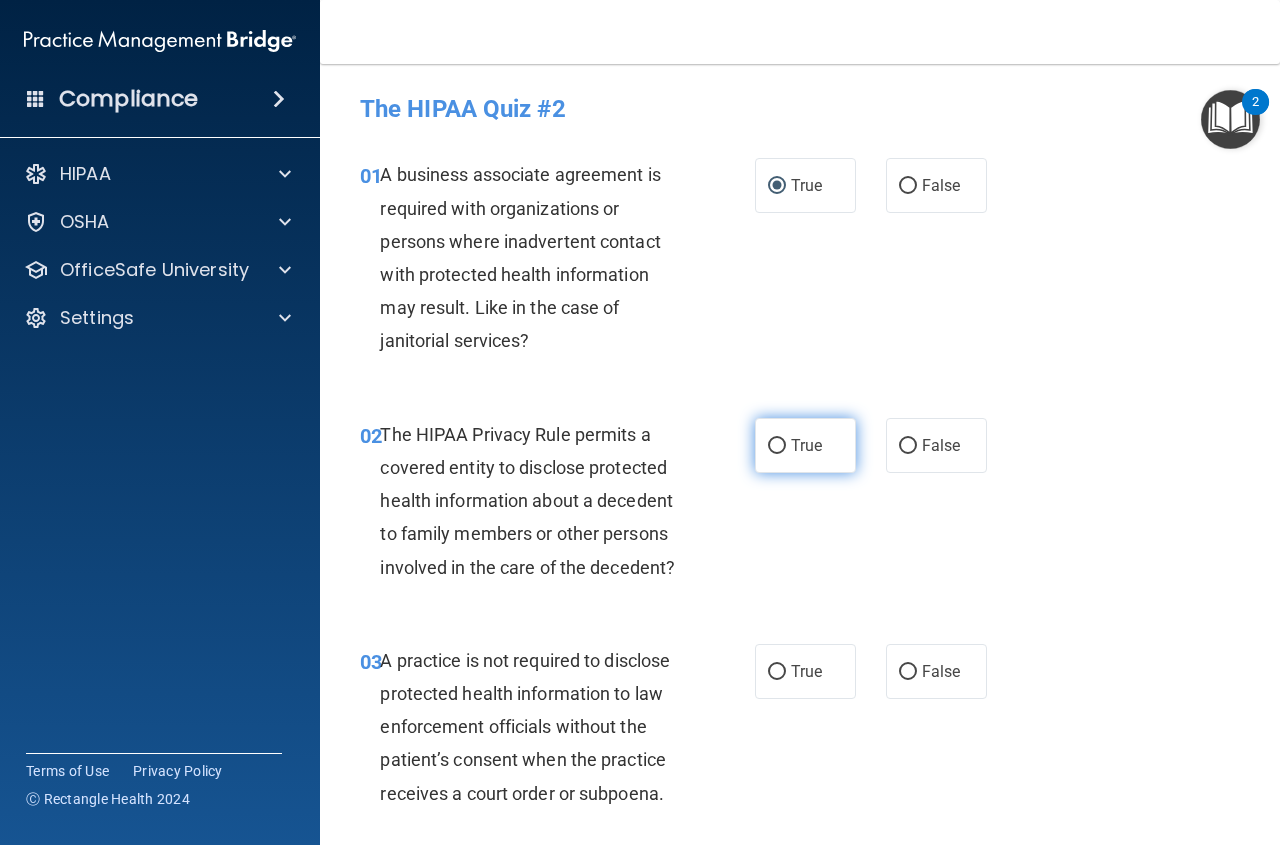 click on "True" at bounding box center [777, 446] 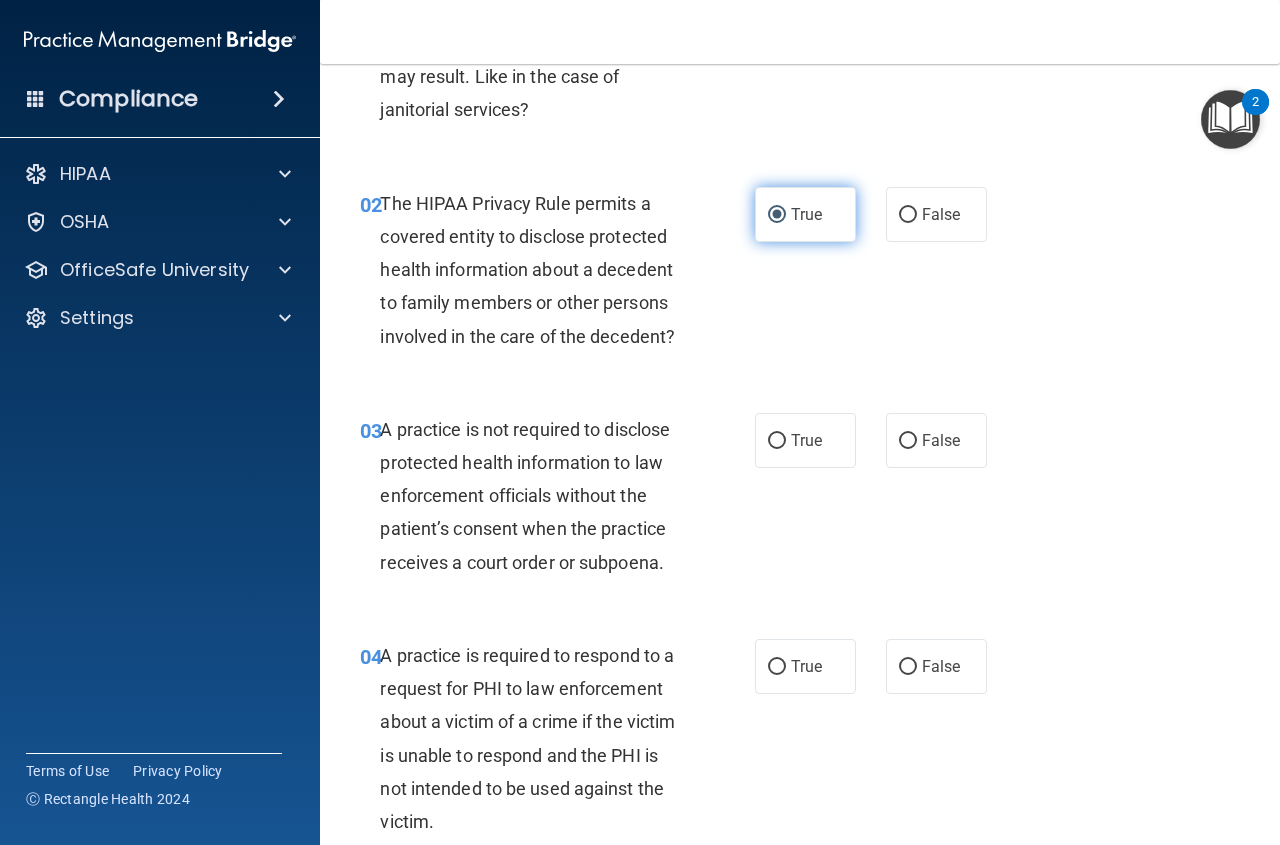 scroll, scrollTop: 300, scrollLeft: 0, axis: vertical 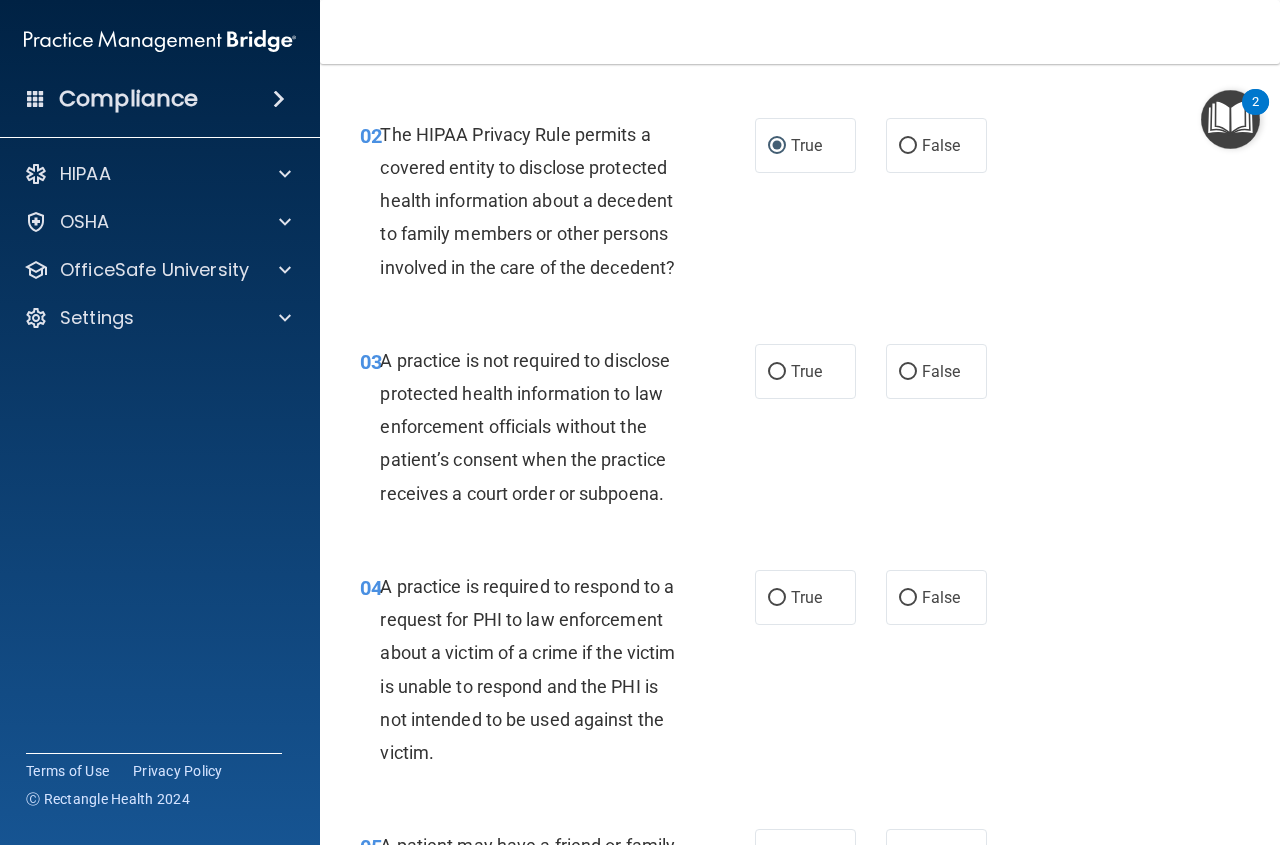 drag, startPoint x: 776, startPoint y: 370, endPoint x: 797, endPoint y: 484, distance: 115.918076 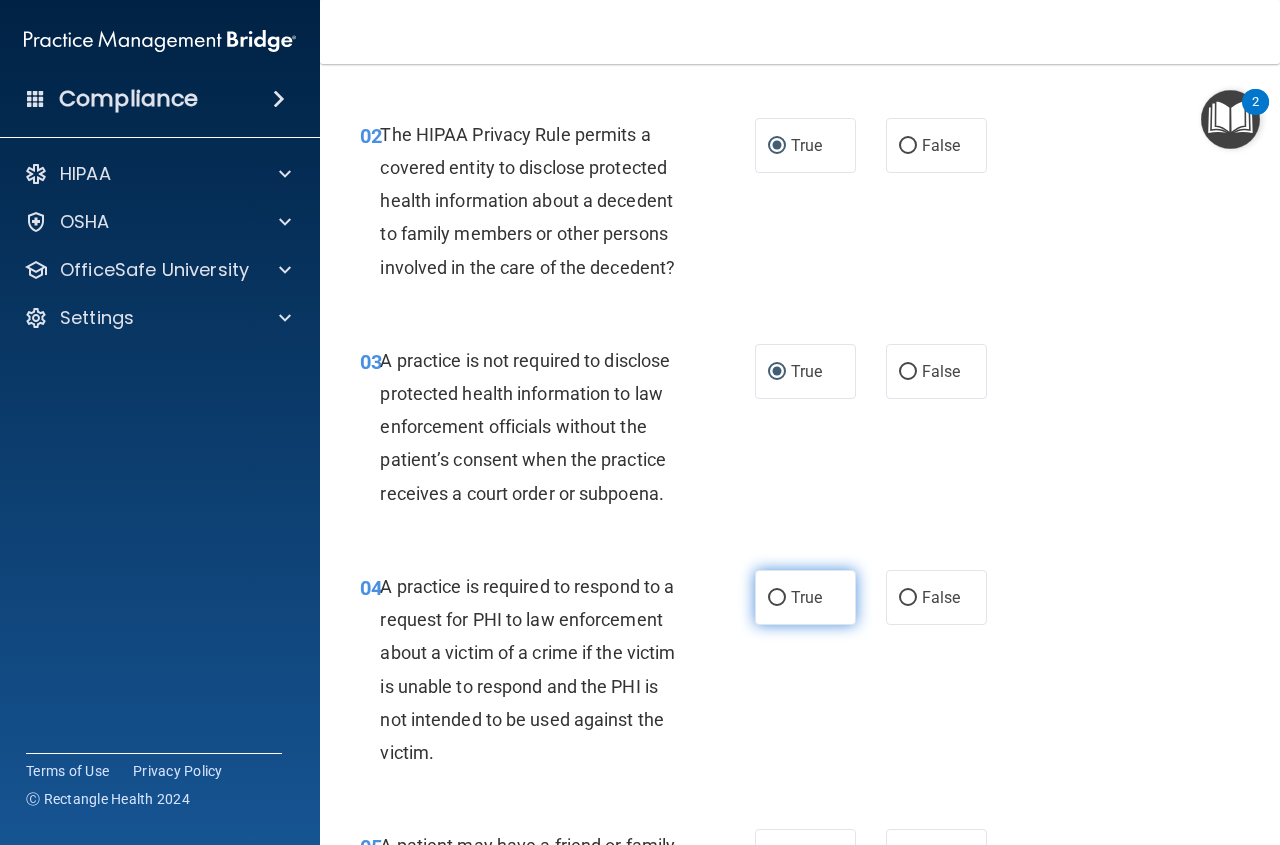 click on "True" at bounding box center (777, 598) 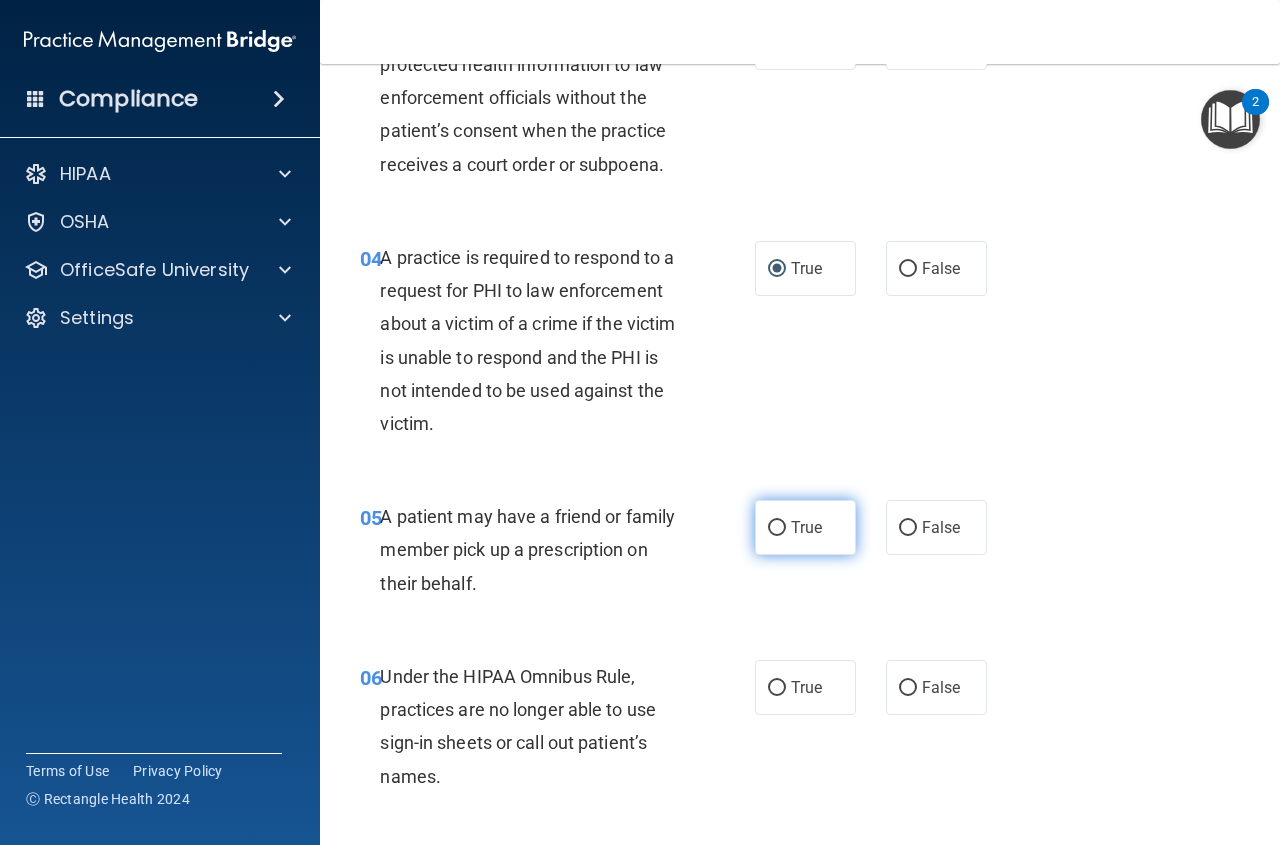 scroll, scrollTop: 700, scrollLeft: 0, axis: vertical 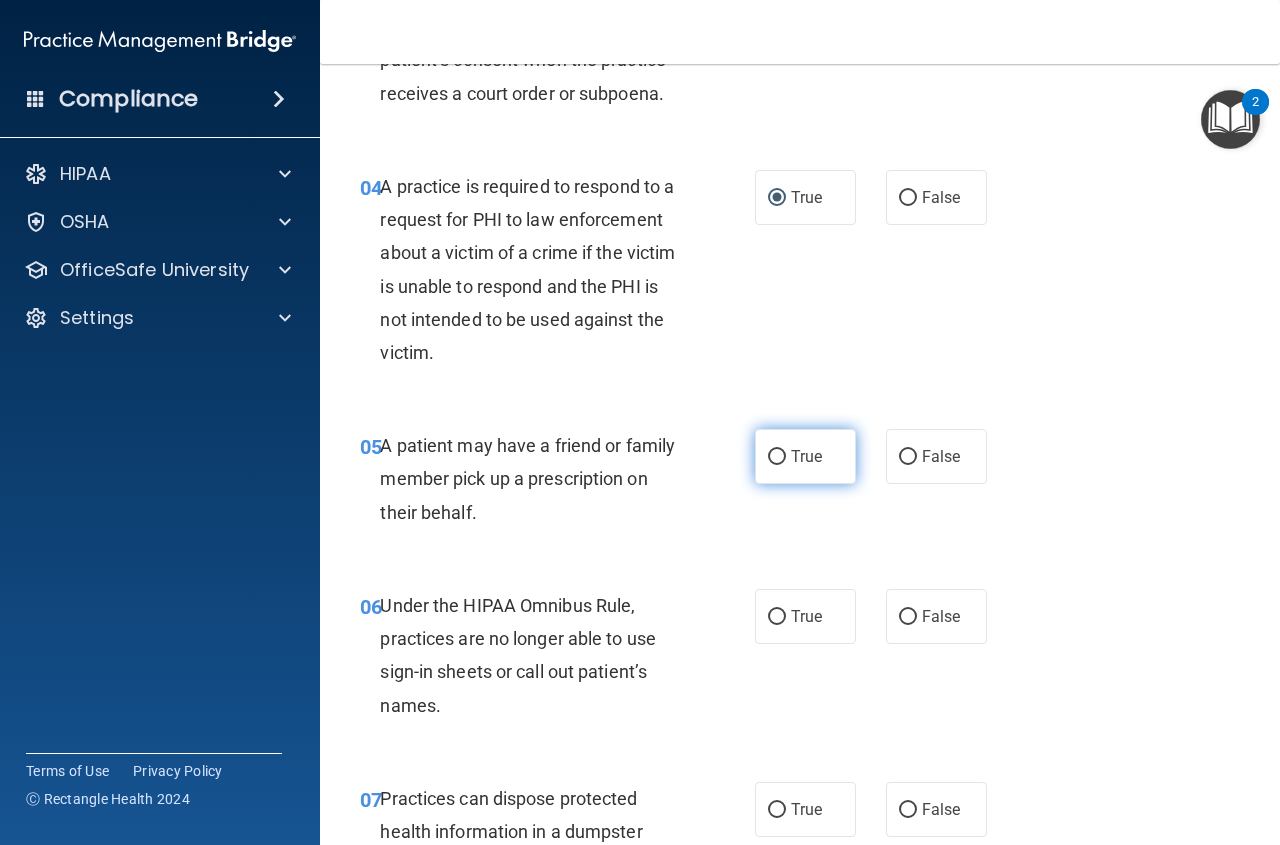 click on "True" at bounding box center (777, 457) 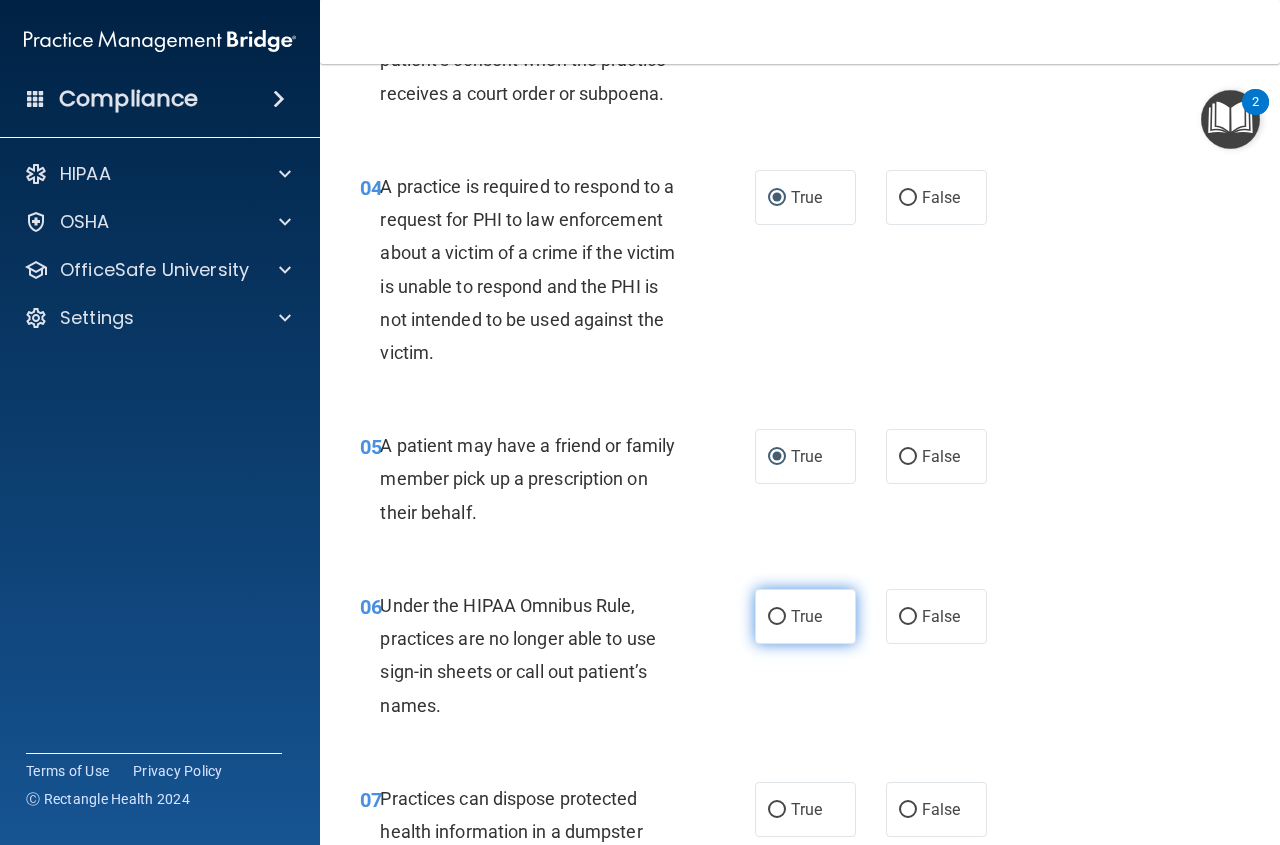 click on "True" at bounding box center [777, 617] 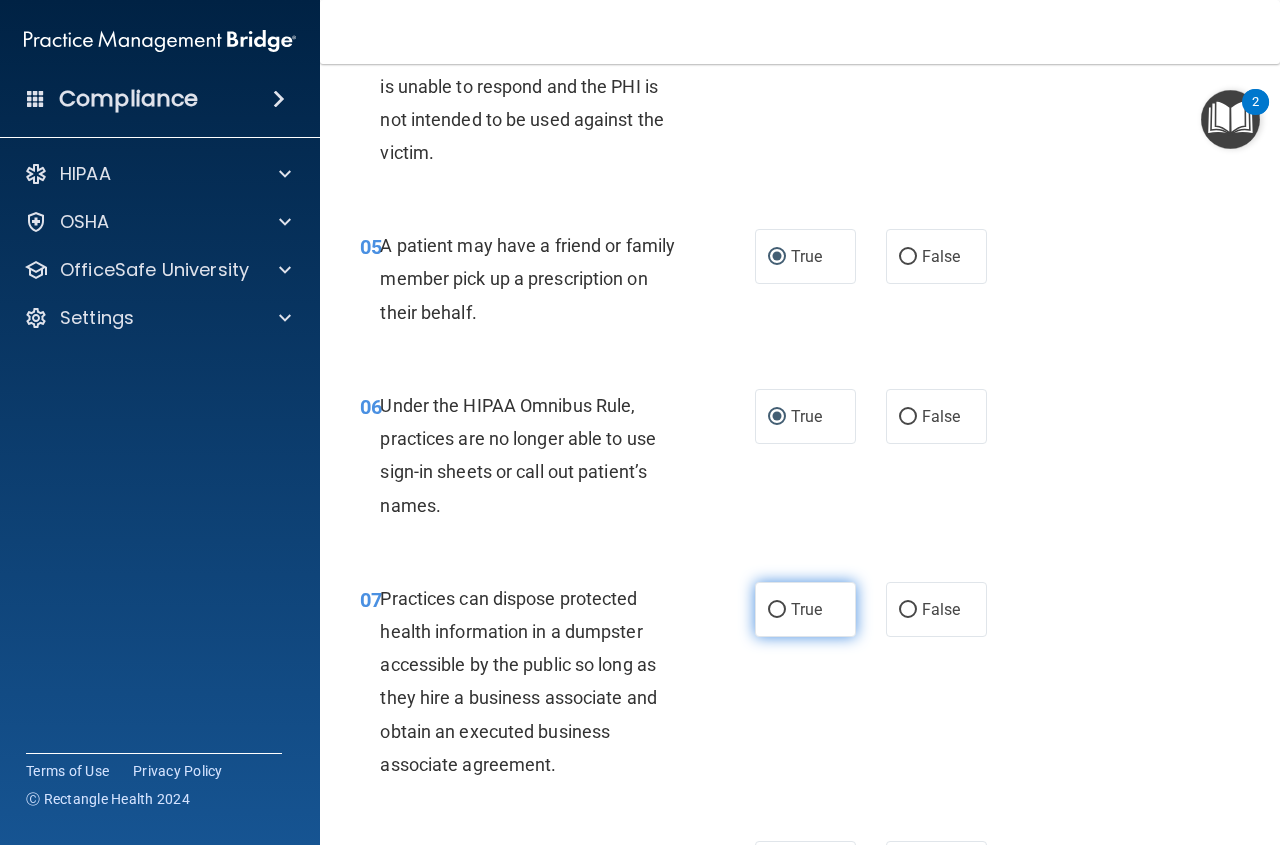 click on "True" at bounding box center (777, 610) 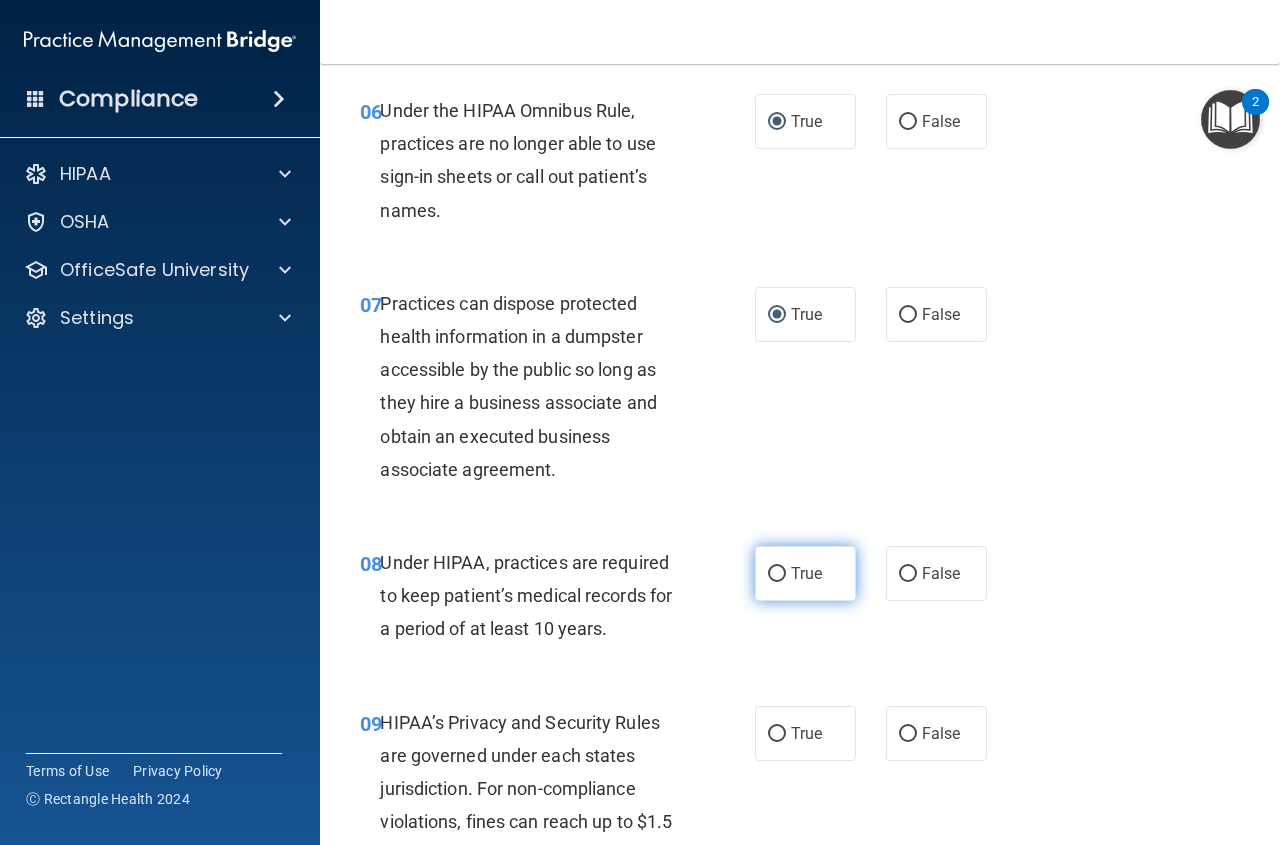 scroll, scrollTop: 1200, scrollLeft: 0, axis: vertical 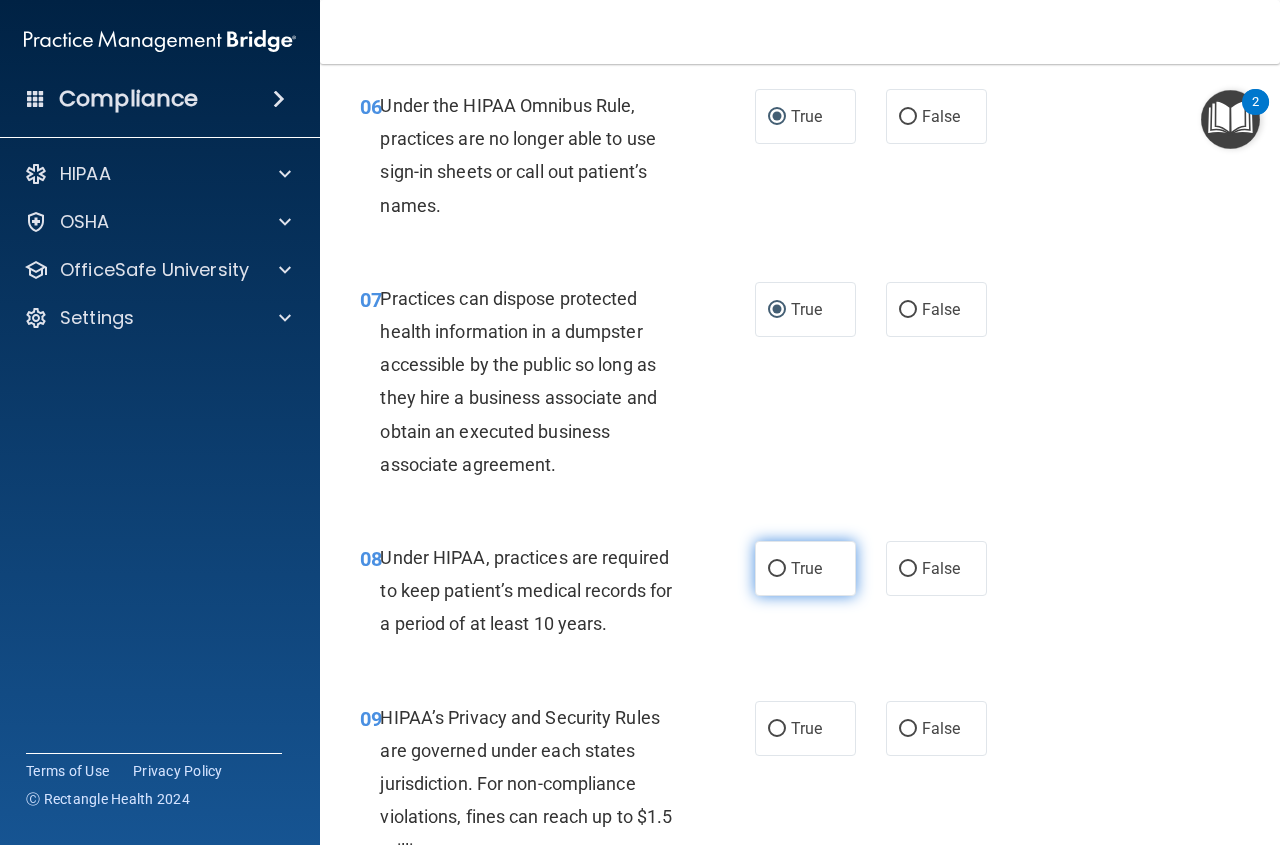 click on "True" at bounding box center (777, 569) 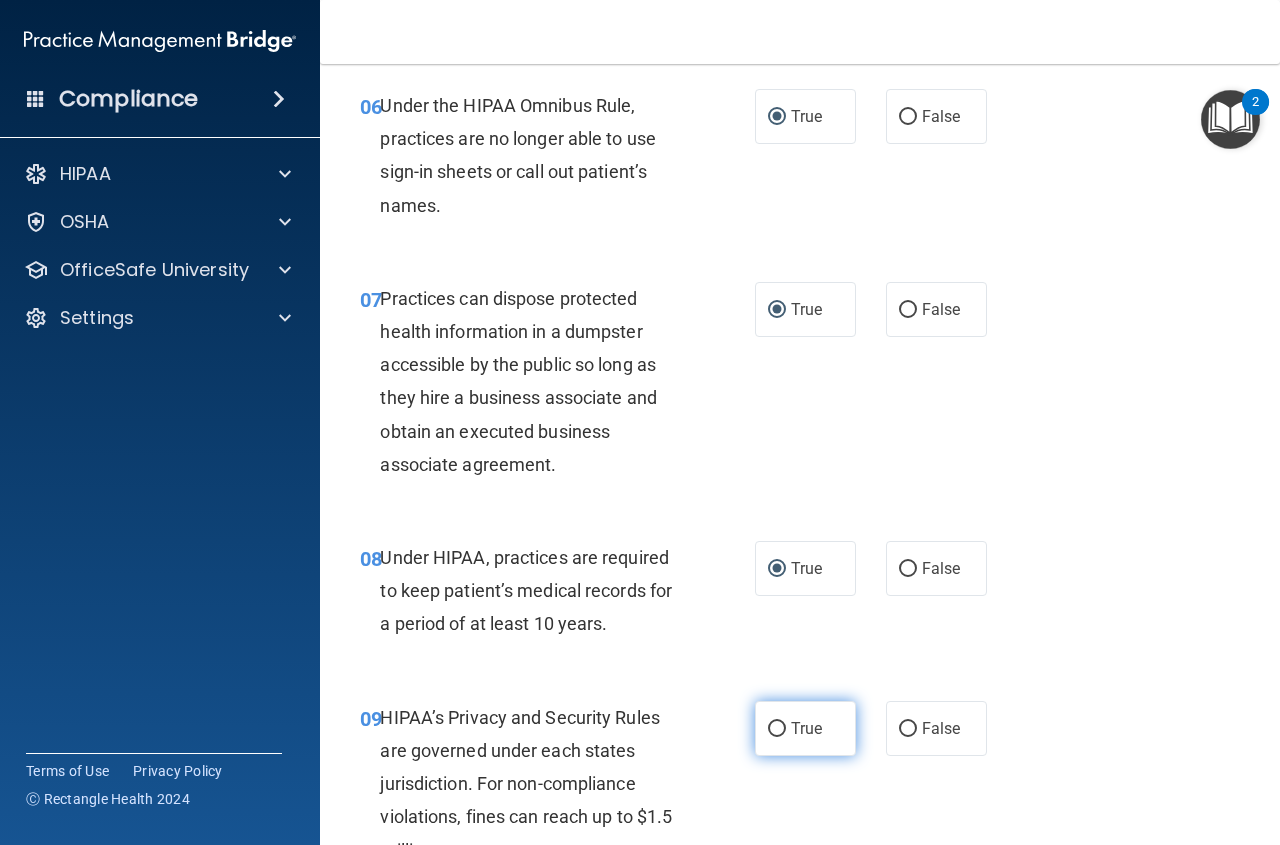 click on "True" at bounding box center (777, 729) 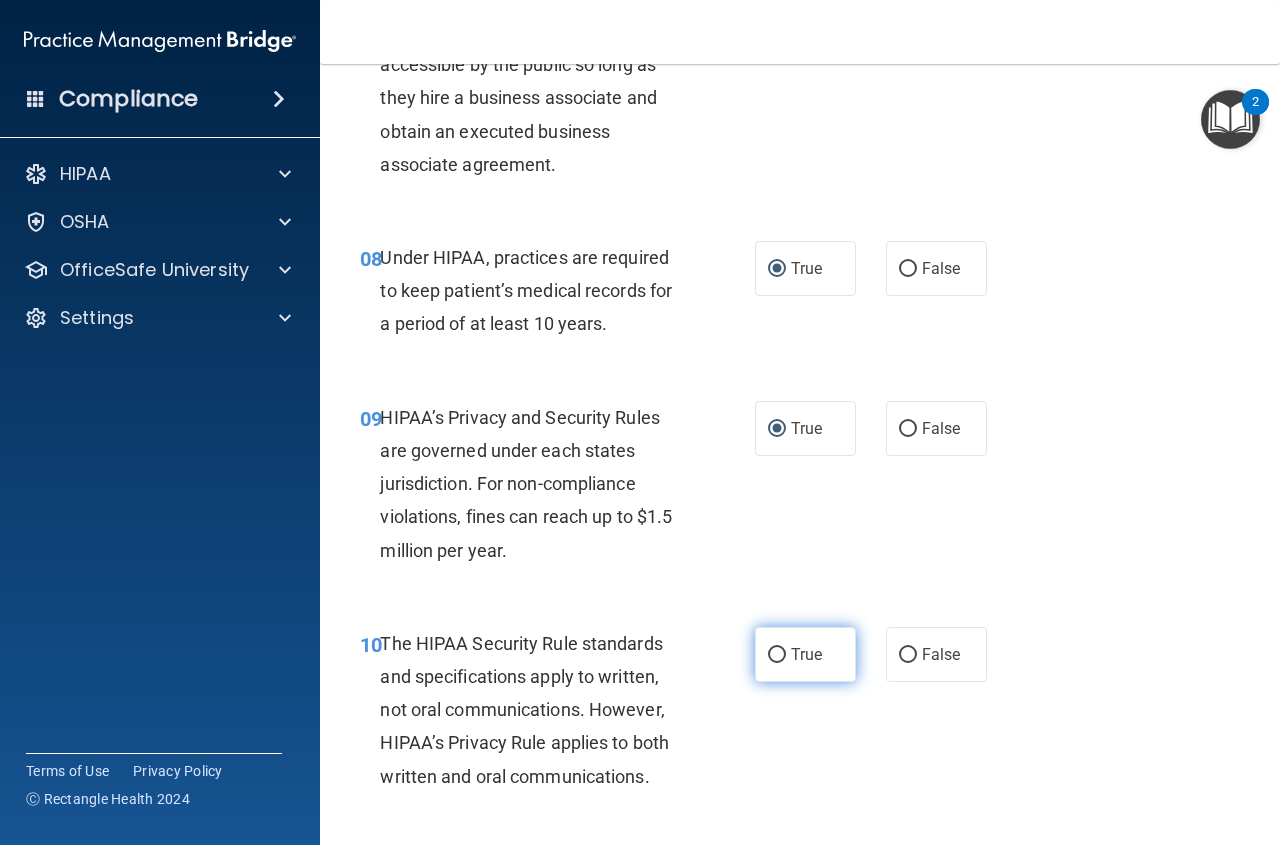 click on "True" at bounding box center (777, 655) 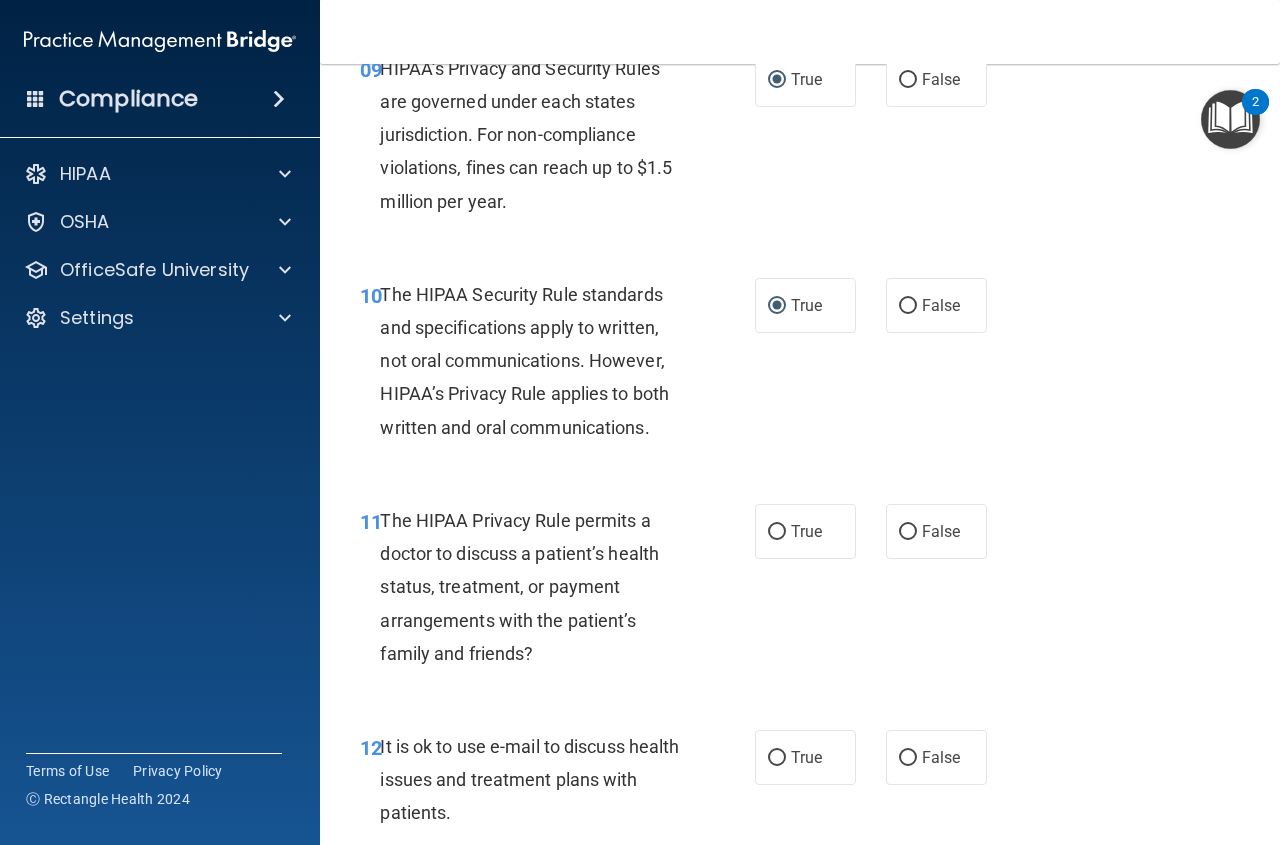 scroll, scrollTop: 1900, scrollLeft: 0, axis: vertical 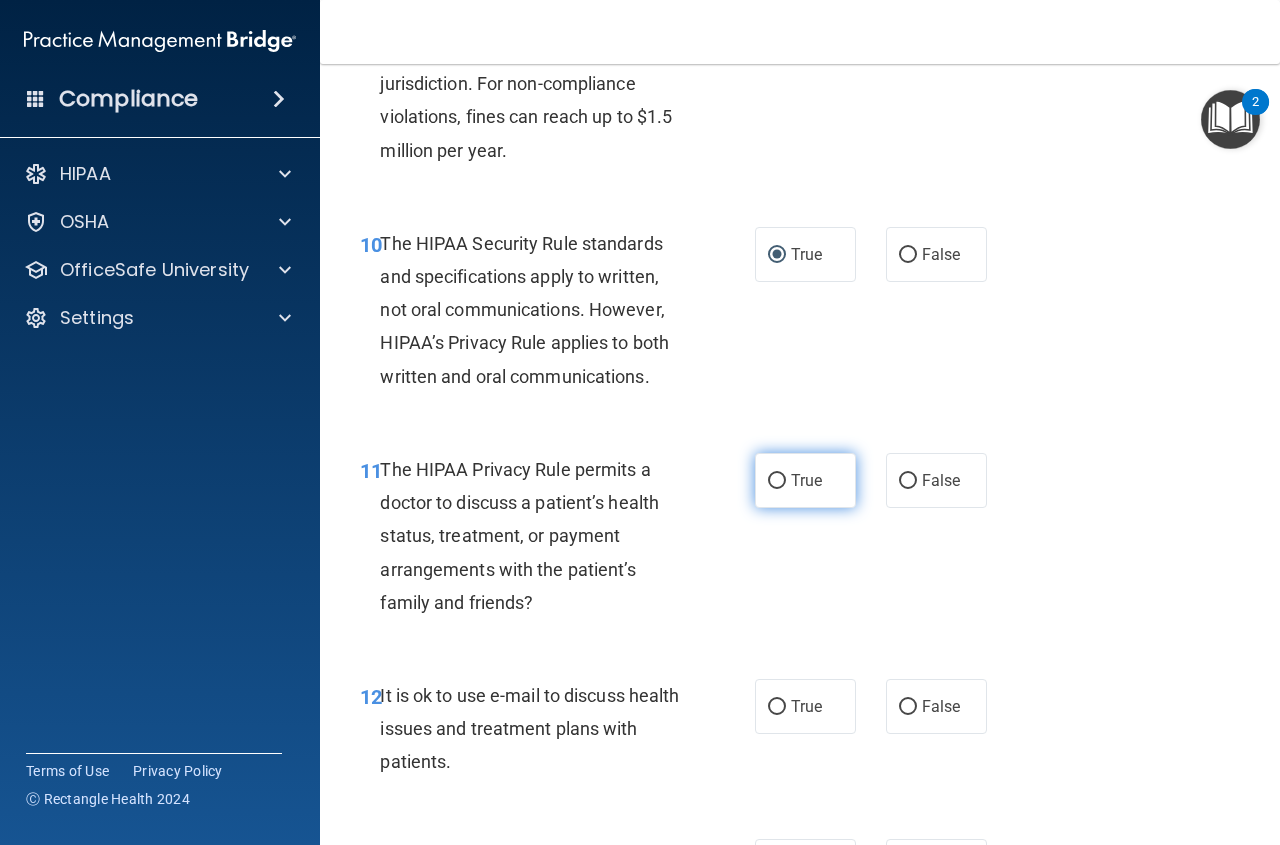 click on "True" at bounding box center (777, 481) 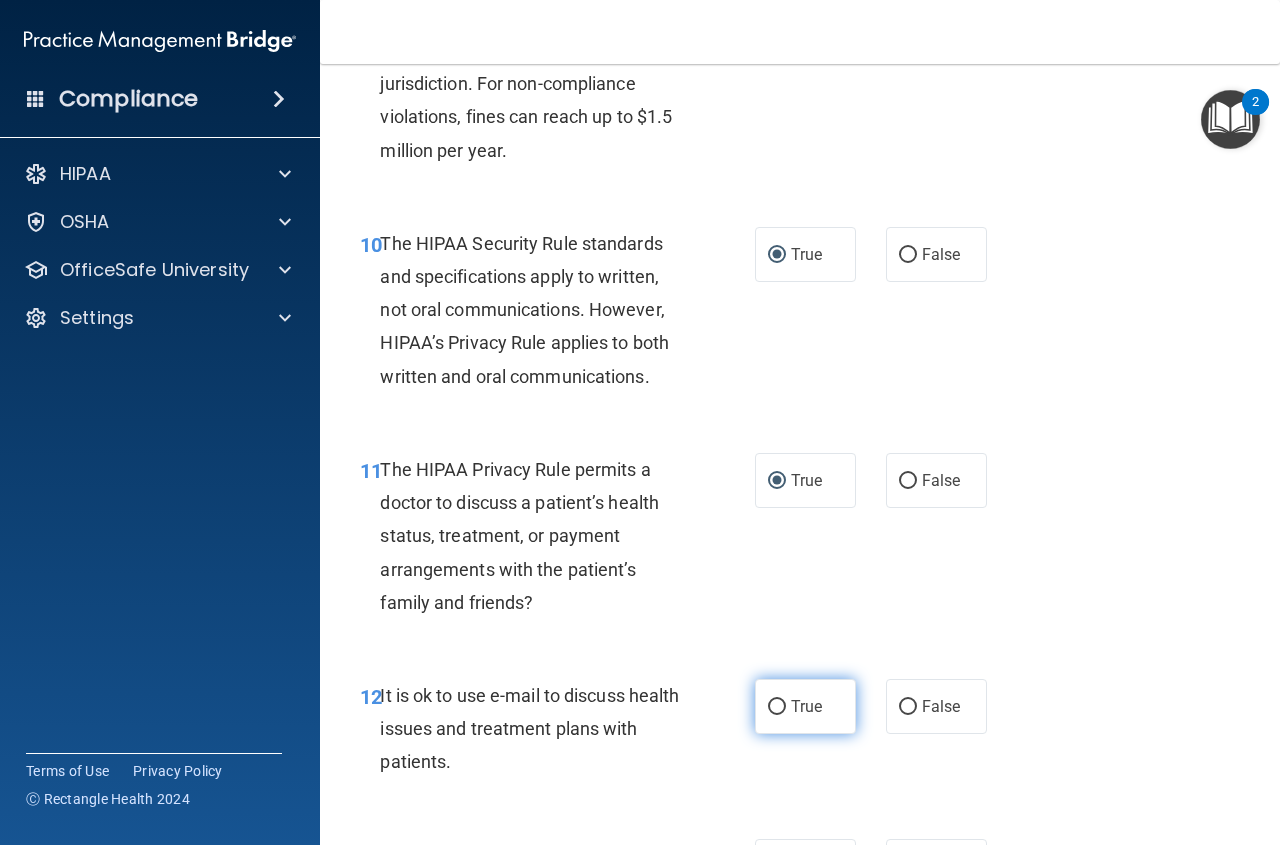 click on "True" at bounding box center [805, 706] 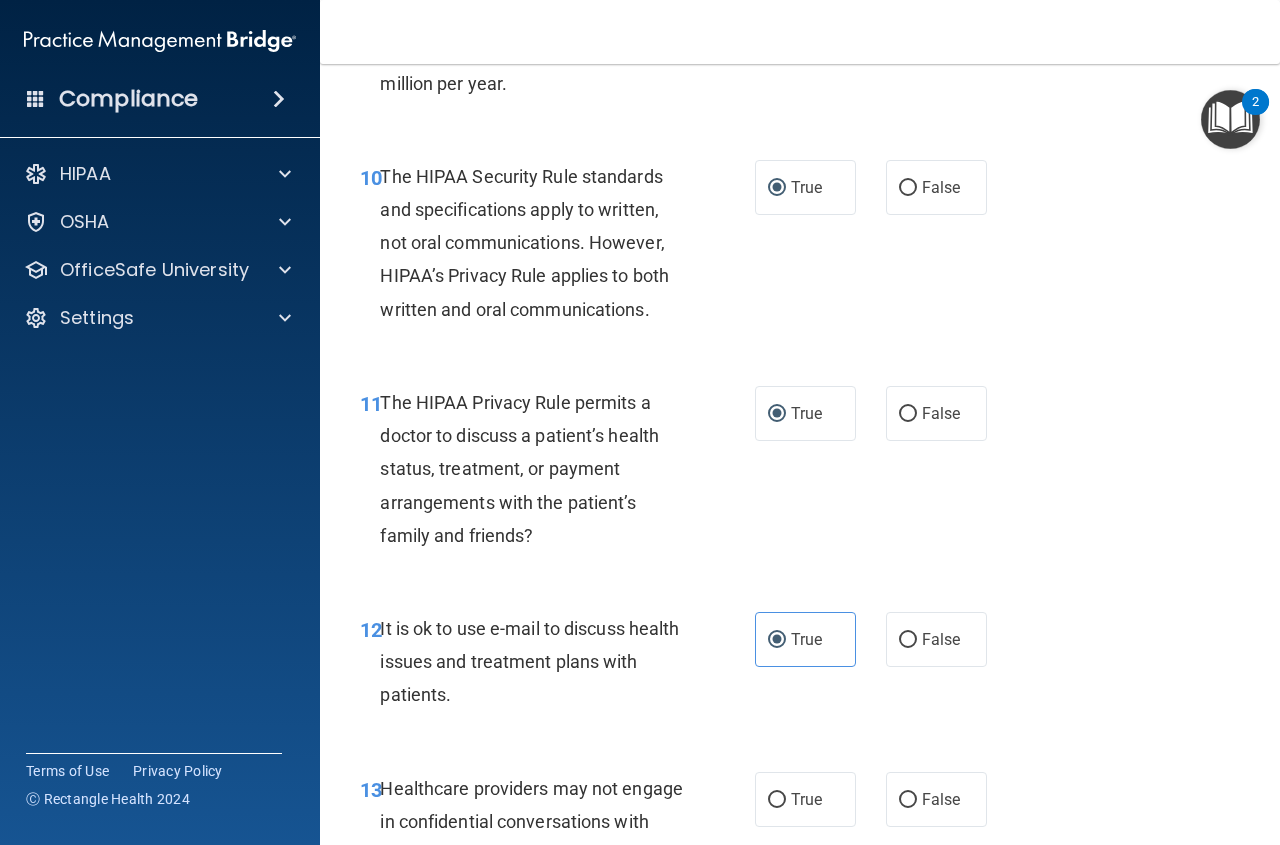 scroll, scrollTop: 2200, scrollLeft: 0, axis: vertical 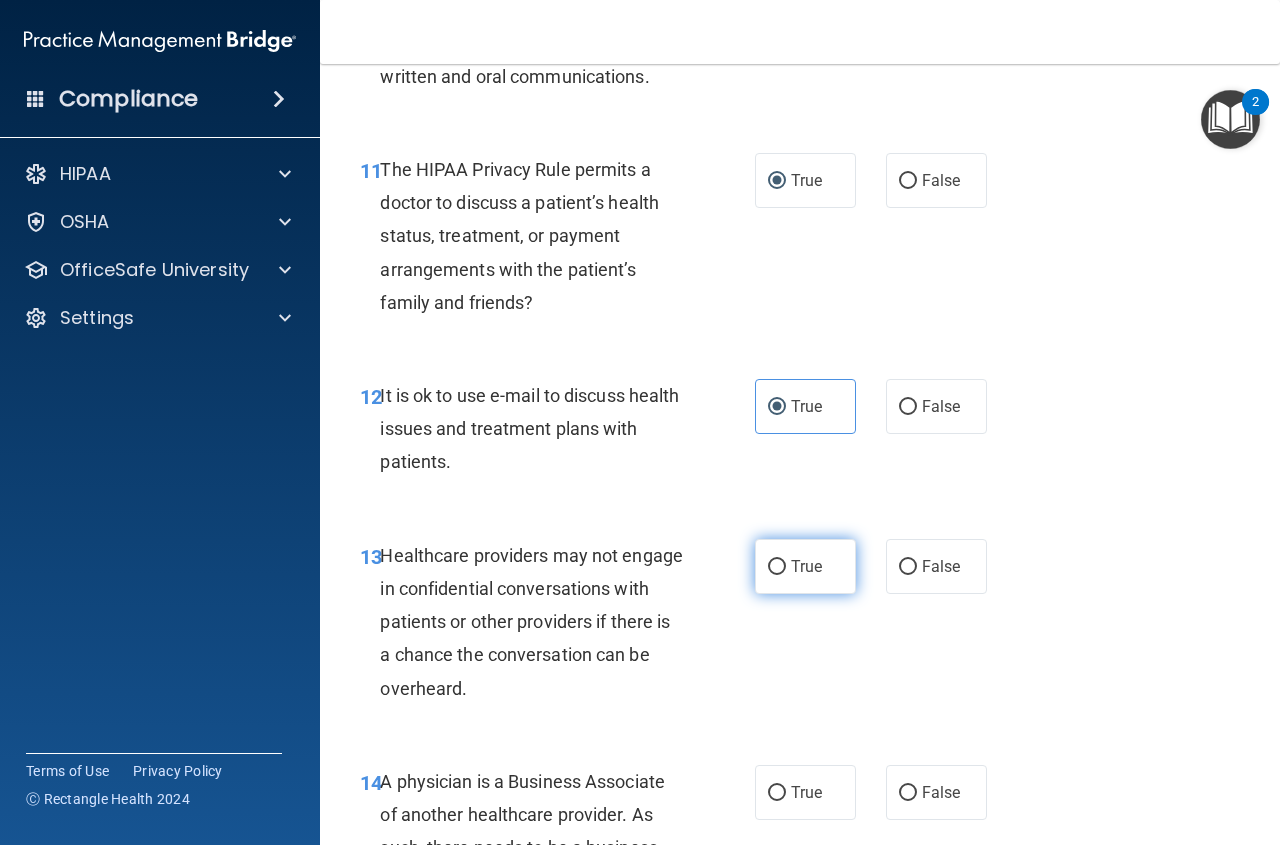 click on "True" at bounding box center (777, 567) 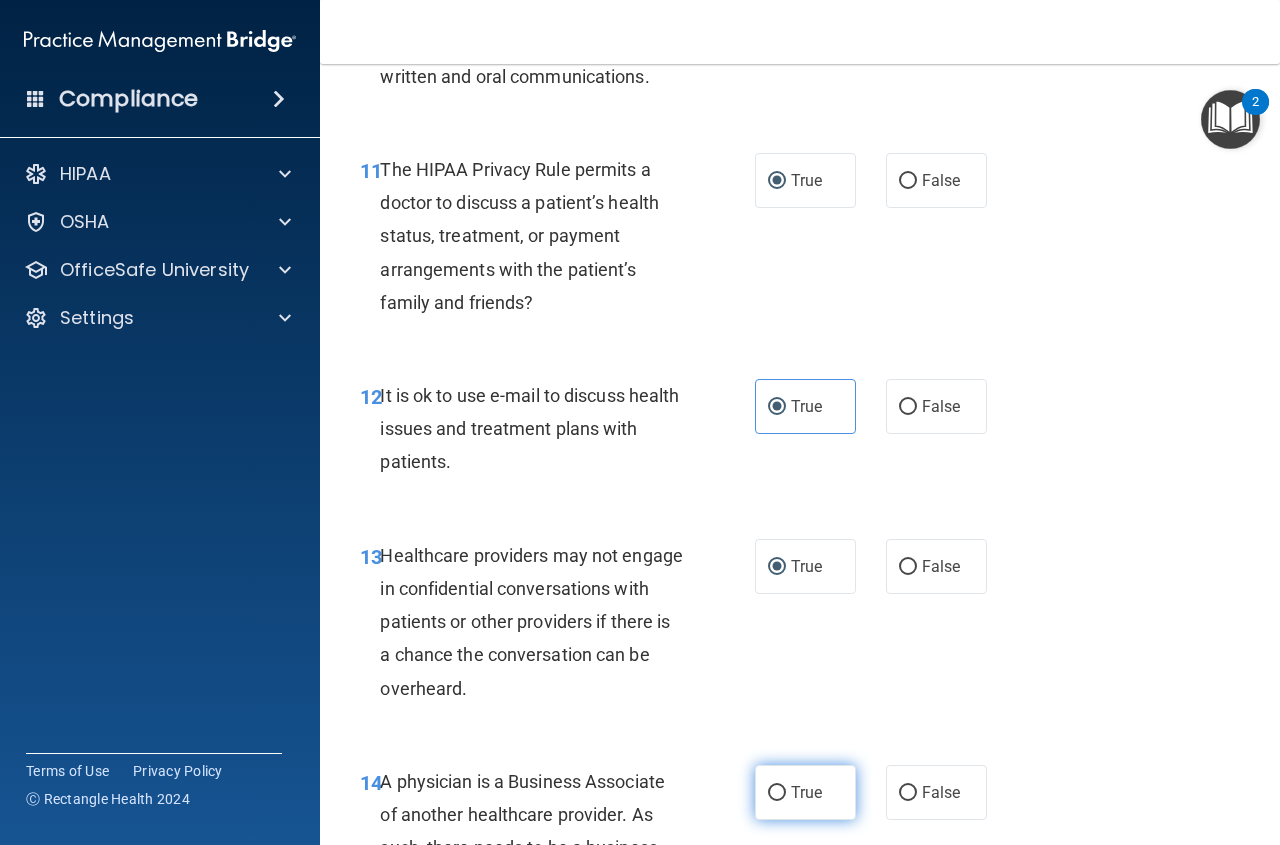 click on "True" at bounding box center (777, 793) 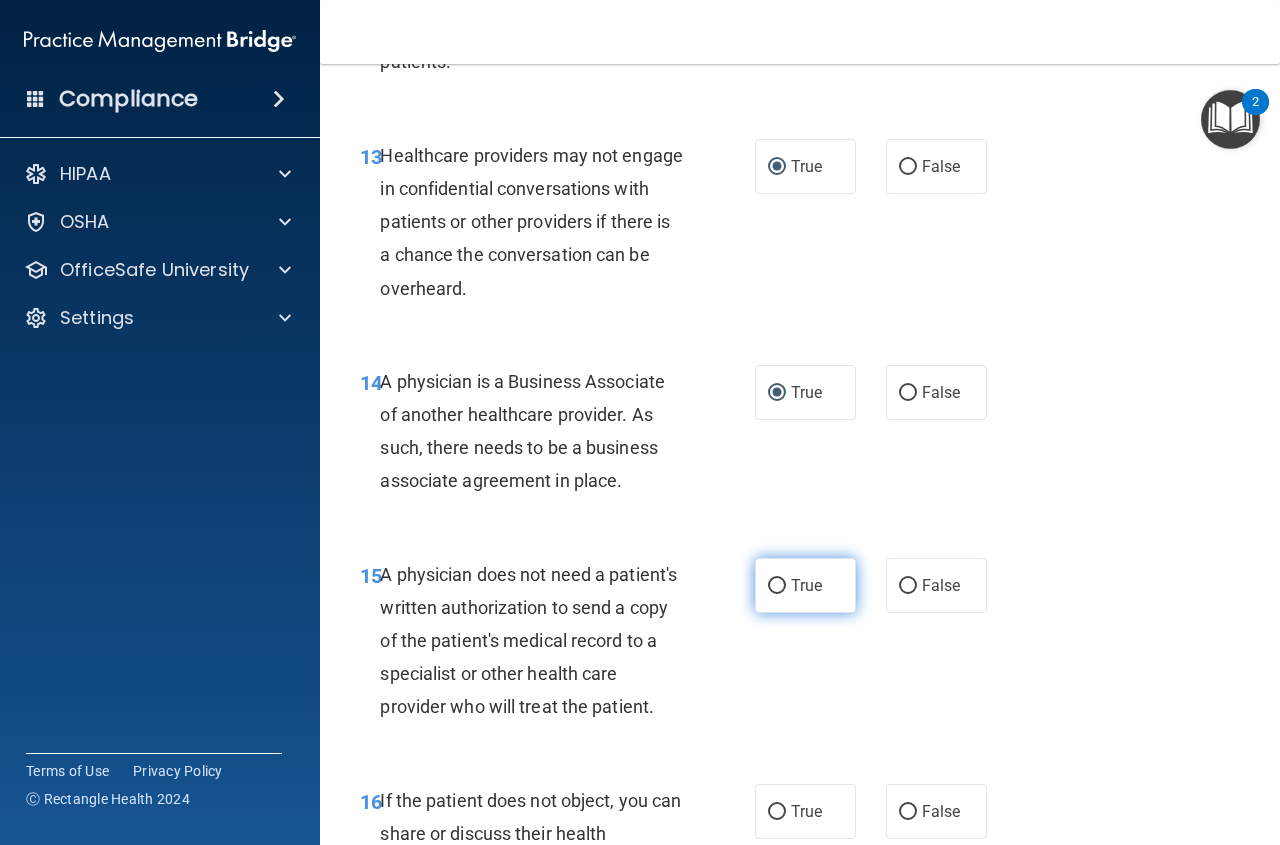 click on "True" at bounding box center (777, 586) 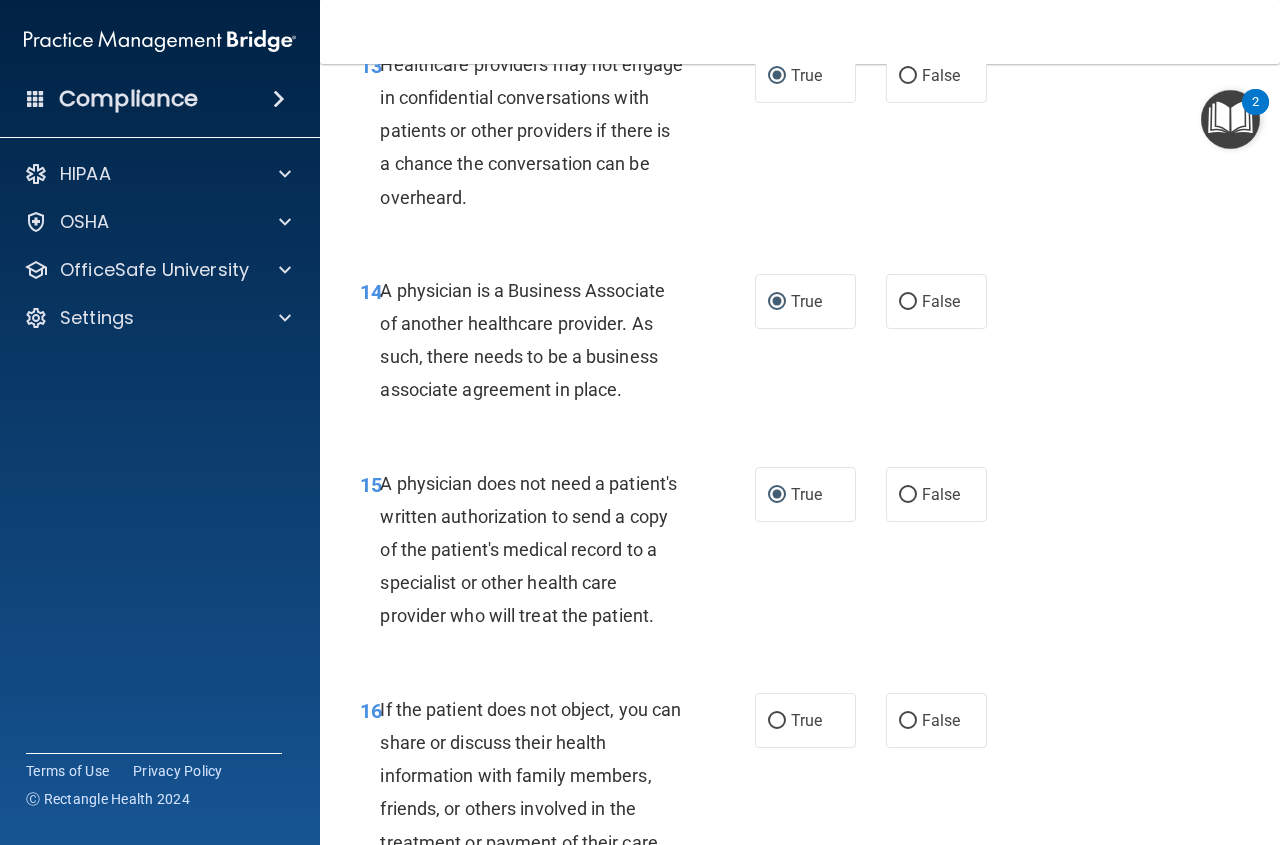 scroll, scrollTop: 2900, scrollLeft: 0, axis: vertical 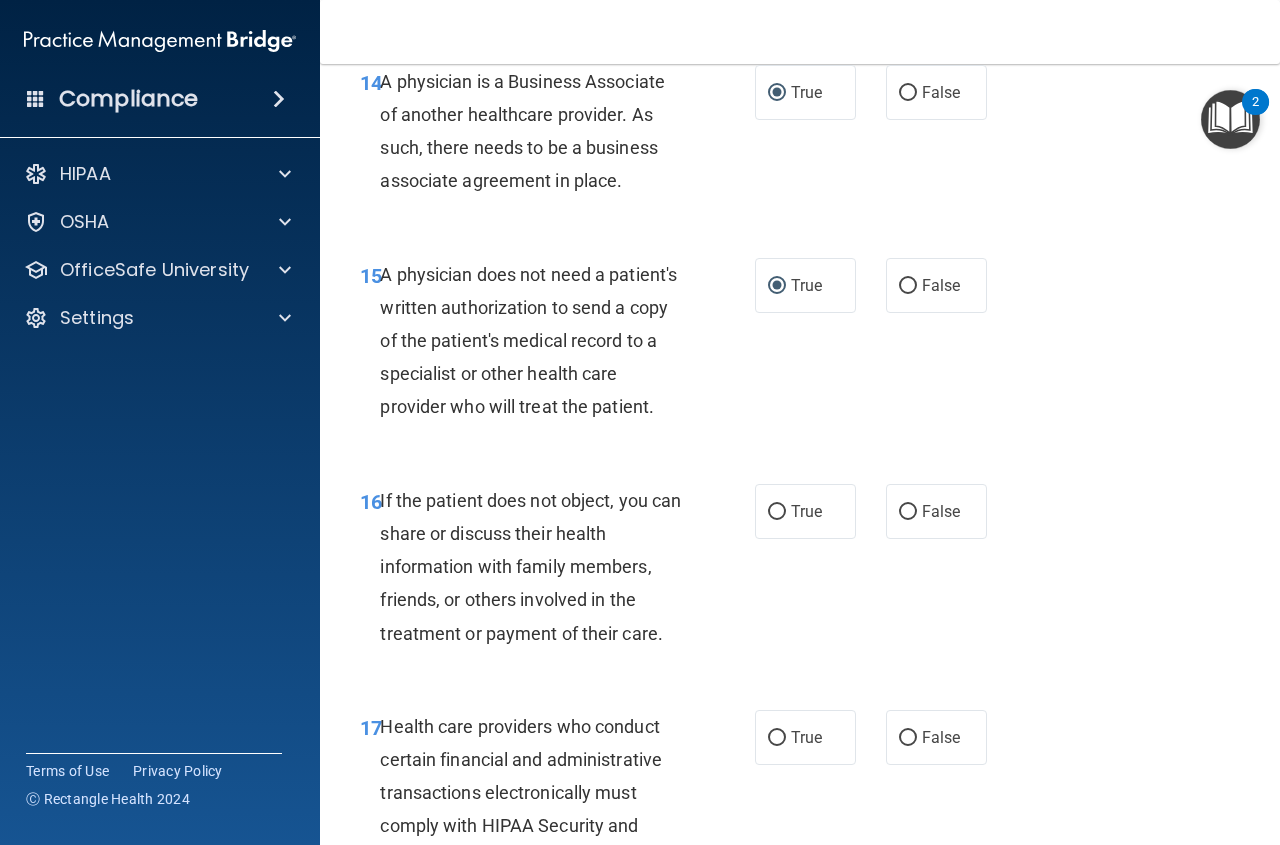 click on "True" at bounding box center [805, 511] 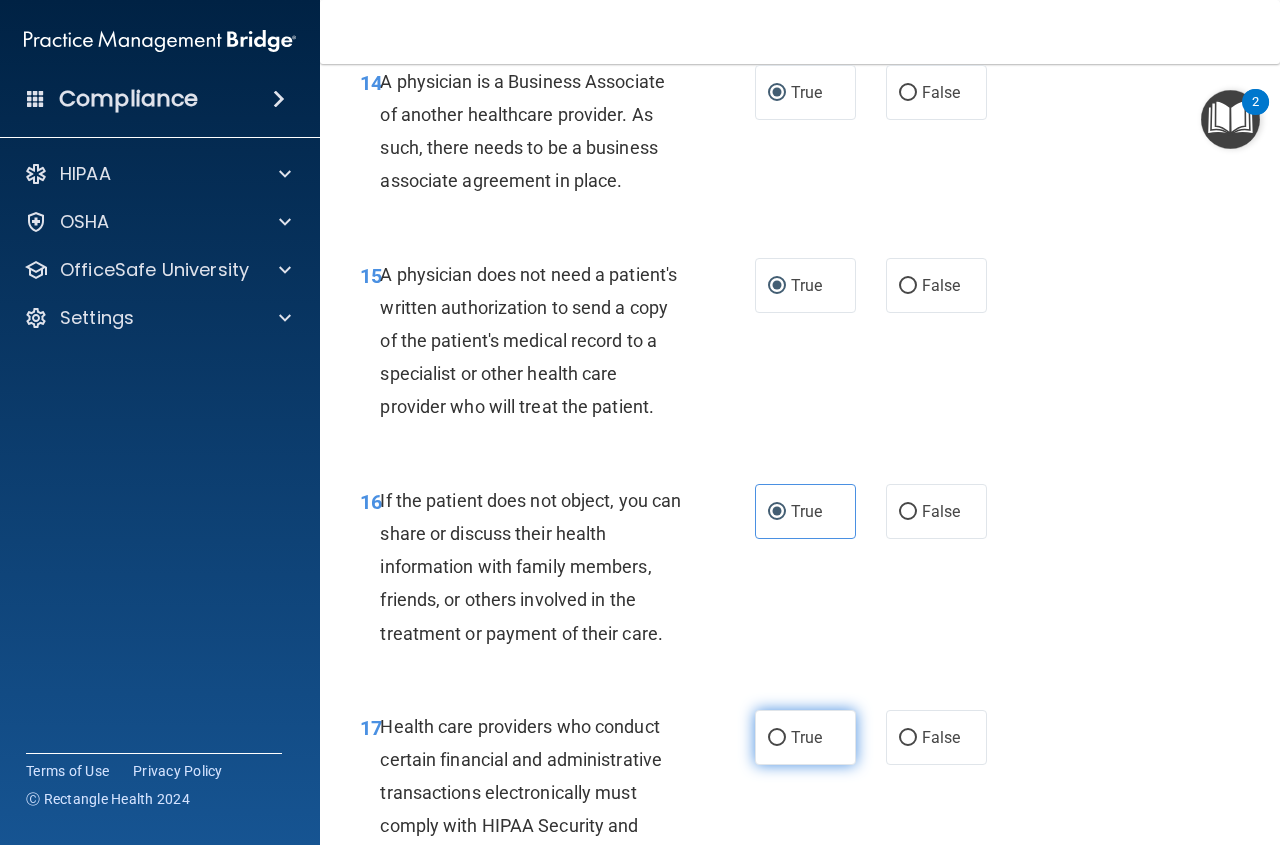click on "True" at bounding box center (777, 738) 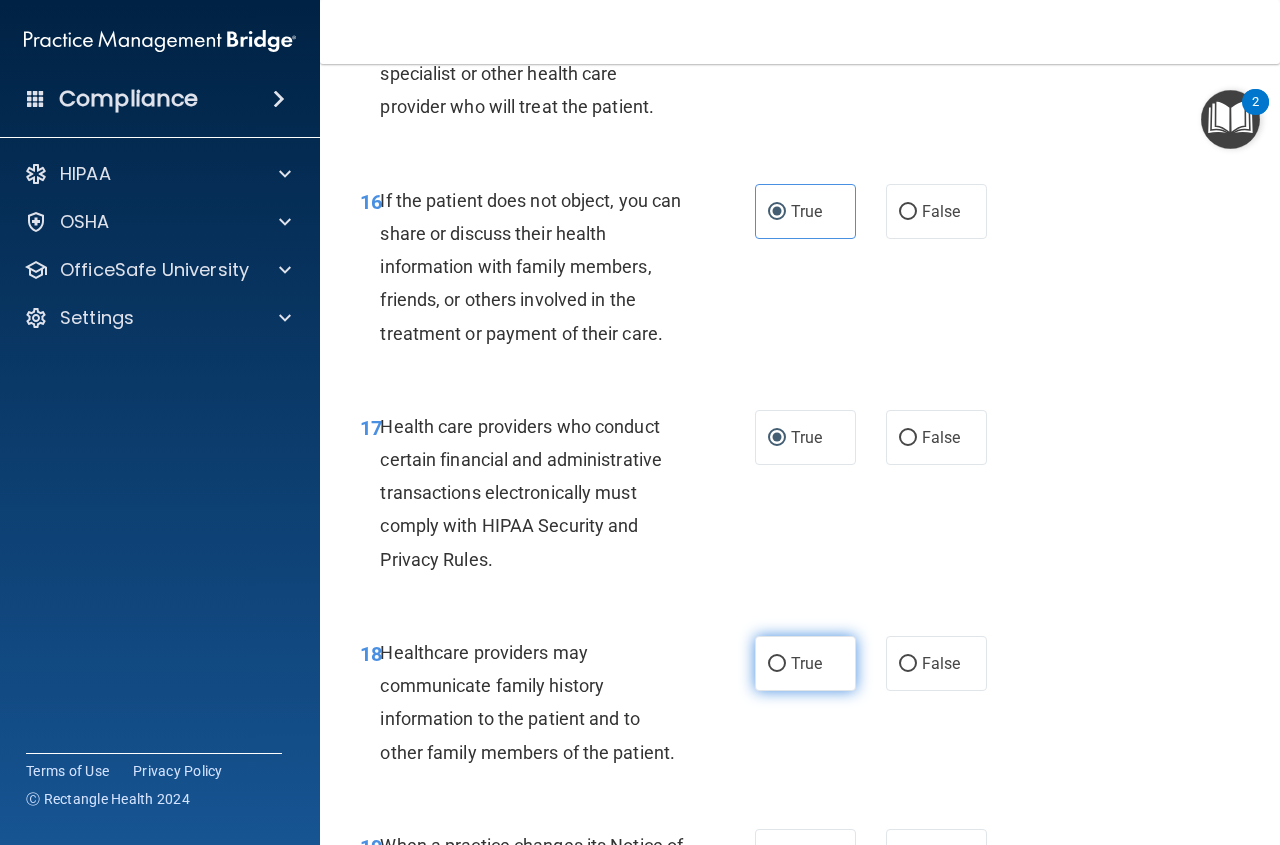 click on "True" at bounding box center [805, 663] 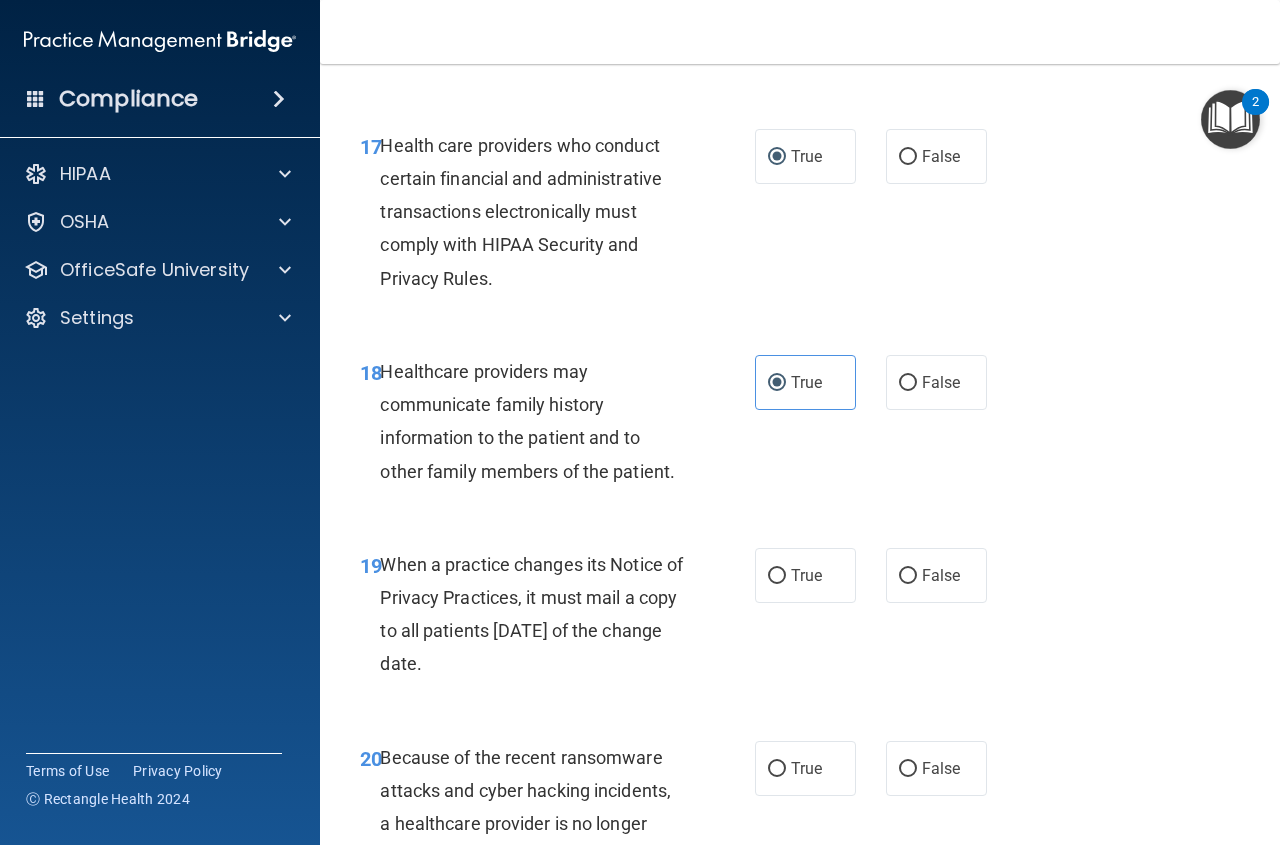 scroll, scrollTop: 3500, scrollLeft: 0, axis: vertical 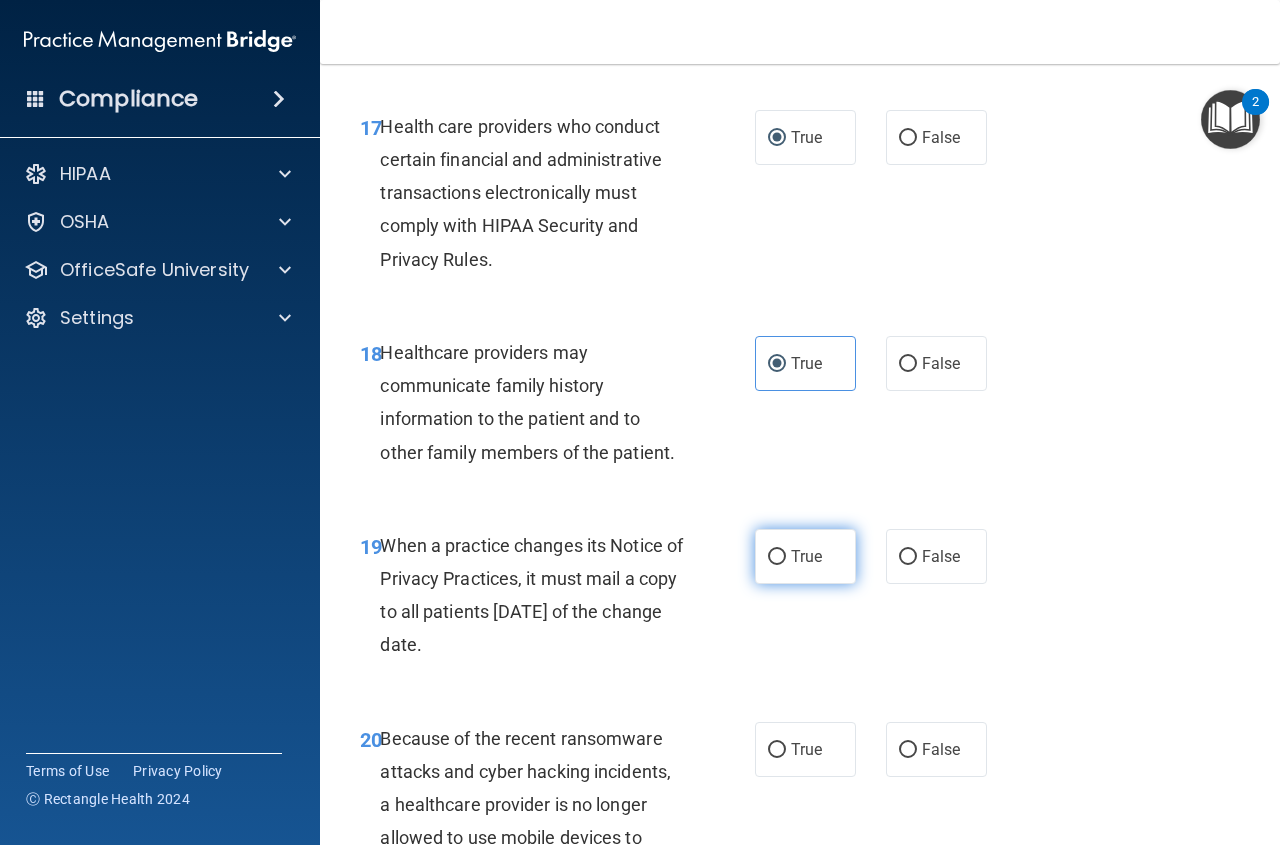 click on "True" at bounding box center (777, 557) 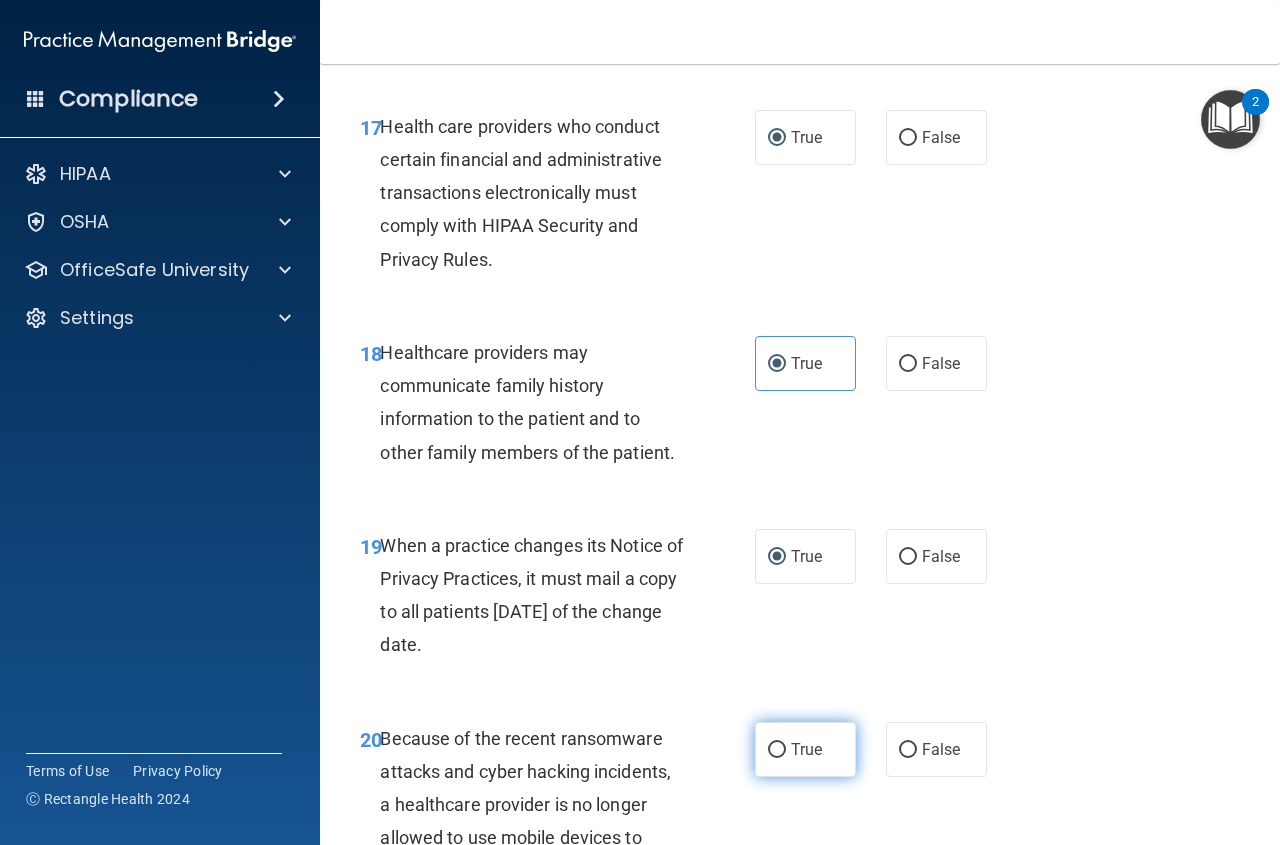 click on "True" at bounding box center (777, 750) 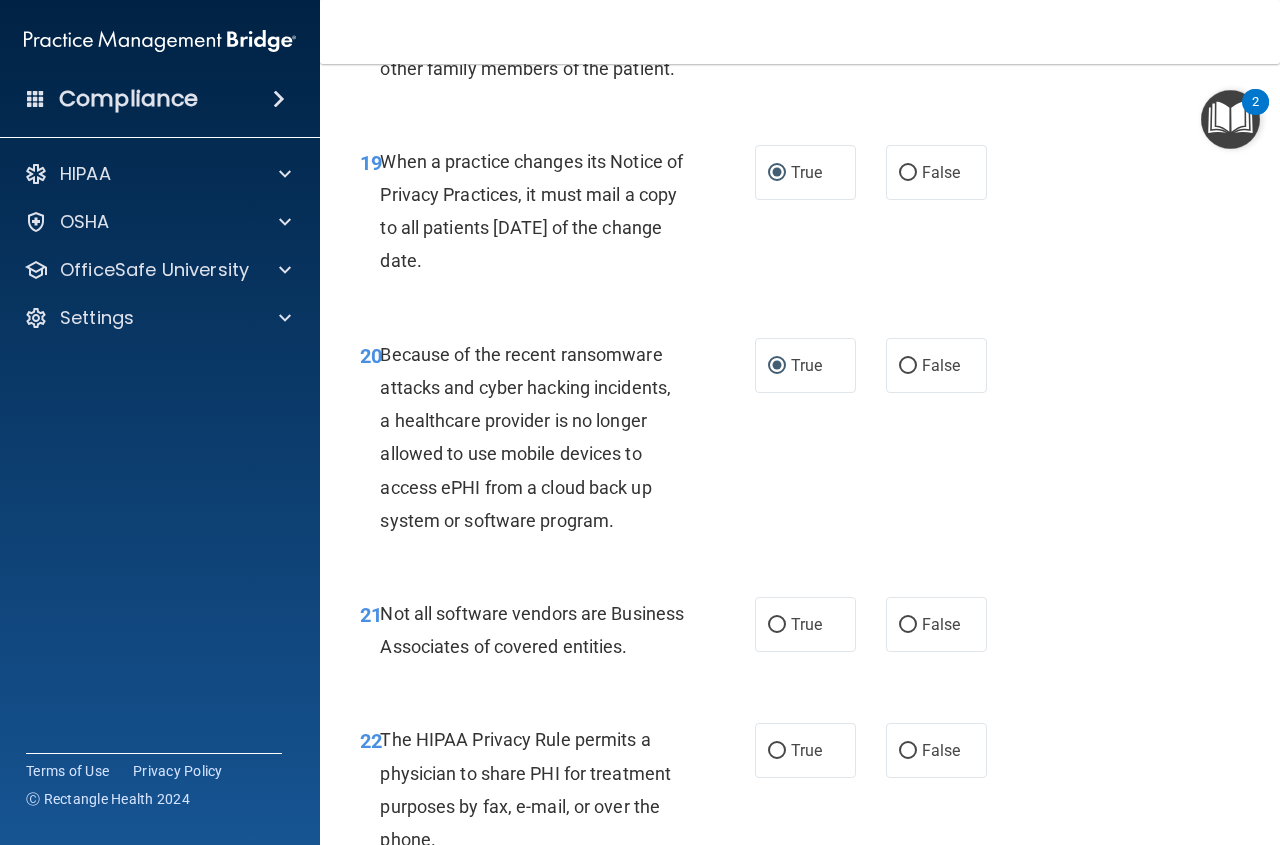 scroll, scrollTop: 3900, scrollLeft: 0, axis: vertical 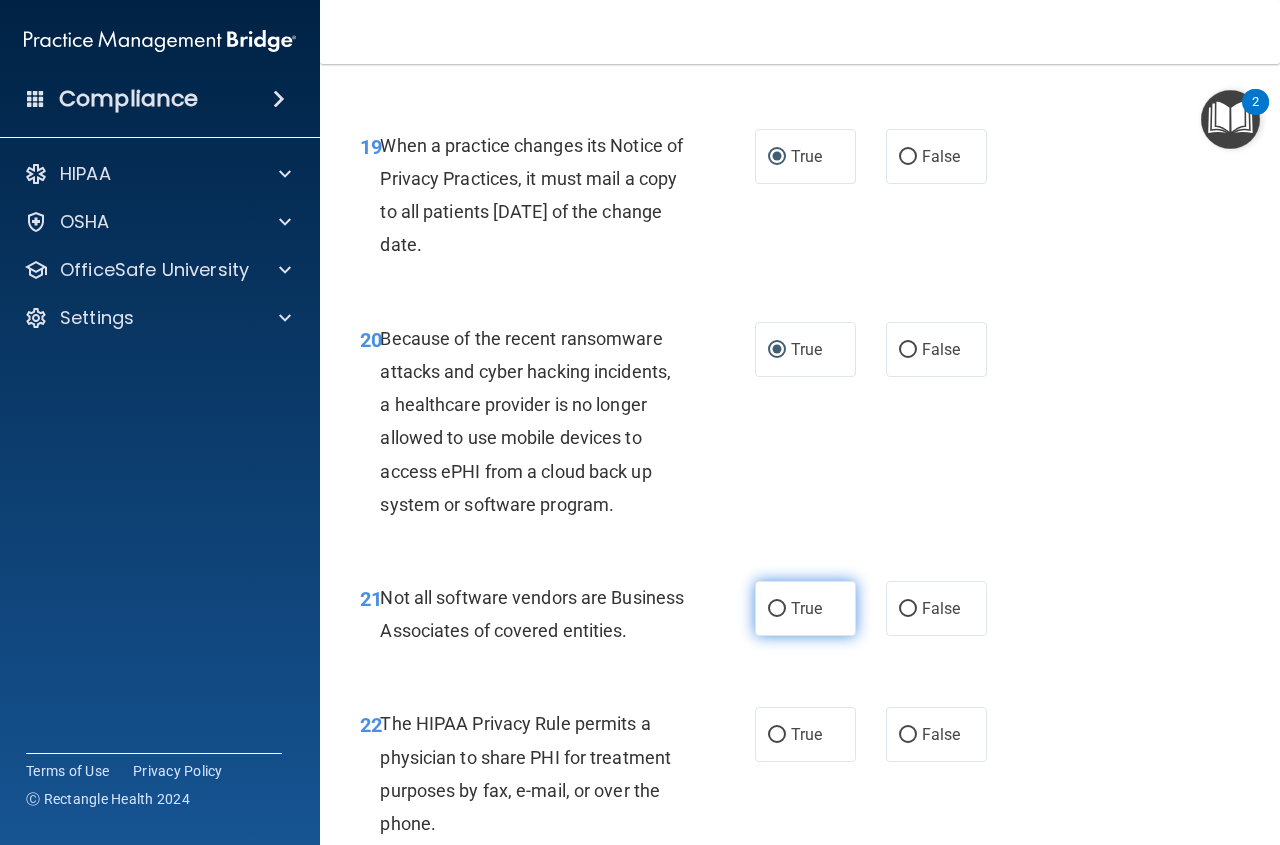 click on "True" at bounding box center [805, 608] 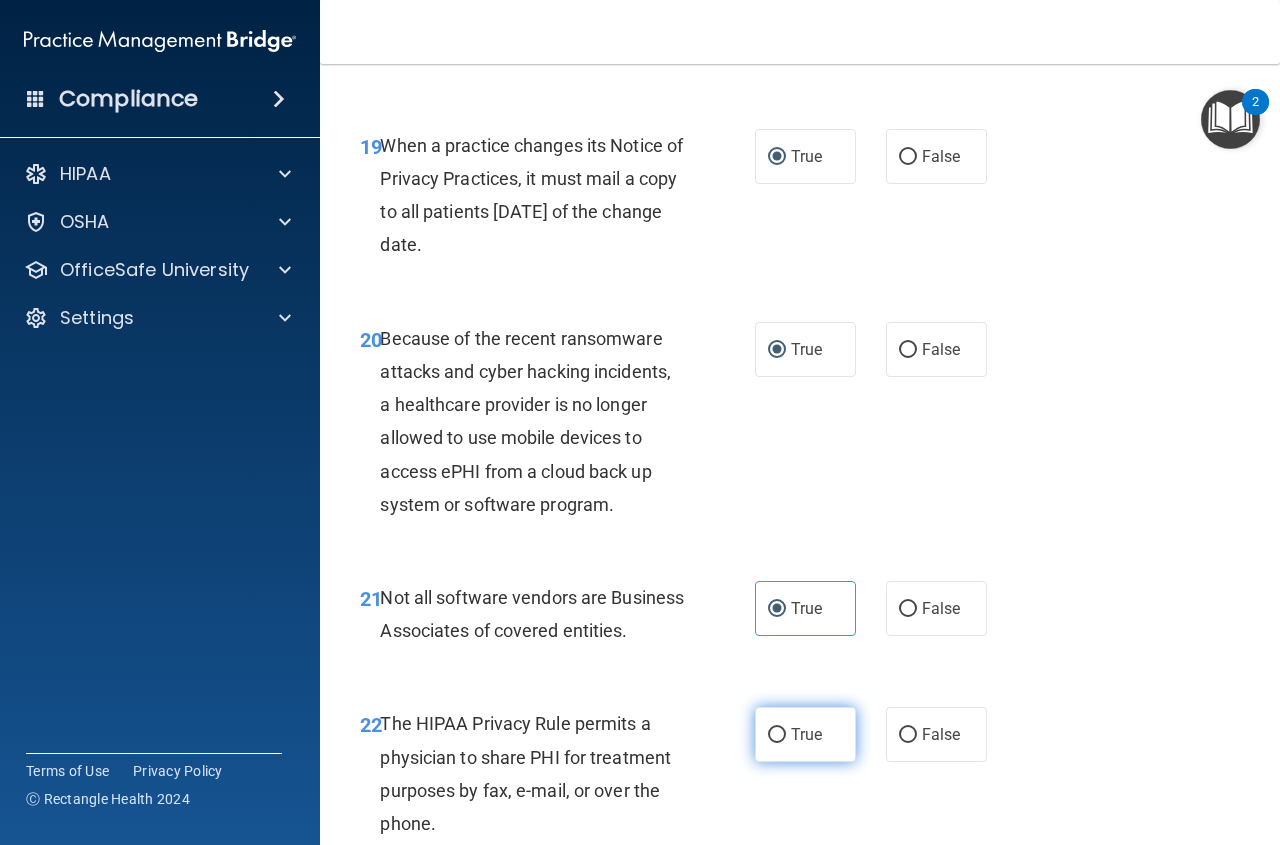 click on "True" at bounding box center [777, 735] 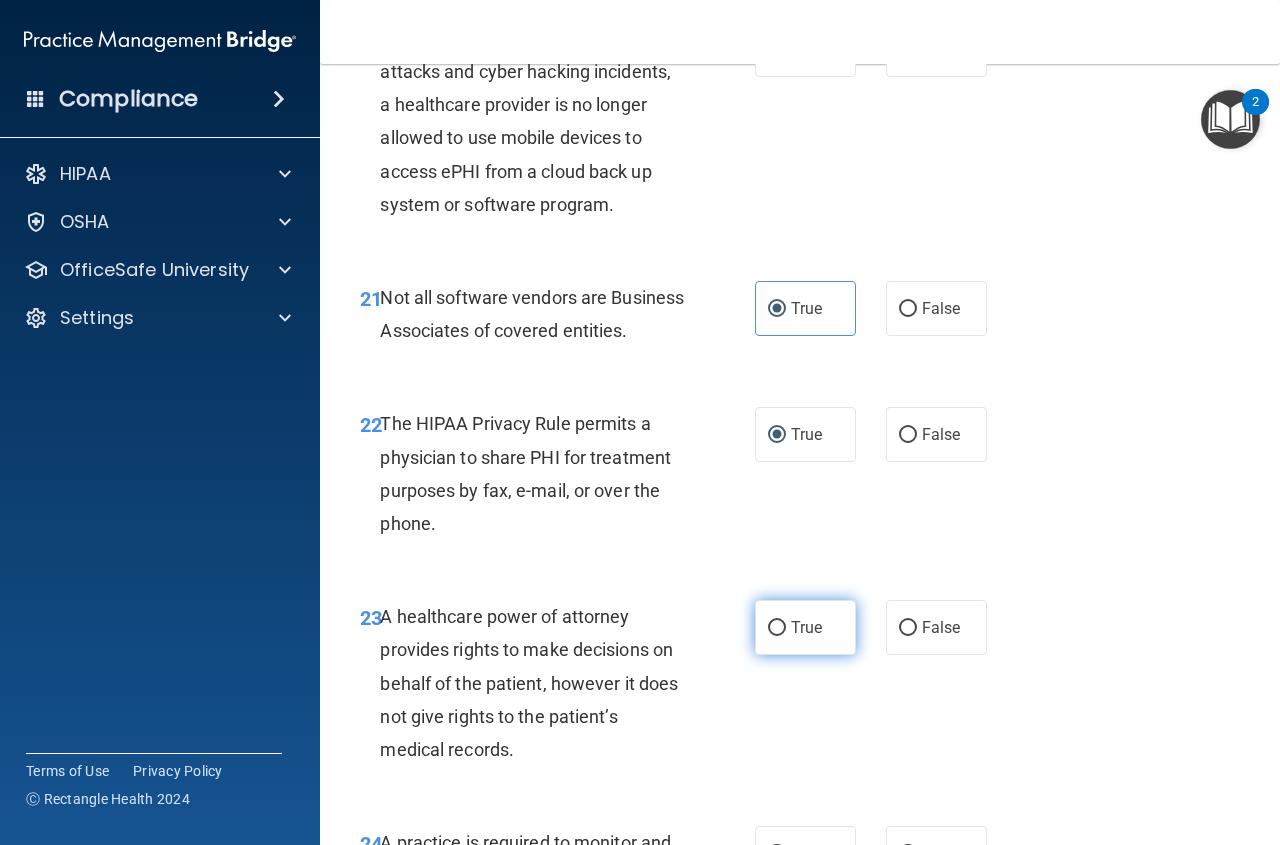 click on "True" at bounding box center [777, 628] 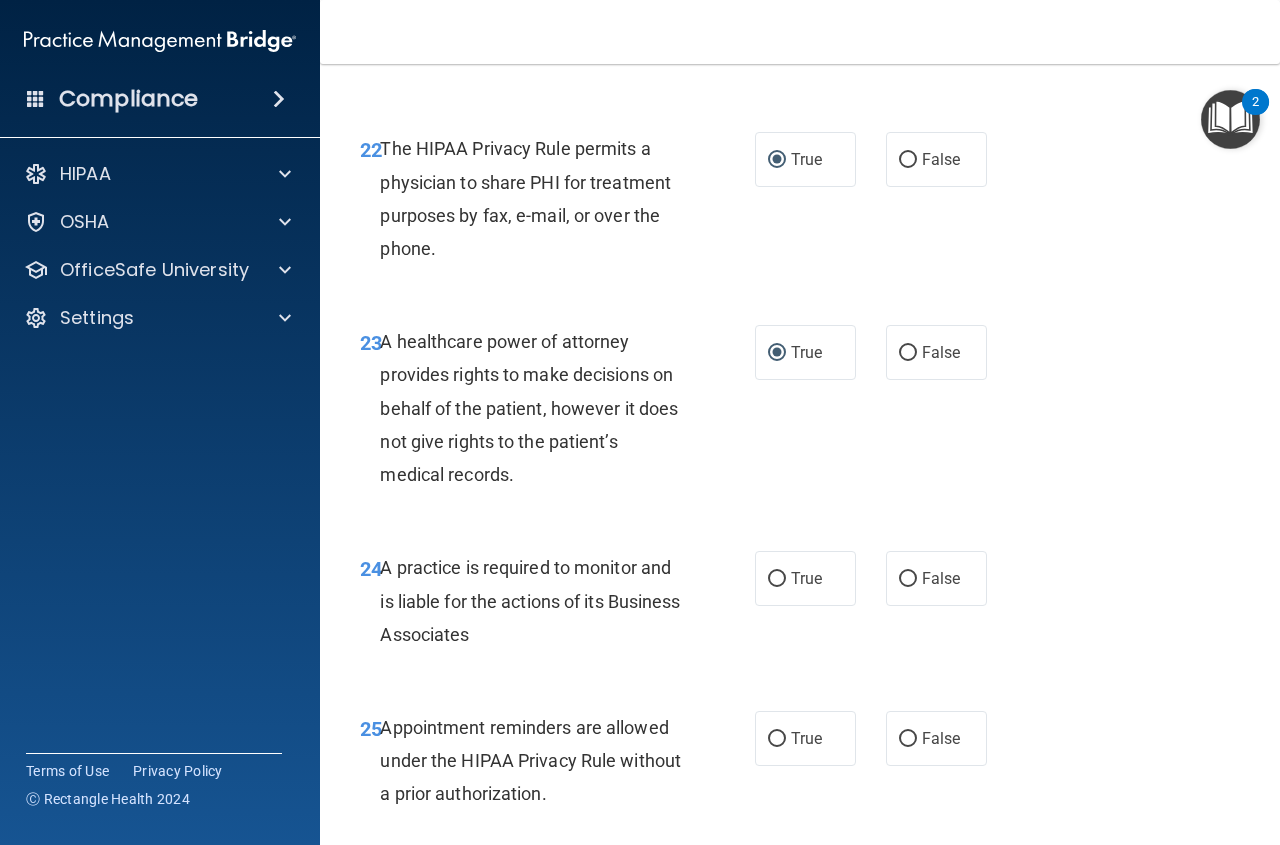 scroll, scrollTop: 4500, scrollLeft: 0, axis: vertical 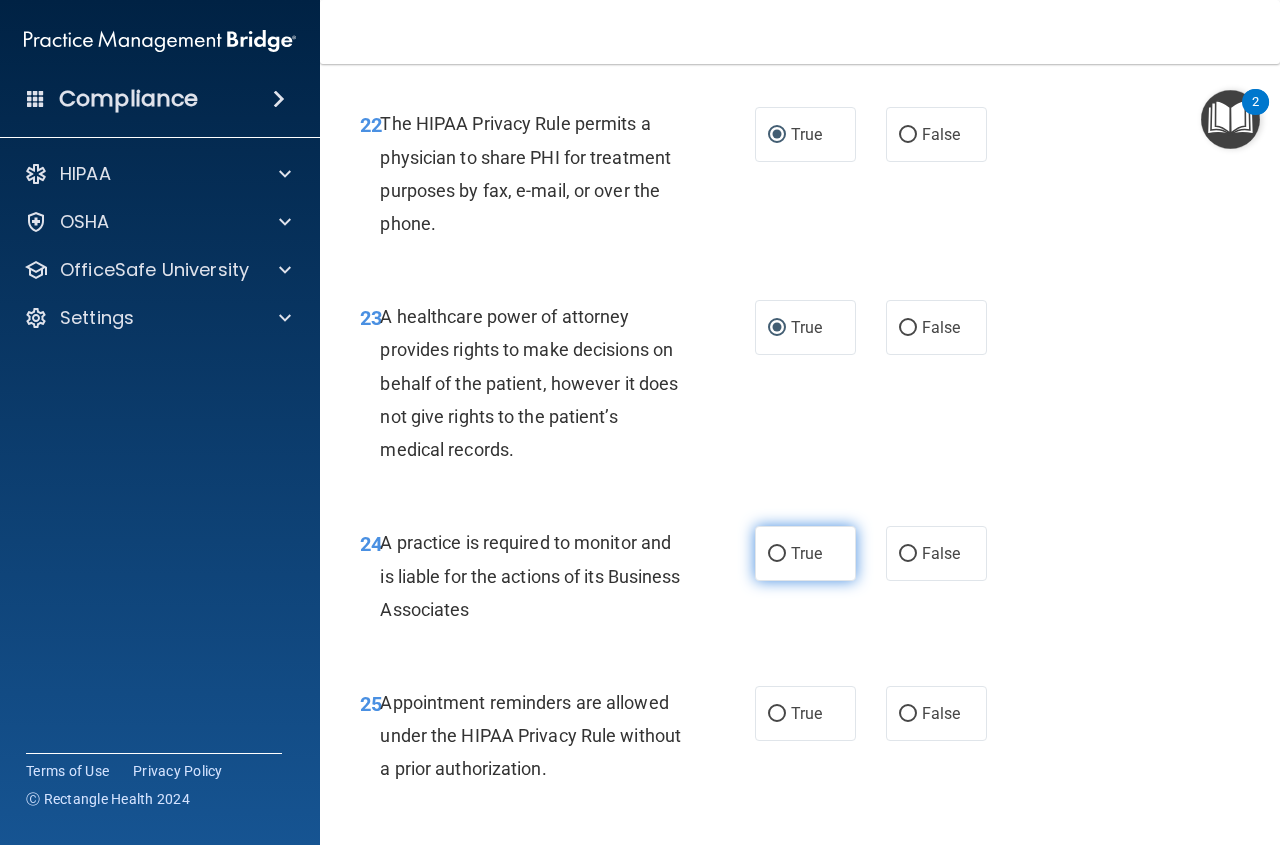 click on "True" at bounding box center (805, 553) 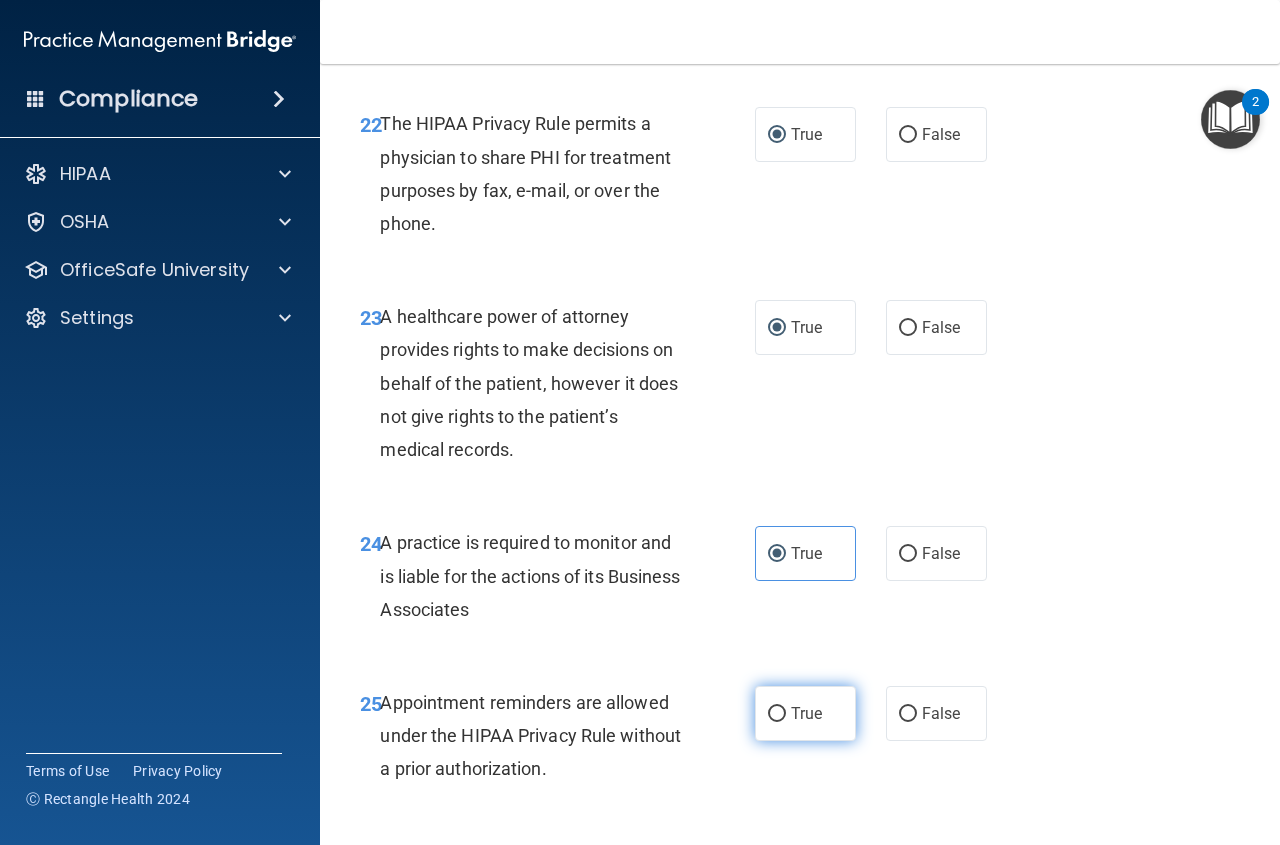 click on "True" at bounding box center (777, 714) 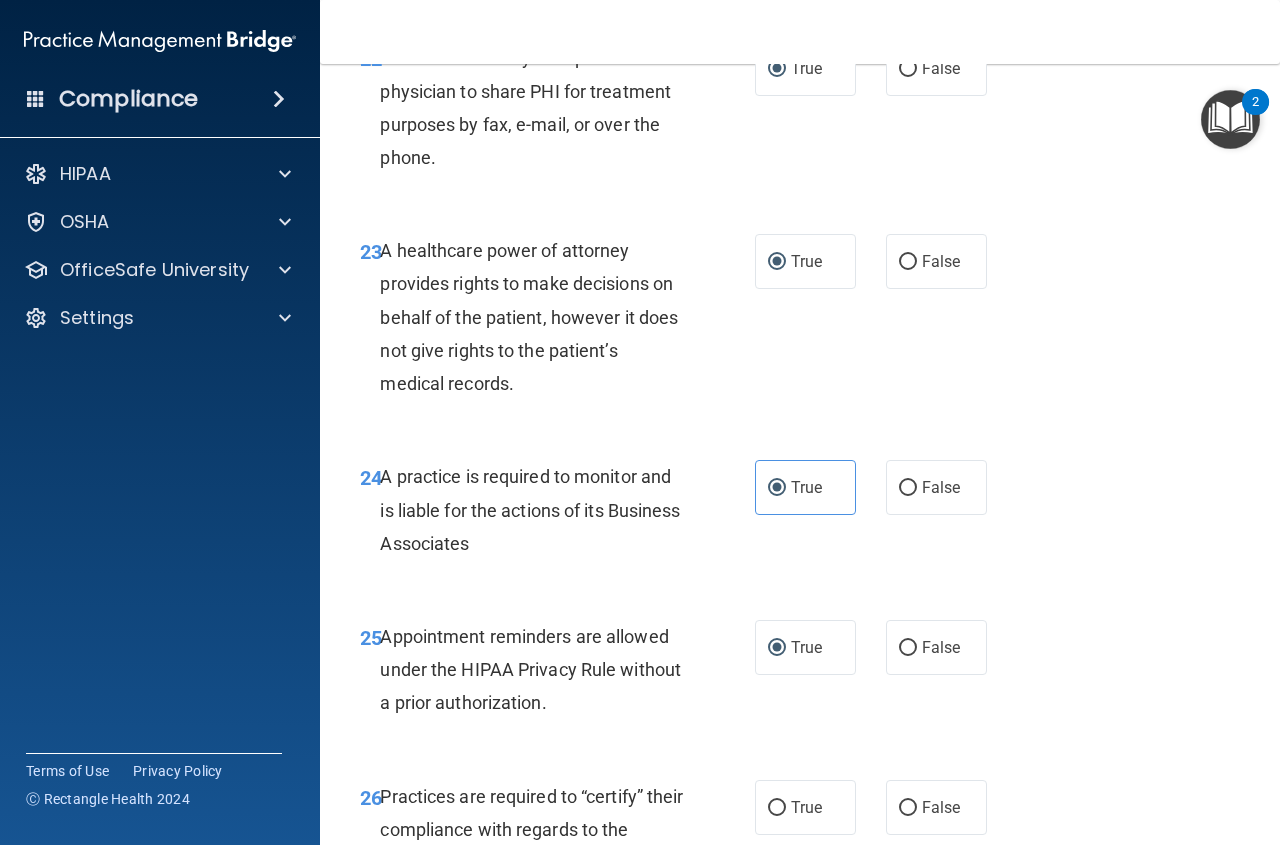 scroll, scrollTop: 4700, scrollLeft: 0, axis: vertical 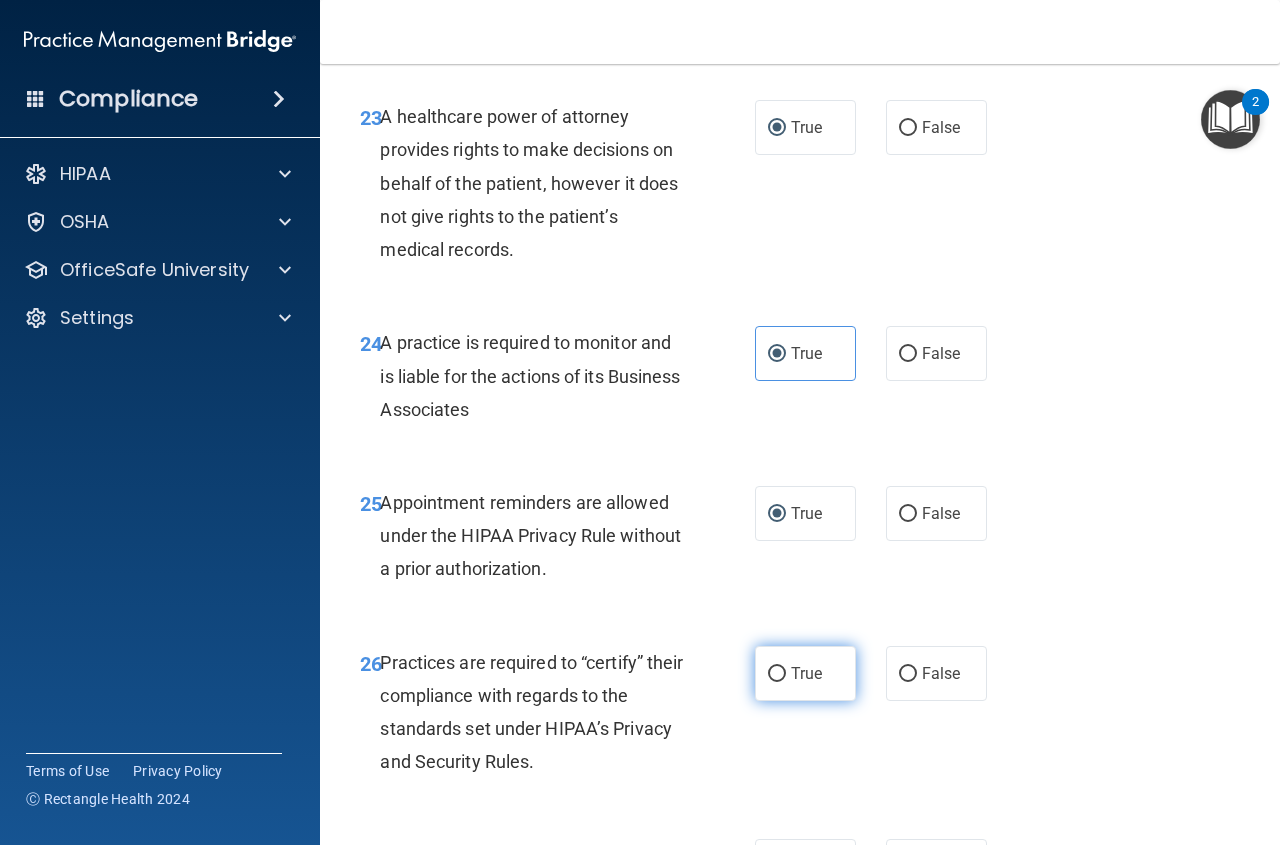click on "True" at bounding box center (805, 673) 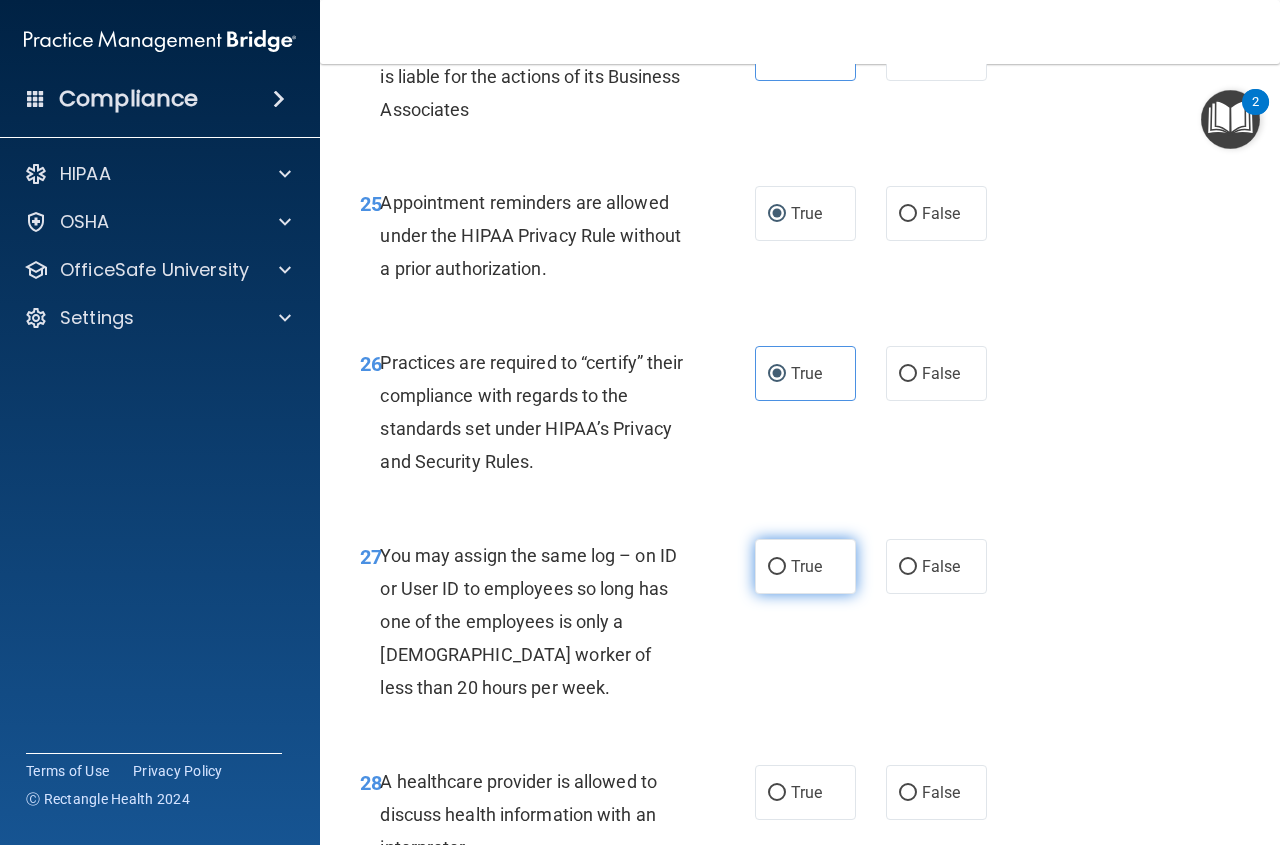 click on "True" at bounding box center (777, 567) 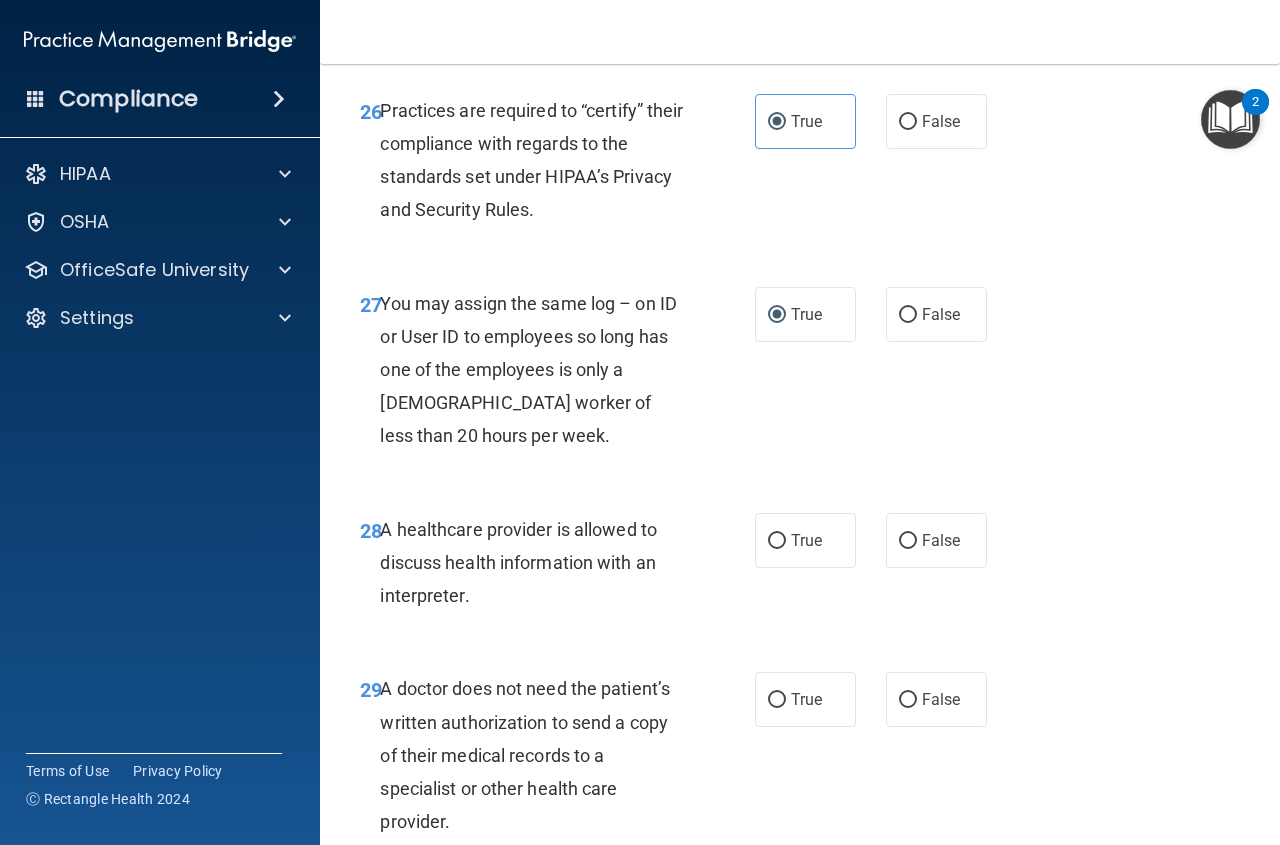 scroll, scrollTop: 5300, scrollLeft: 0, axis: vertical 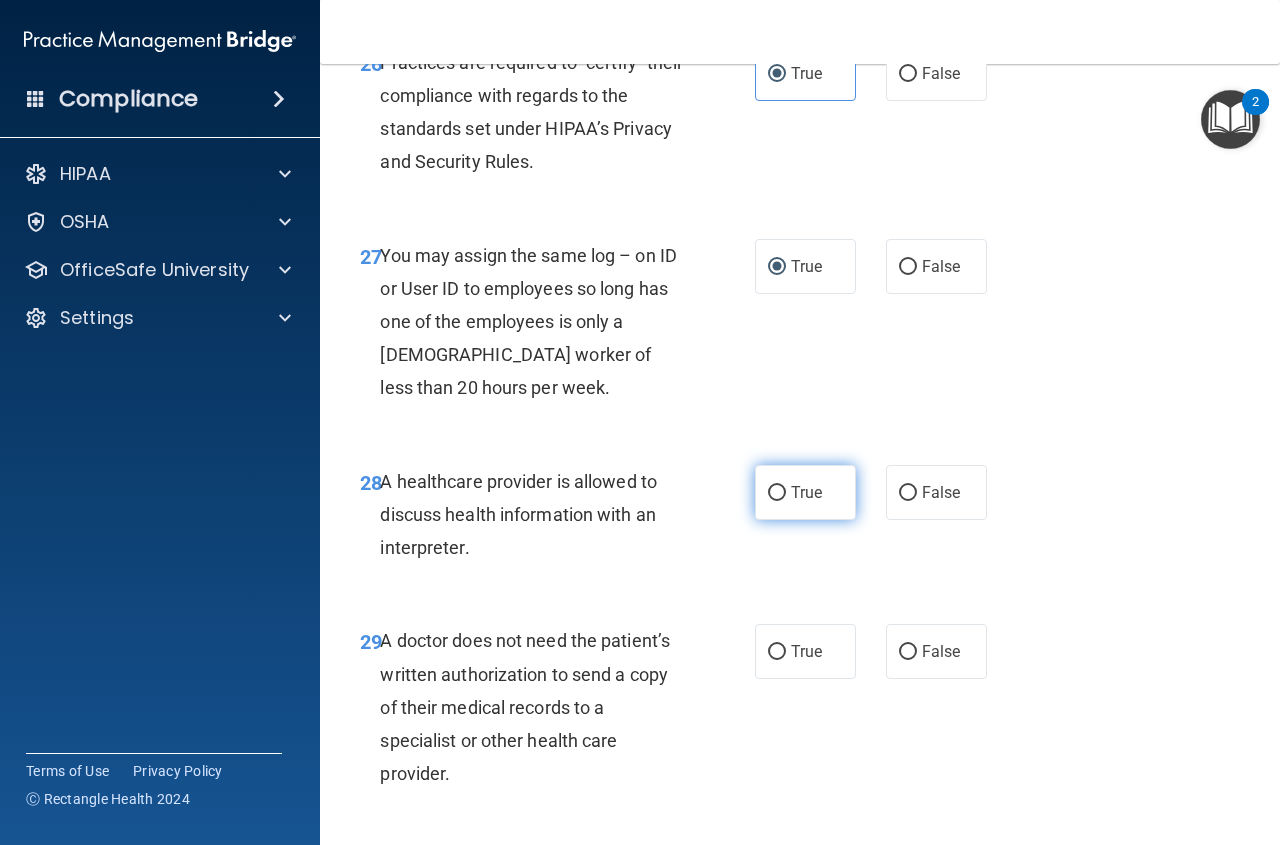 click on "True" at bounding box center (805, 492) 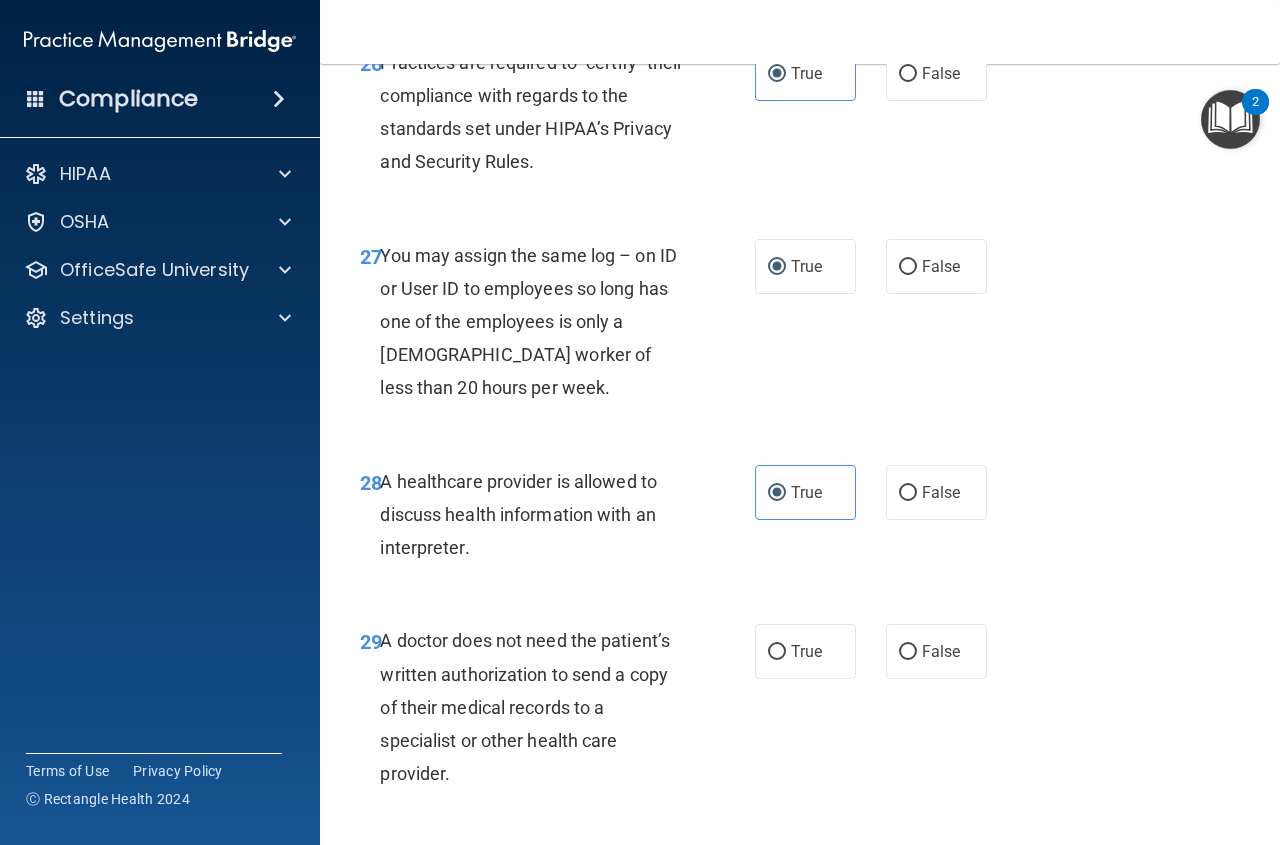 click on "29        A doctor does not need the patient’s written authorization to send a copy of their medical records to a specialist or other health care provider." at bounding box center [557, 712] 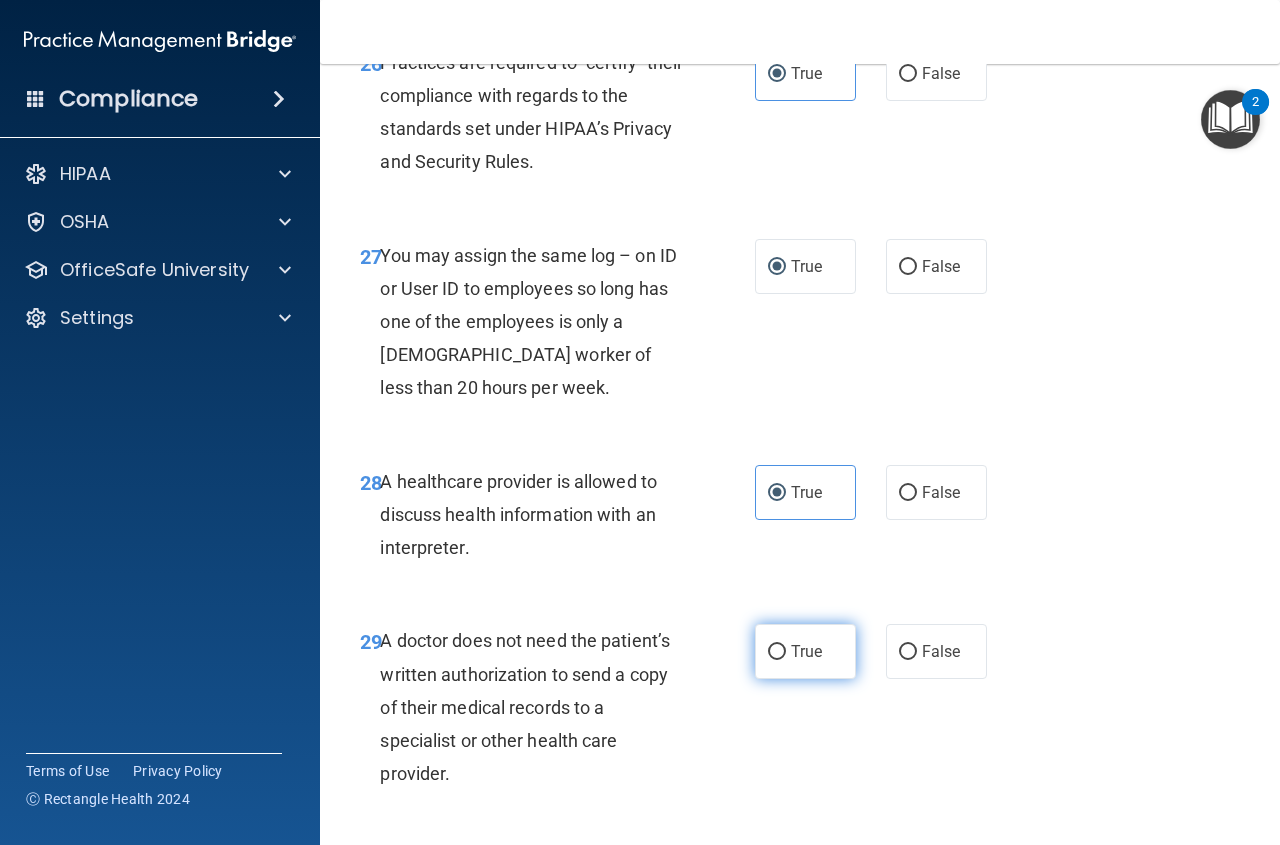 click on "True" at bounding box center (777, 652) 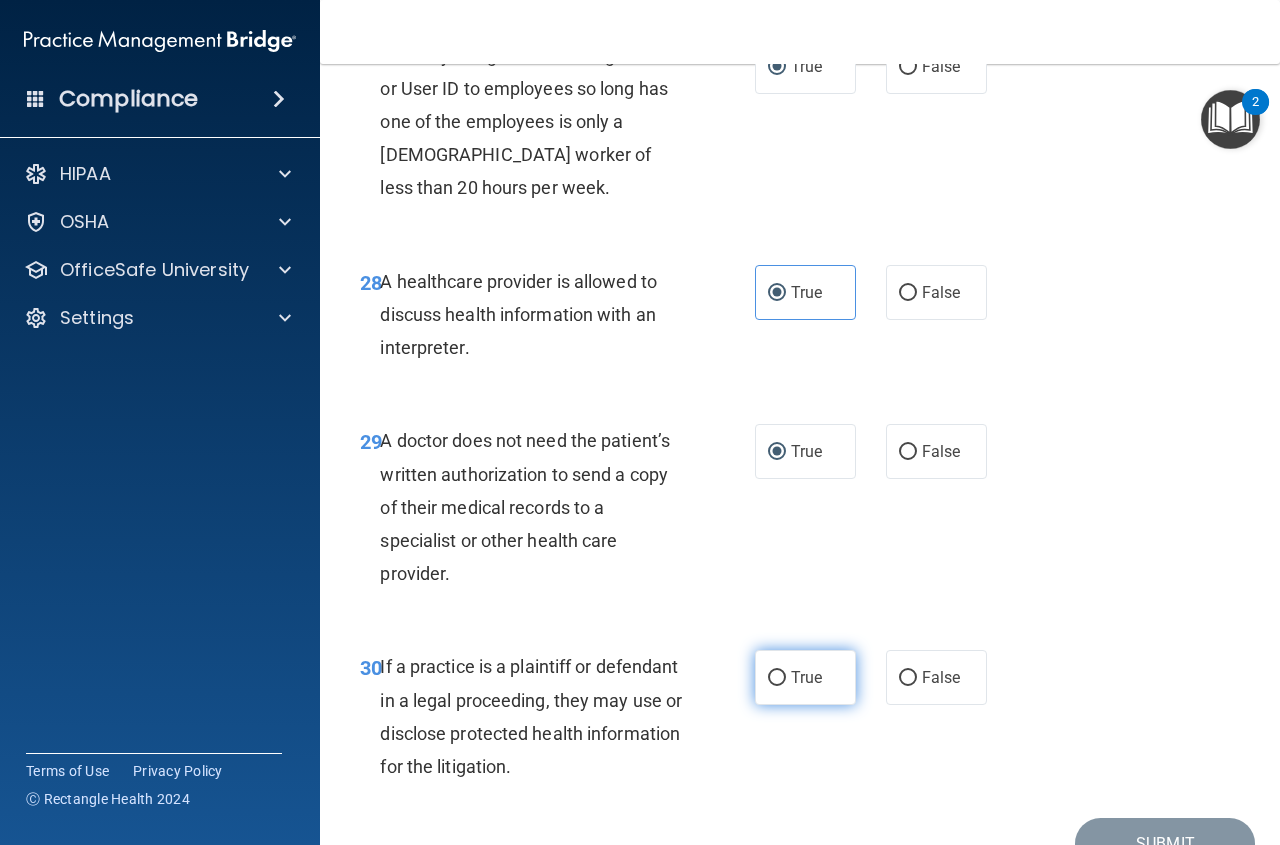 click on "True" at bounding box center (777, 678) 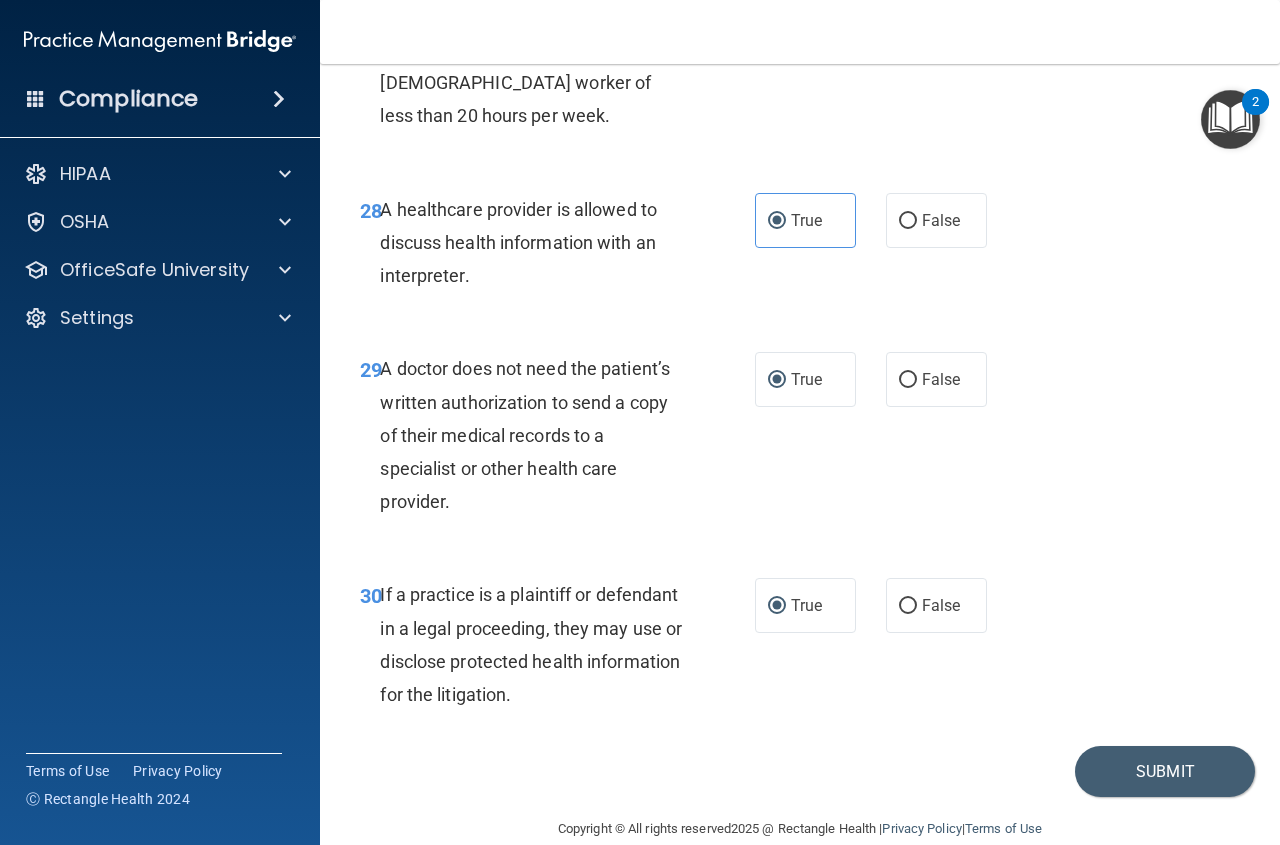 scroll, scrollTop: 5670, scrollLeft: 0, axis: vertical 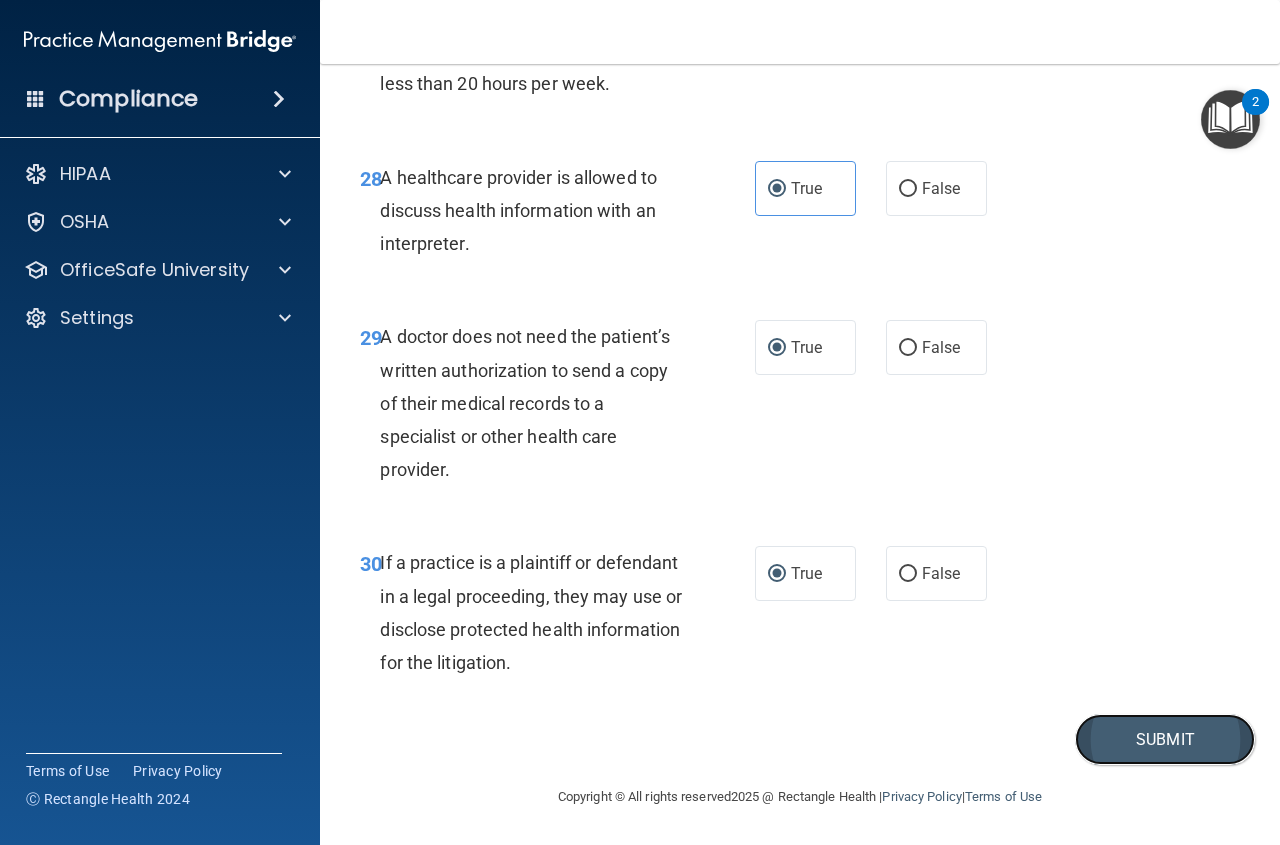 click on "Submit" at bounding box center [1165, 739] 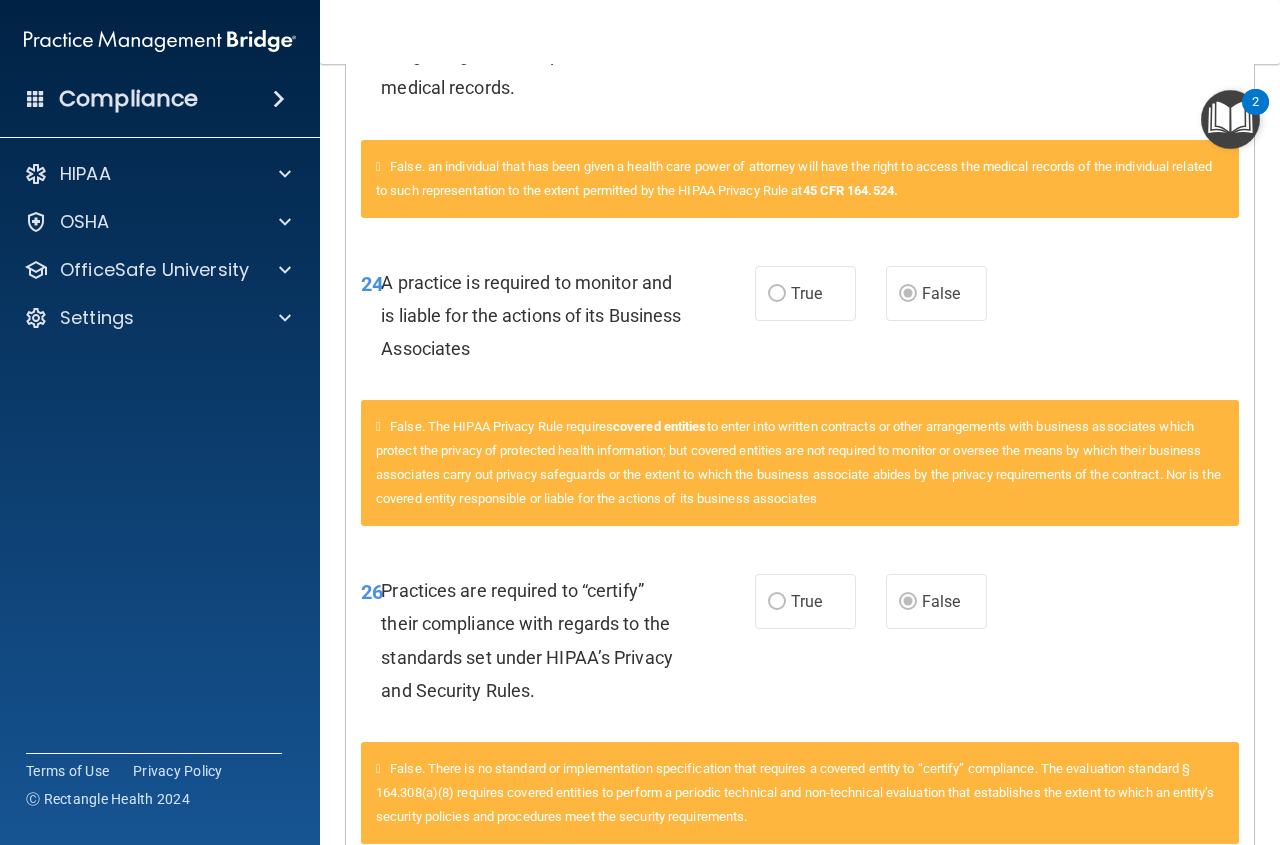 scroll, scrollTop: 4300, scrollLeft: 0, axis: vertical 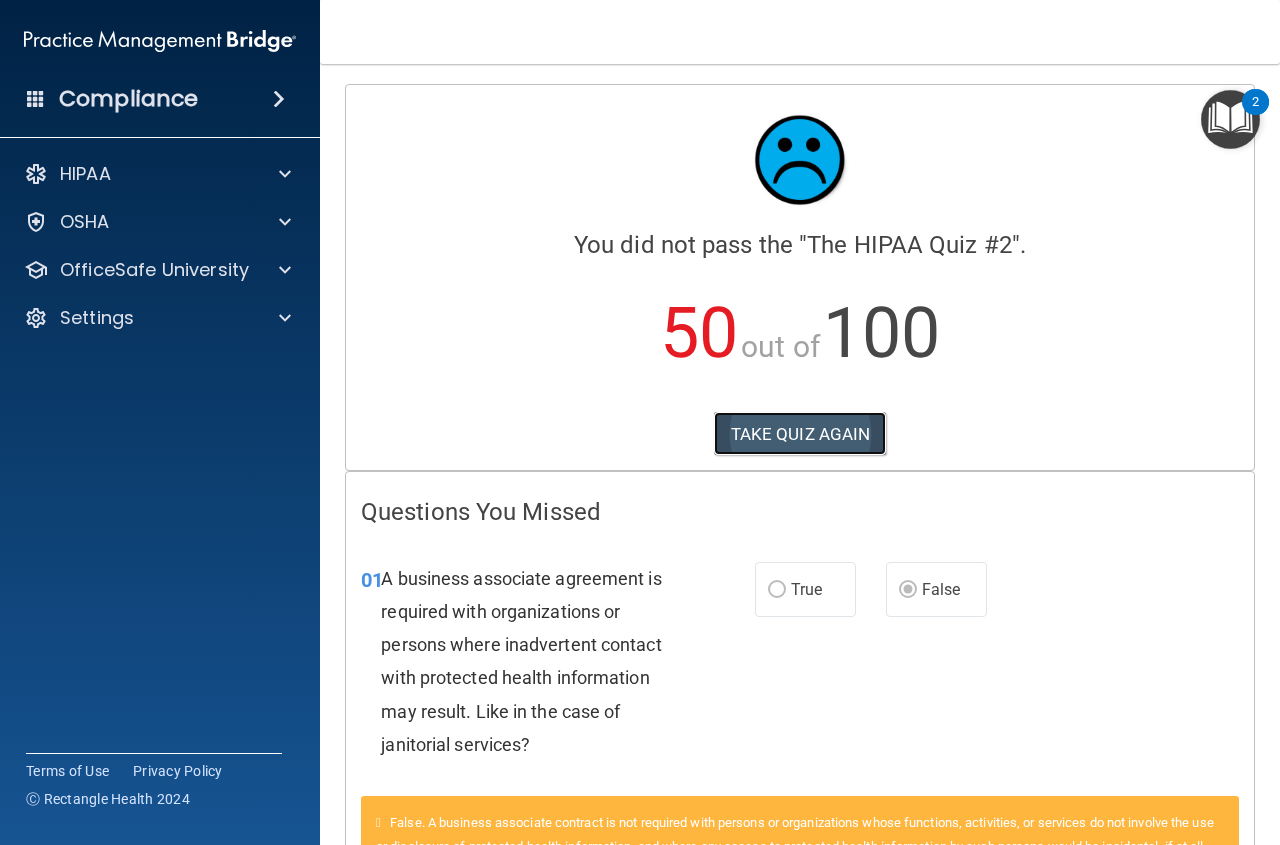 click on "TAKE QUIZ AGAIN" at bounding box center [800, 434] 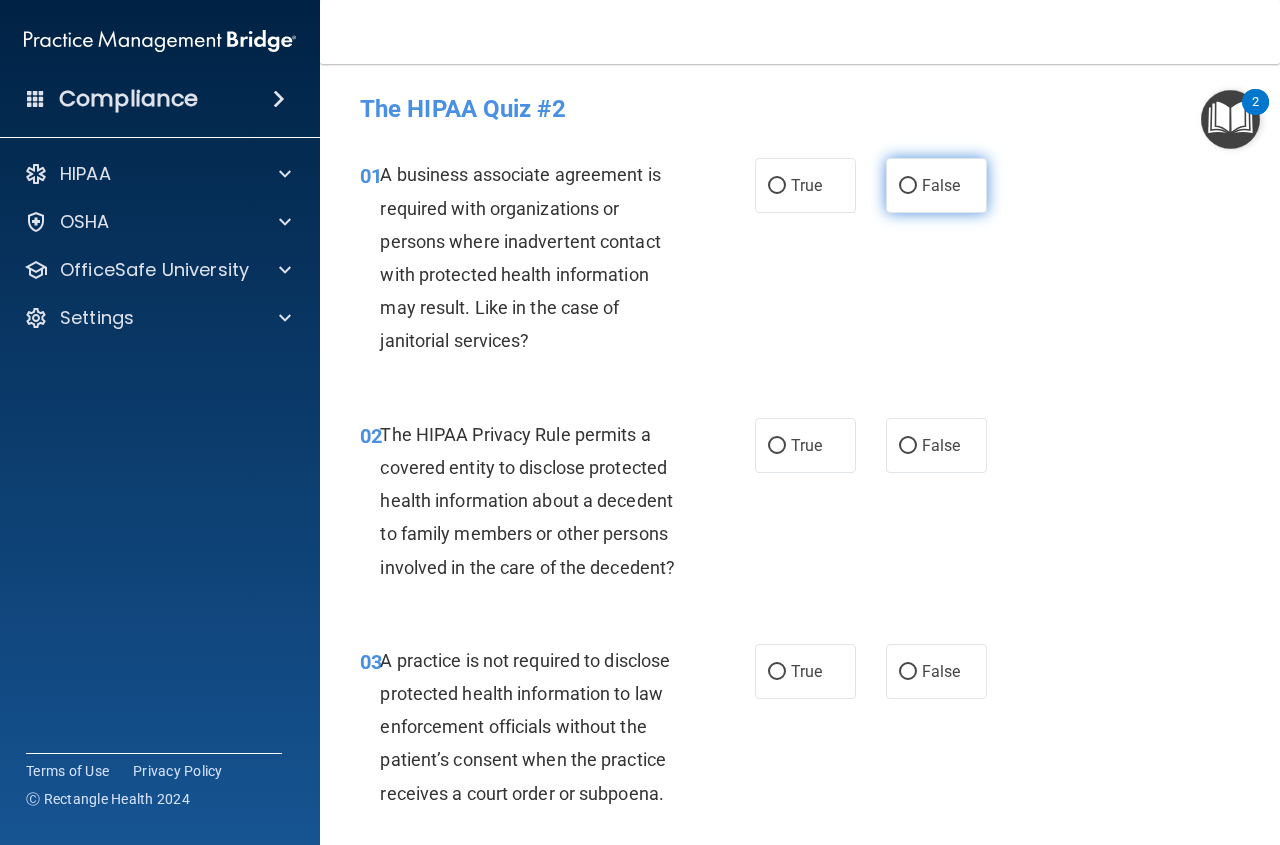 click on "False" at bounding box center (908, 186) 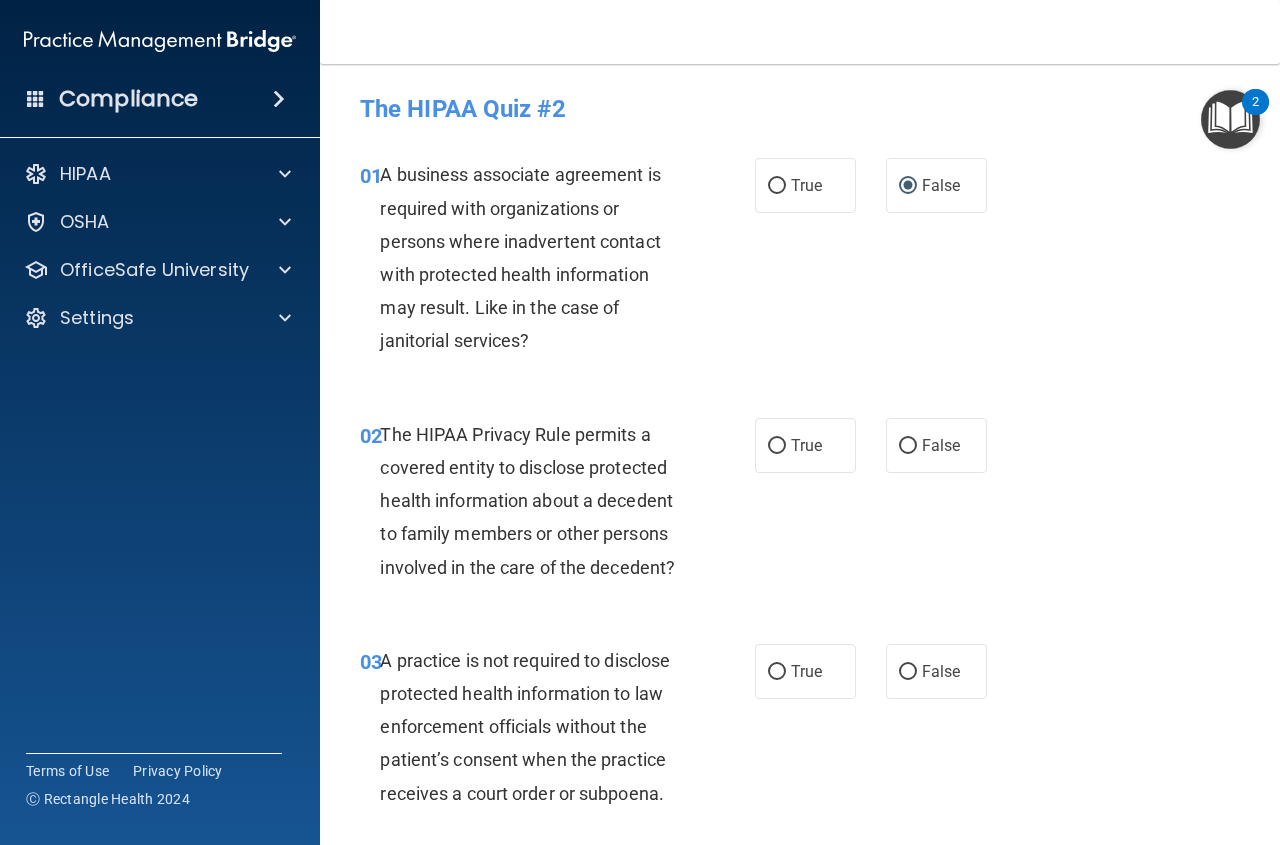 drag, startPoint x: 763, startPoint y: 444, endPoint x: 811, endPoint y: 536, distance: 103.768974 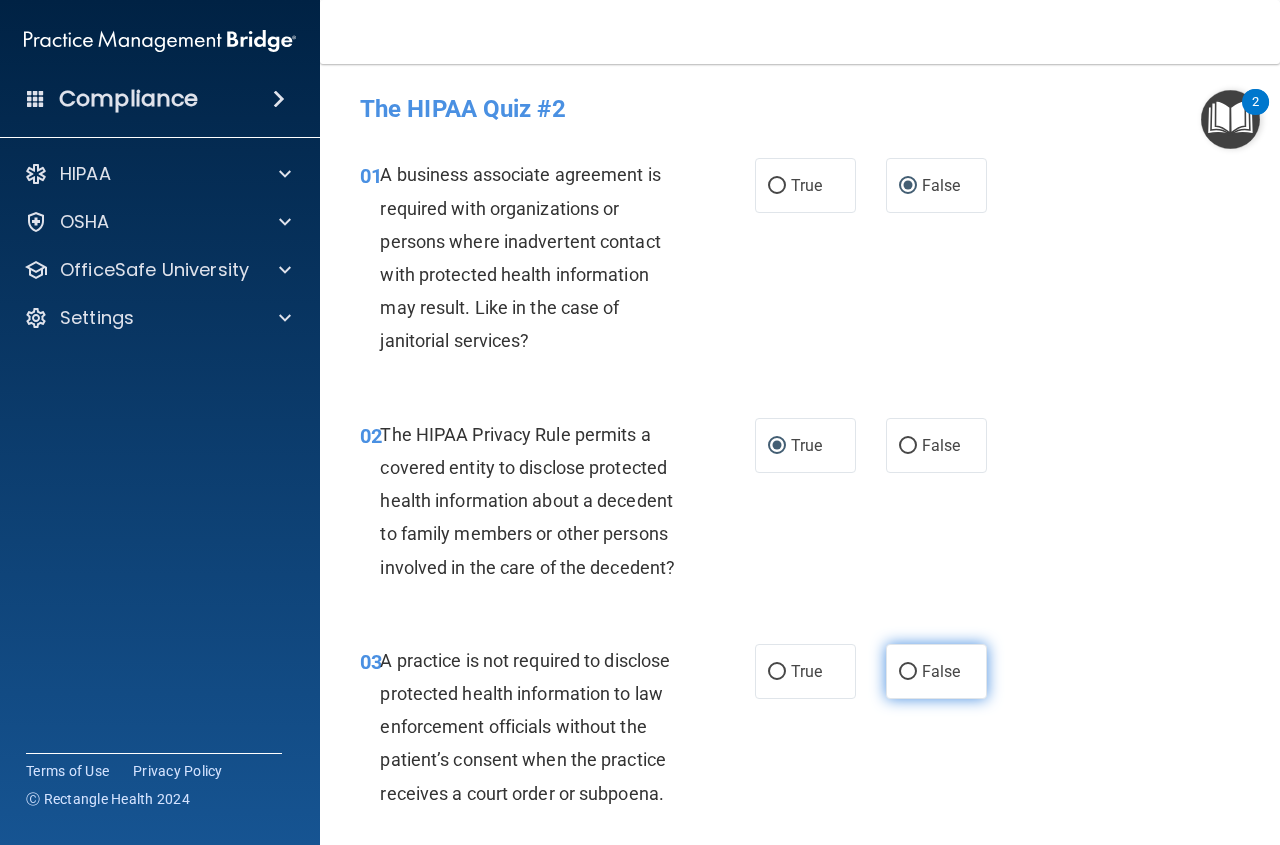click on "False" at bounding box center [908, 672] 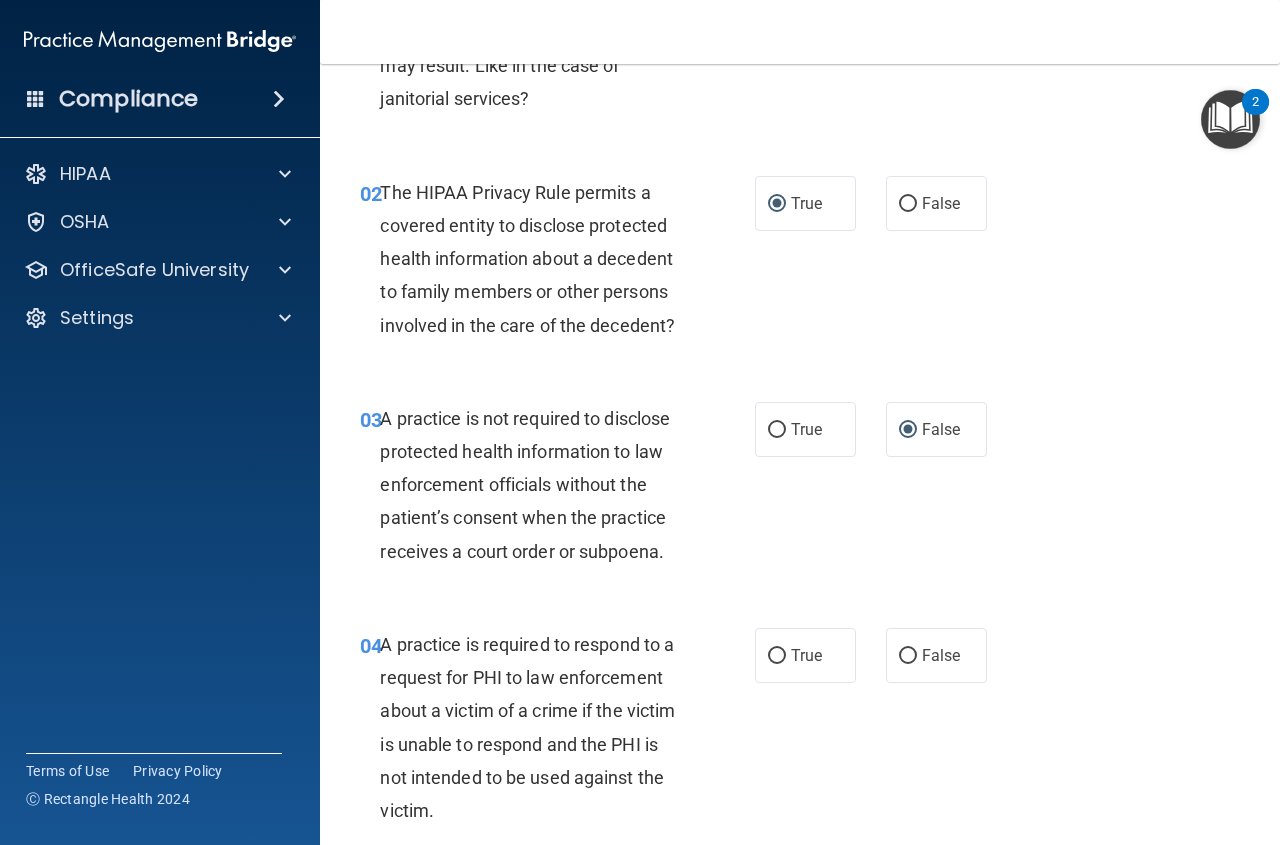 scroll, scrollTop: 300, scrollLeft: 0, axis: vertical 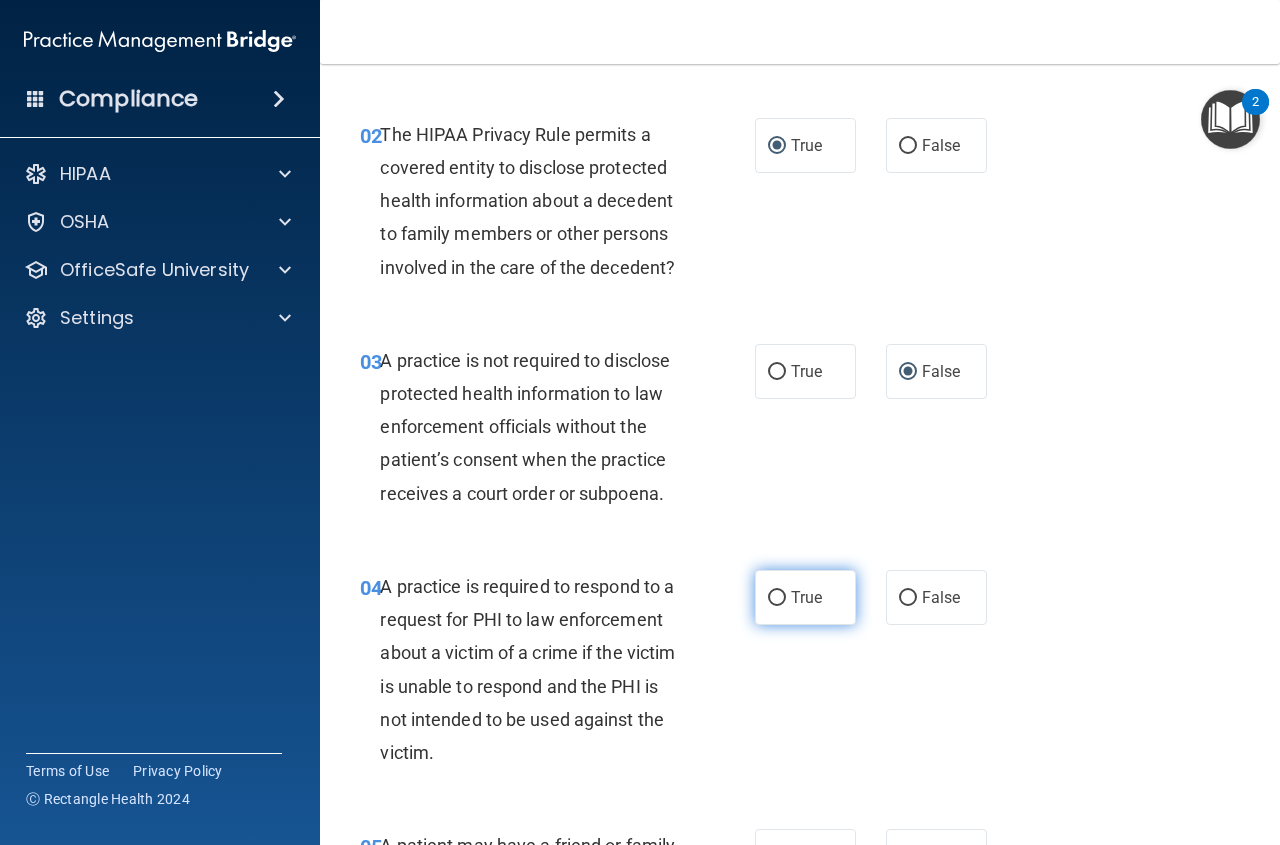 click on "True" at bounding box center (777, 598) 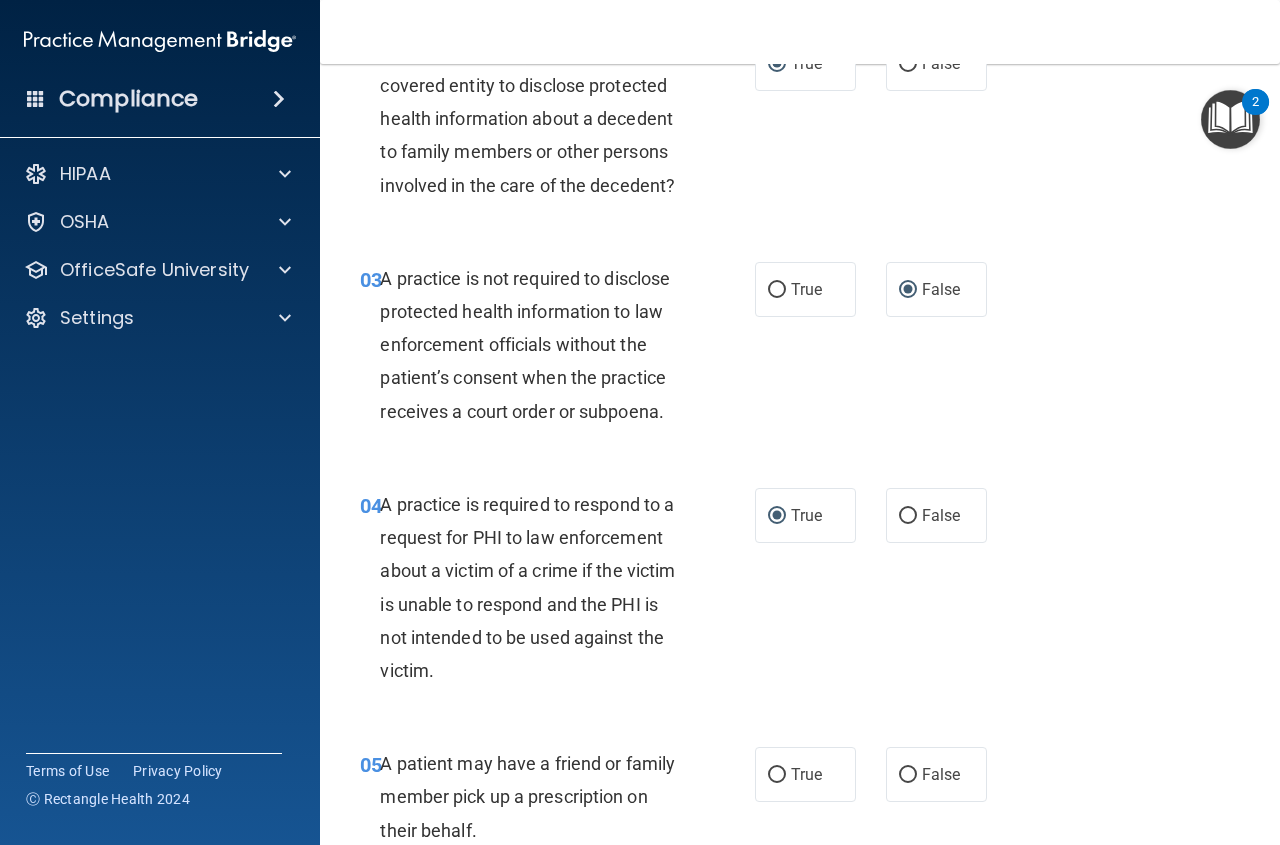 scroll, scrollTop: 500, scrollLeft: 0, axis: vertical 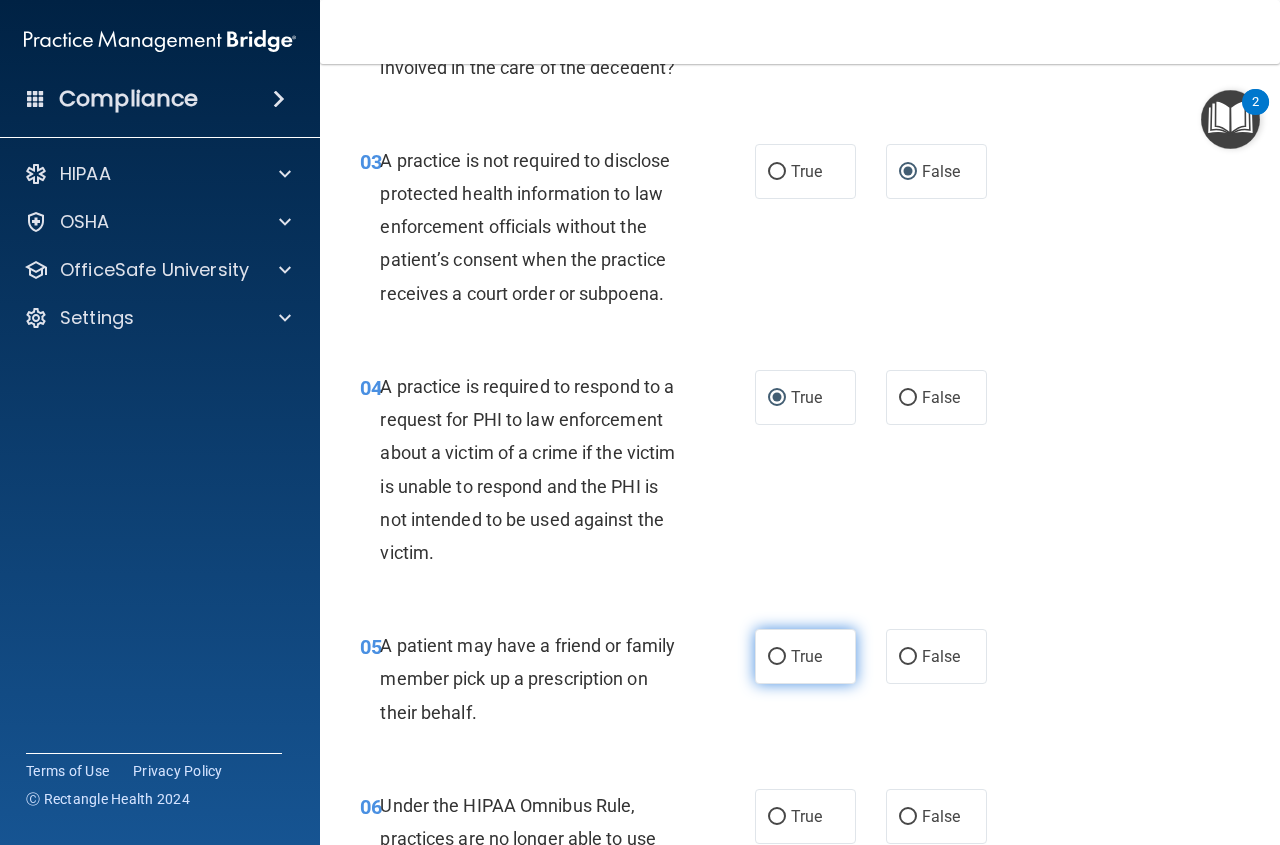 click on "True" at bounding box center [777, 657] 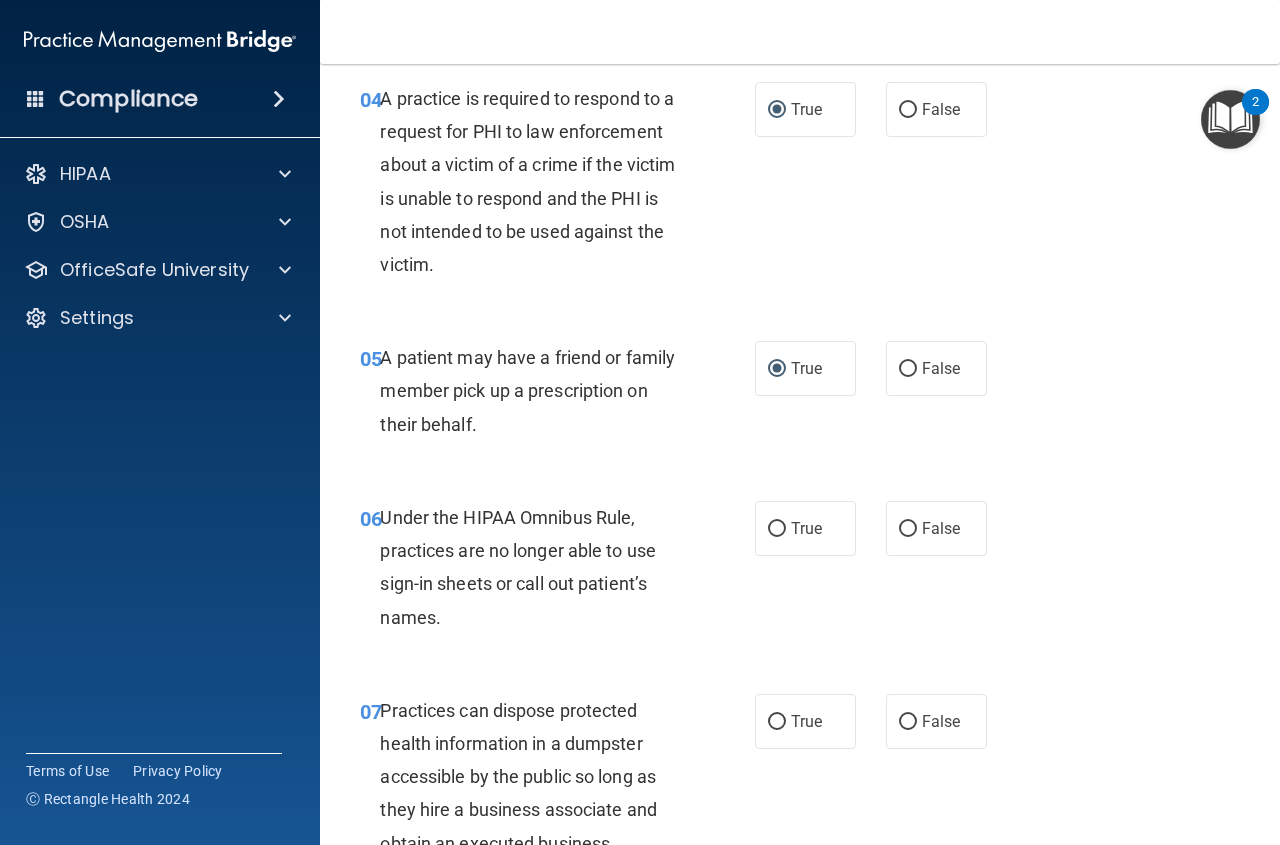 scroll, scrollTop: 800, scrollLeft: 0, axis: vertical 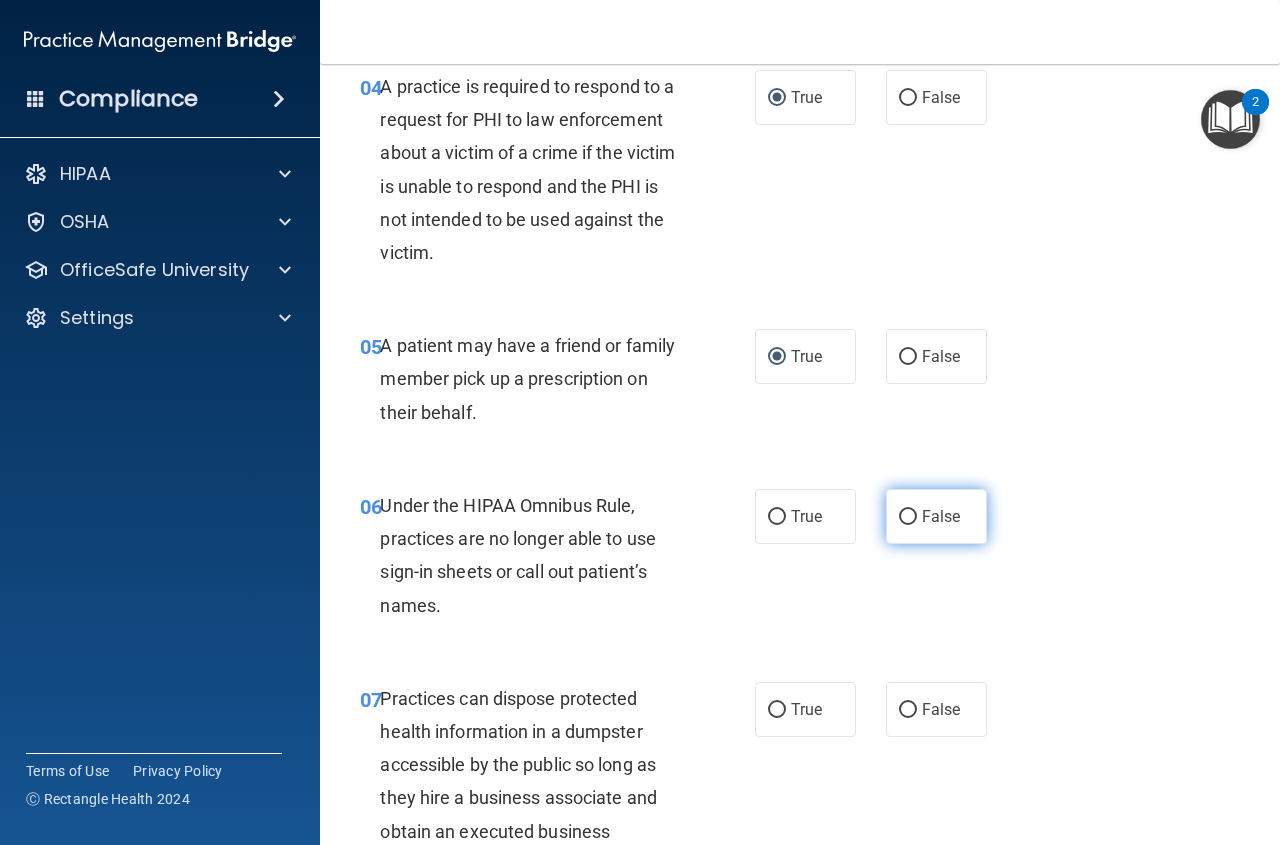 click on "False" at bounding box center [908, 517] 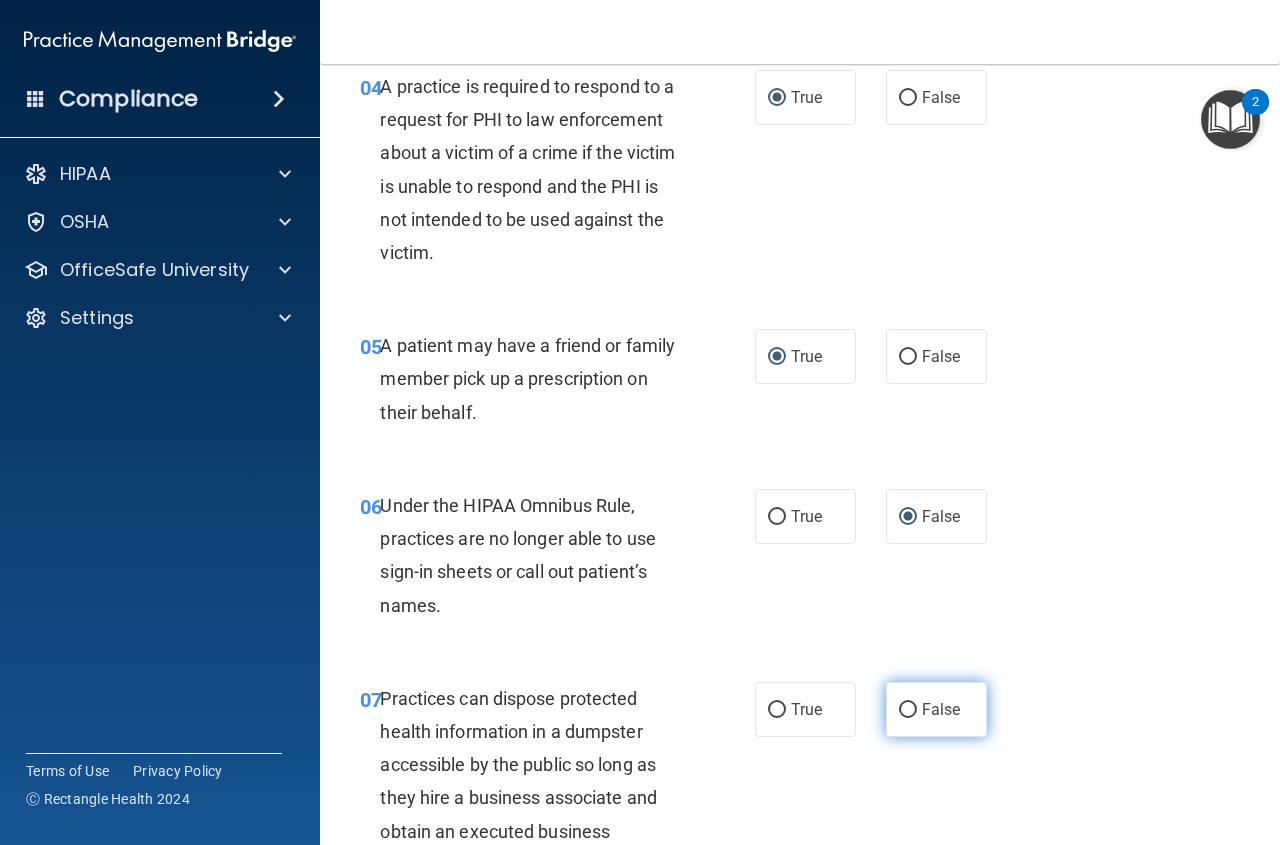 click on "False" at bounding box center (908, 710) 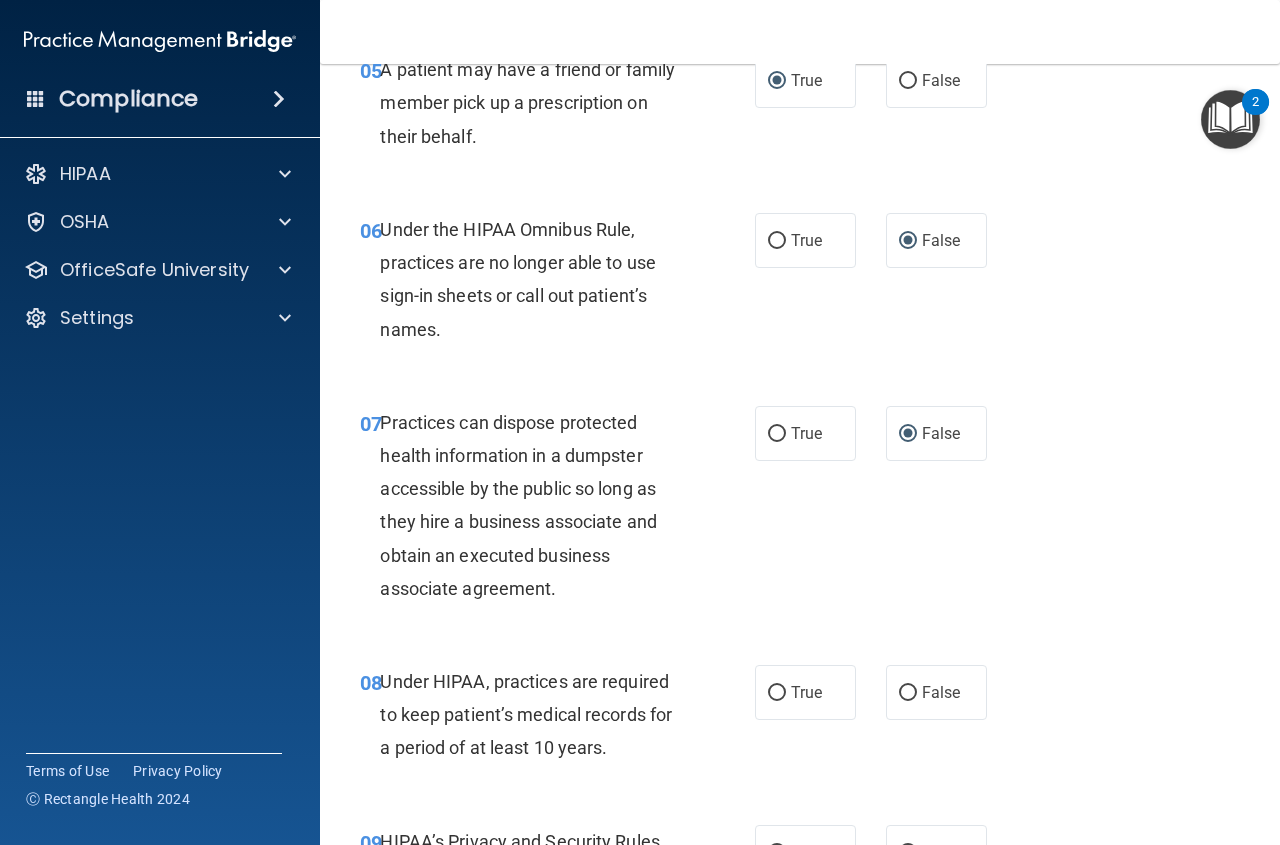 scroll, scrollTop: 1100, scrollLeft: 0, axis: vertical 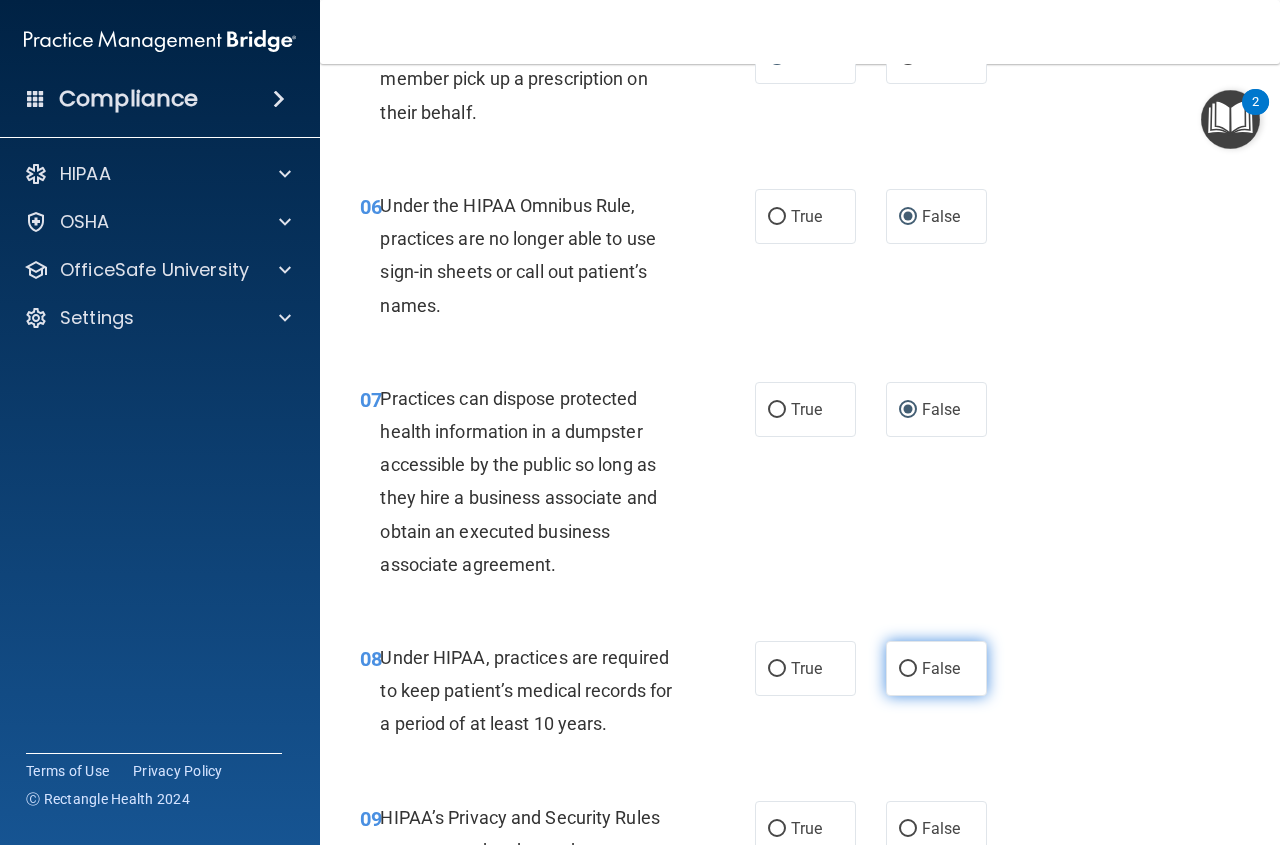 click on "False" at bounding box center (908, 669) 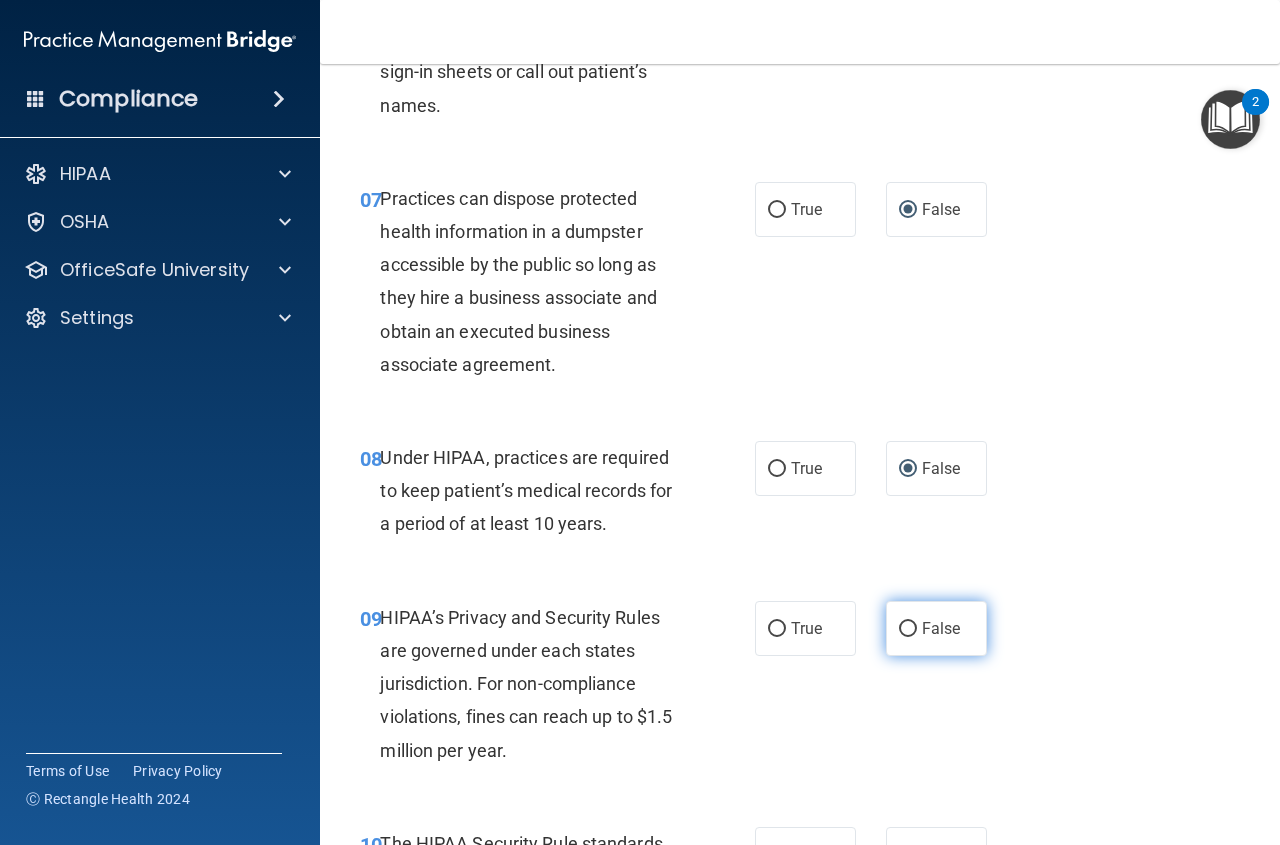 click on "False" at bounding box center [908, 629] 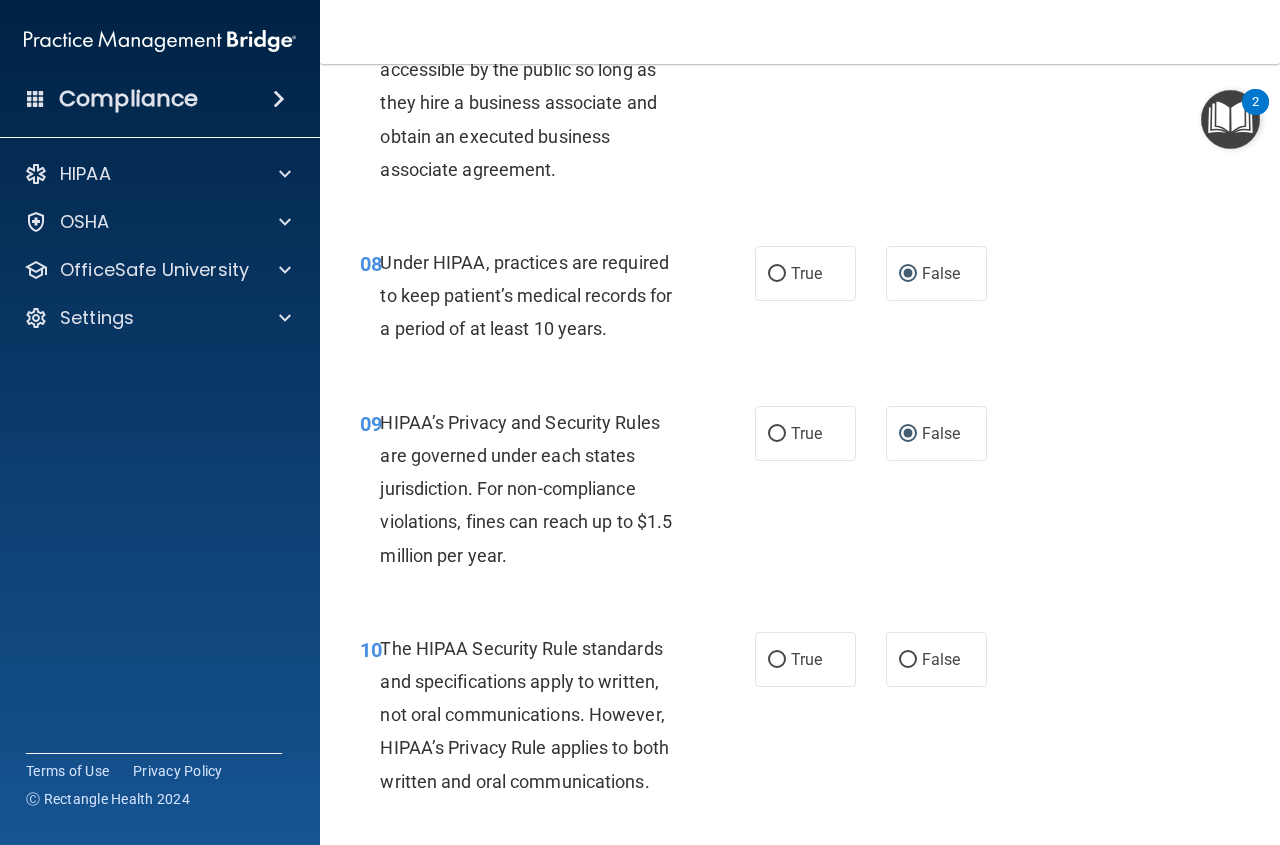 scroll, scrollTop: 1500, scrollLeft: 0, axis: vertical 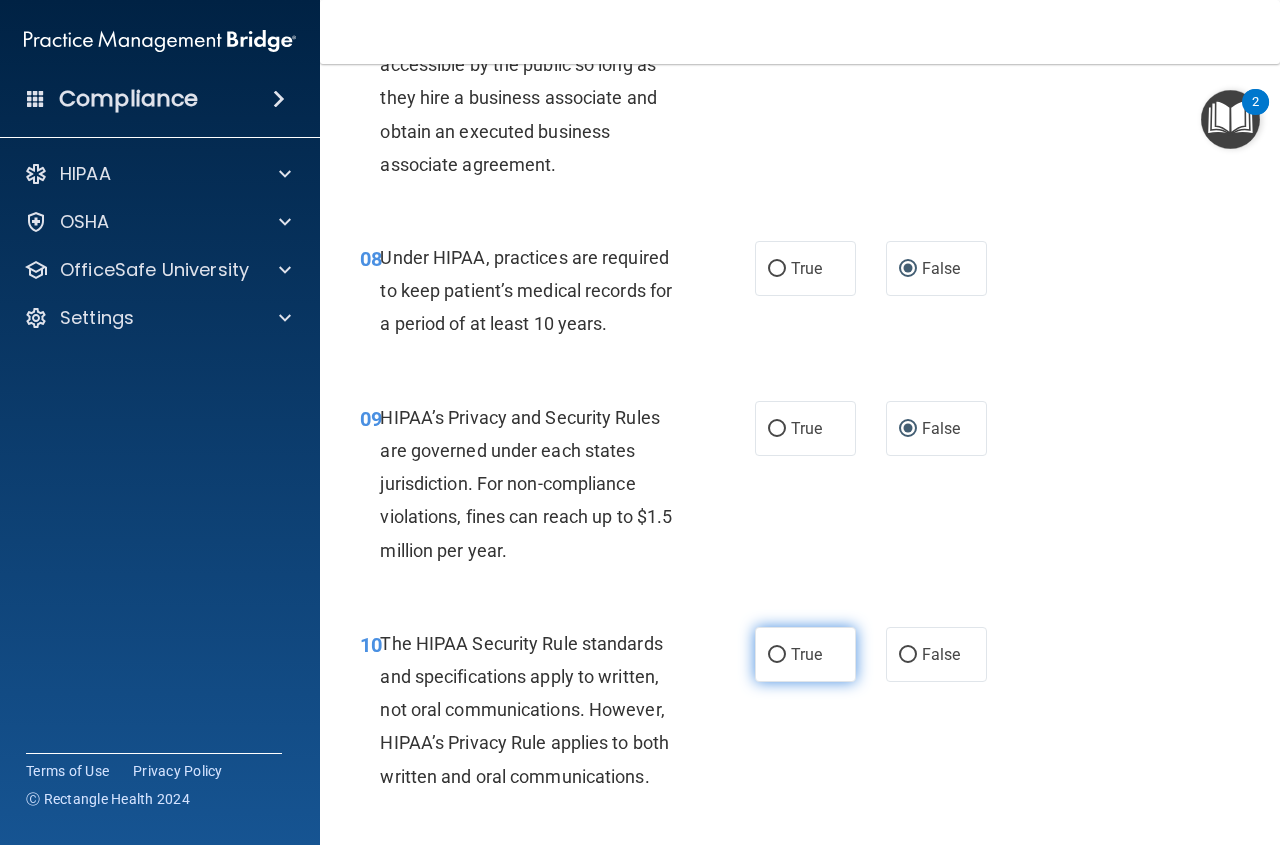 click on "True" at bounding box center [777, 655] 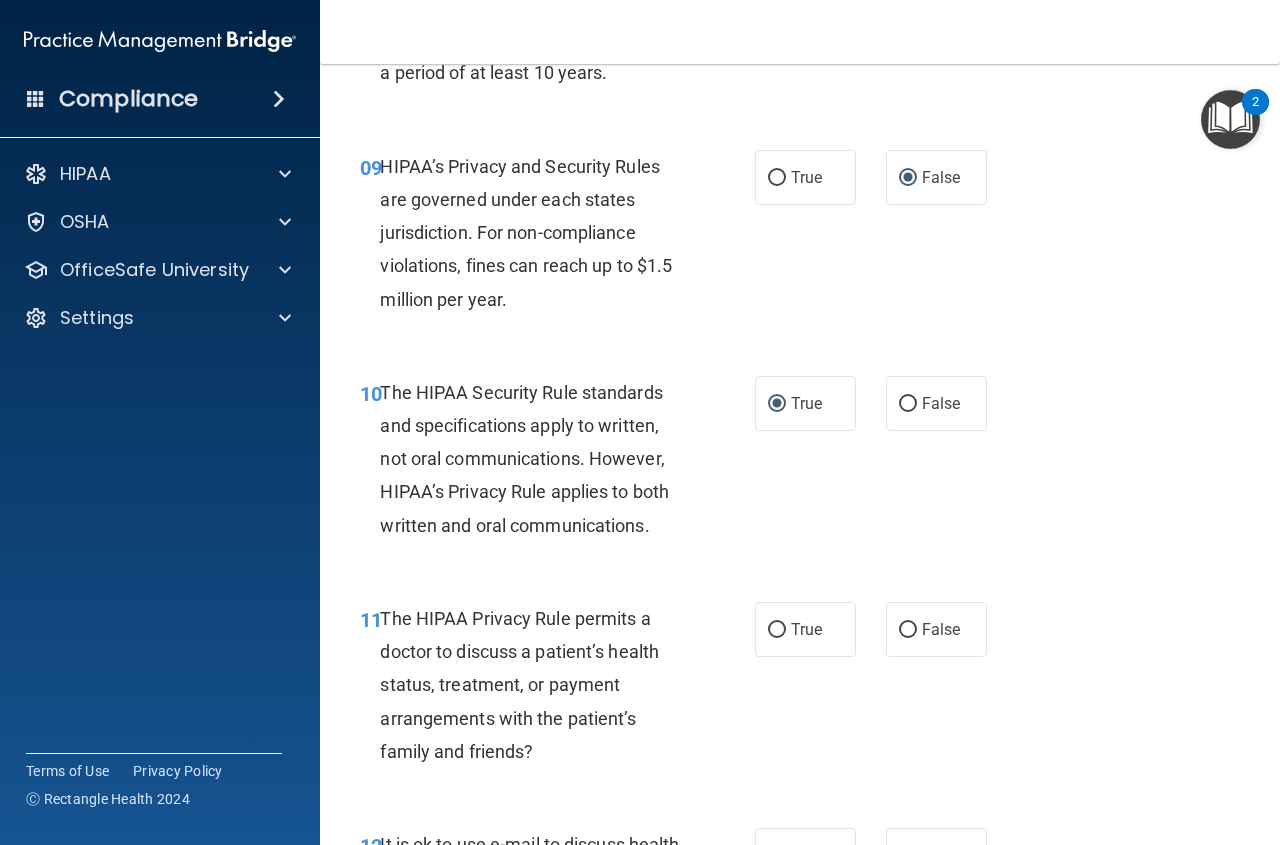 scroll, scrollTop: 1800, scrollLeft: 0, axis: vertical 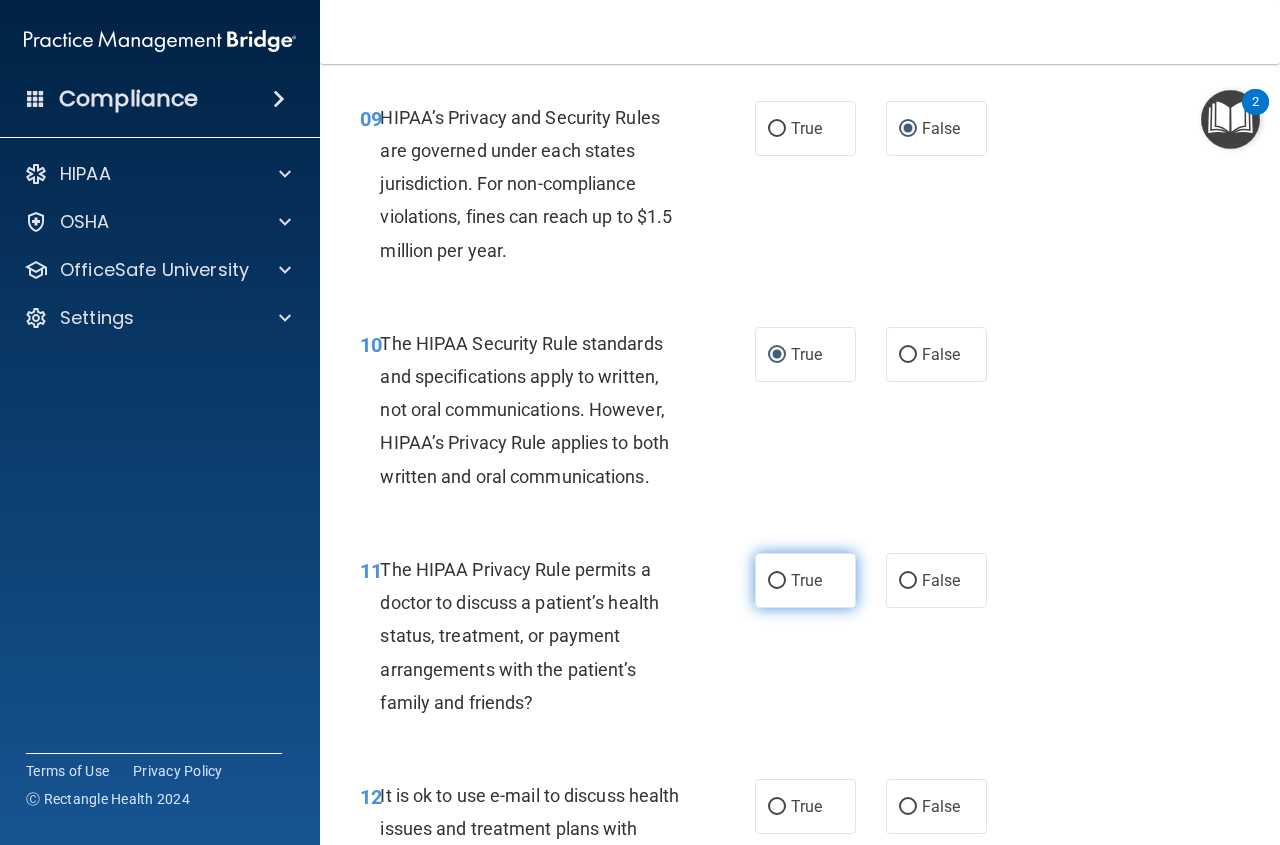 click on "True" at bounding box center (805, 580) 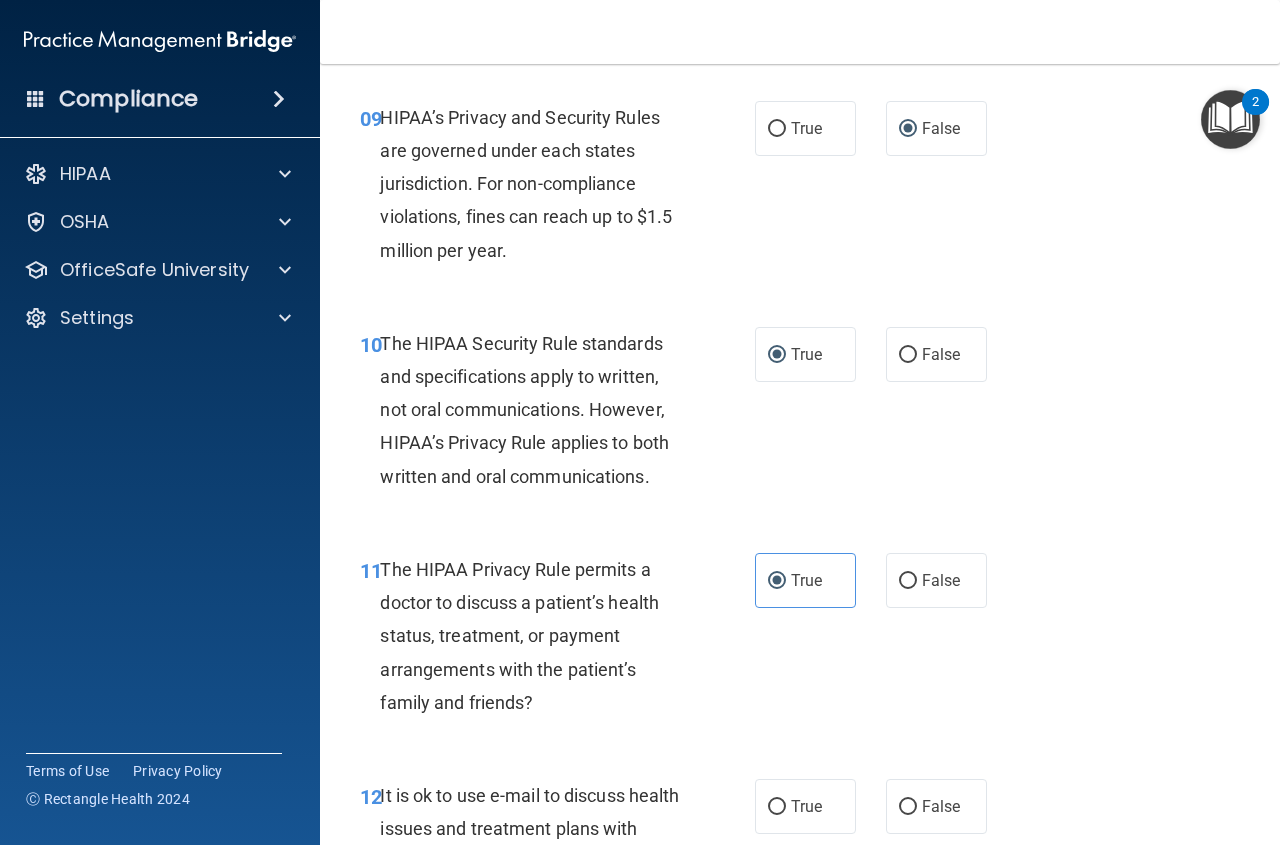 drag, startPoint x: 774, startPoint y: 798, endPoint x: 778, endPoint y: 763, distance: 35.22783 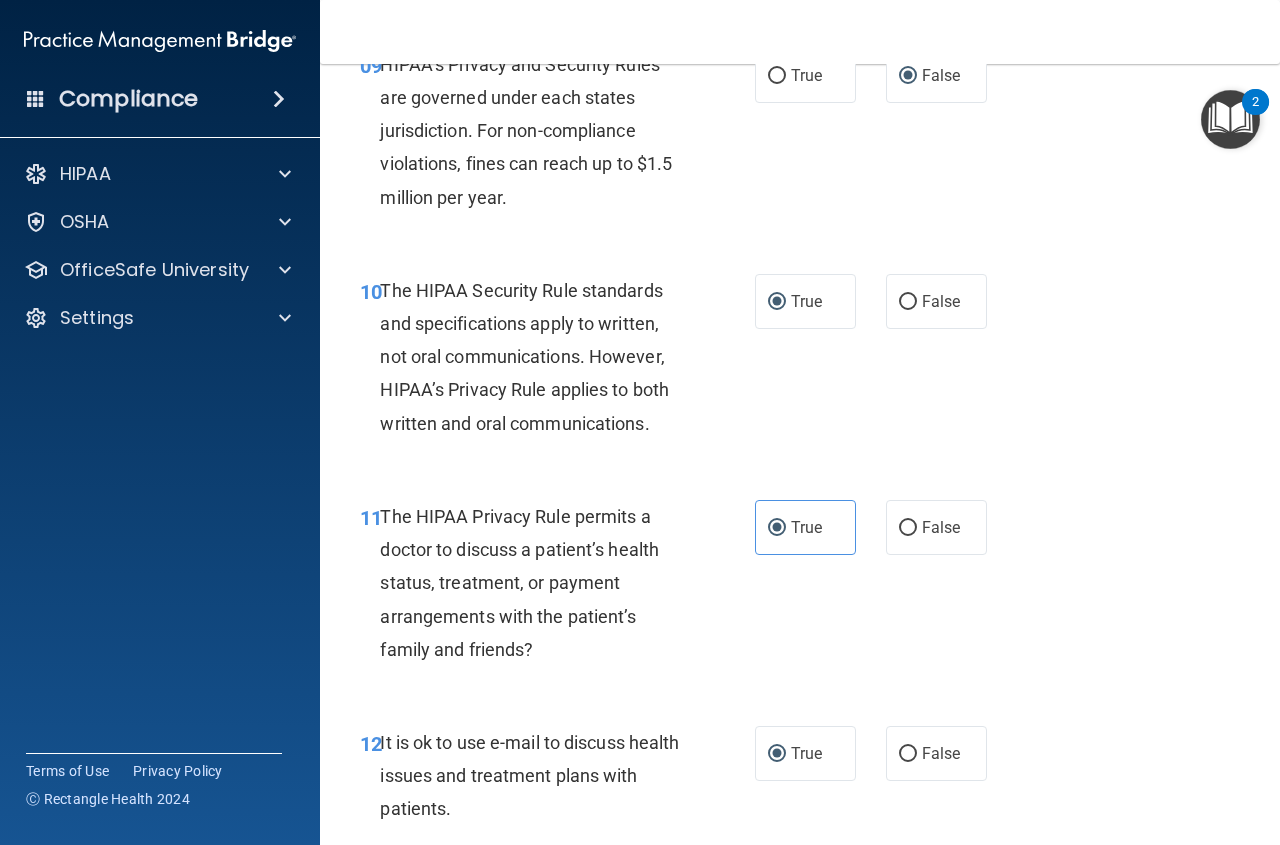 scroll, scrollTop: 2100, scrollLeft: 0, axis: vertical 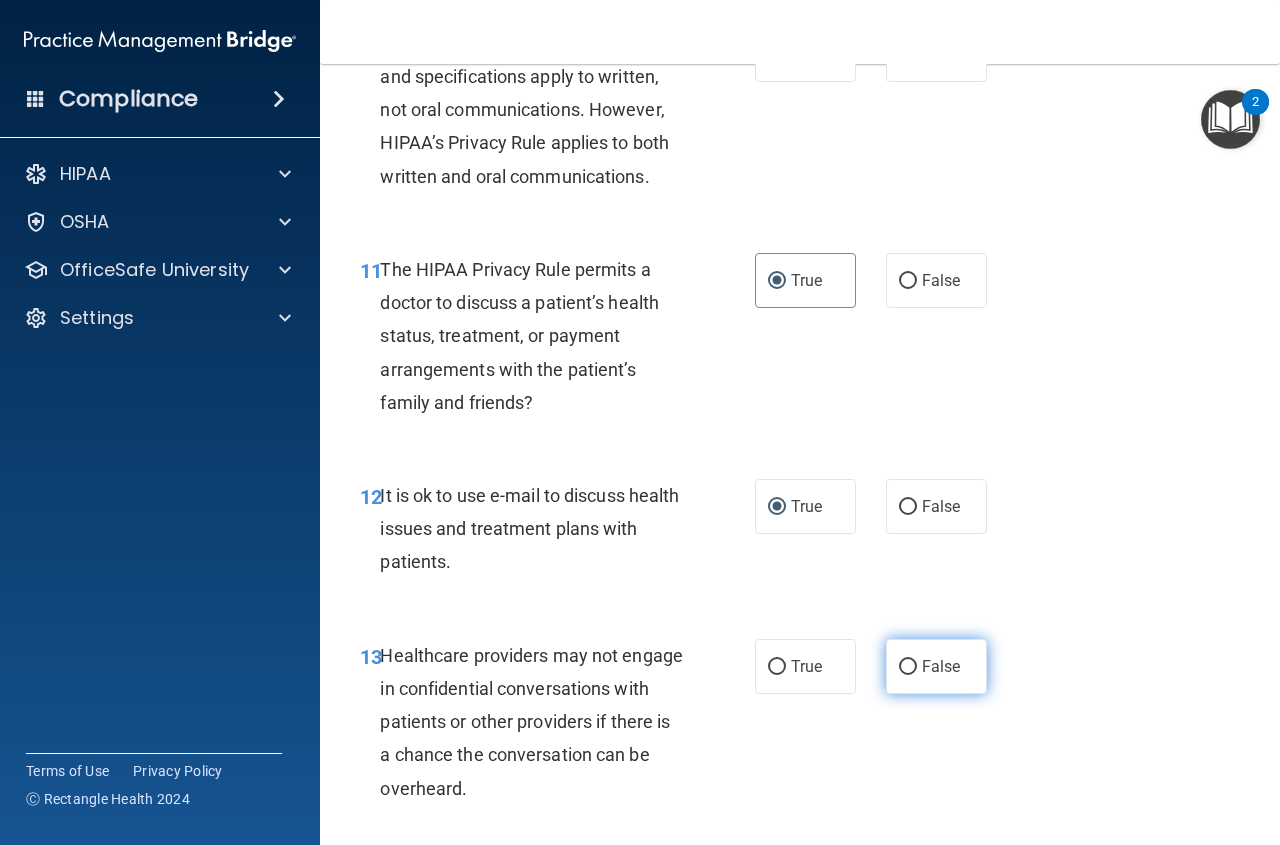 click on "False" at bounding box center [908, 667] 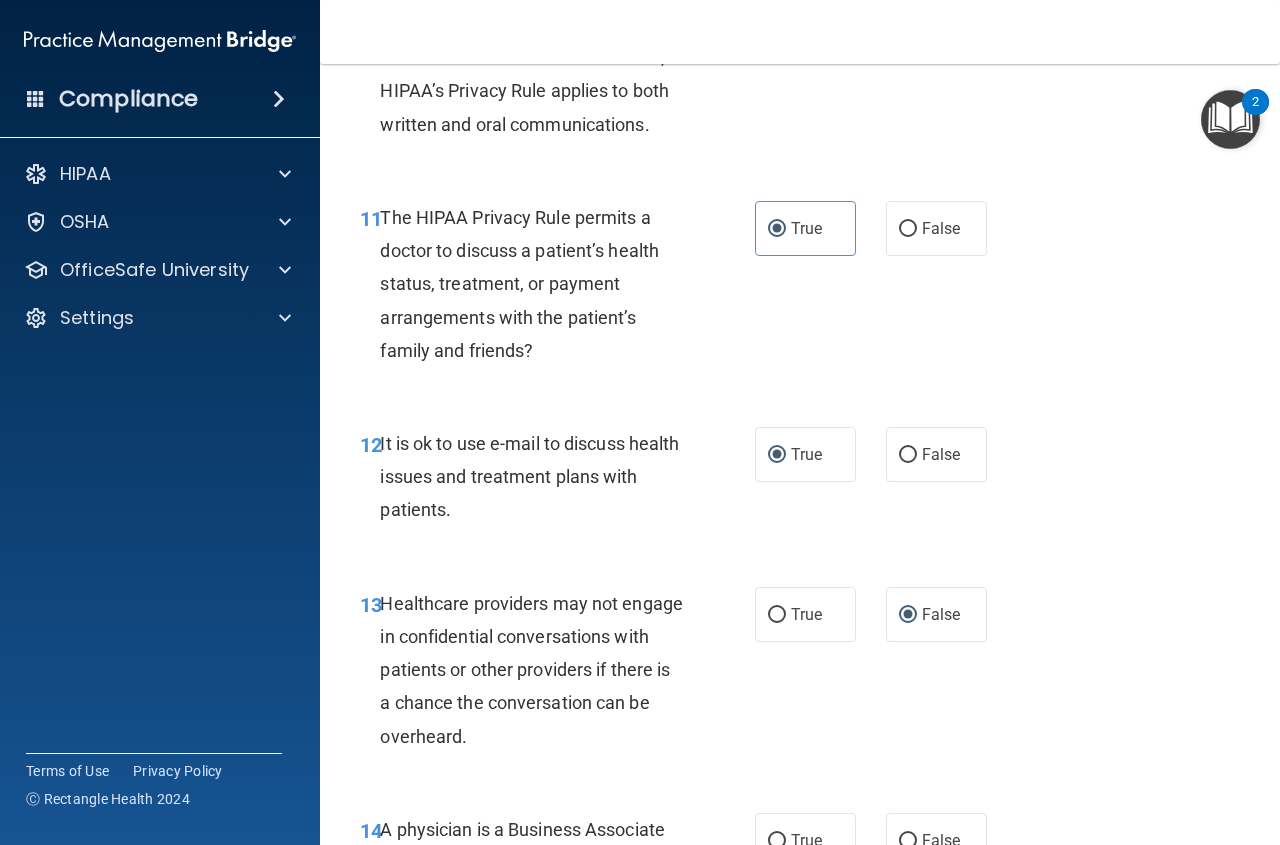 scroll, scrollTop: 2300, scrollLeft: 0, axis: vertical 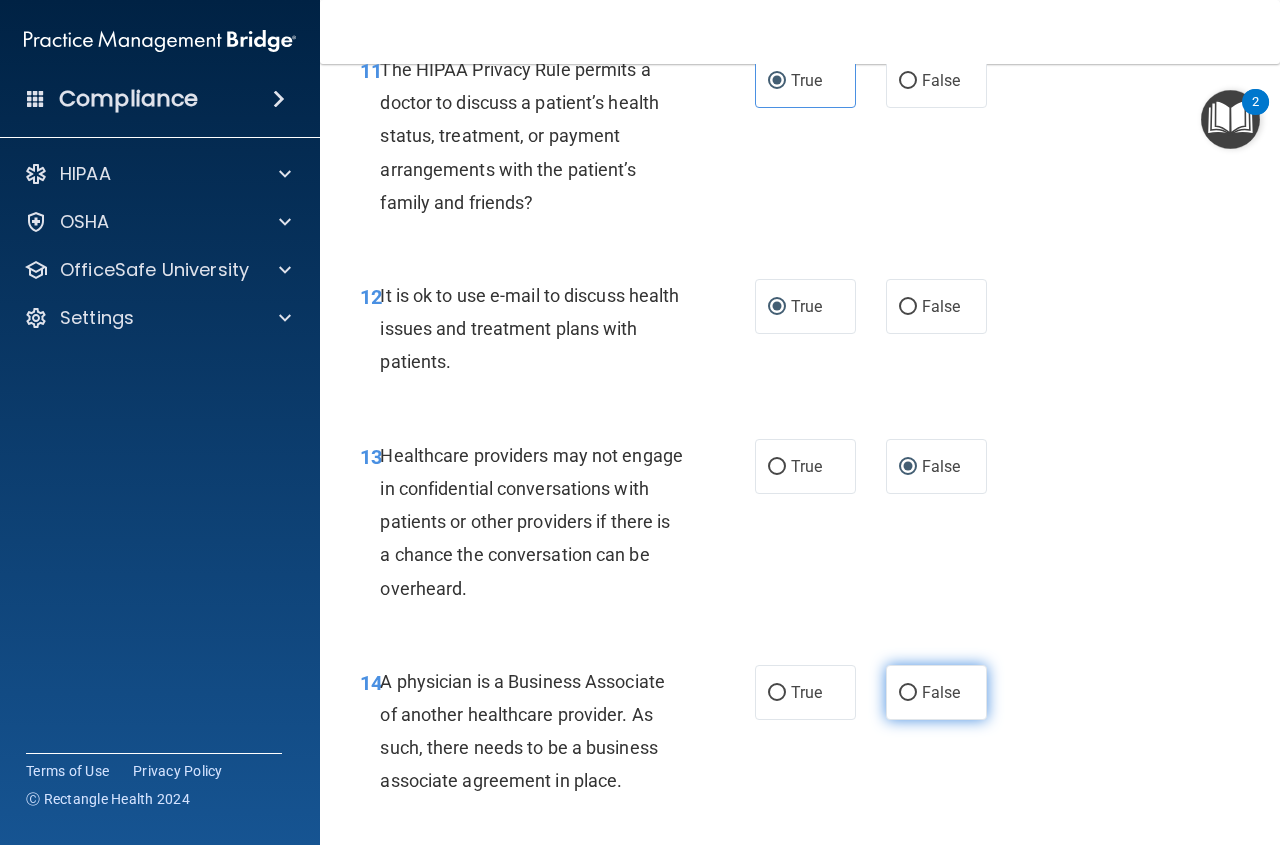 click on "False" at bounding box center [936, 692] 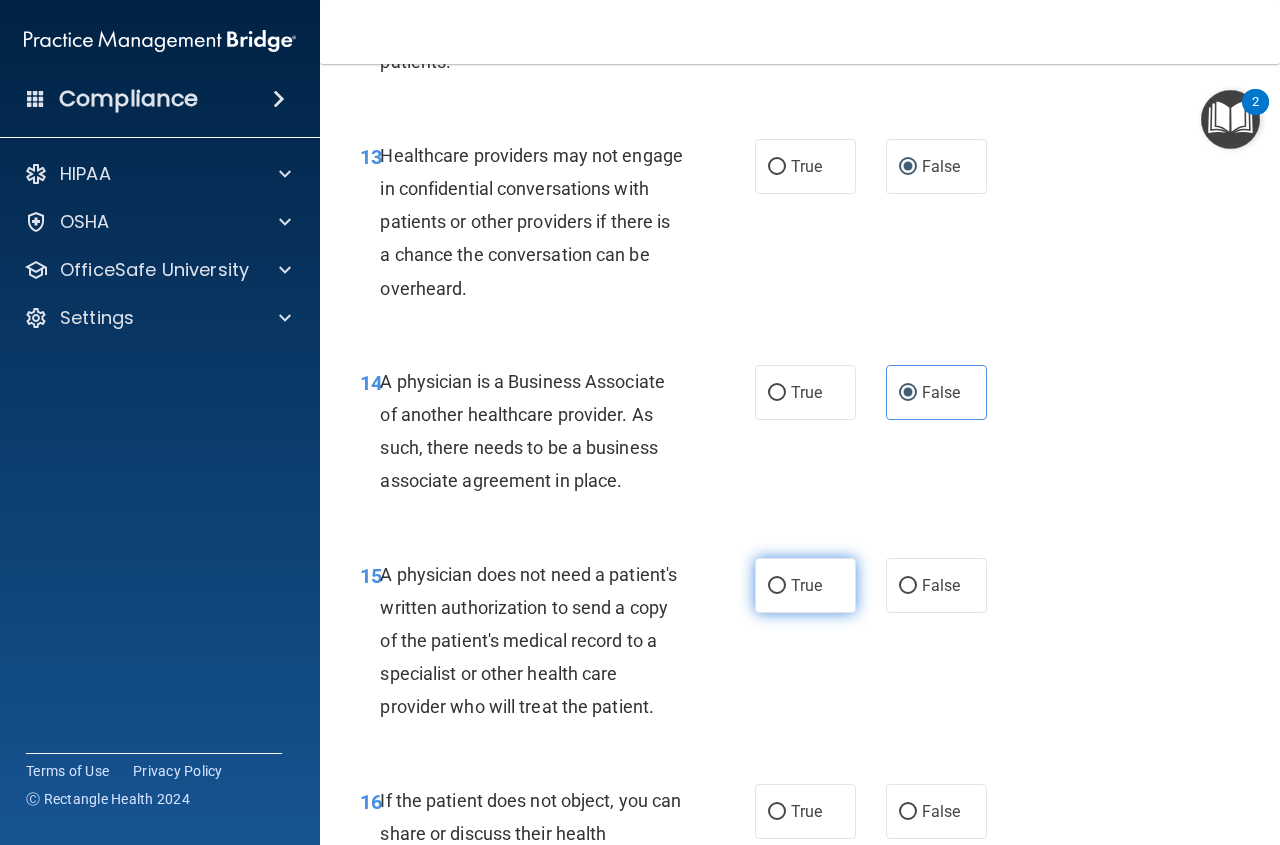 click on "True" at bounding box center [777, 586] 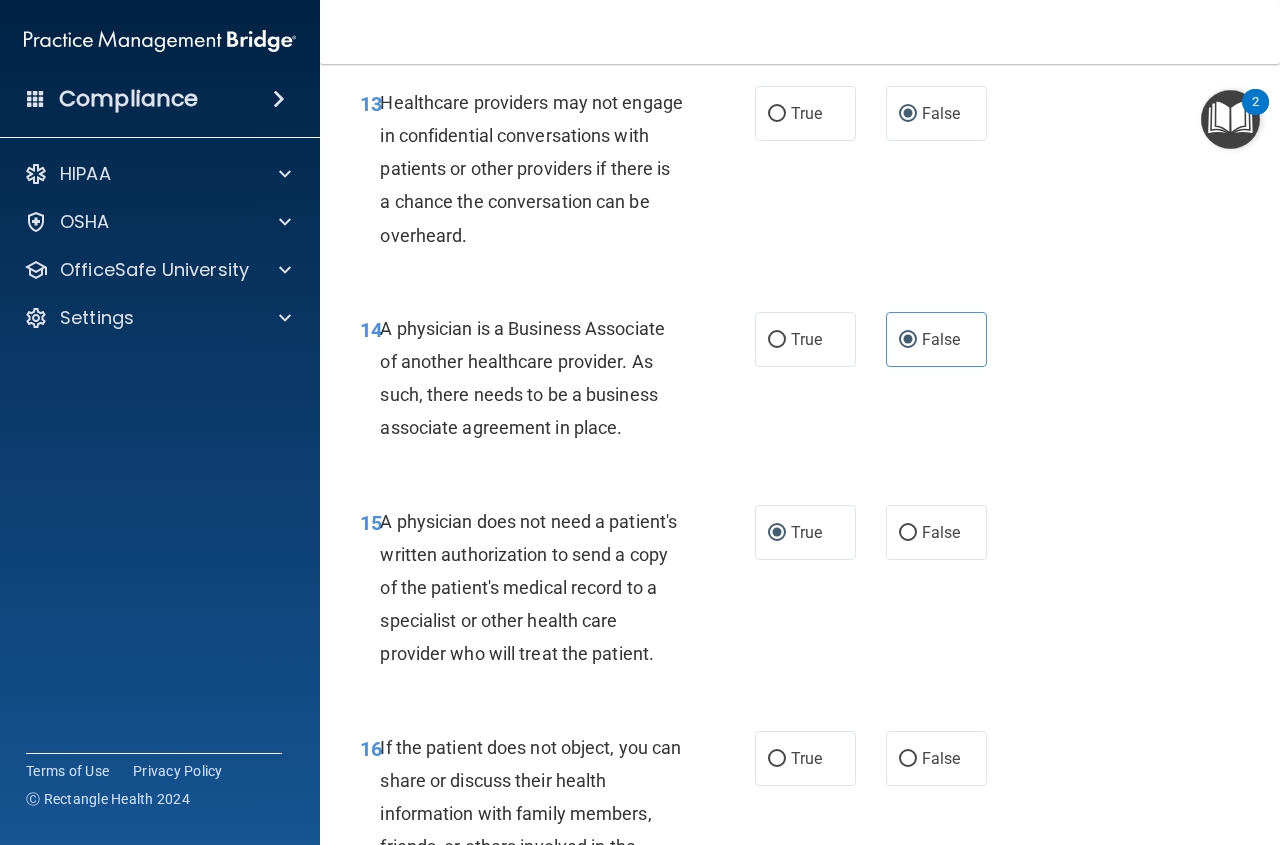 scroll, scrollTop: 2800, scrollLeft: 0, axis: vertical 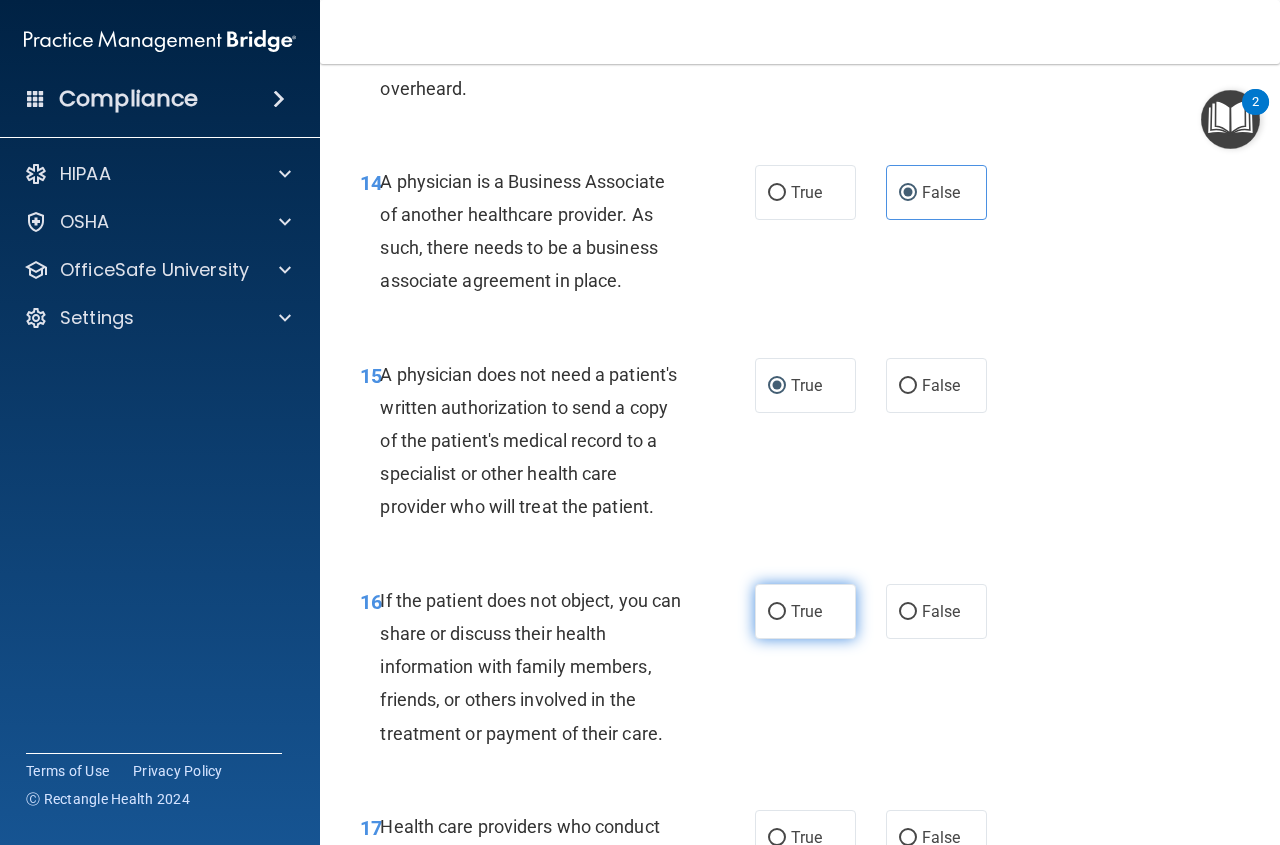 click on "True" at bounding box center (805, 611) 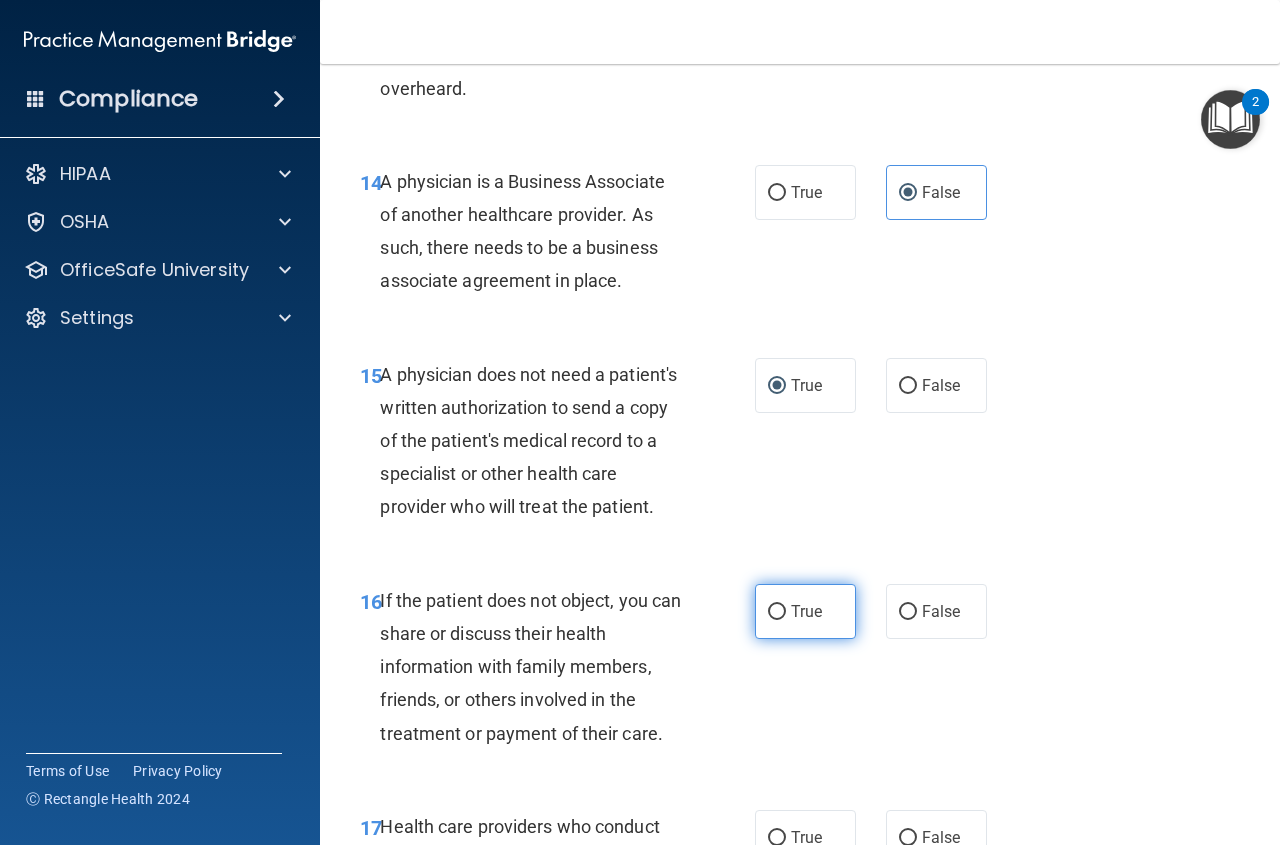 click on "True" at bounding box center [777, 612] 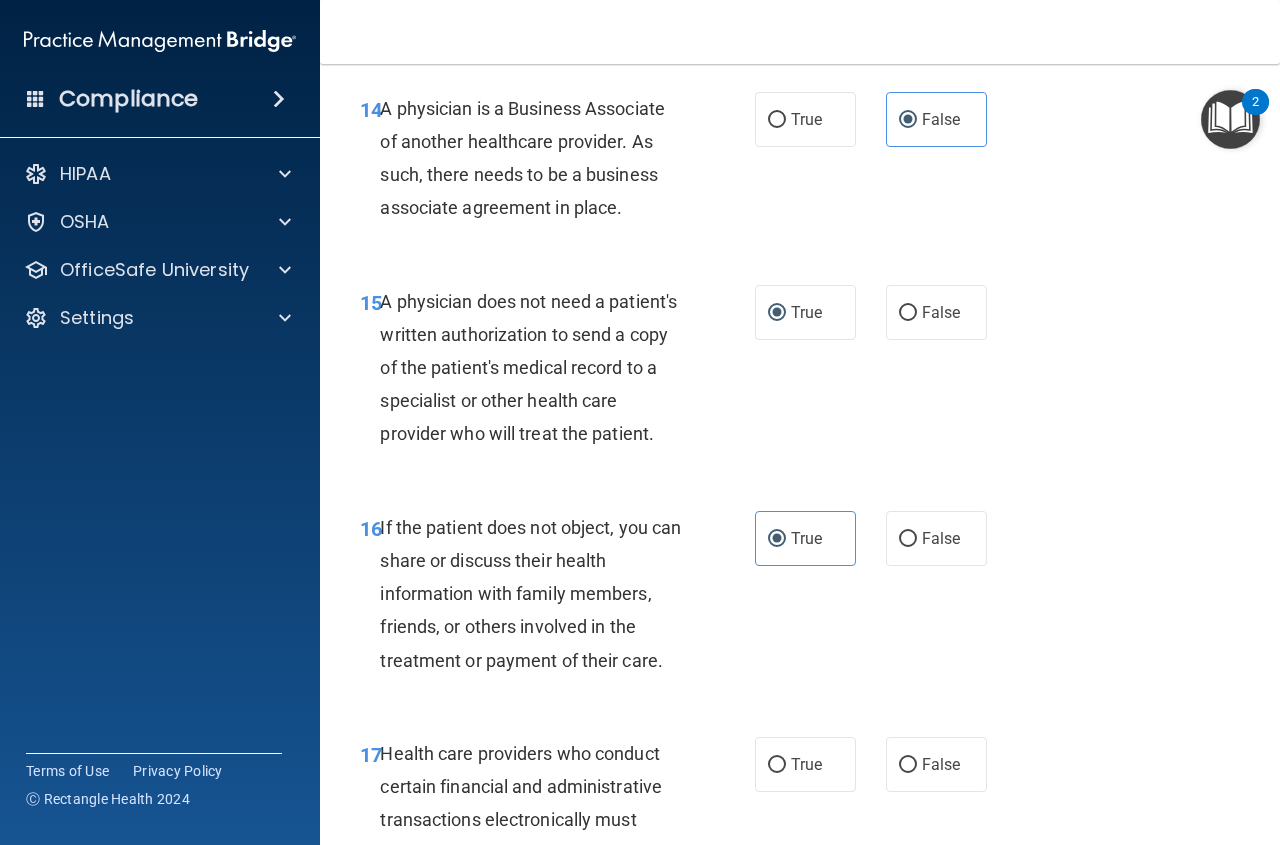 scroll, scrollTop: 3000, scrollLeft: 0, axis: vertical 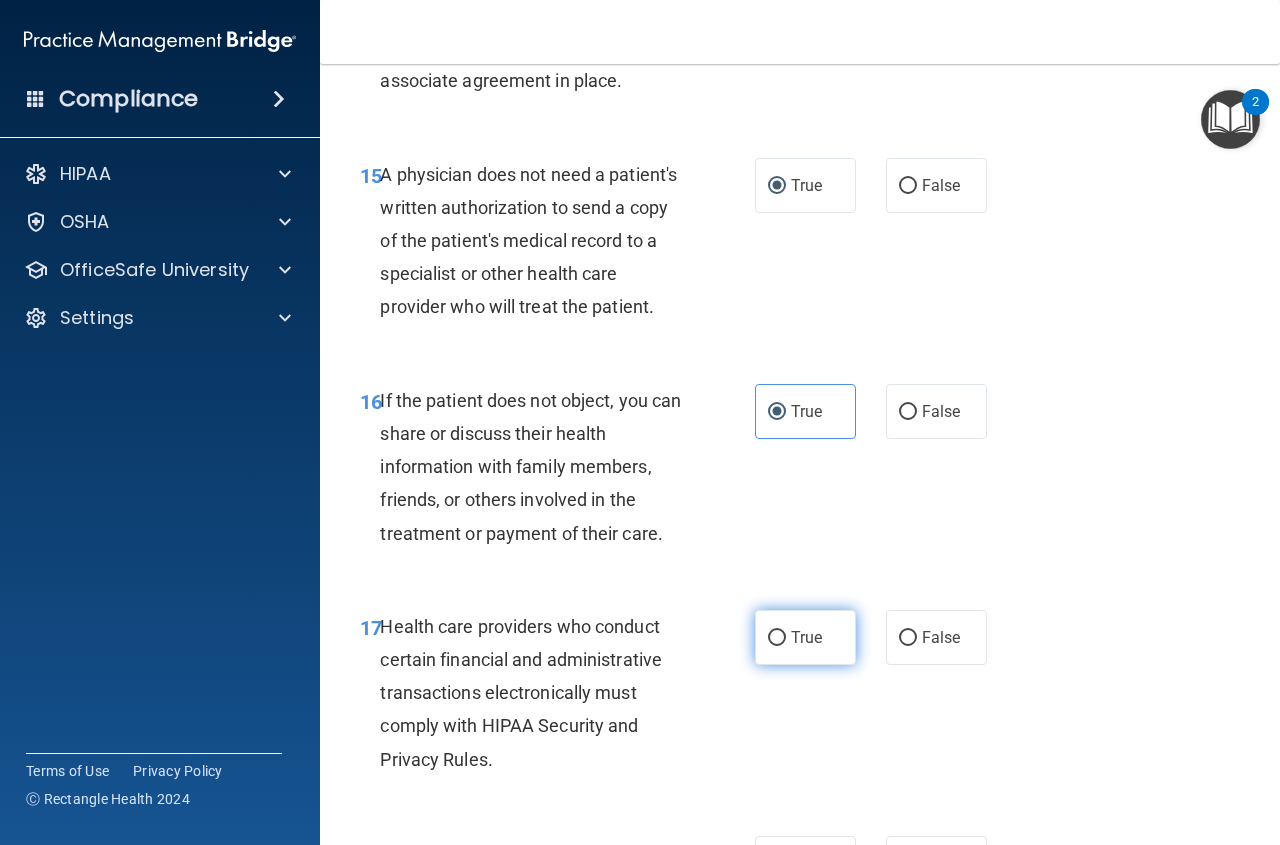 click on "True" at bounding box center (777, 638) 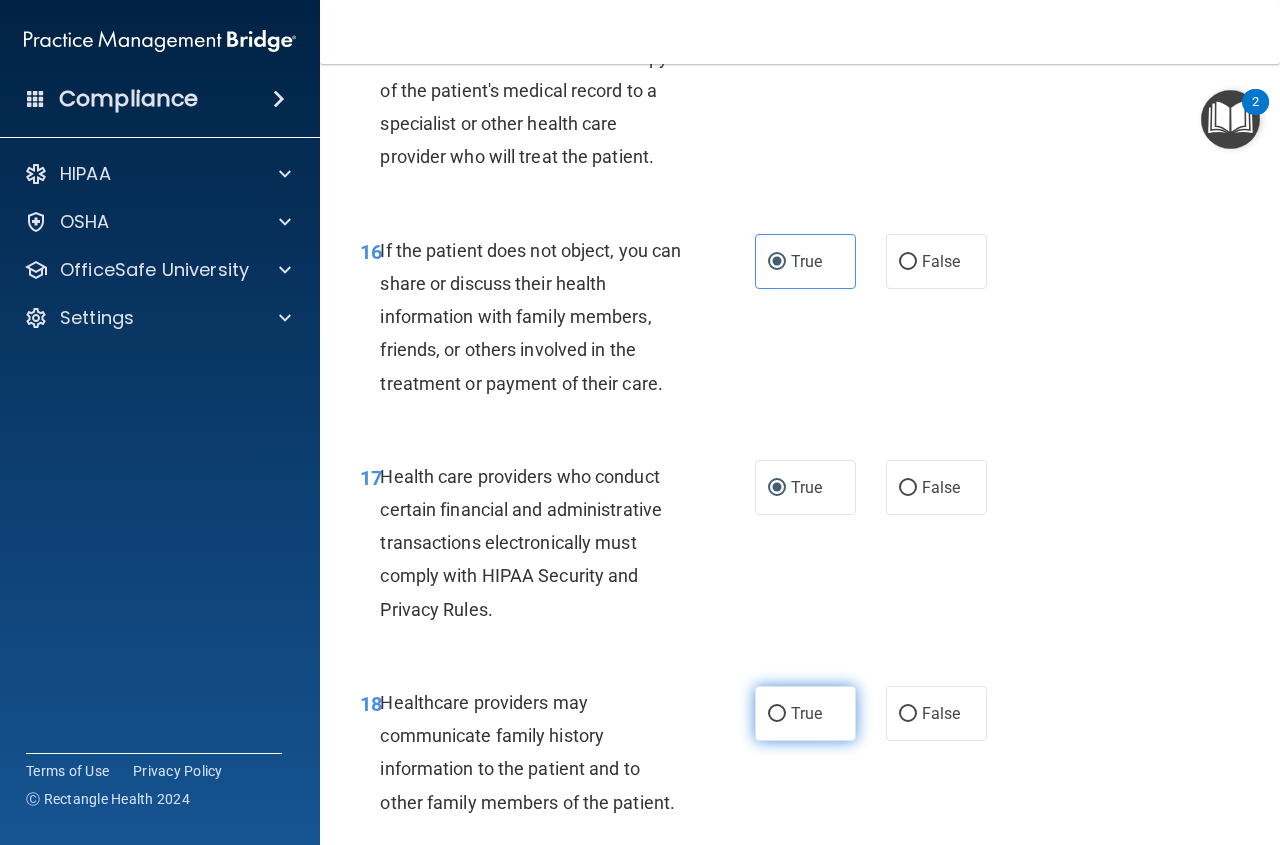 scroll, scrollTop: 3200, scrollLeft: 0, axis: vertical 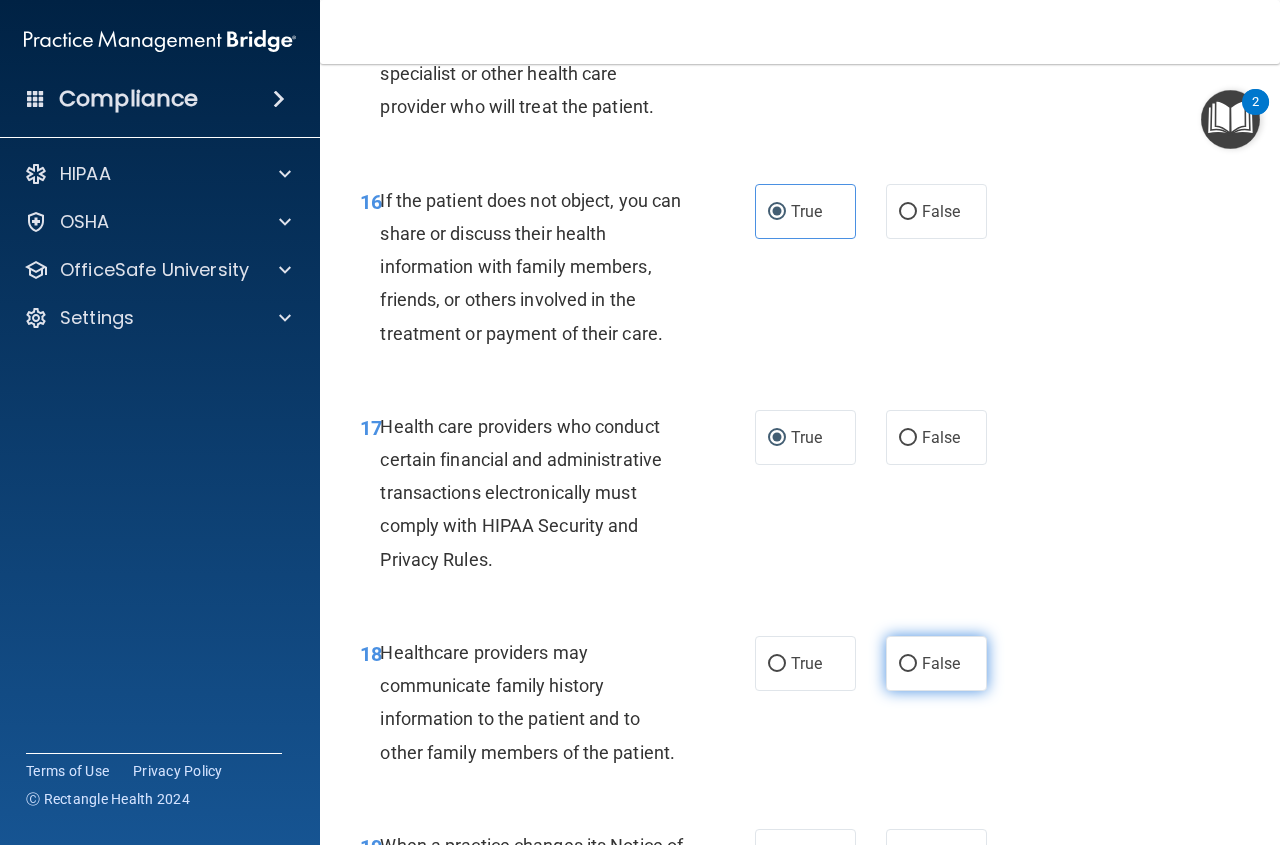 click on "False" at bounding box center (936, 663) 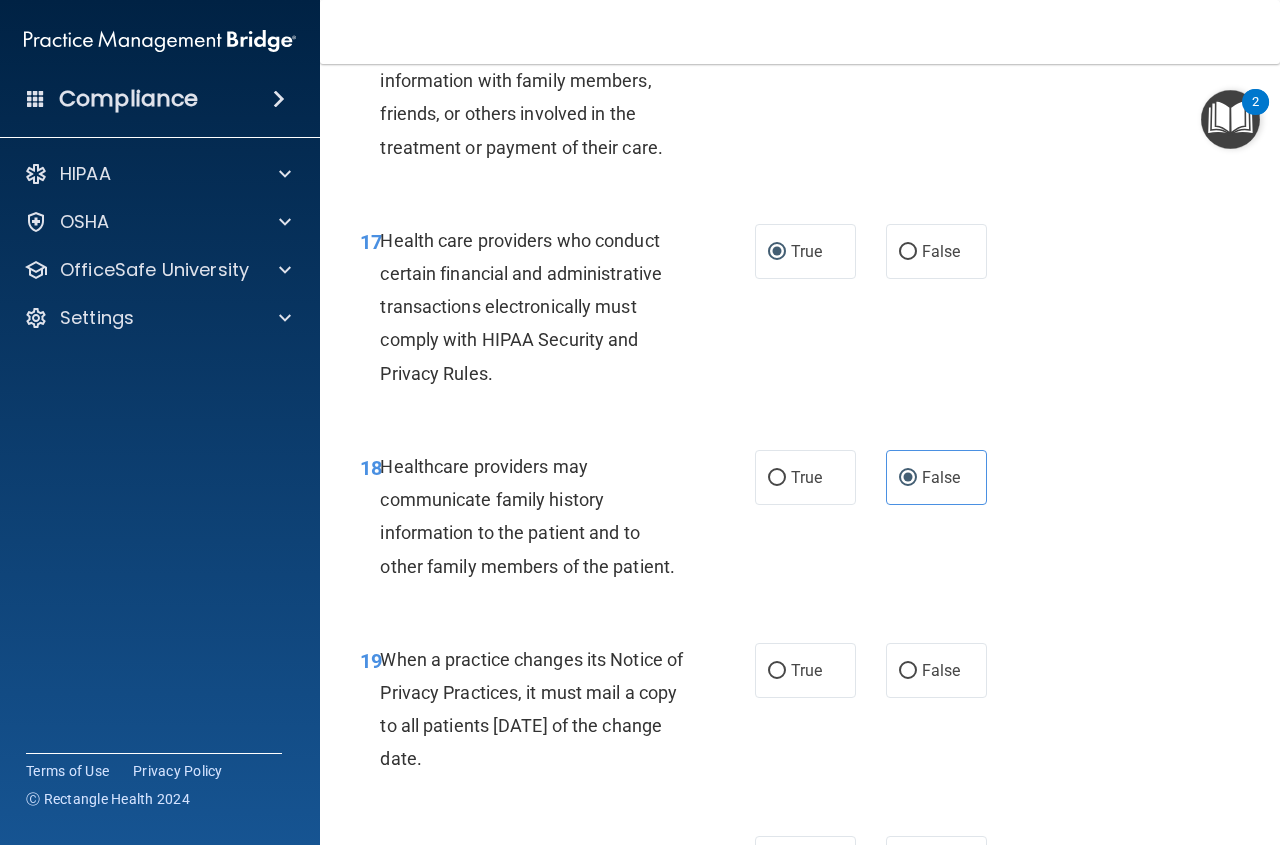scroll, scrollTop: 3500, scrollLeft: 0, axis: vertical 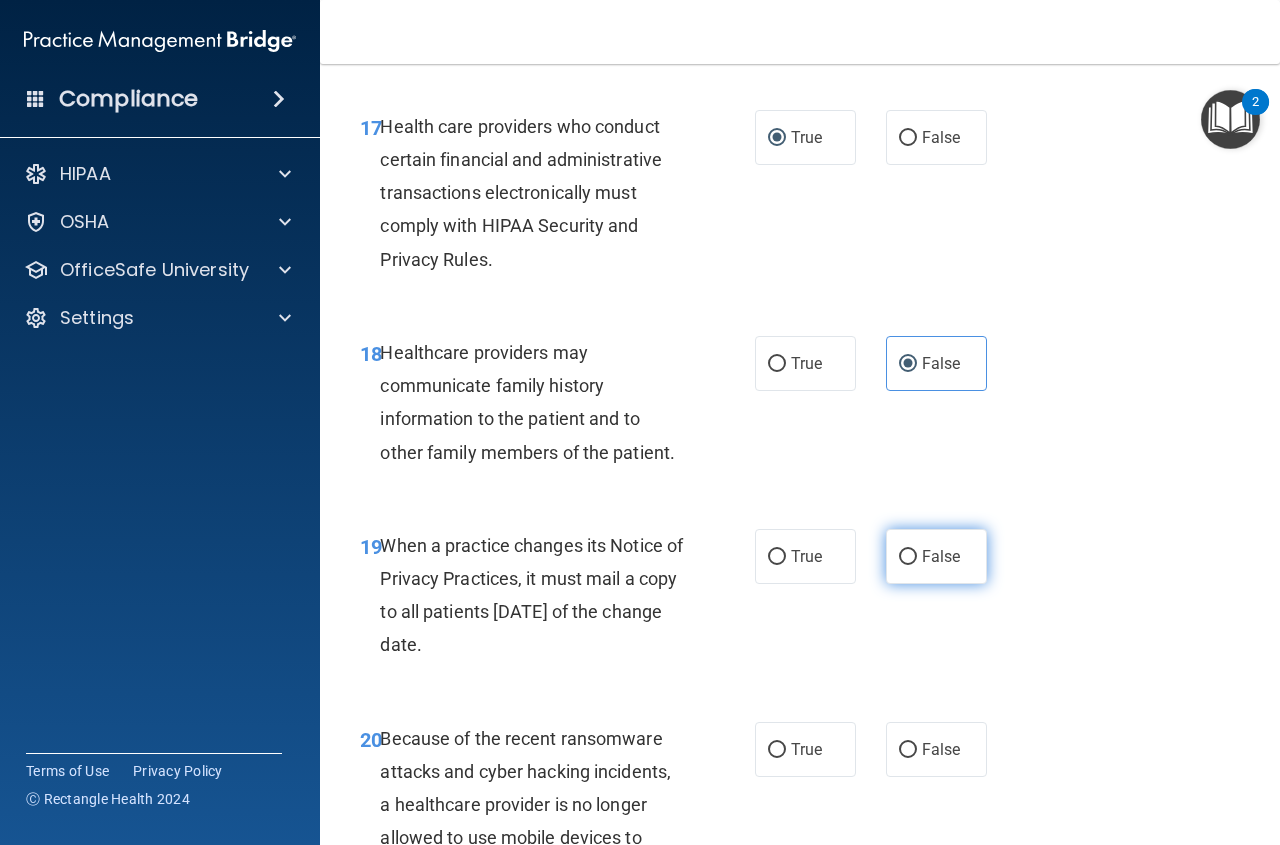click on "False" at bounding box center (908, 557) 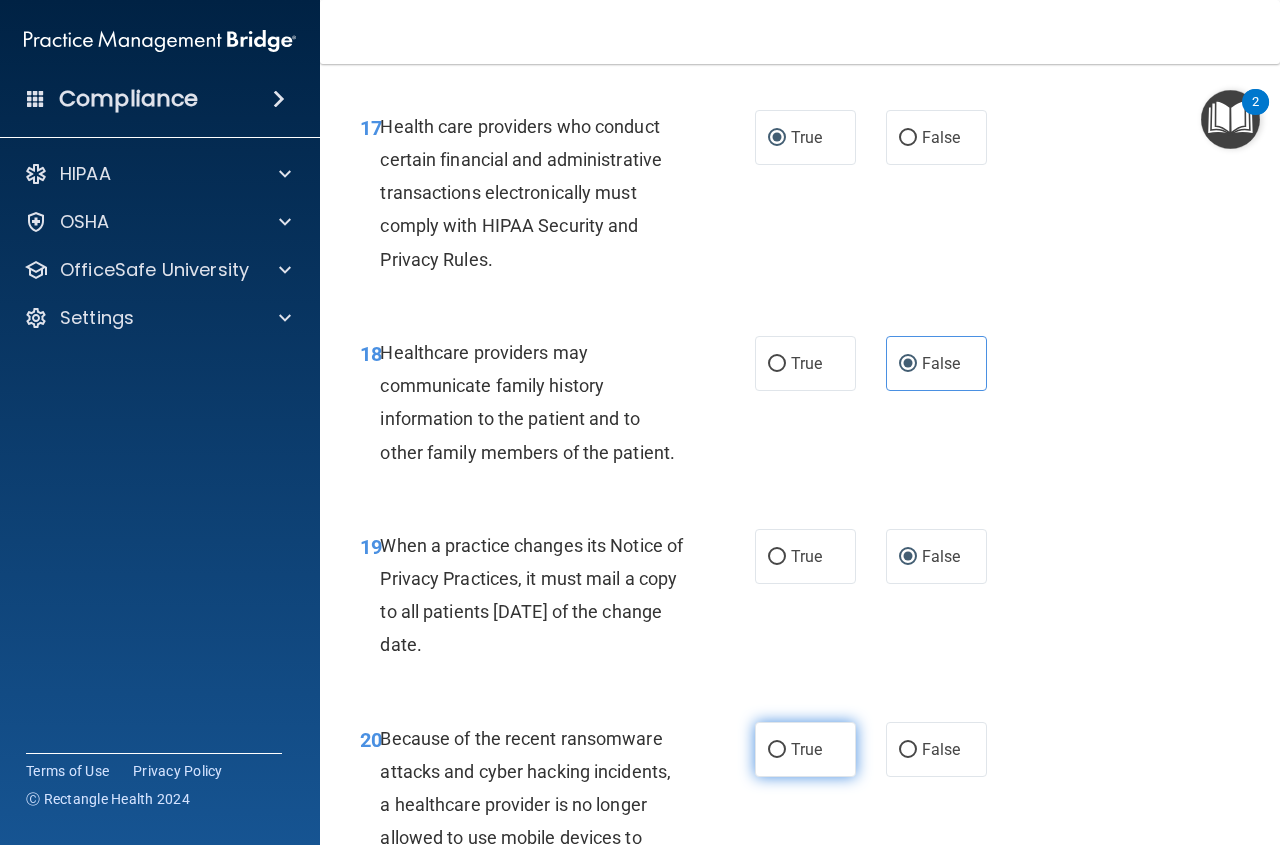 click on "True" at bounding box center [777, 750] 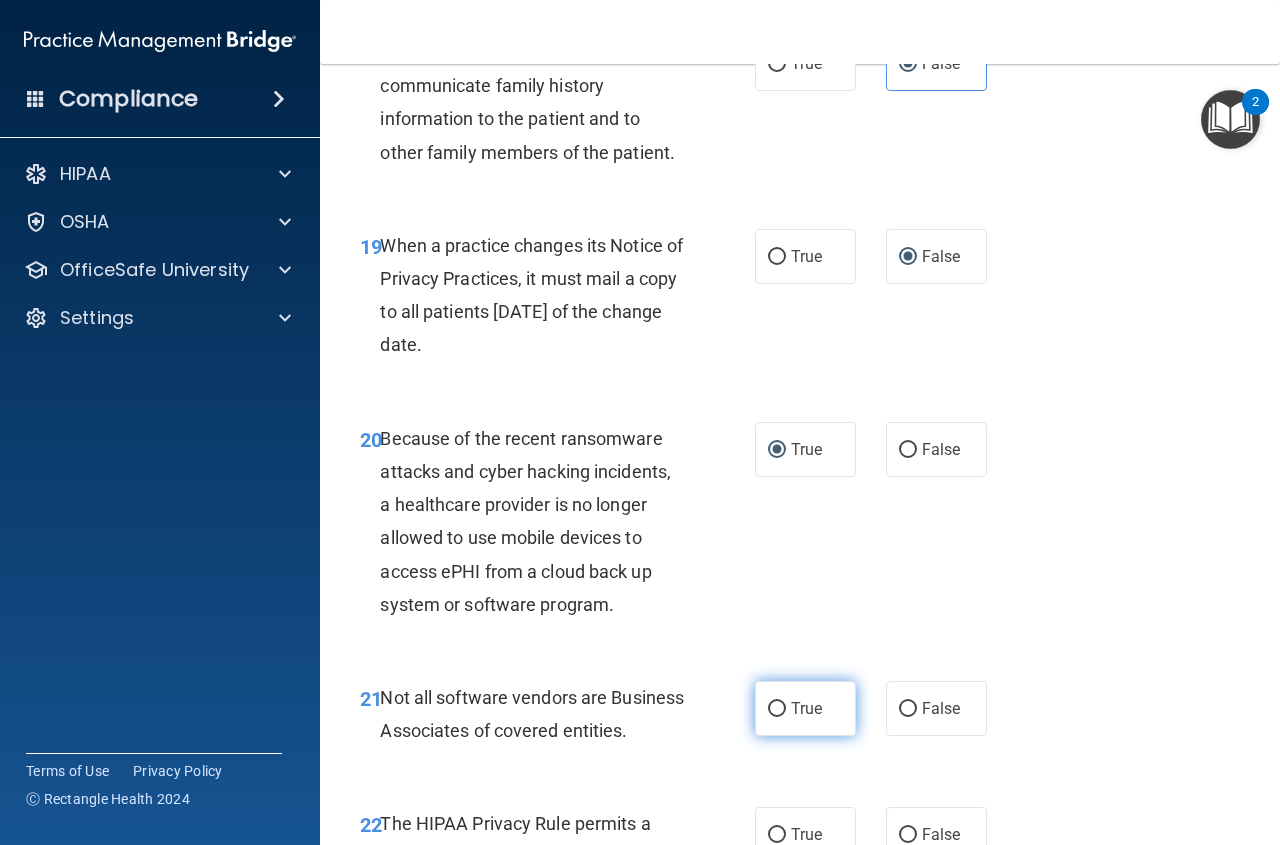 click on "True" at bounding box center (777, 709) 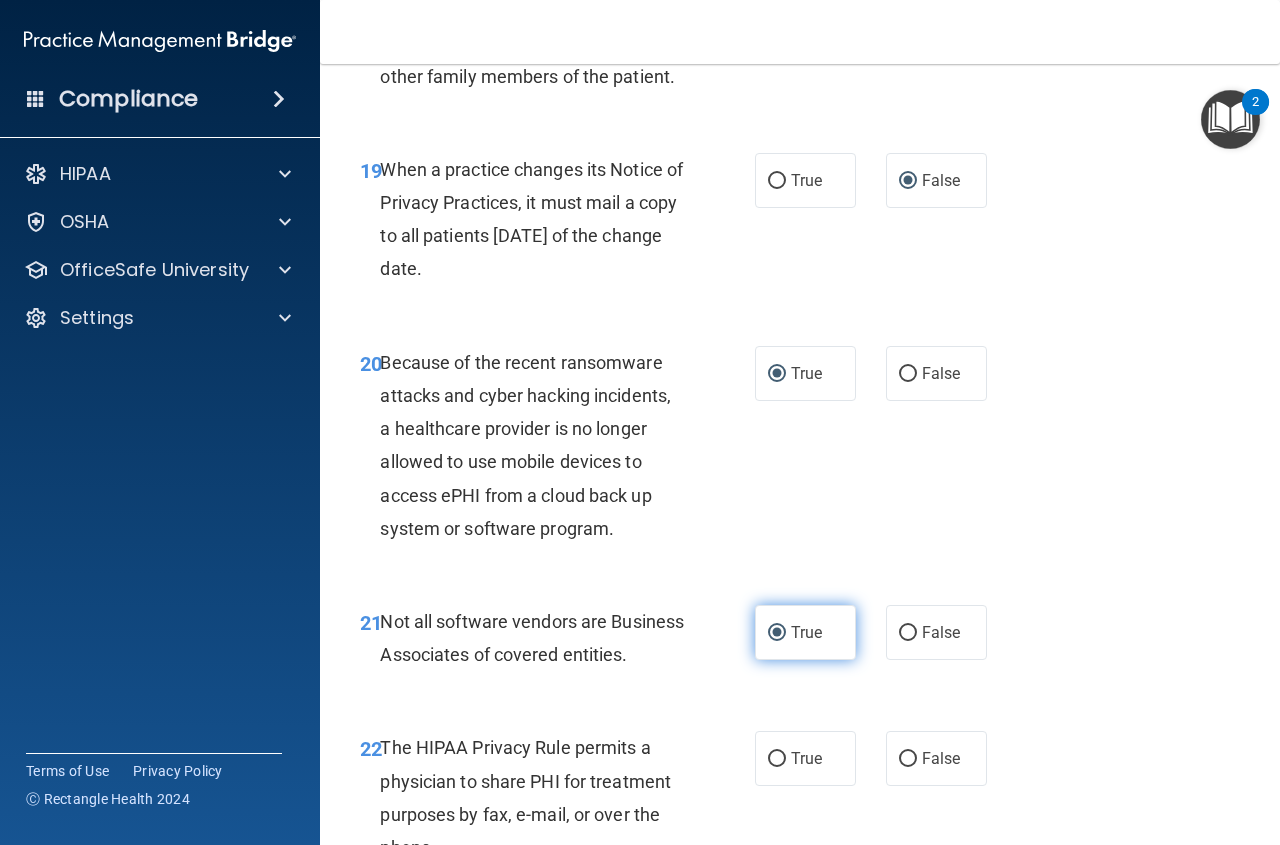 scroll, scrollTop: 4000, scrollLeft: 0, axis: vertical 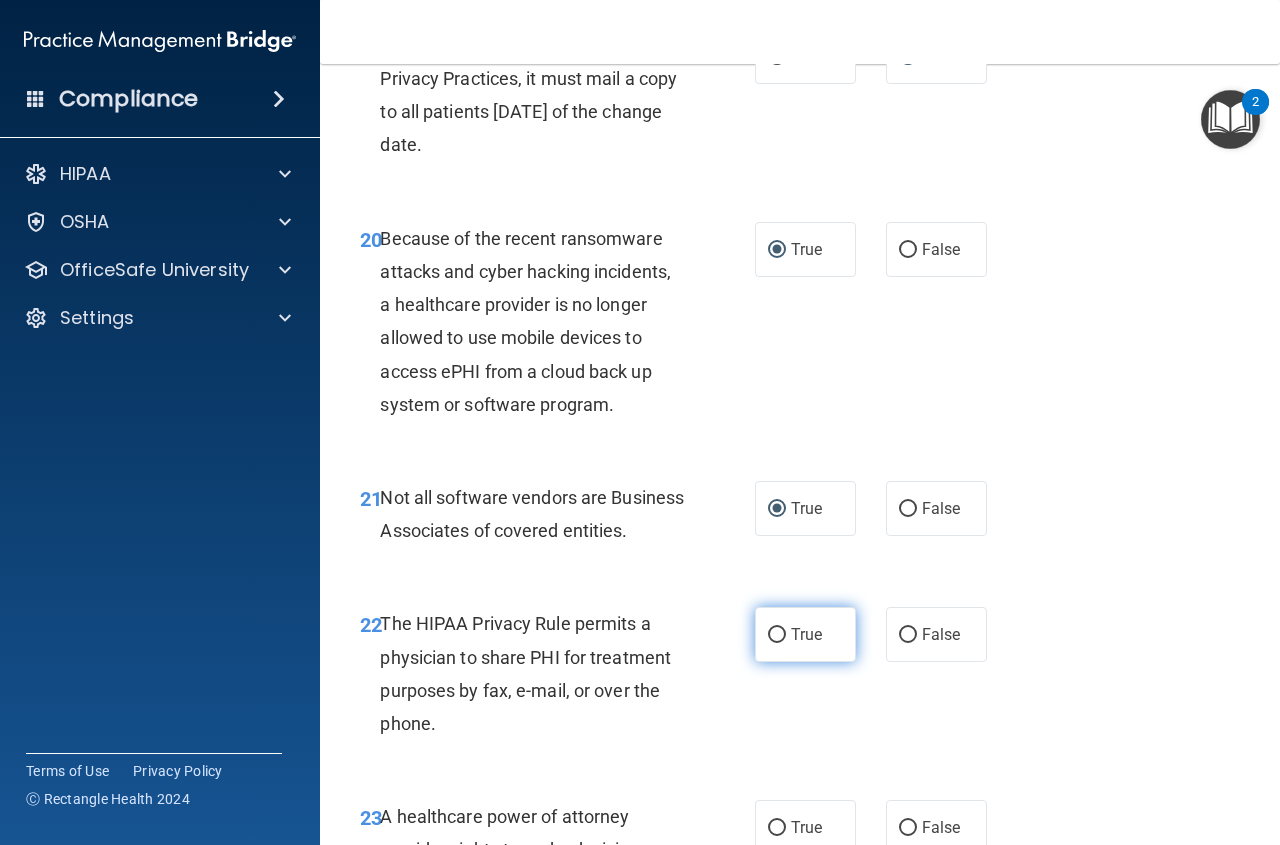 click on "True" at bounding box center (805, 634) 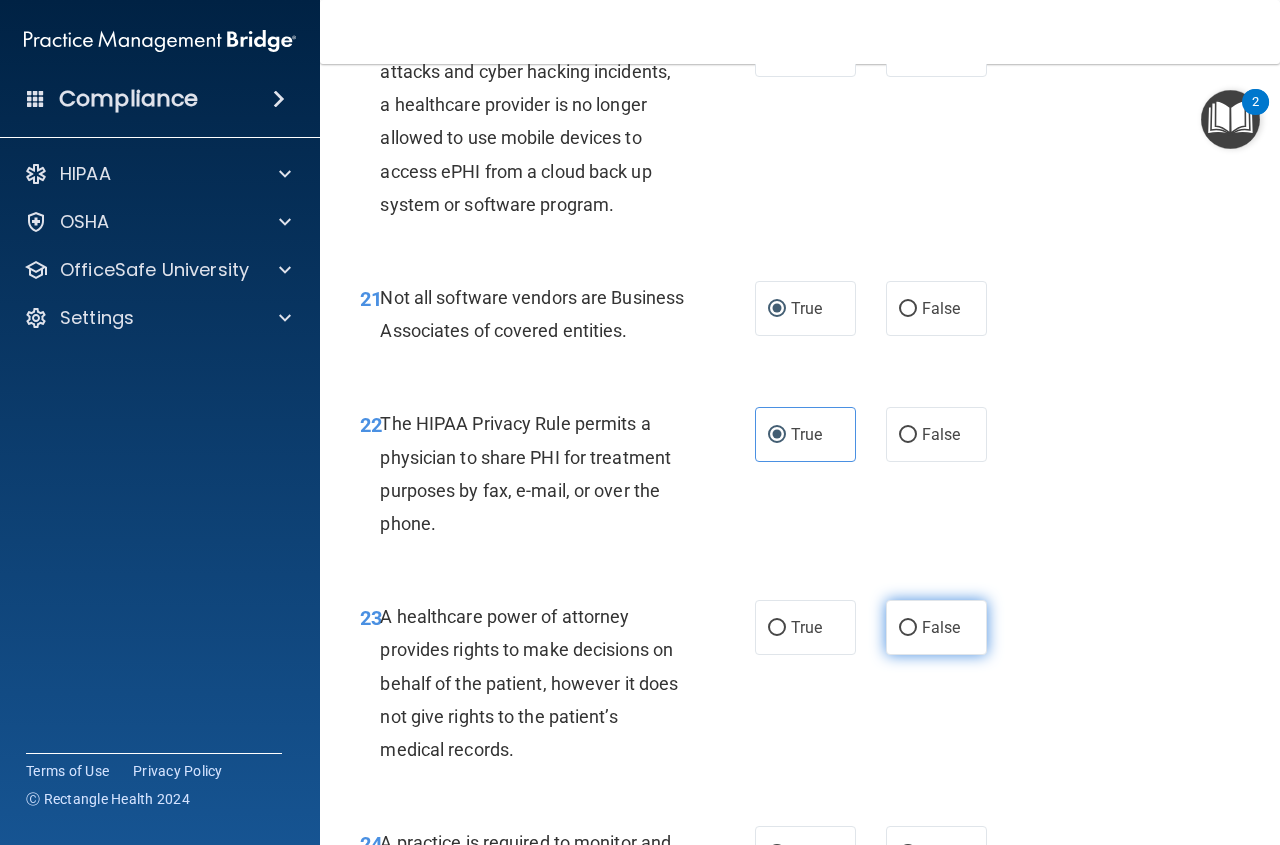 click on "False" at bounding box center [908, 628] 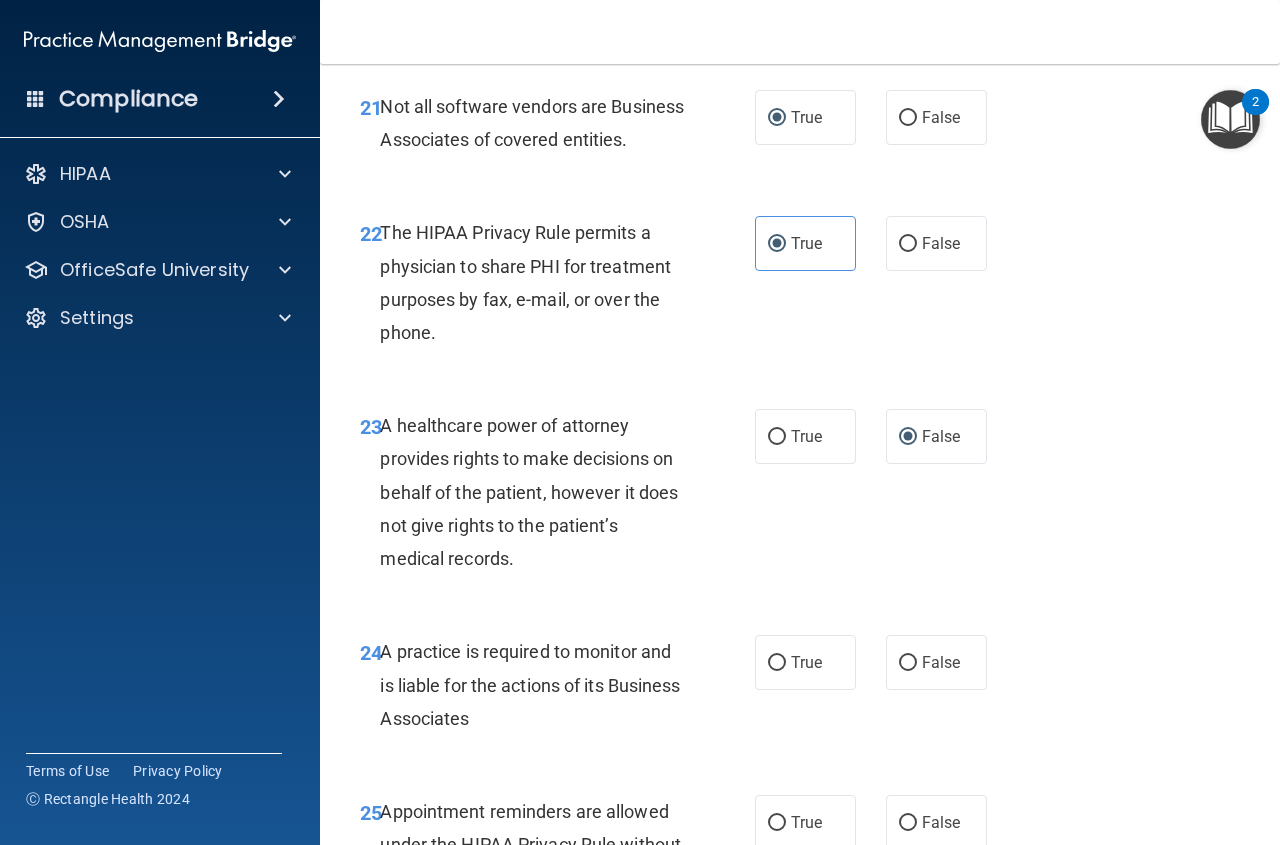 scroll, scrollTop: 4400, scrollLeft: 0, axis: vertical 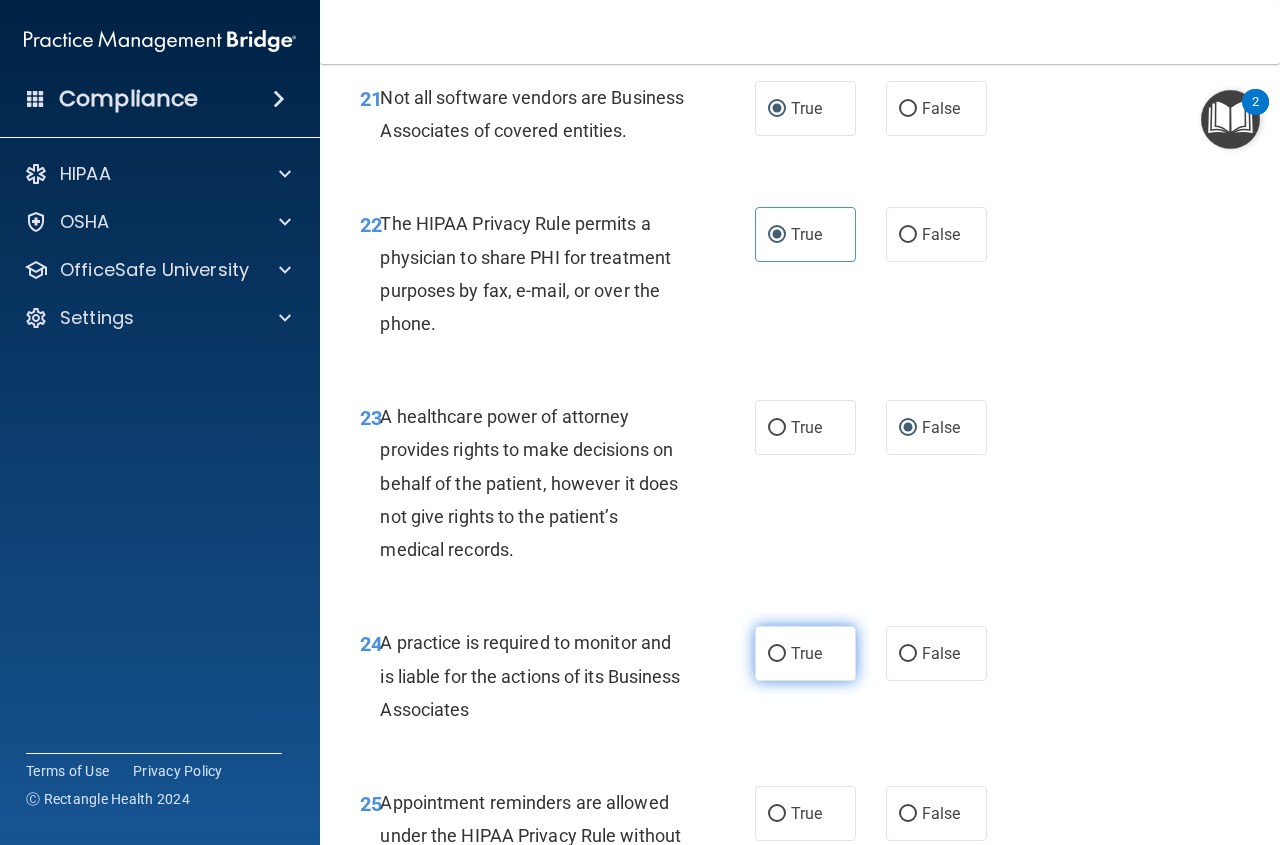 click on "True" at bounding box center (777, 654) 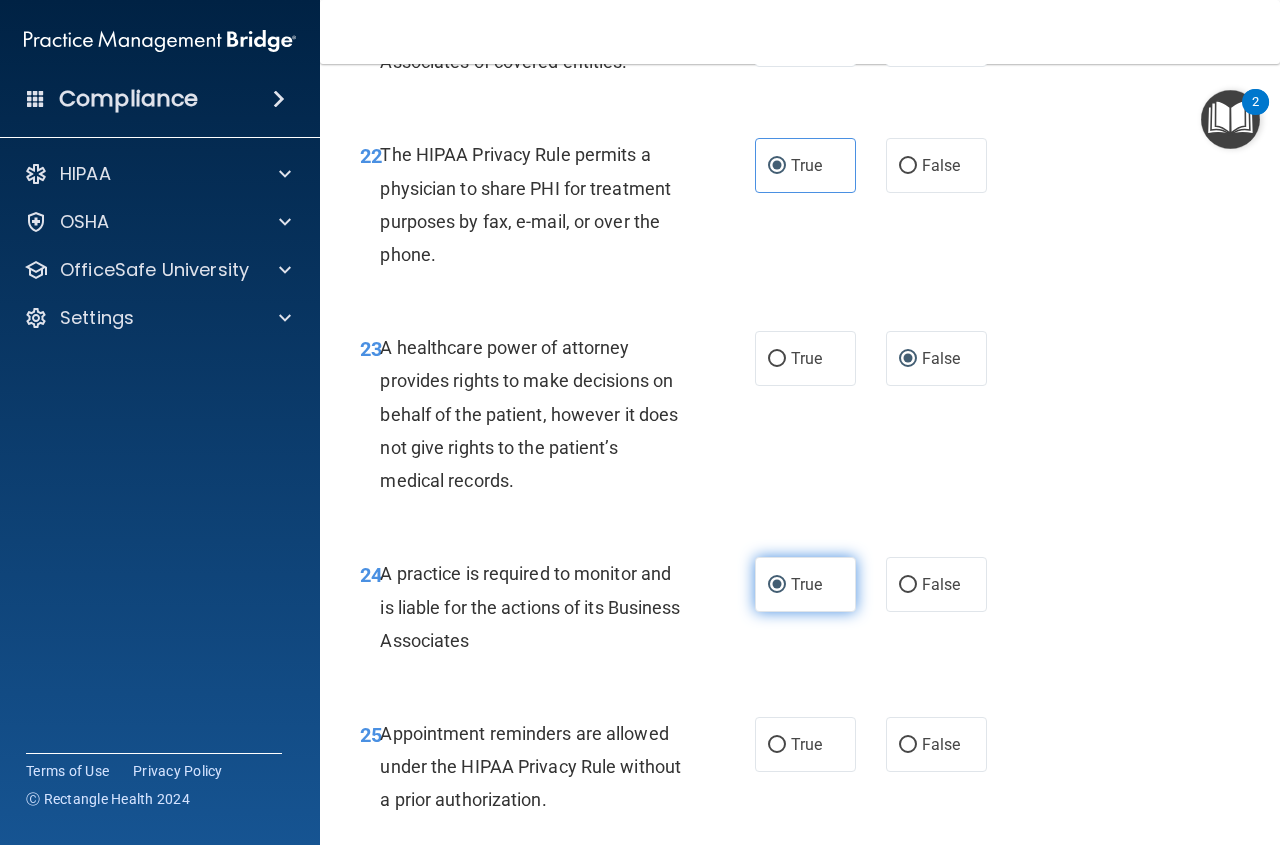 scroll, scrollTop: 4600, scrollLeft: 0, axis: vertical 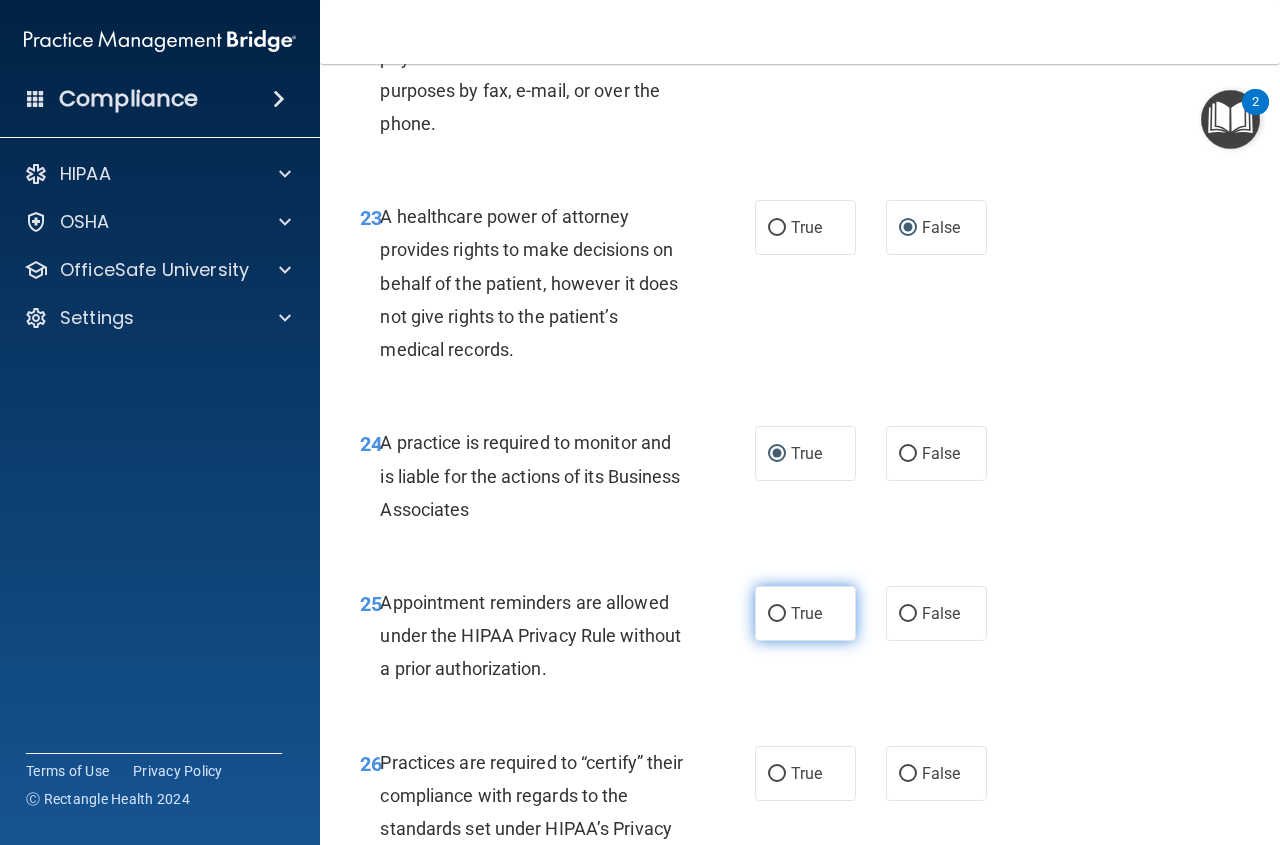 click on "True" at bounding box center [805, 613] 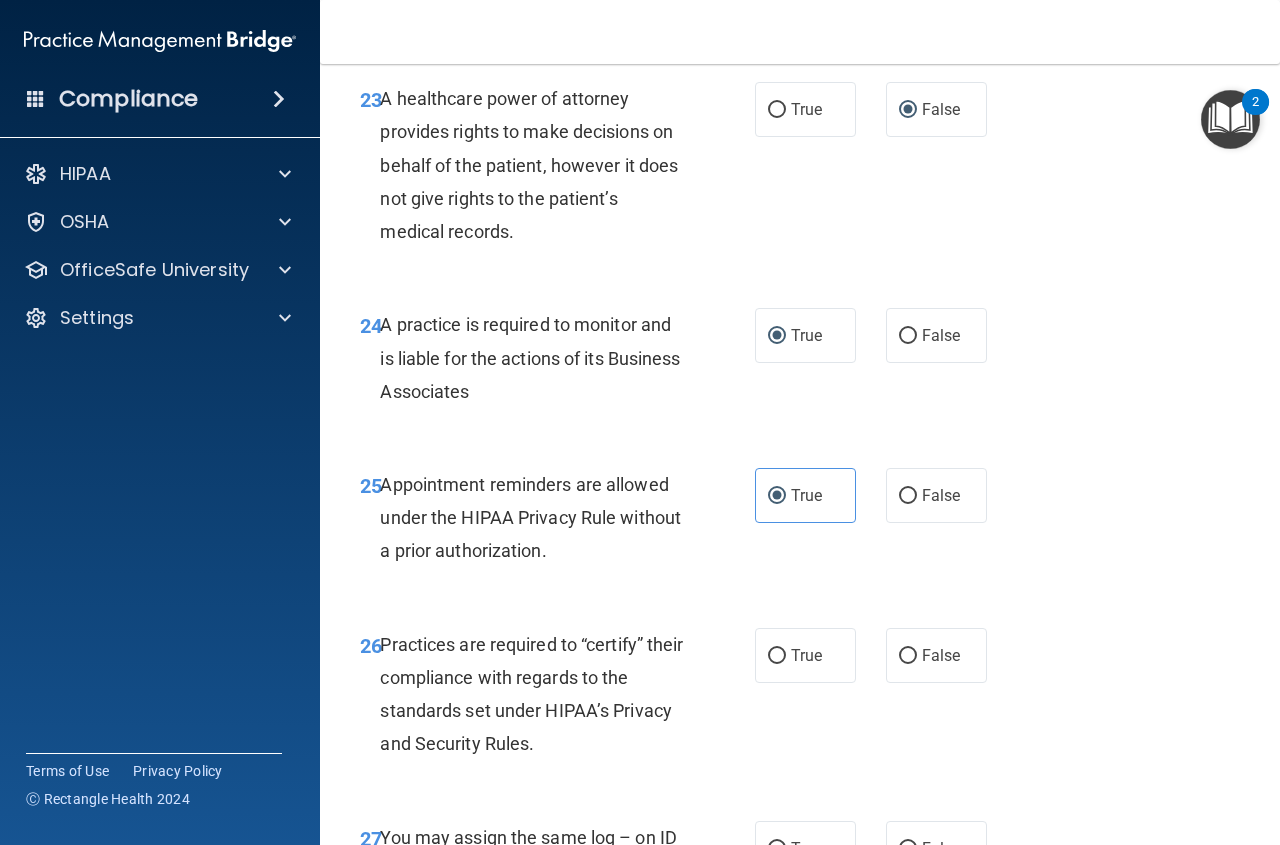 scroll, scrollTop: 4800, scrollLeft: 0, axis: vertical 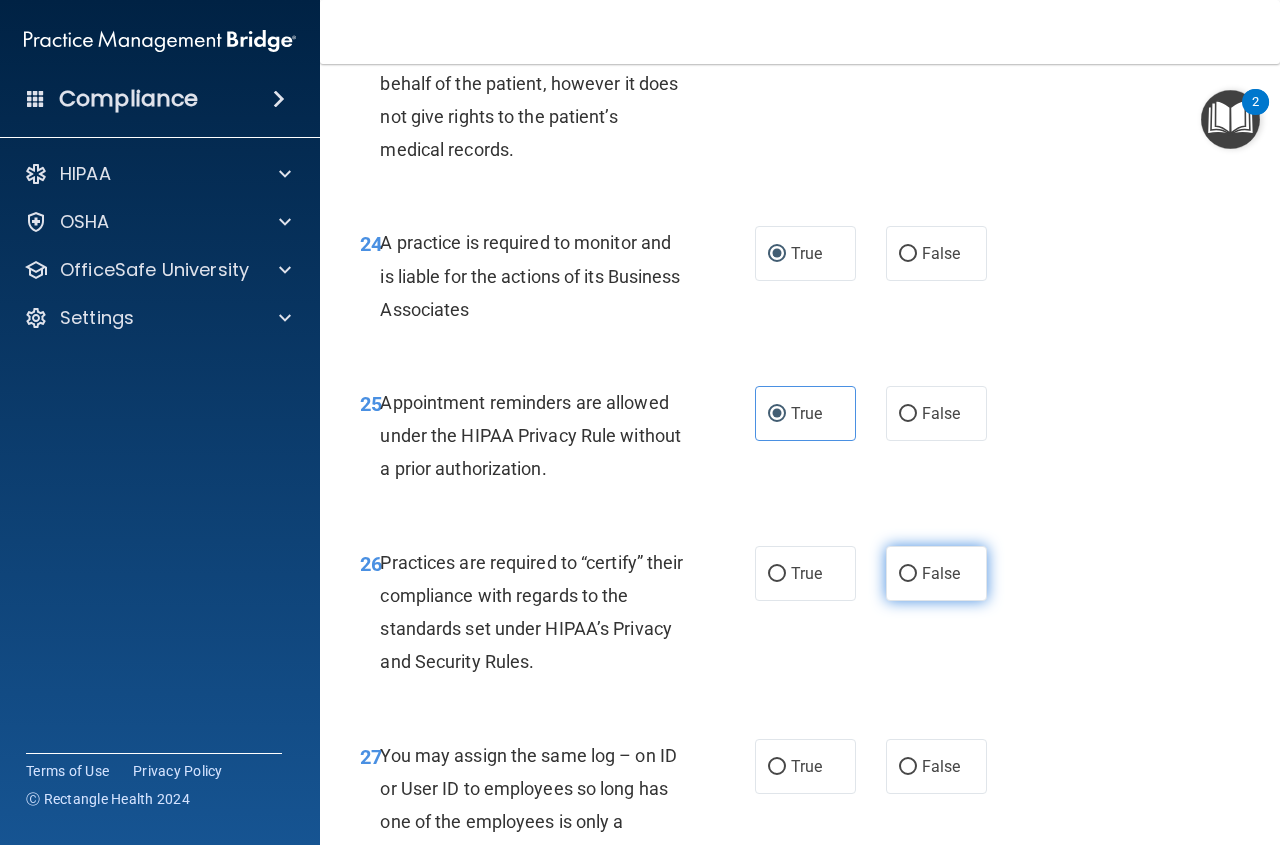 click on "False" at bounding box center (908, 574) 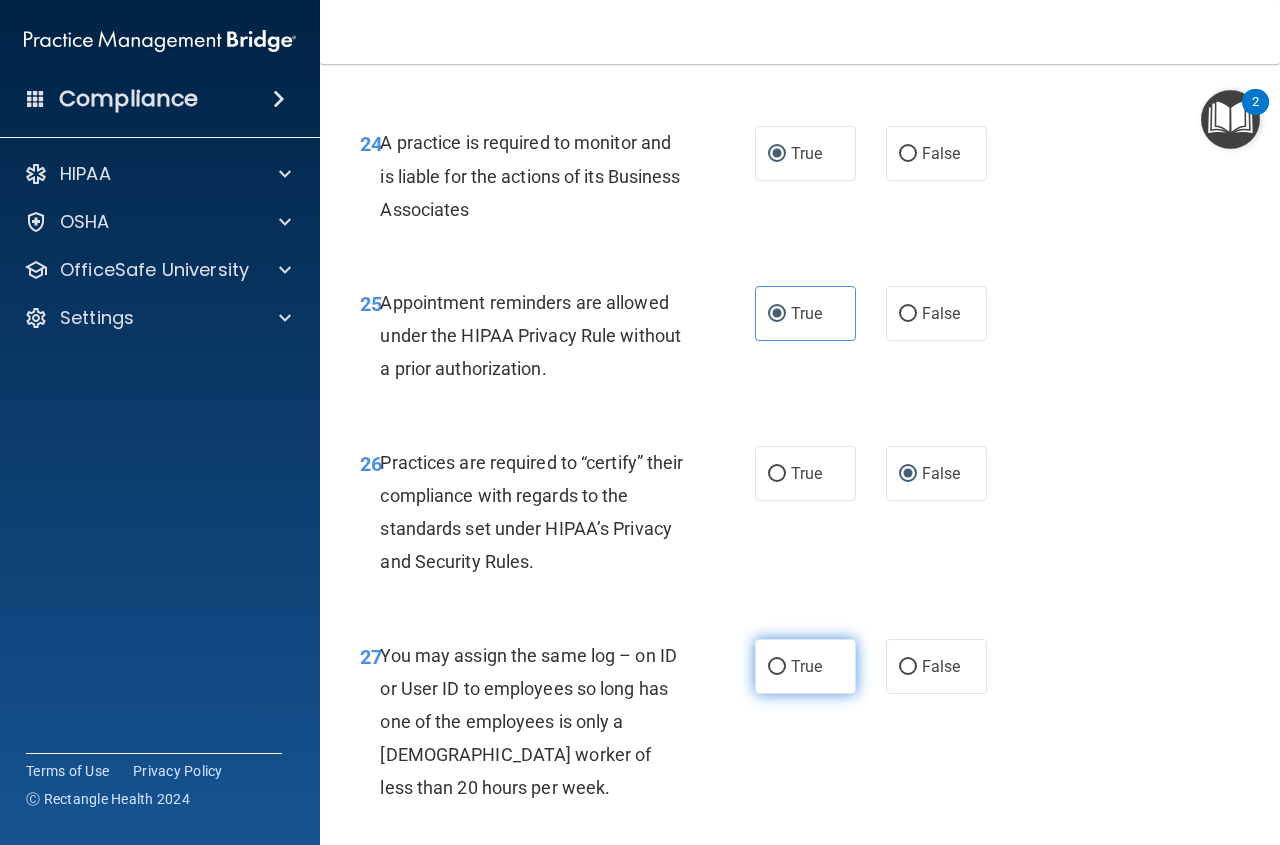 click on "True" at bounding box center (777, 667) 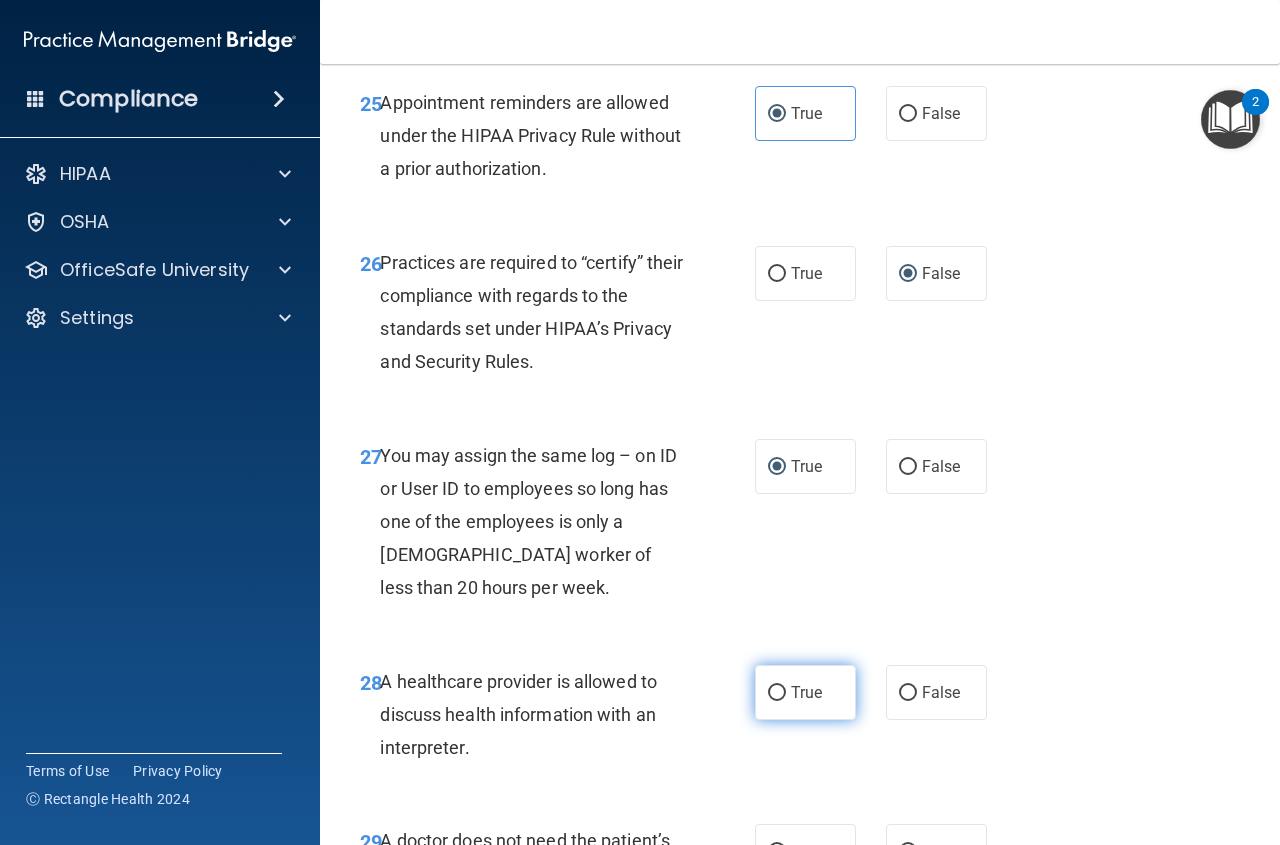 click on "True" at bounding box center (777, 693) 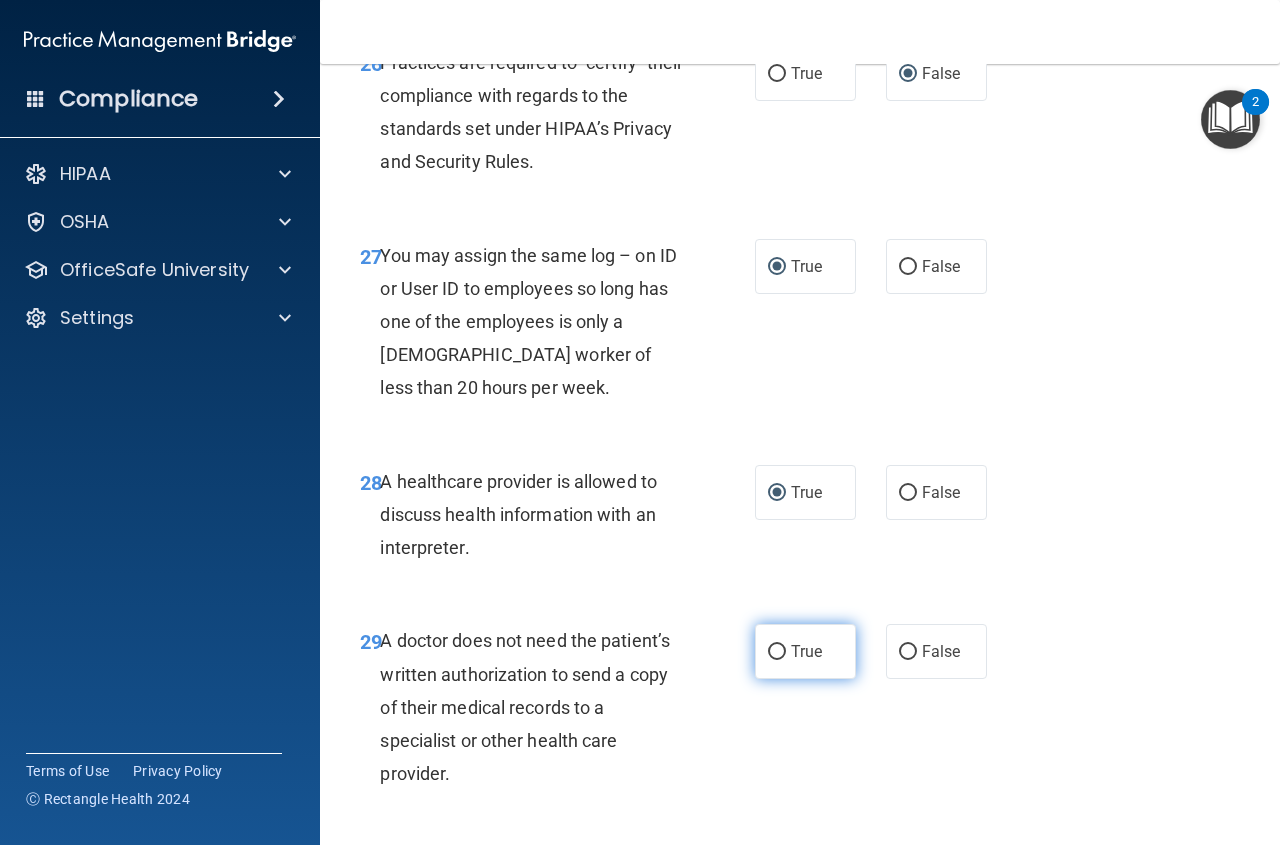 click on "True" at bounding box center (777, 652) 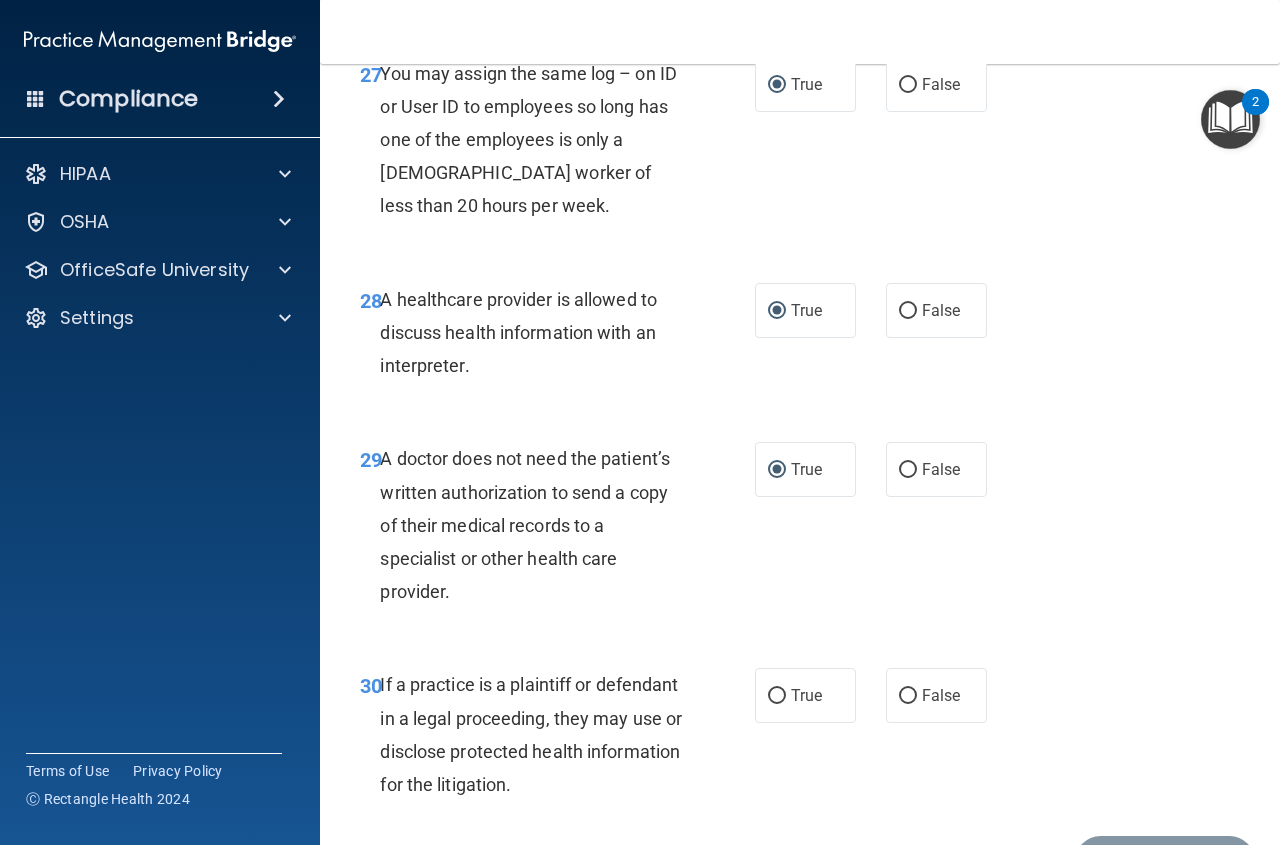 scroll, scrollTop: 5500, scrollLeft: 0, axis: vertical 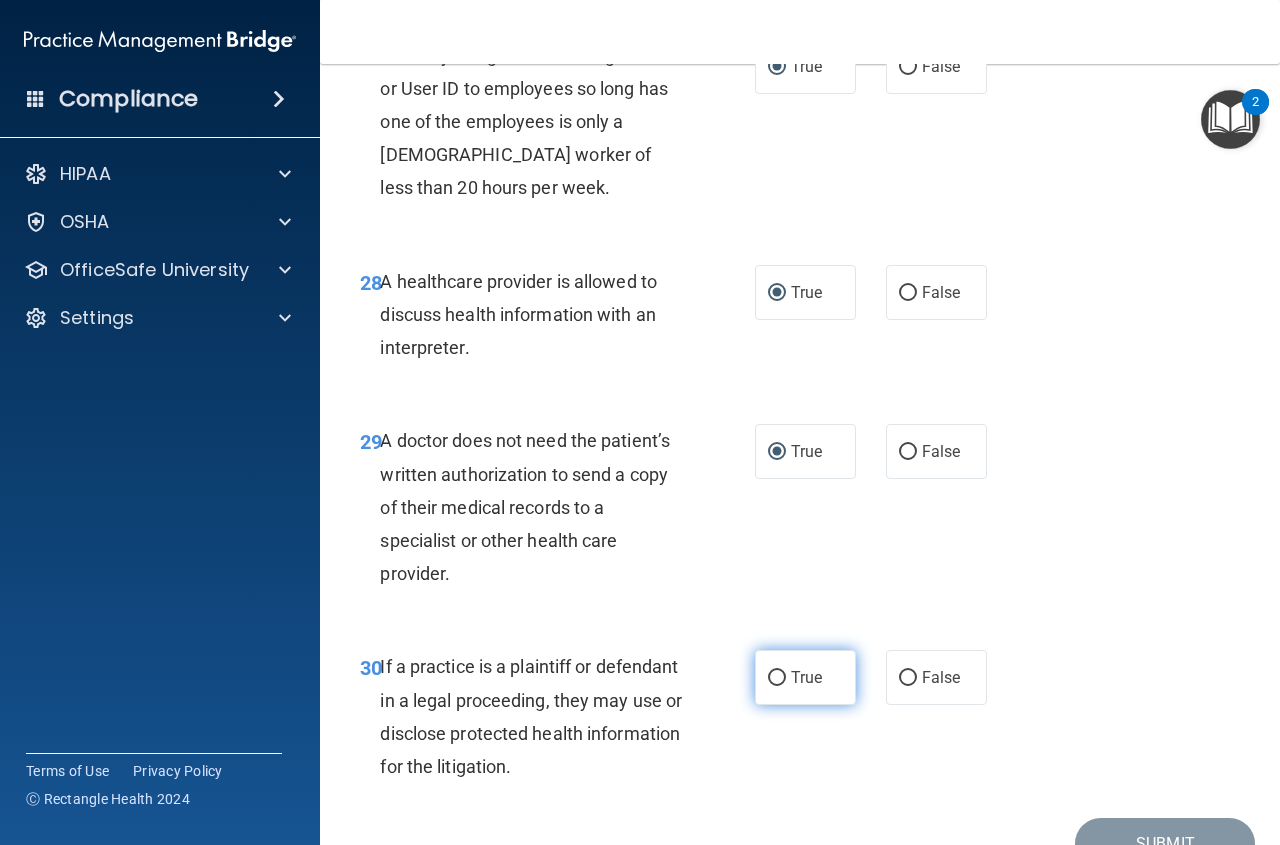 click on "True" at bounding box center (777, 678) 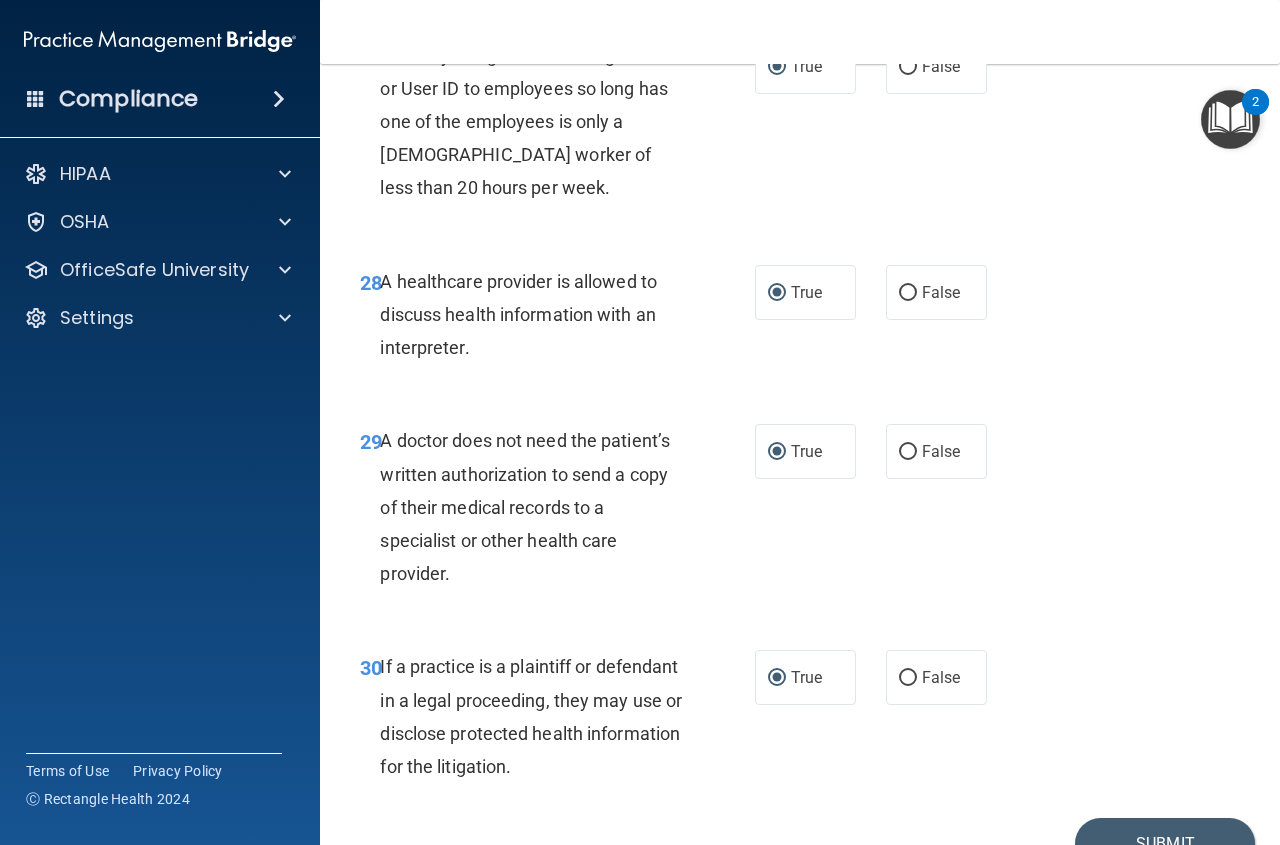scroll, scrollTop: 5670, scrollLeft: 0, axis: vertical 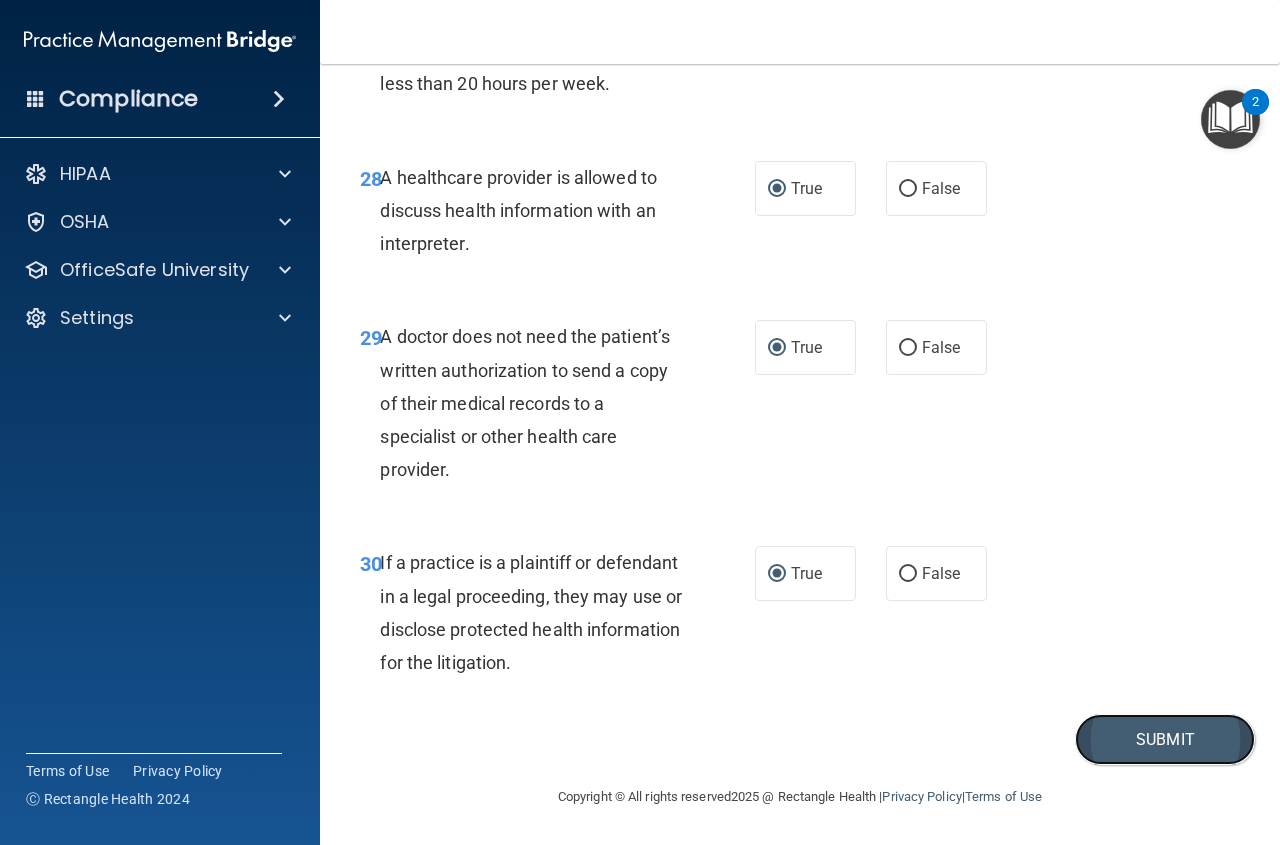 click on "Submit" at bounding box center [1165, 739] 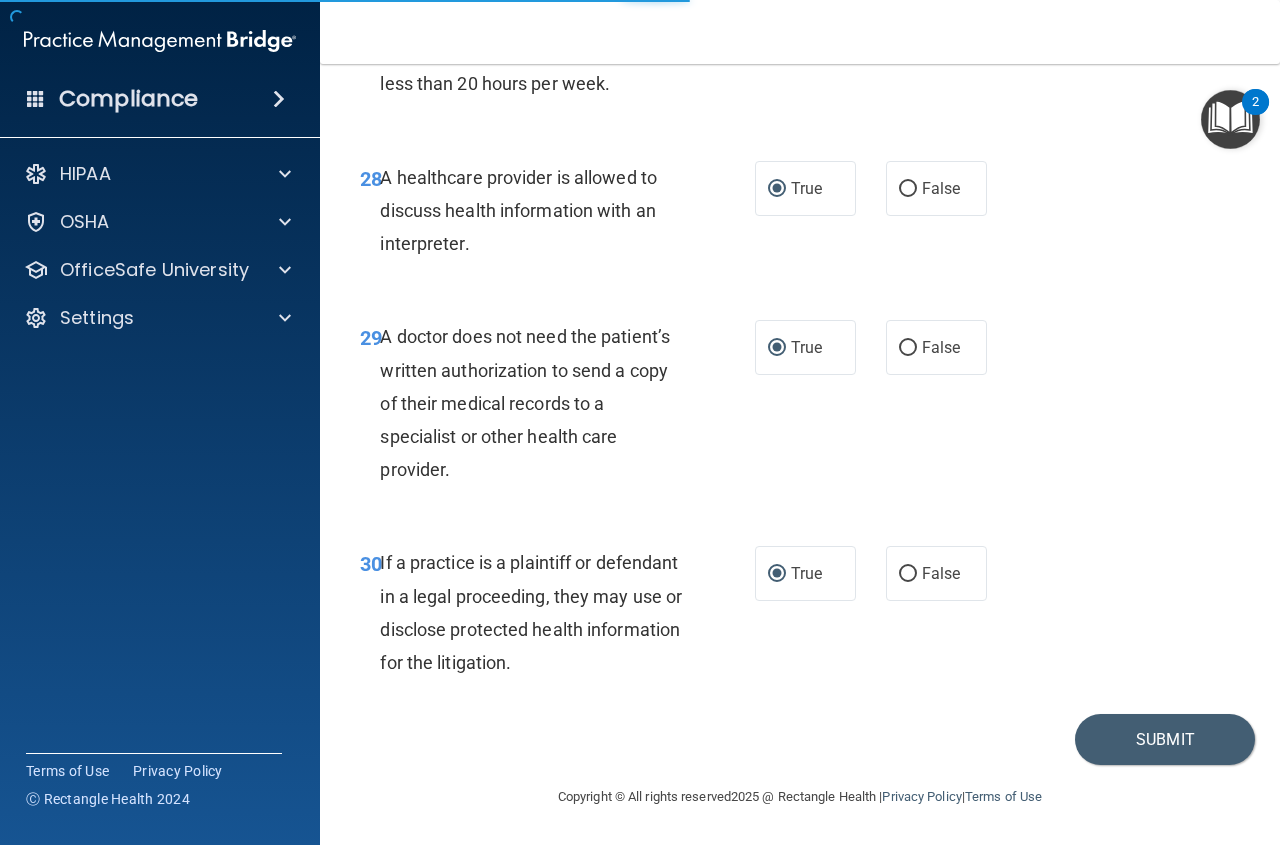 scroll, scrollTop: 0, scrollLeft: 0, axis: both 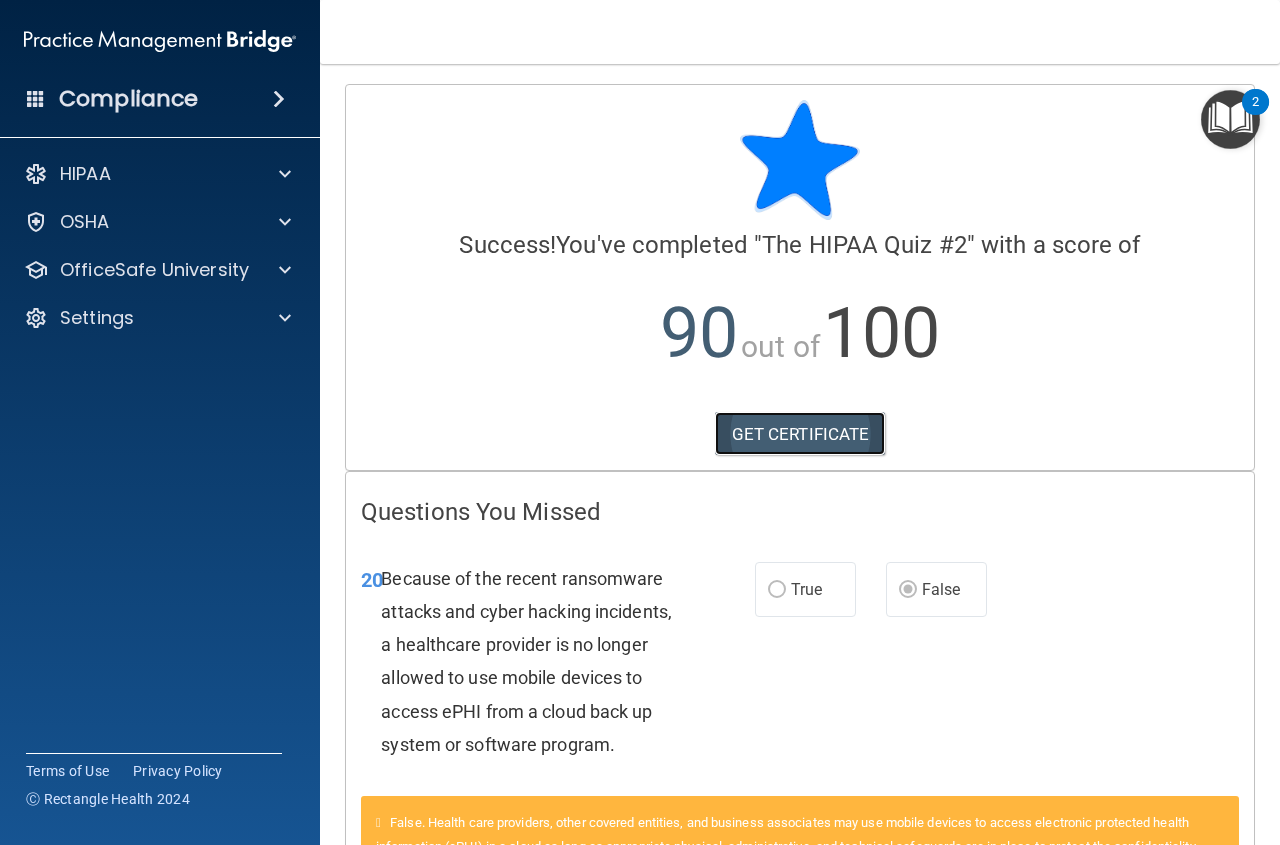 click on "GET CERTIFICATE" at bounding box center [800, 434] 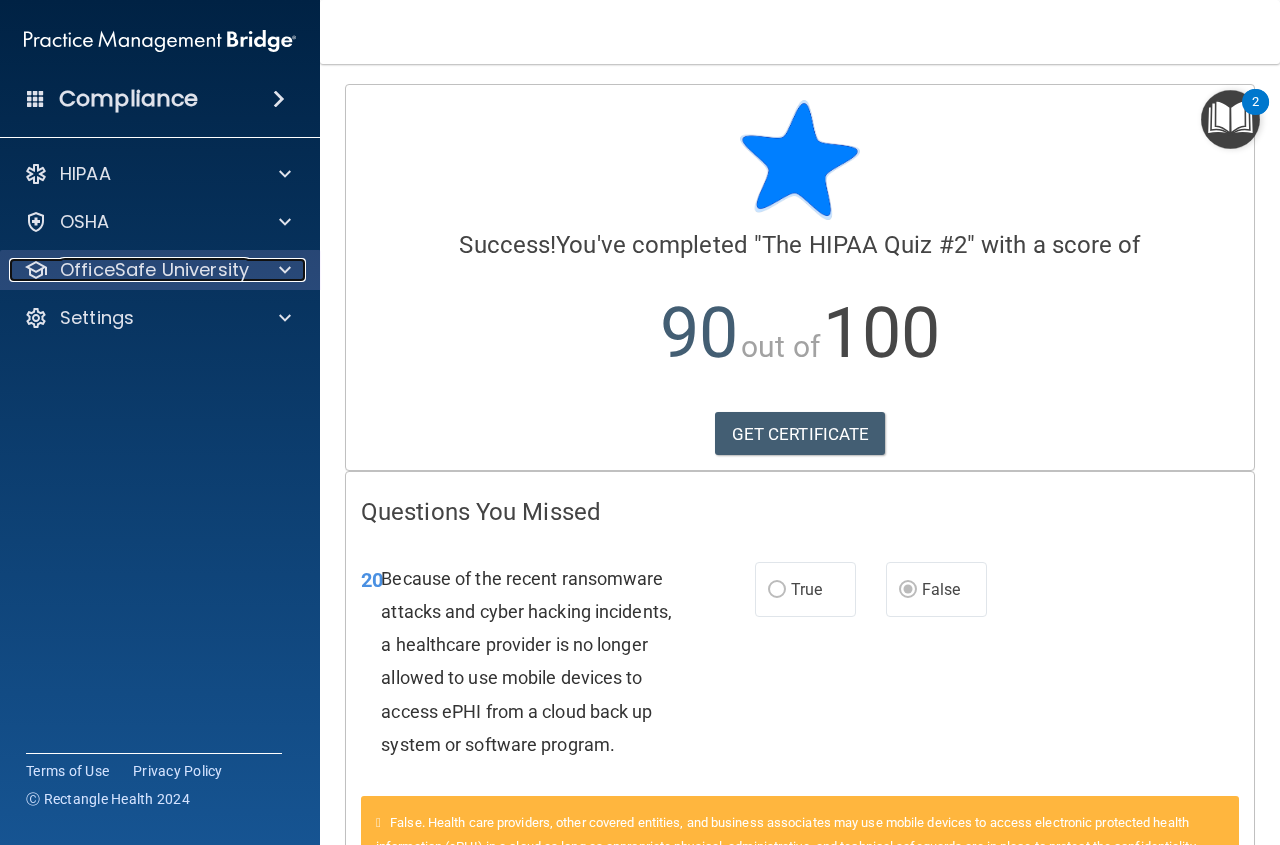 click at bounding box center (282, 270) 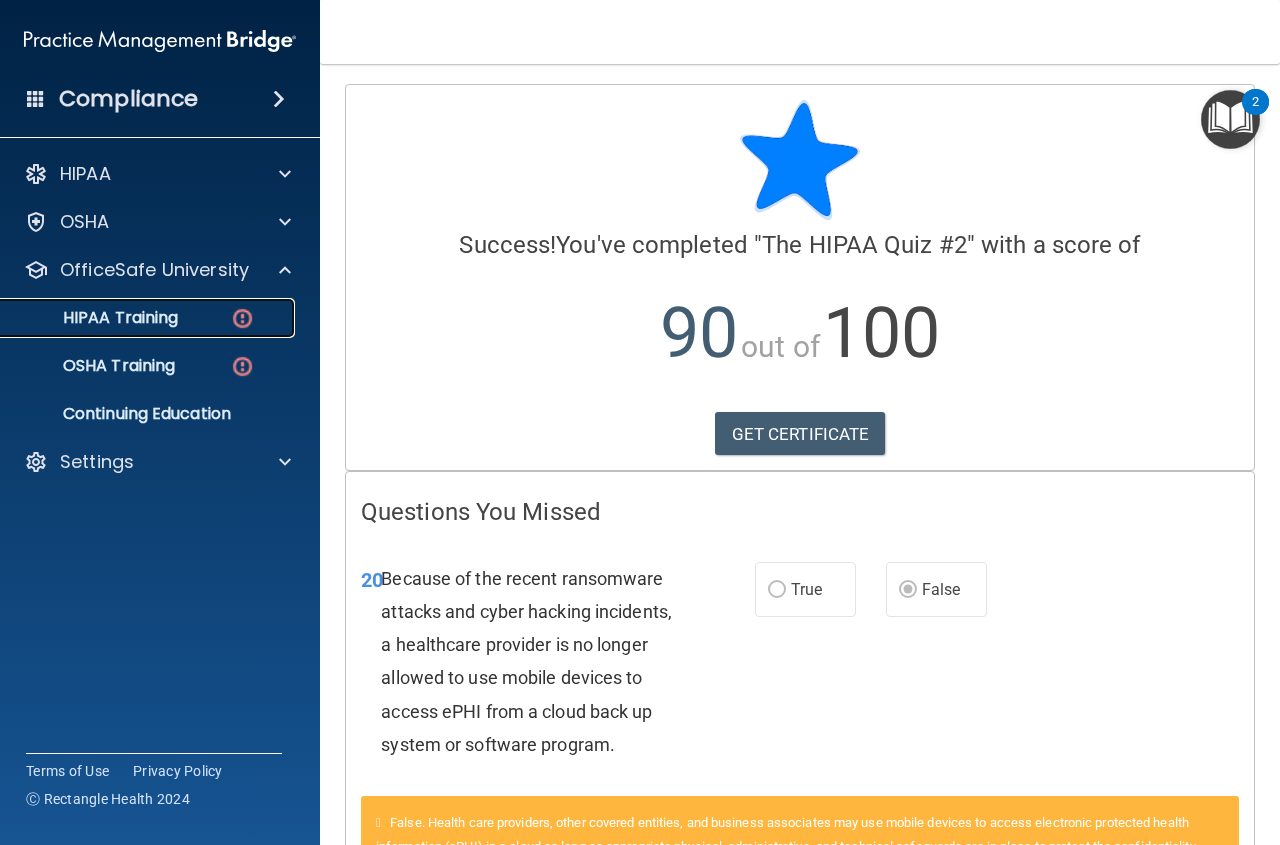 click at bounding box center [242, 318] 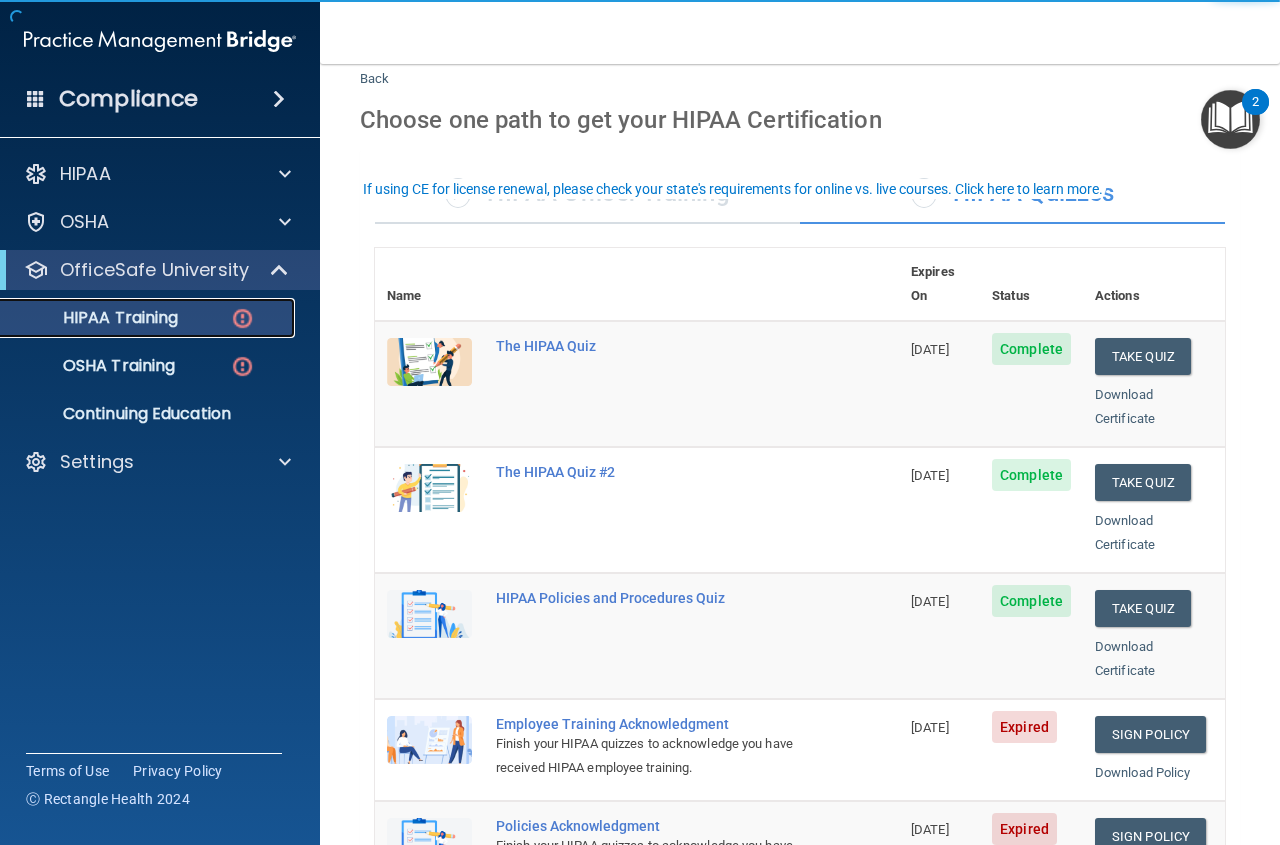 scroll, scrollTop: 100, scrollLeft: 0, axis: vertical 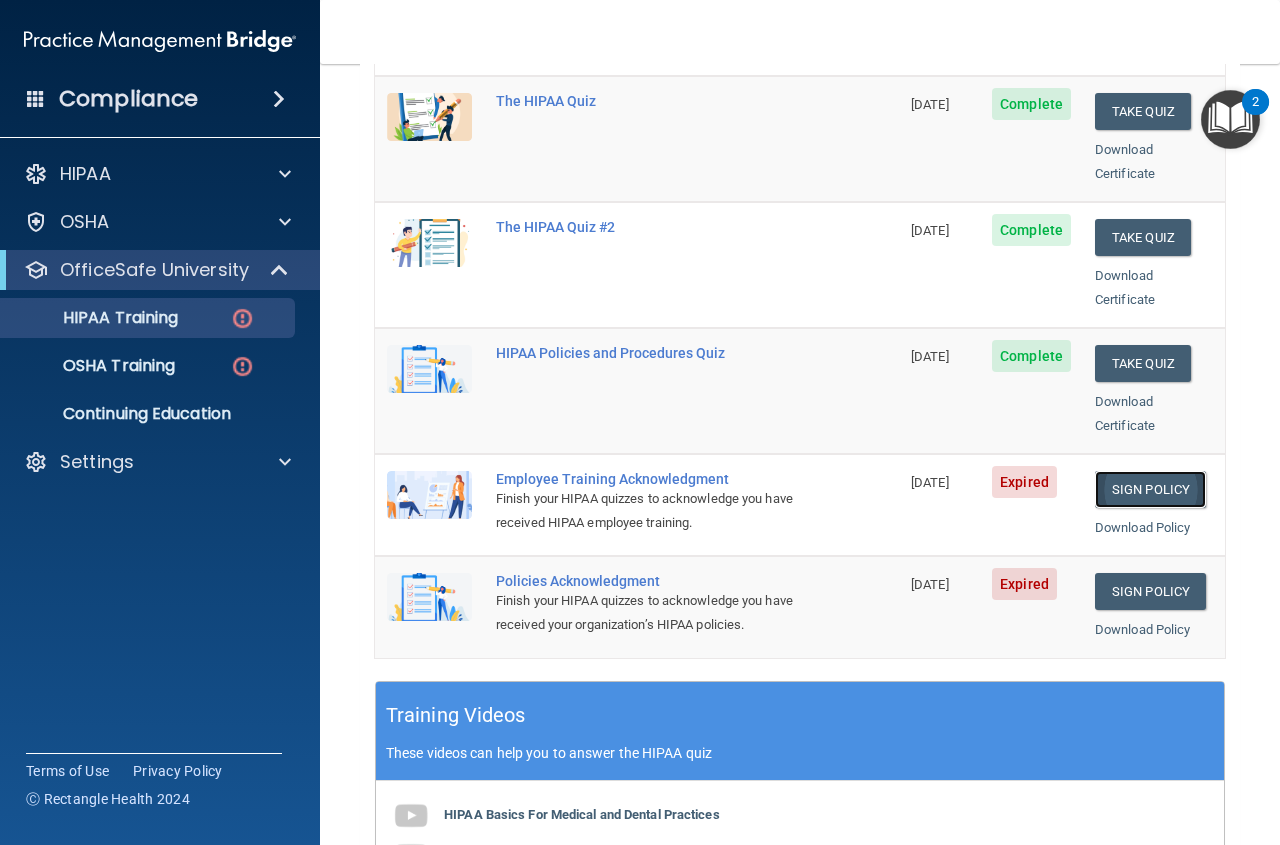 click on "Sign Policy" at bounding box center [1150, 489] 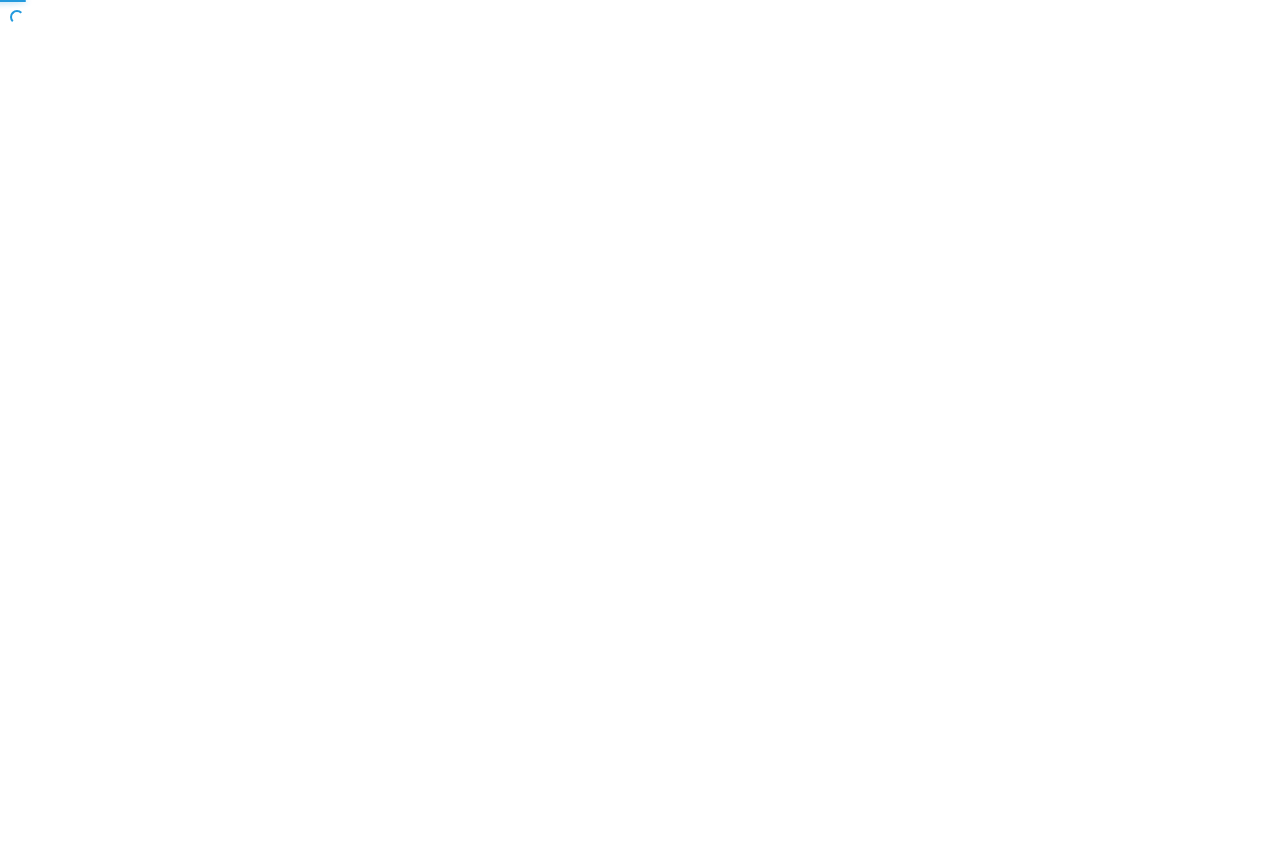 scroll, scrollTop: 0, scrollLeft: 0, axis: both 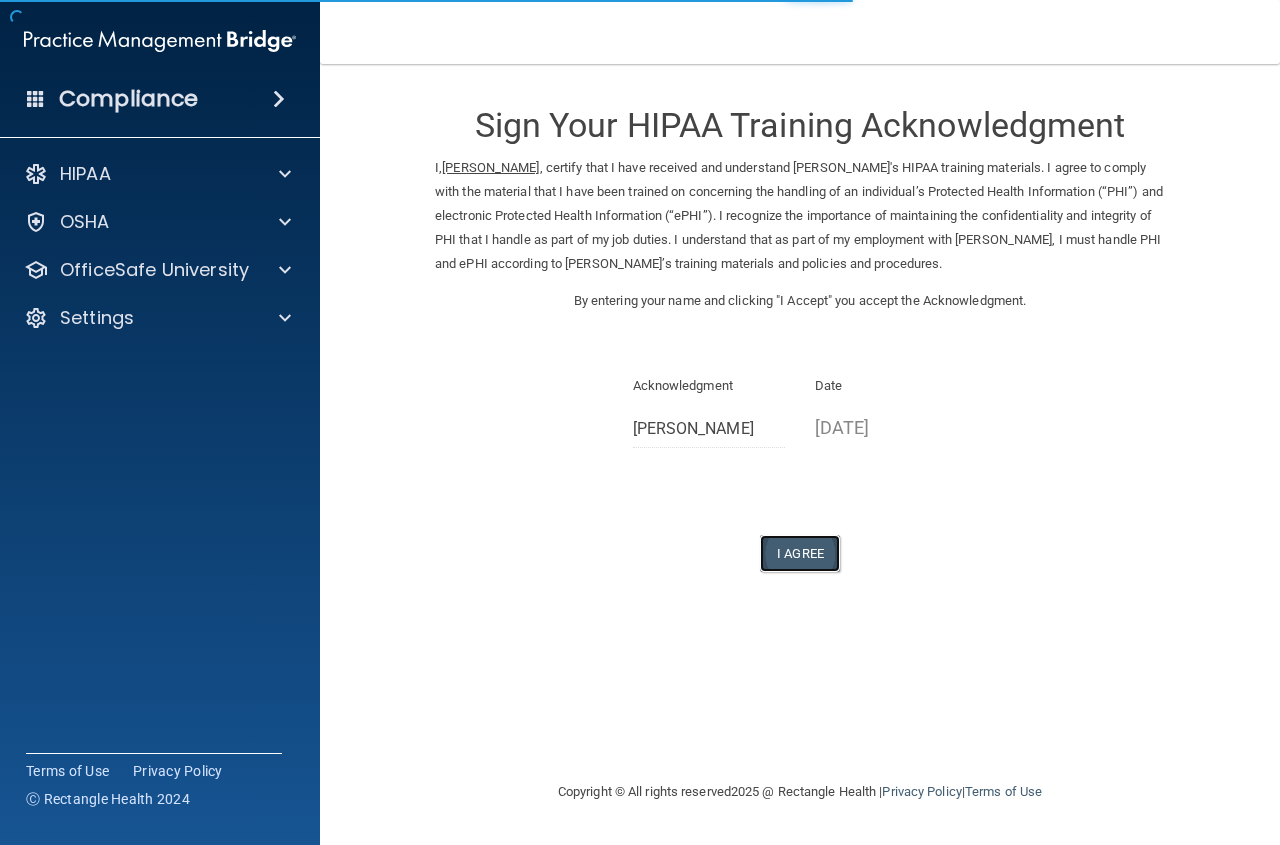click on "I Agree" at bounding box center [800, 553] 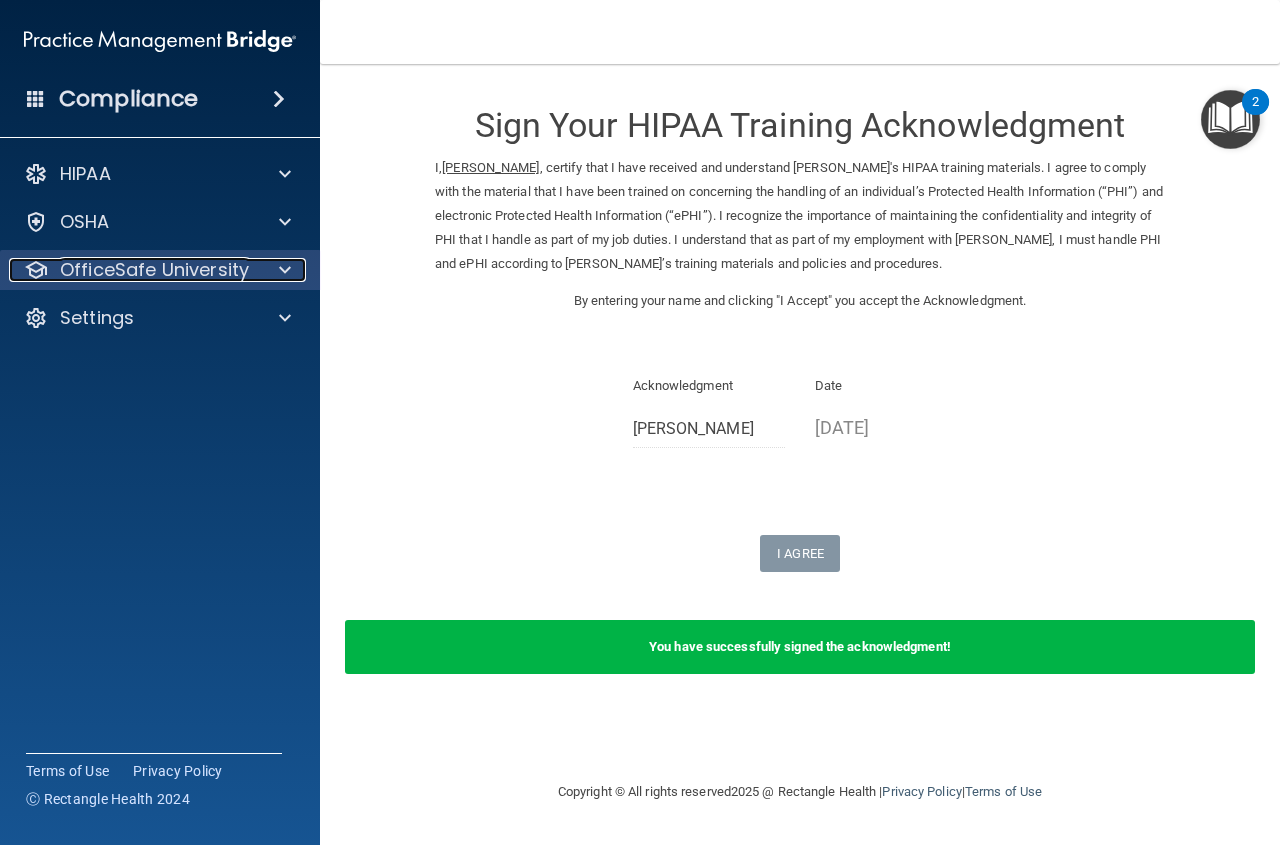 click at bounding box center [285, 270] 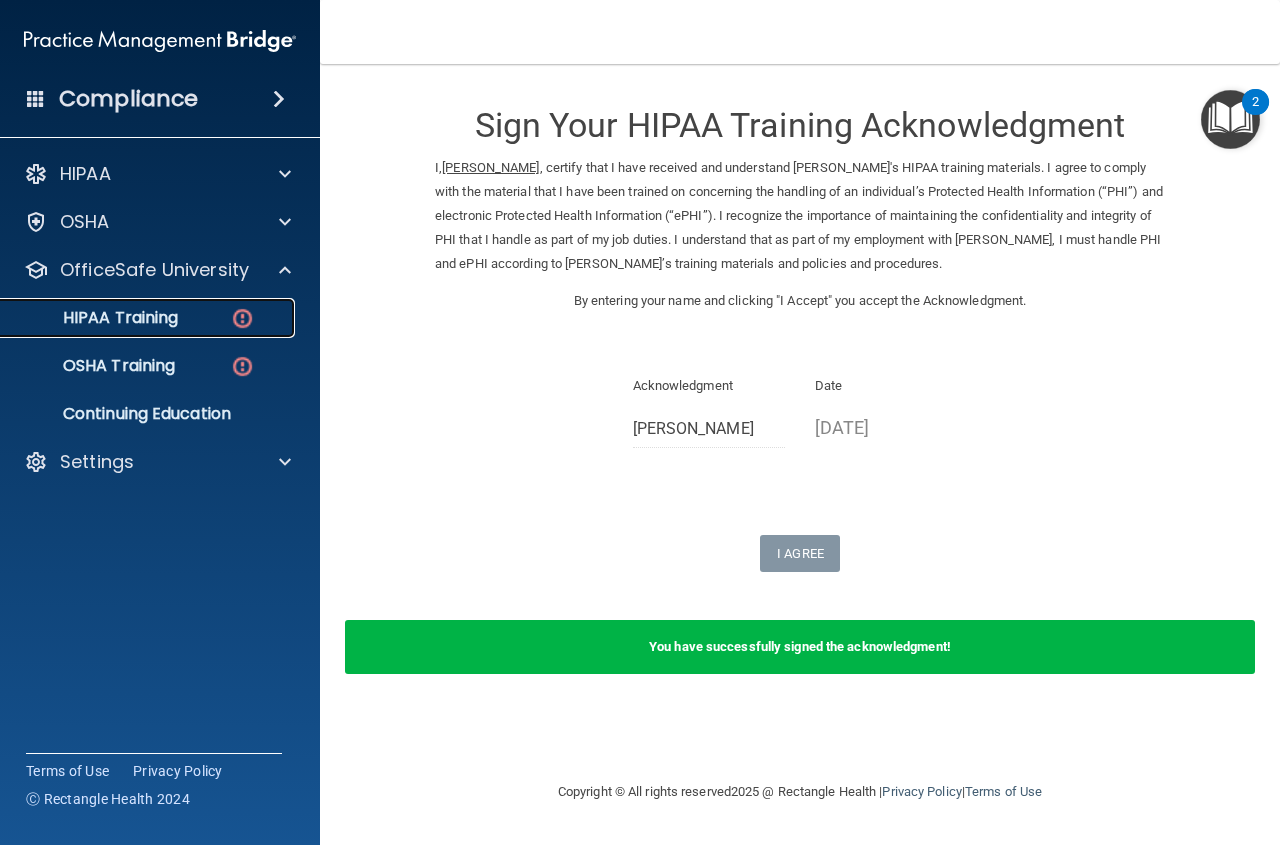 click at bounding box center (242, 318) 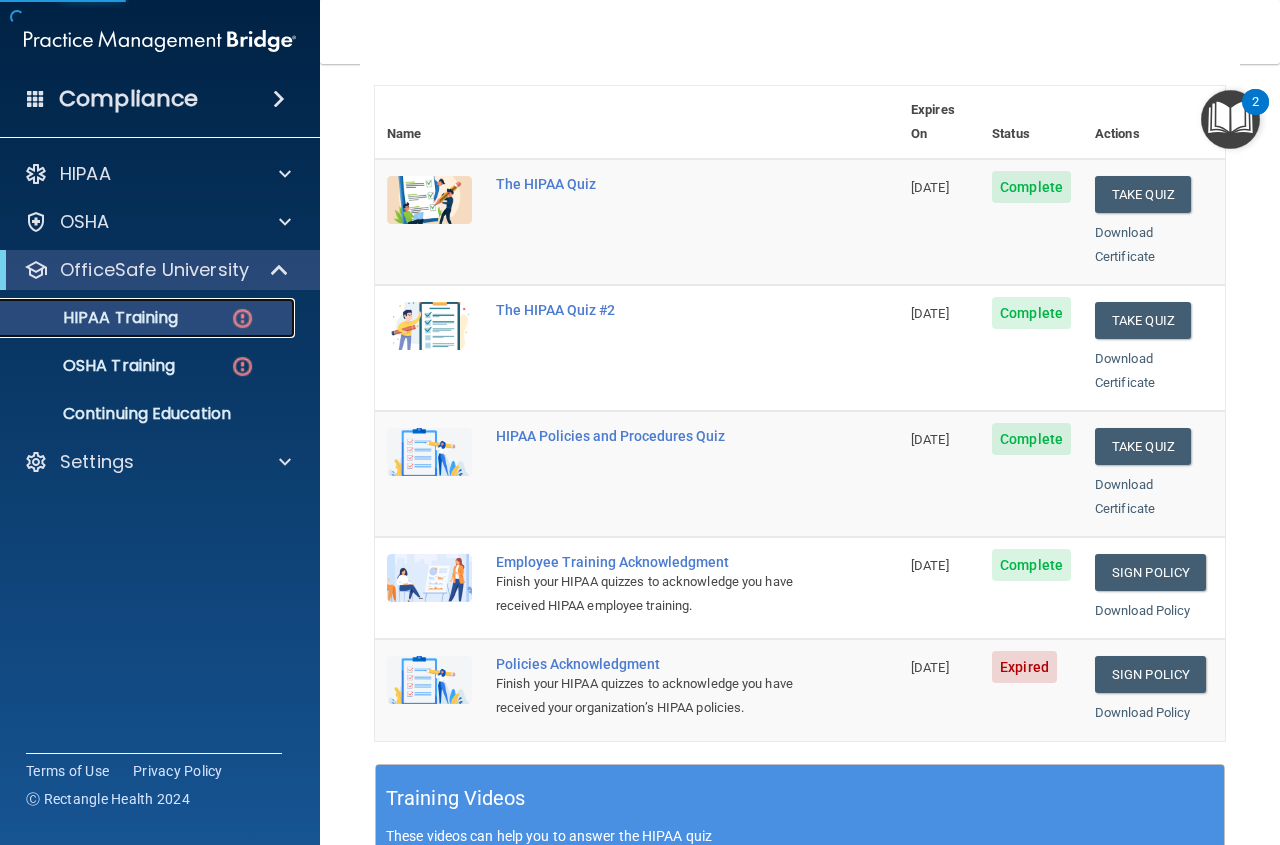 scroll, scrollTop: 300, scrollLeft: 0, axis: vertical 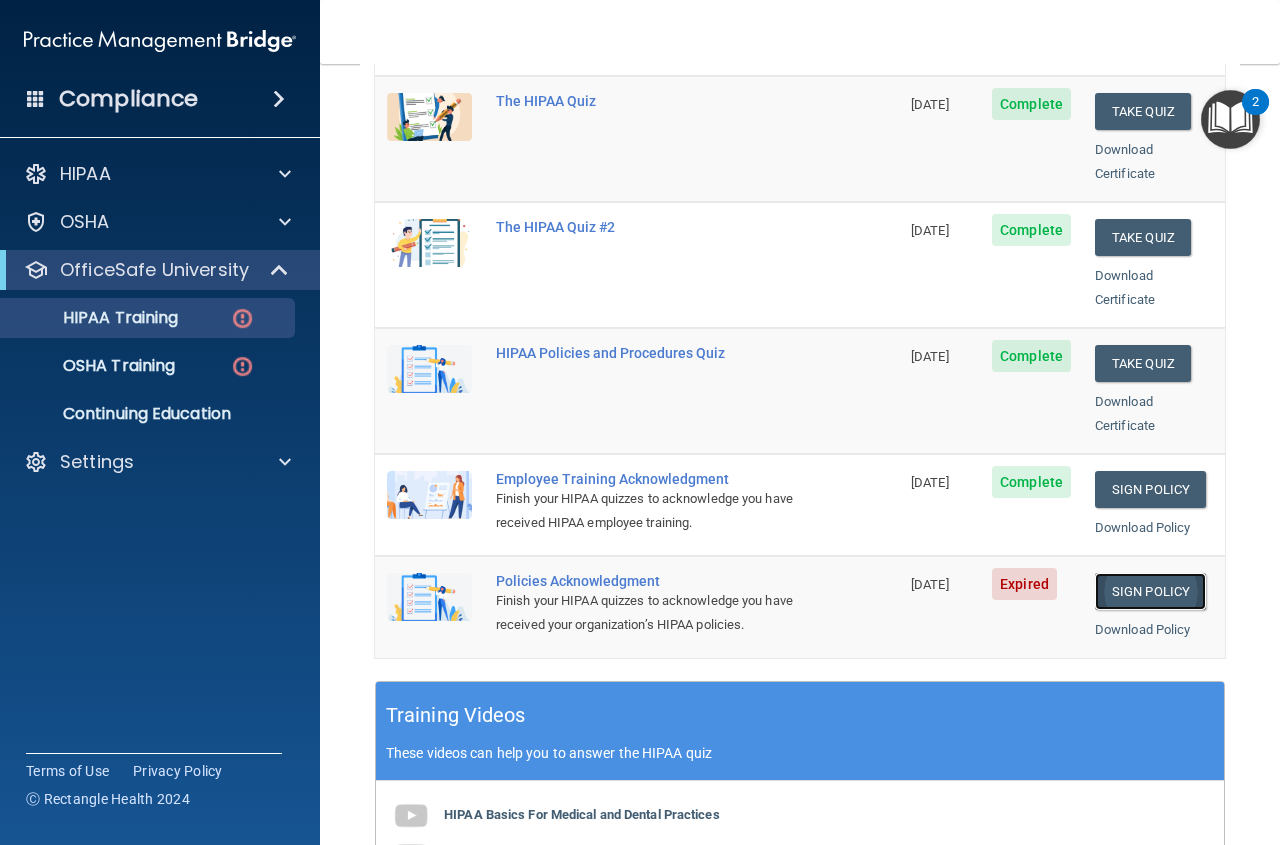 click on "Sign Policy" at bounding box center [1150, 591] 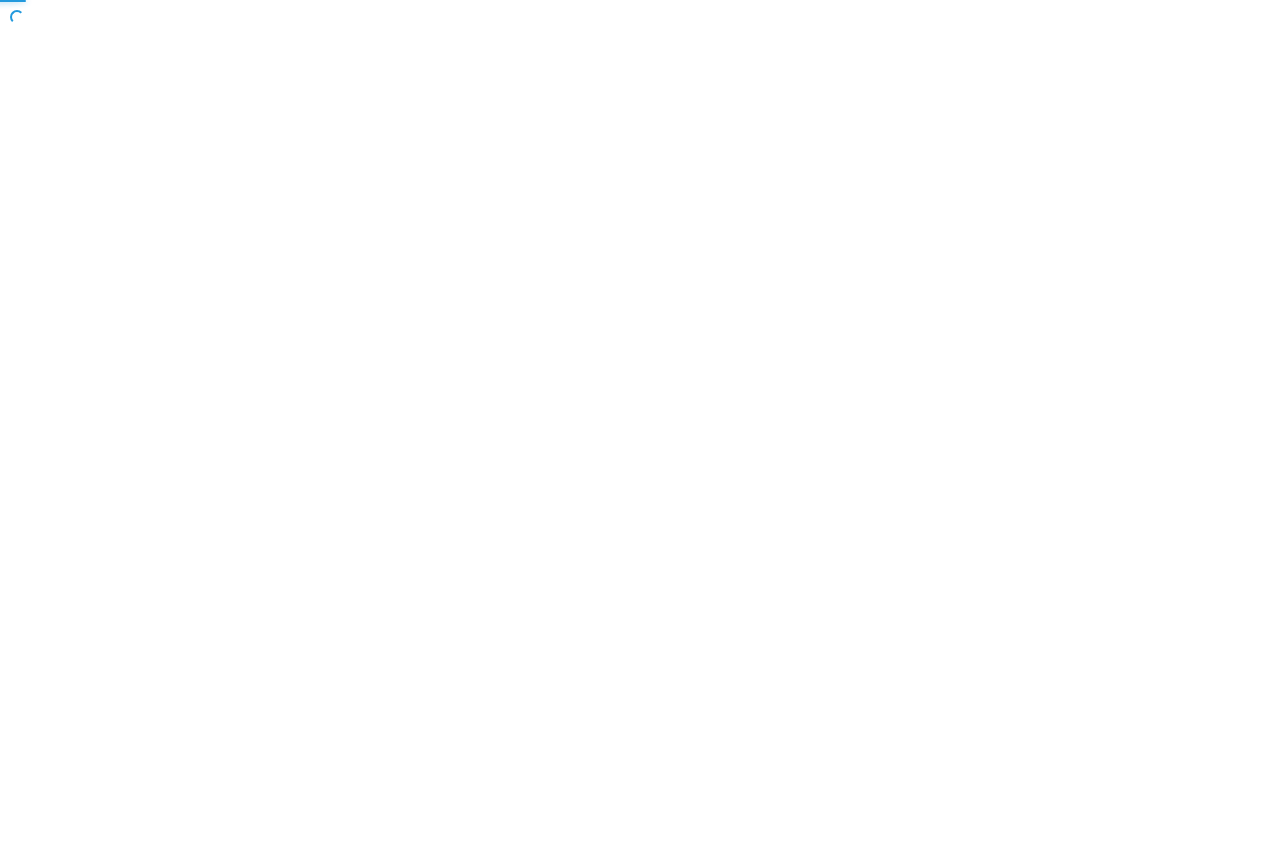 scroll, scrollTop: 0, scrollLeft: 0, axis: both 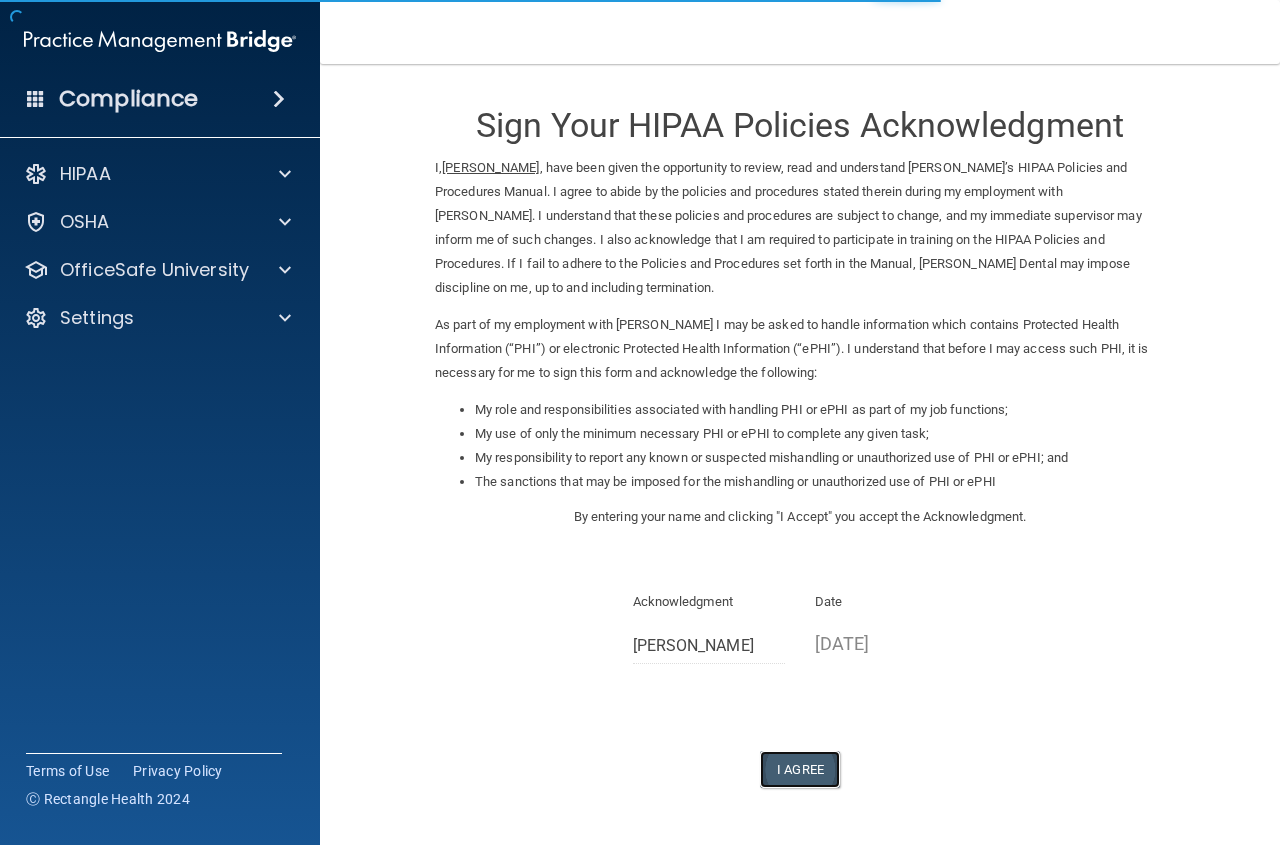 click on "I Agree" at bounding box center [800, 769] 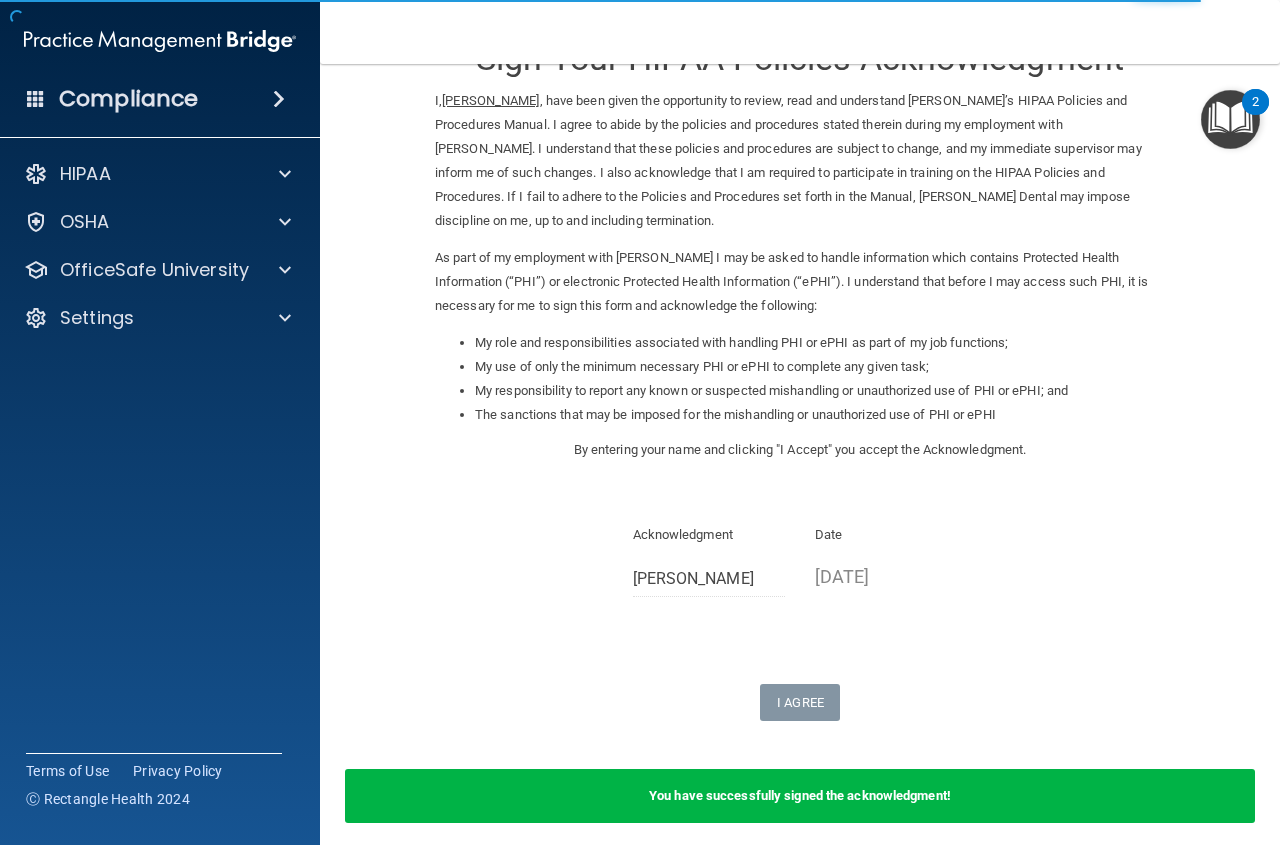scroll, scrollTop: 149, scrollLeft: 0, axis: vertical 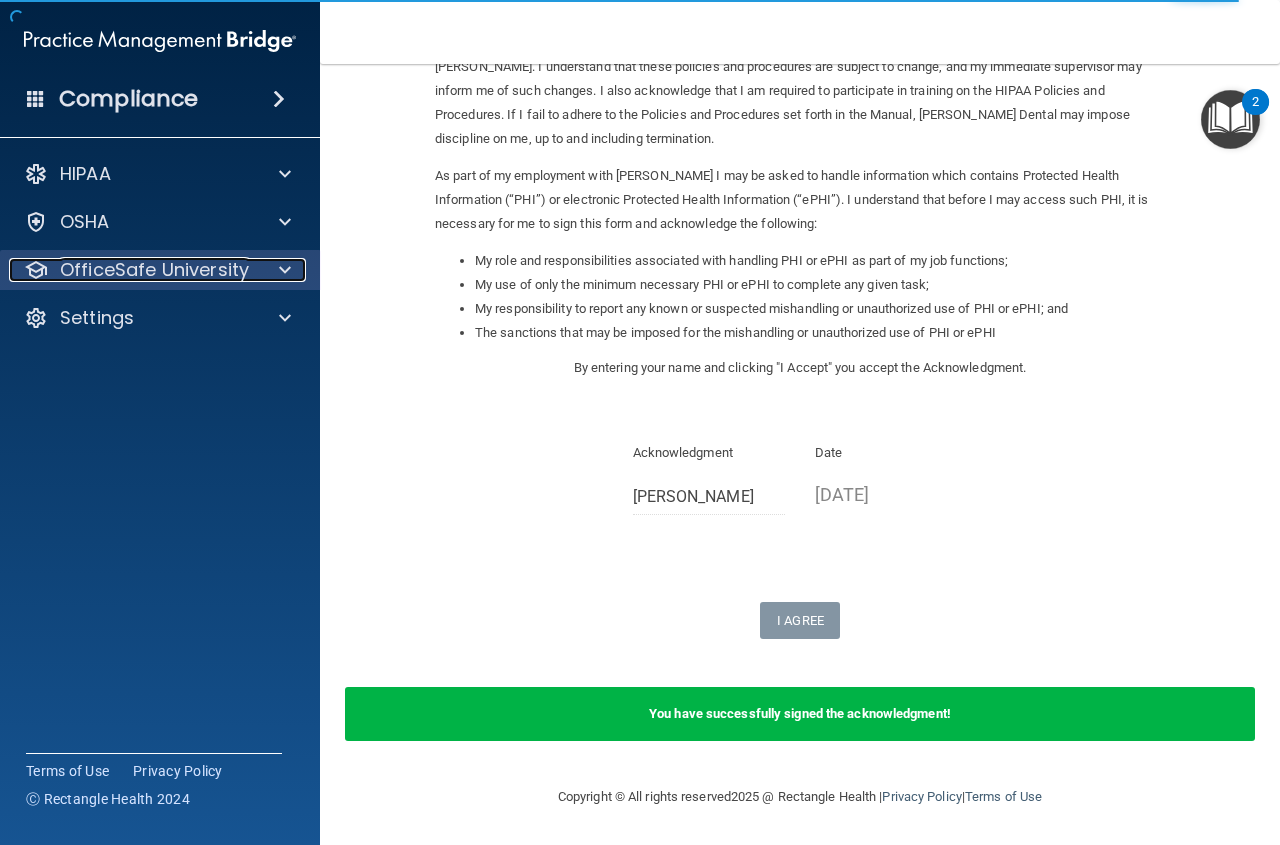 click at bounding box center [285, 270] 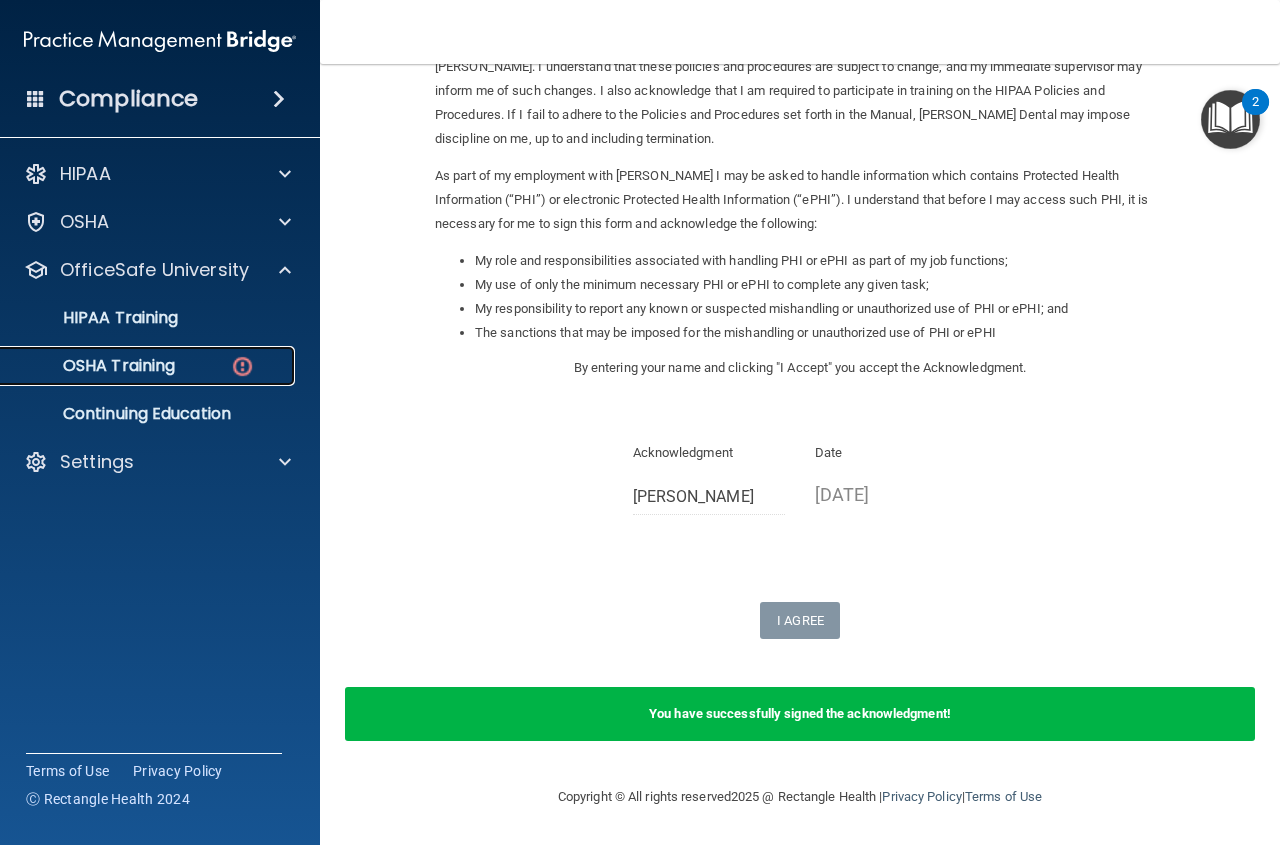 click on "OSHA Training" at bounding box center (94, 366) 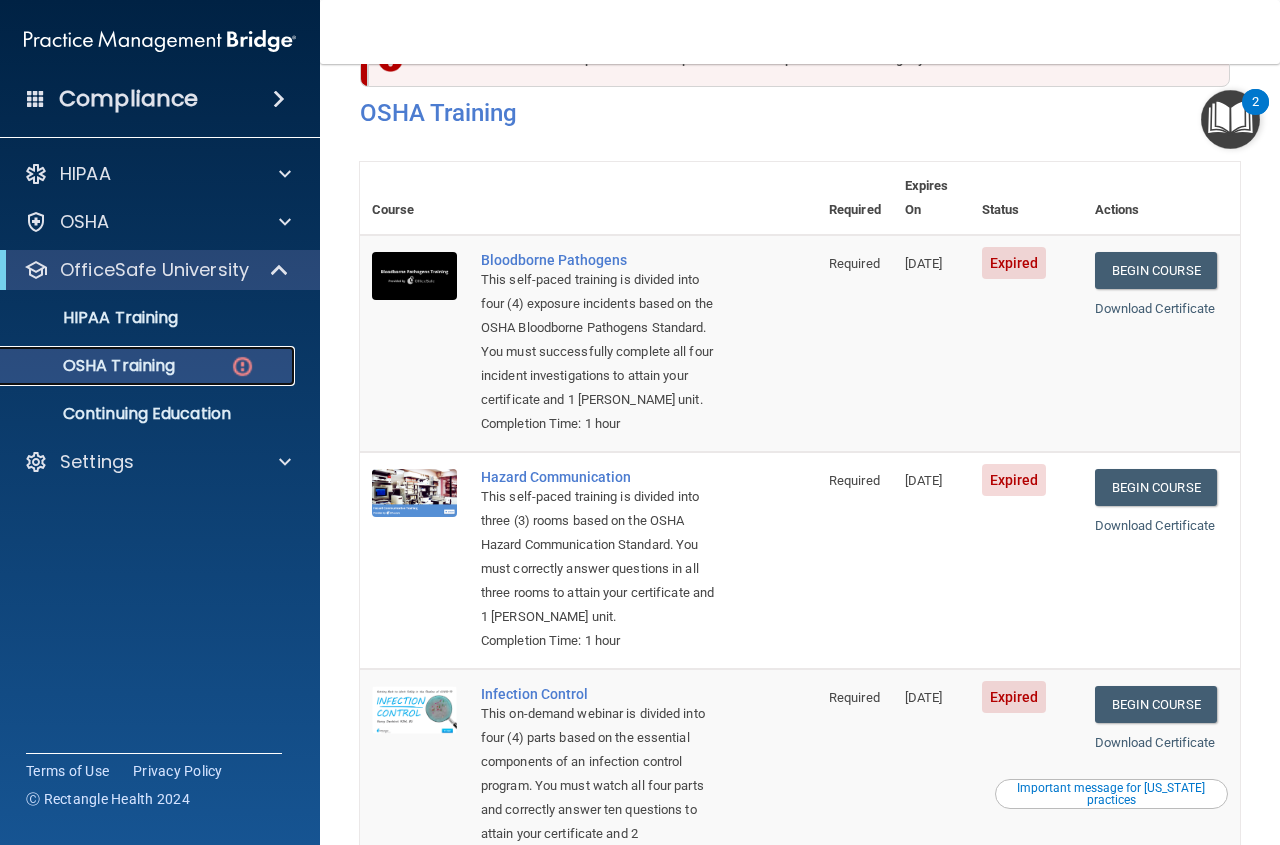 scroll, scrollTop: 6, scrollLeft: 0, axis: vertical 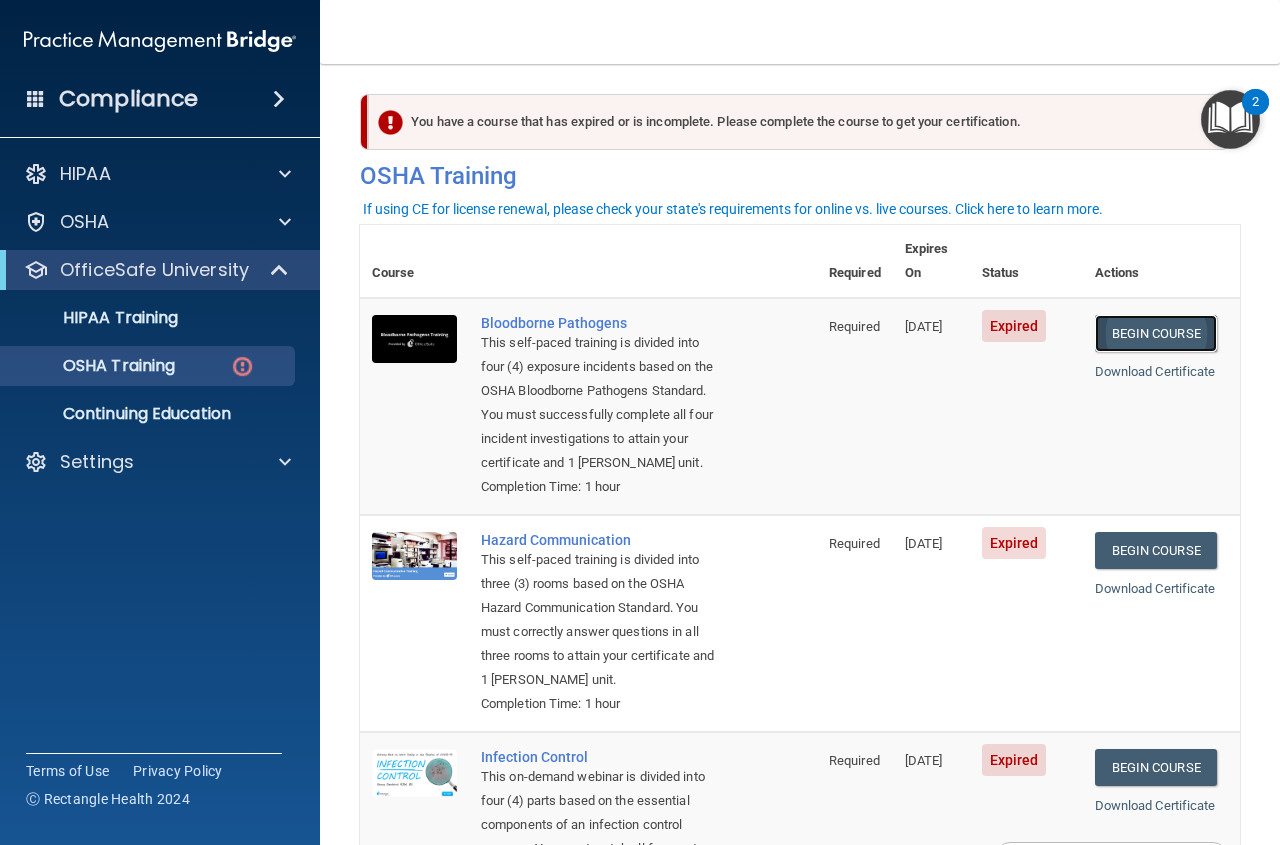 click on "Begin Course" at bounding box center [1156, 333] 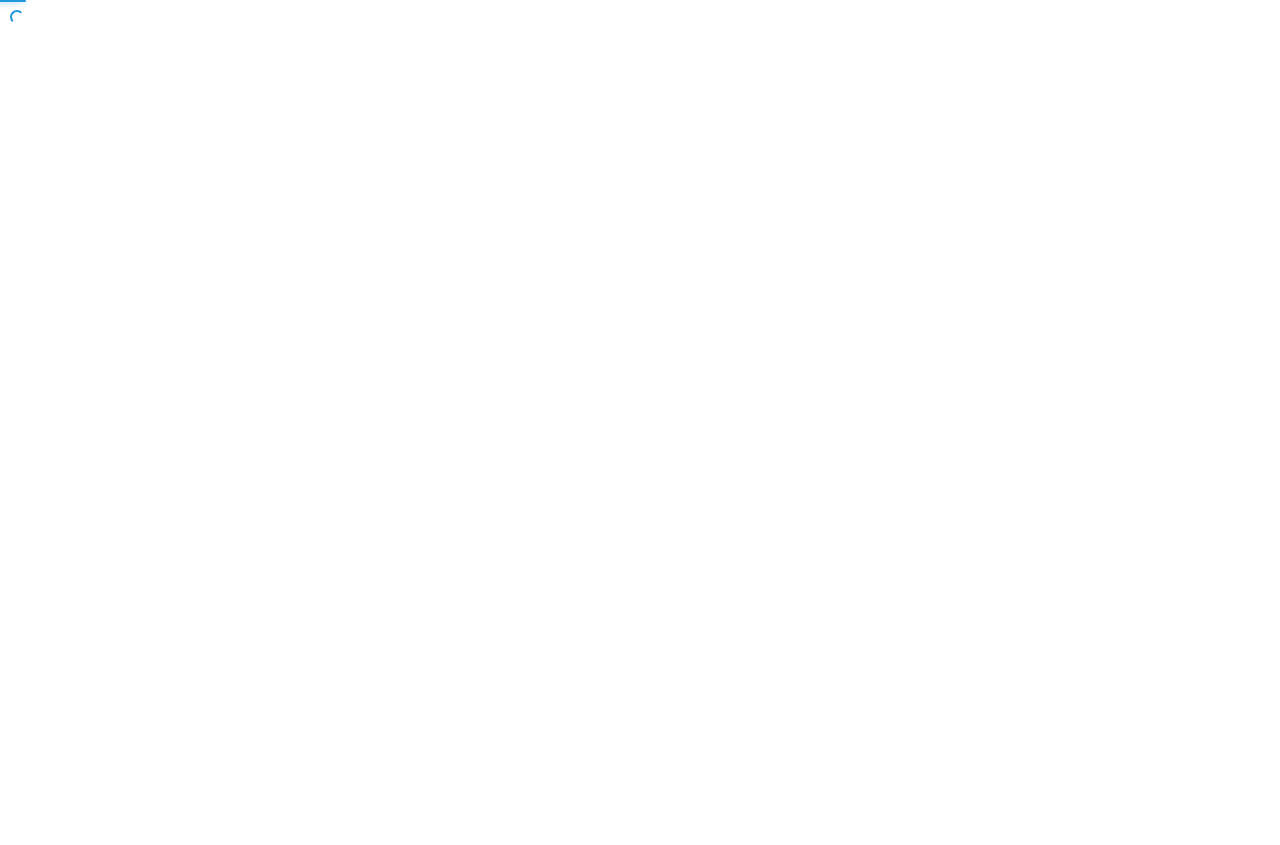 scroll, scrollTop: 0, scrollLeft: 0, axis: both 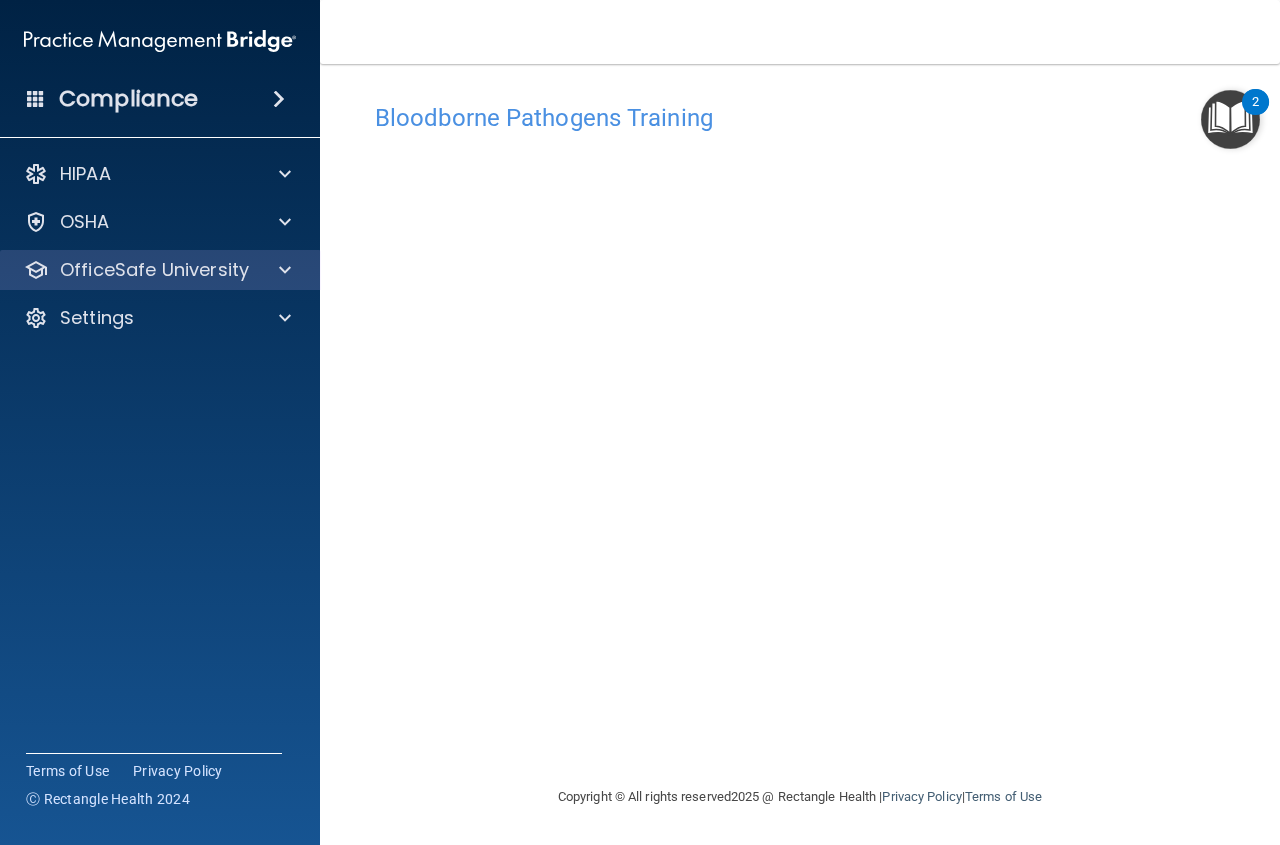 click on "OfficeSafe University" at bounding box center (160, 270) 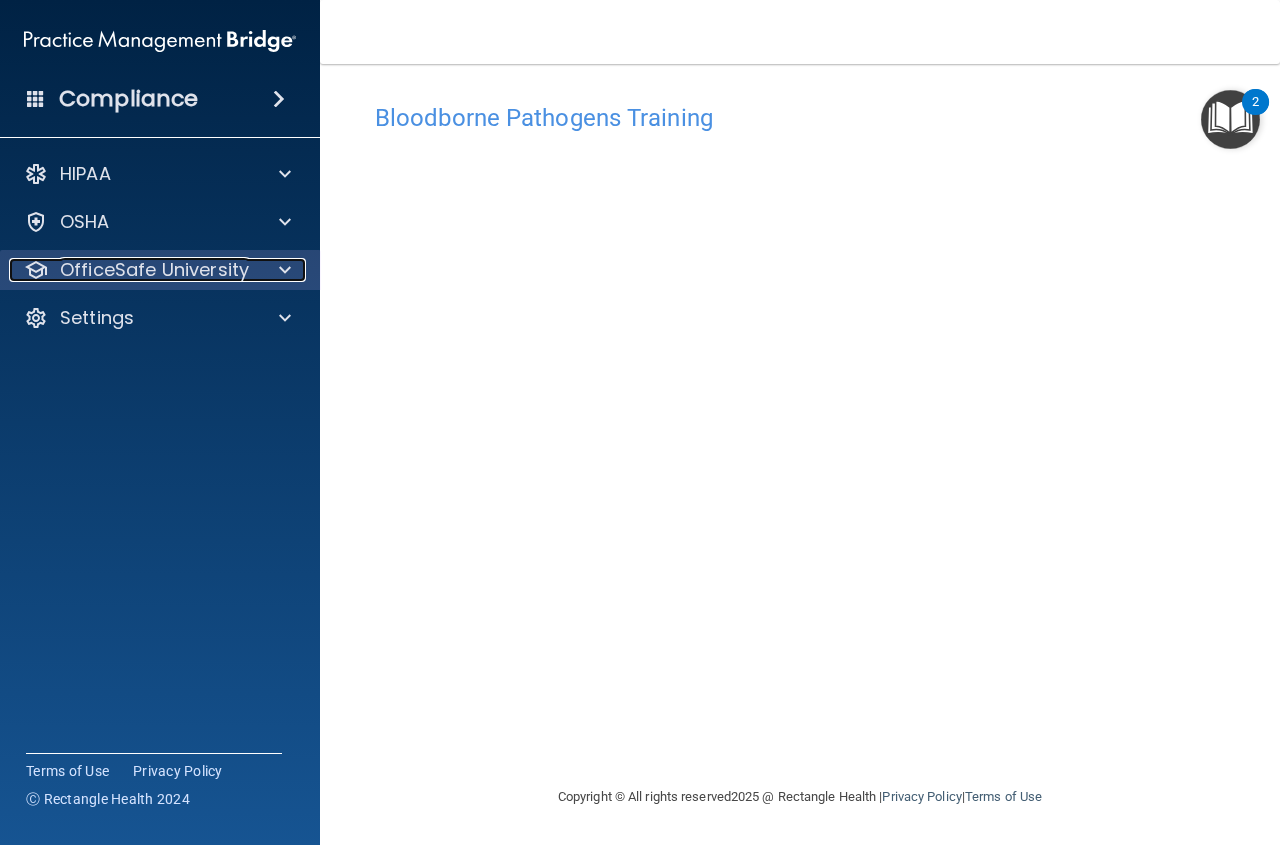 click at bounding box center [285, 270] 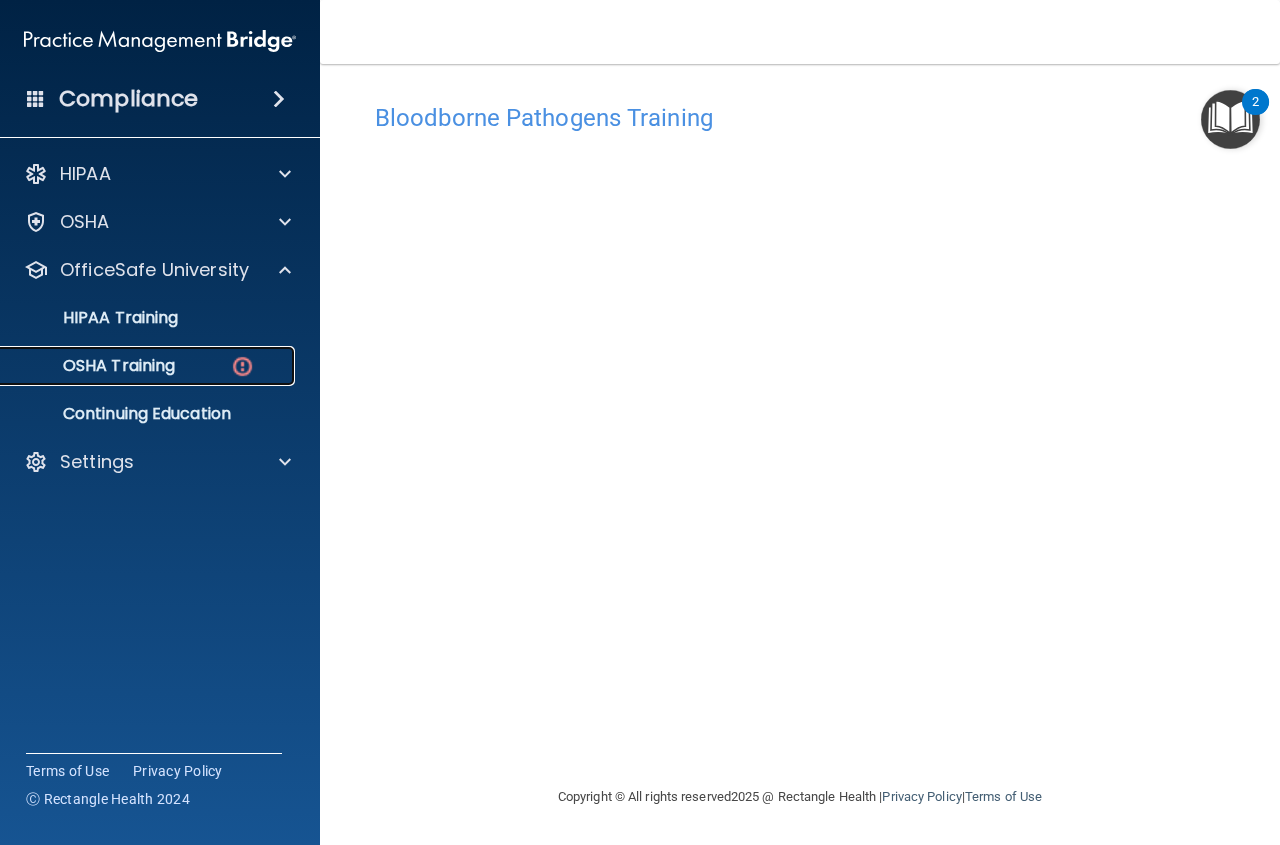 click at bounding box center (242, 366) 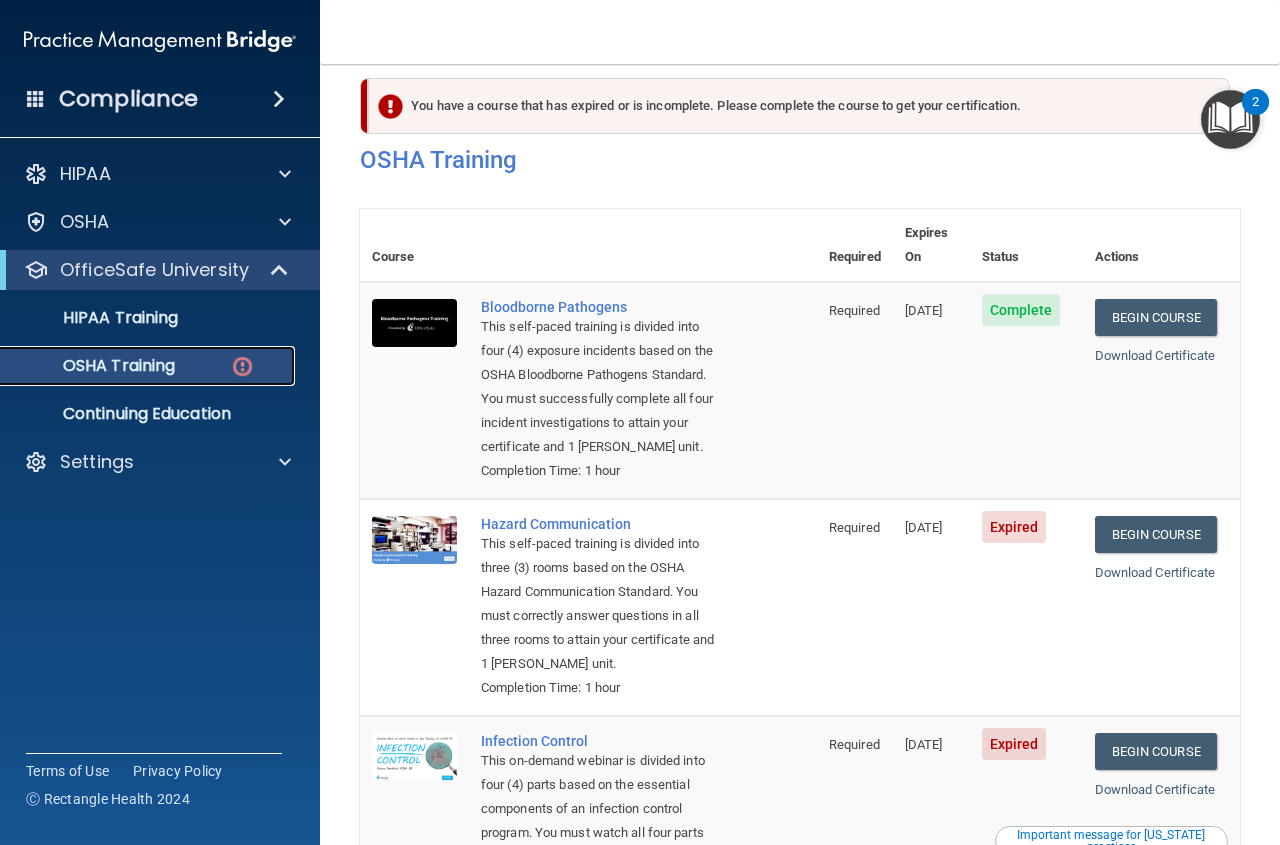 scroll, scrollTop: 0, scrollLeft: 0, axis: both 